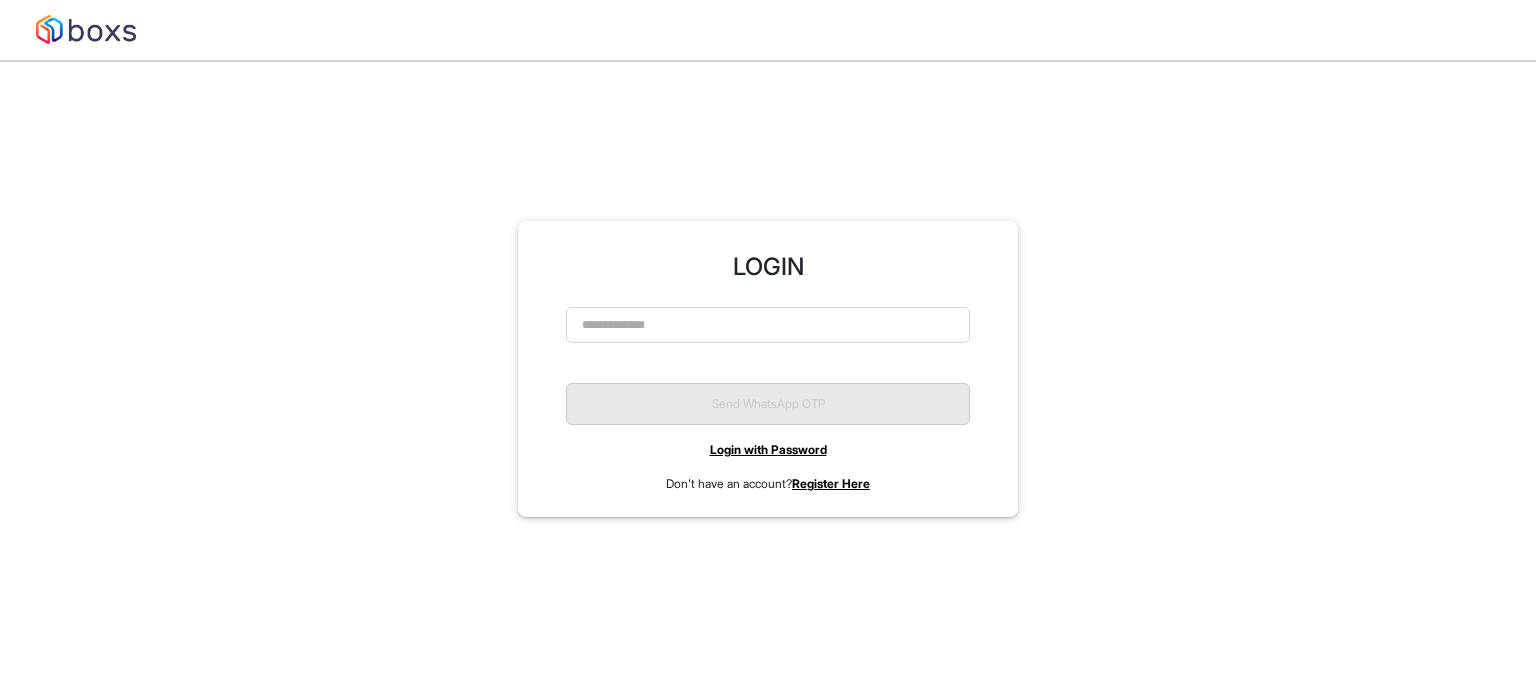 scroll, scrollTop: 61, scrollLeft: 0, axis: vertical 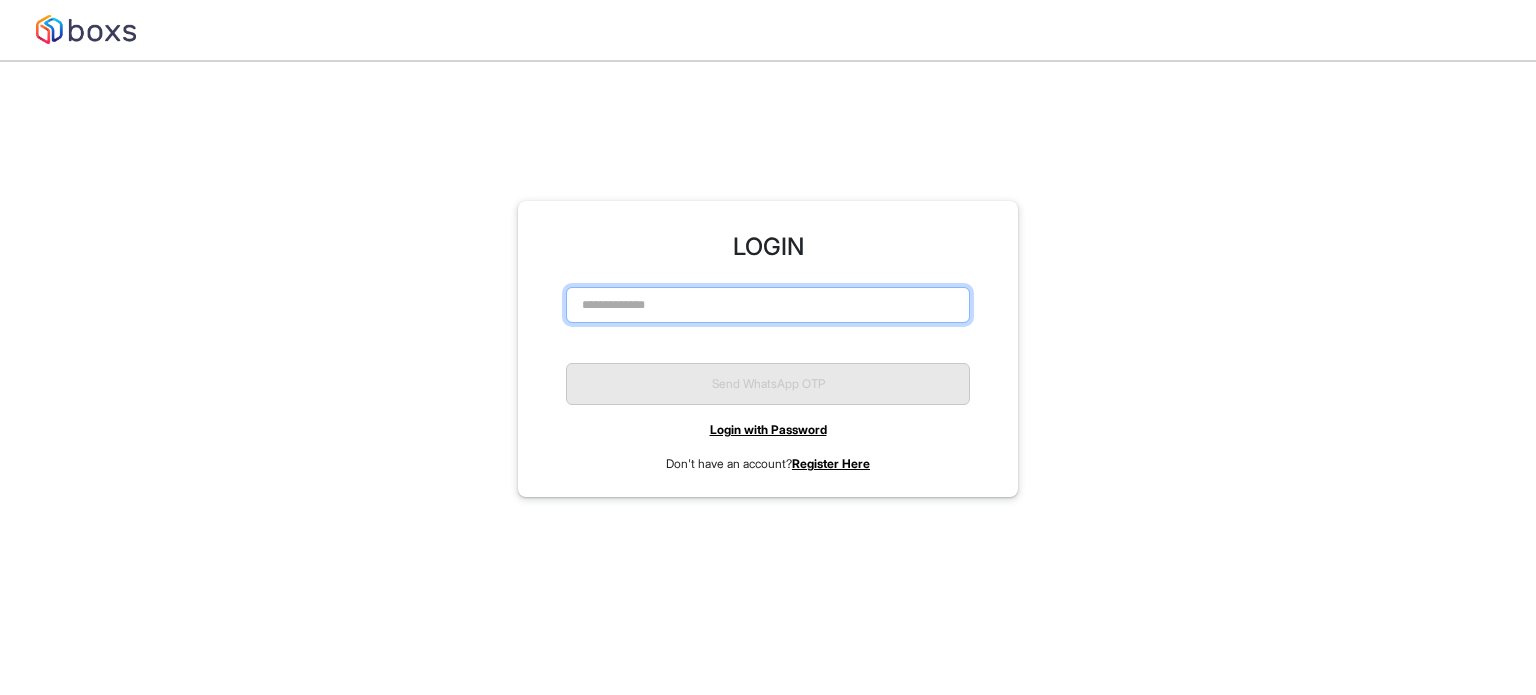 click at bounding box center [768, 305] 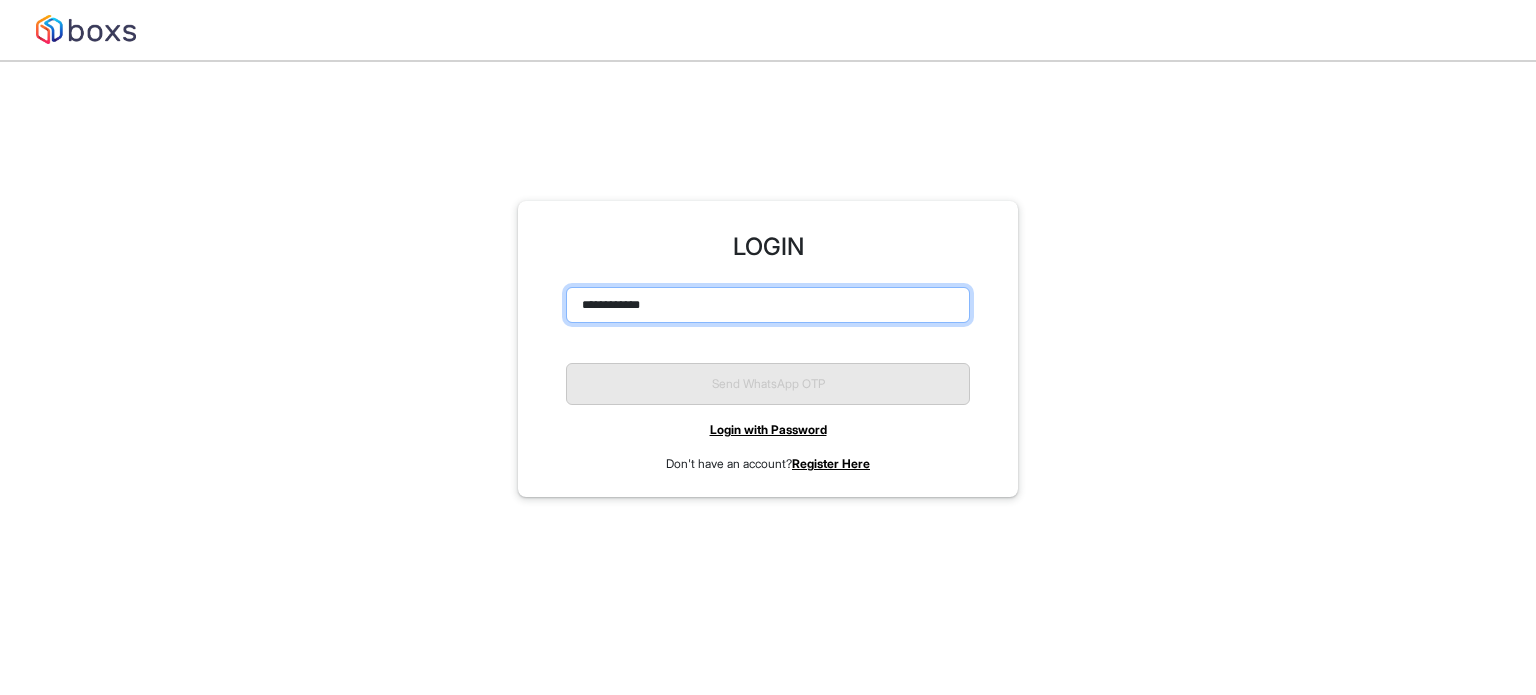 scroll, scrollTop: 51, scrollLeft: 0, axis: vertical 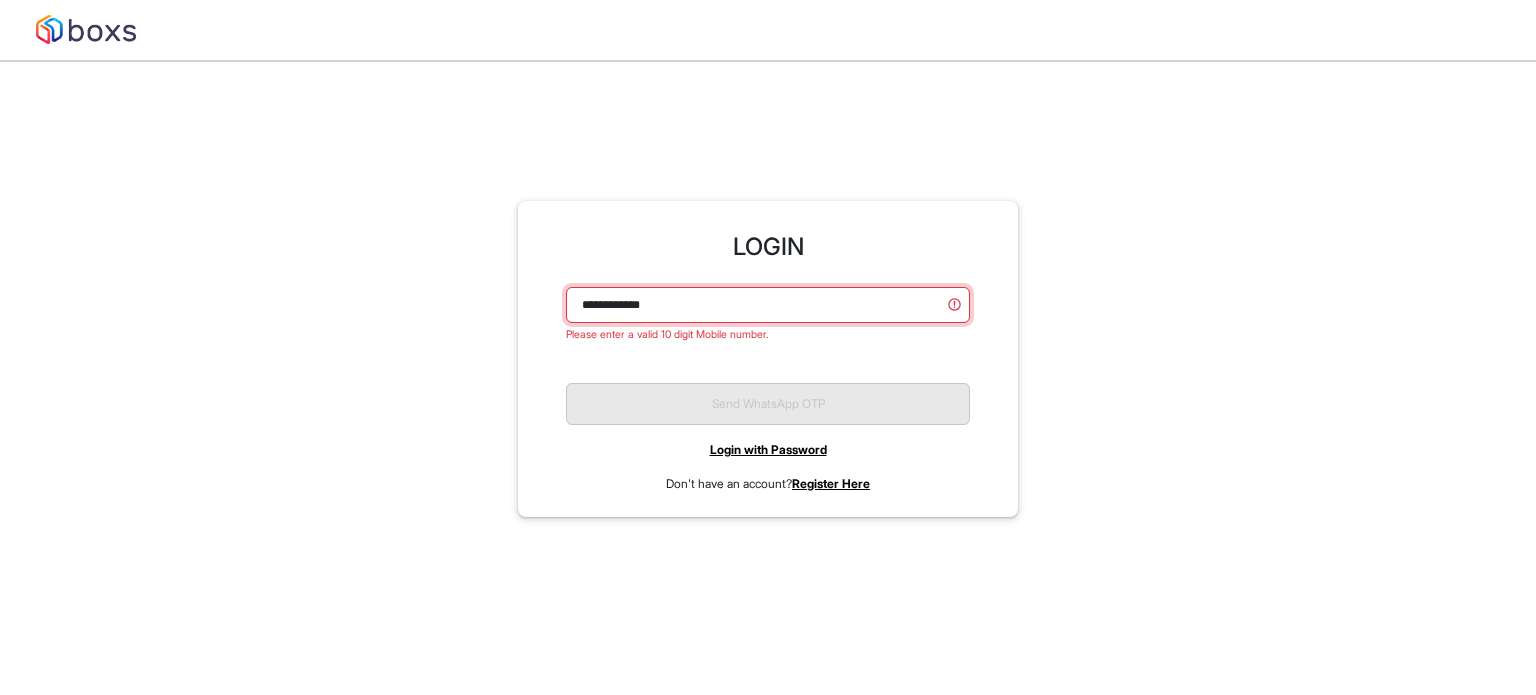 click on "**********" at bounding box center [768, 305] 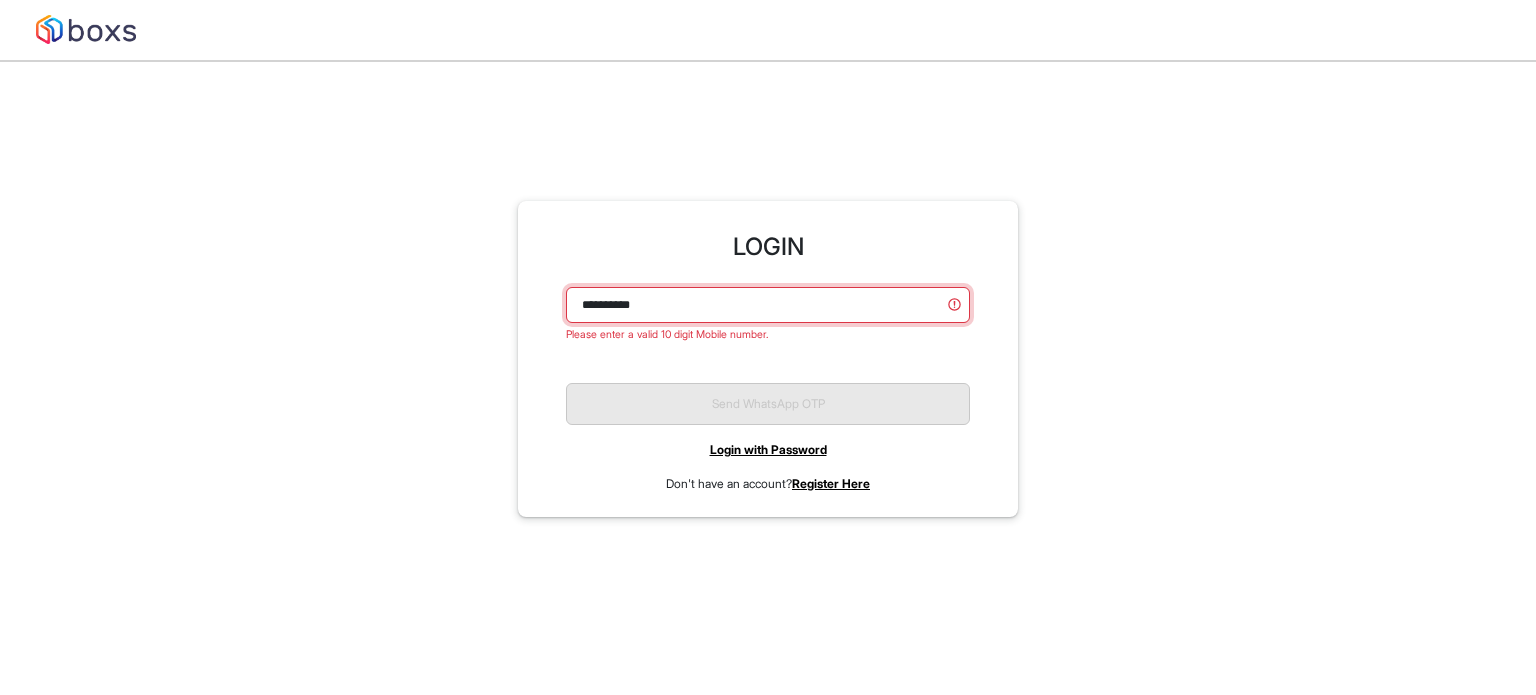click on "*********" at bounding box center (768, 305) 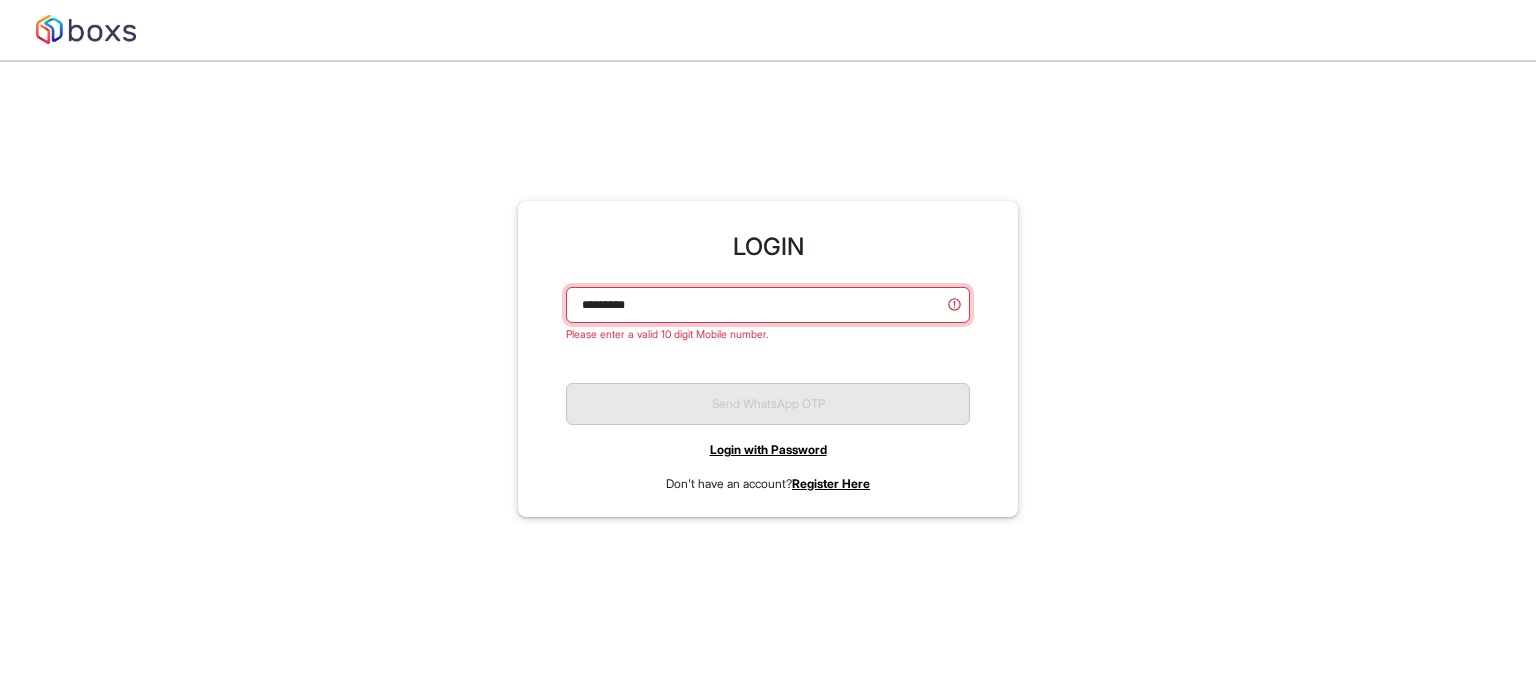 click on "*********" at bounding box center [768, 305] 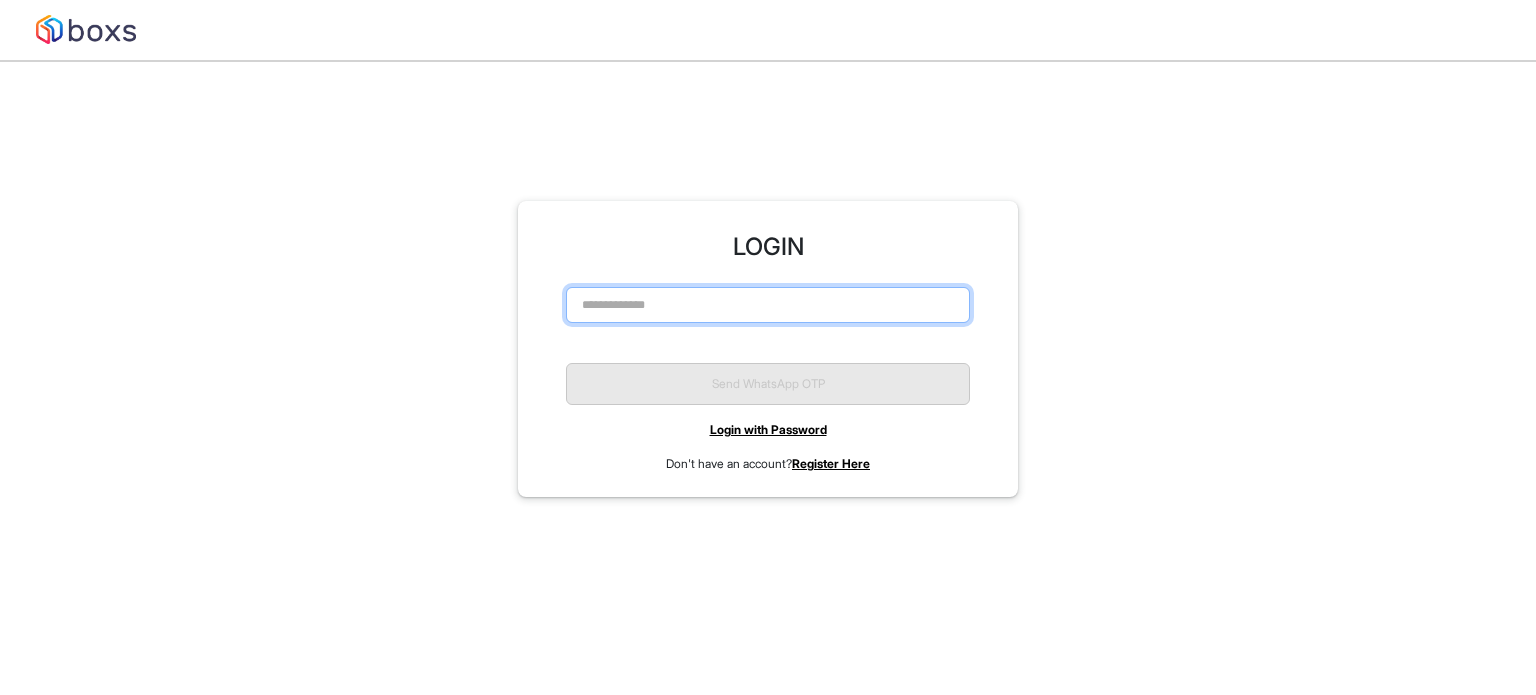 paste on "*********" 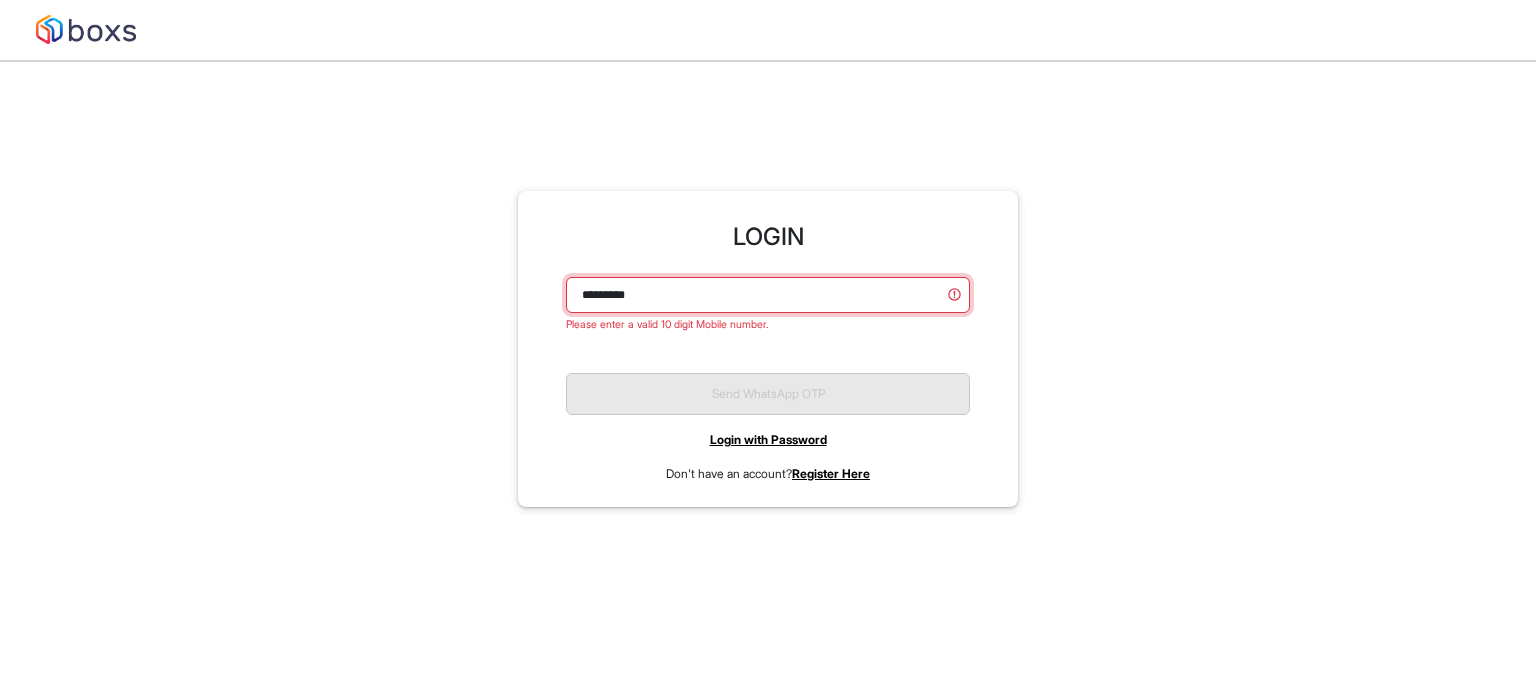 scroll, scrollTop: 51, scrollLeft: 0, axis: vertical 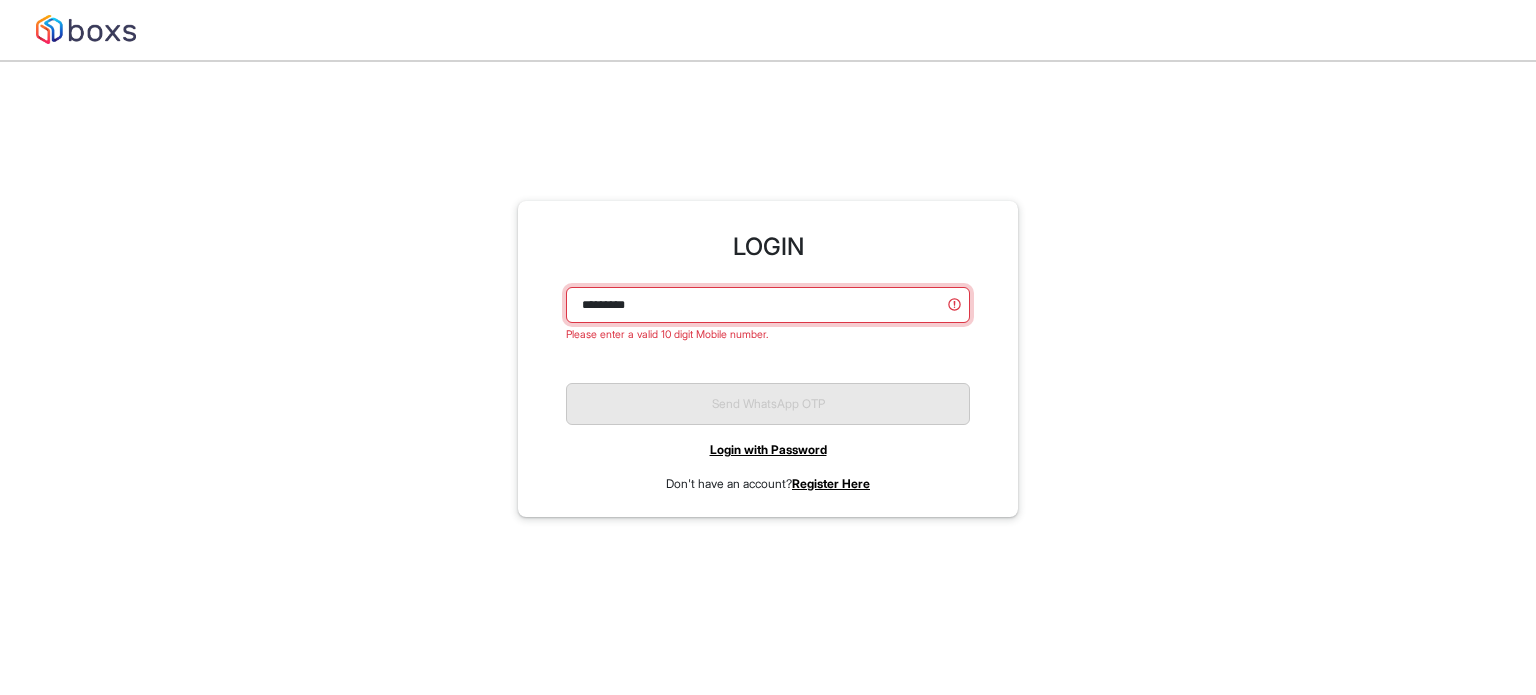 click on "*********" at bounding box center [768, 305] 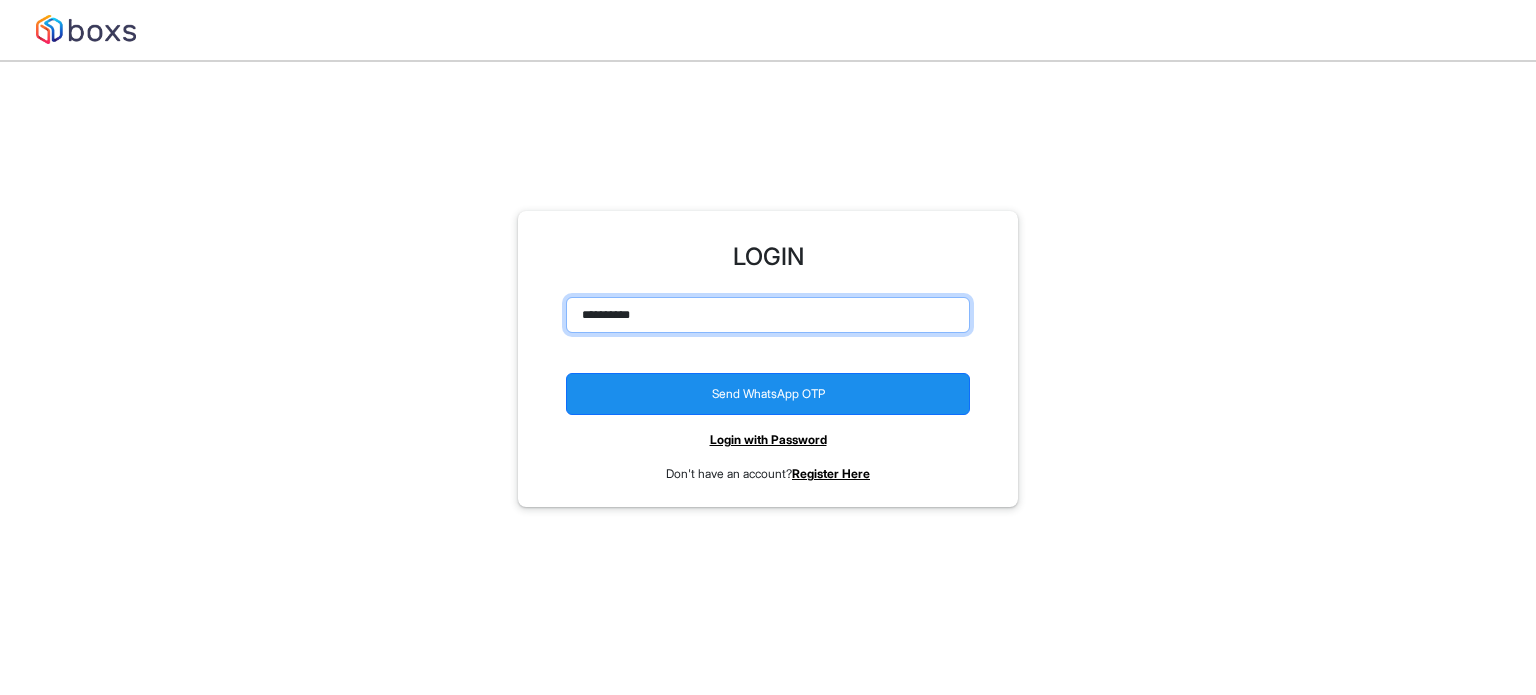 scroll, scrollTop: 61, scrollLeft: 0, axis: vertical 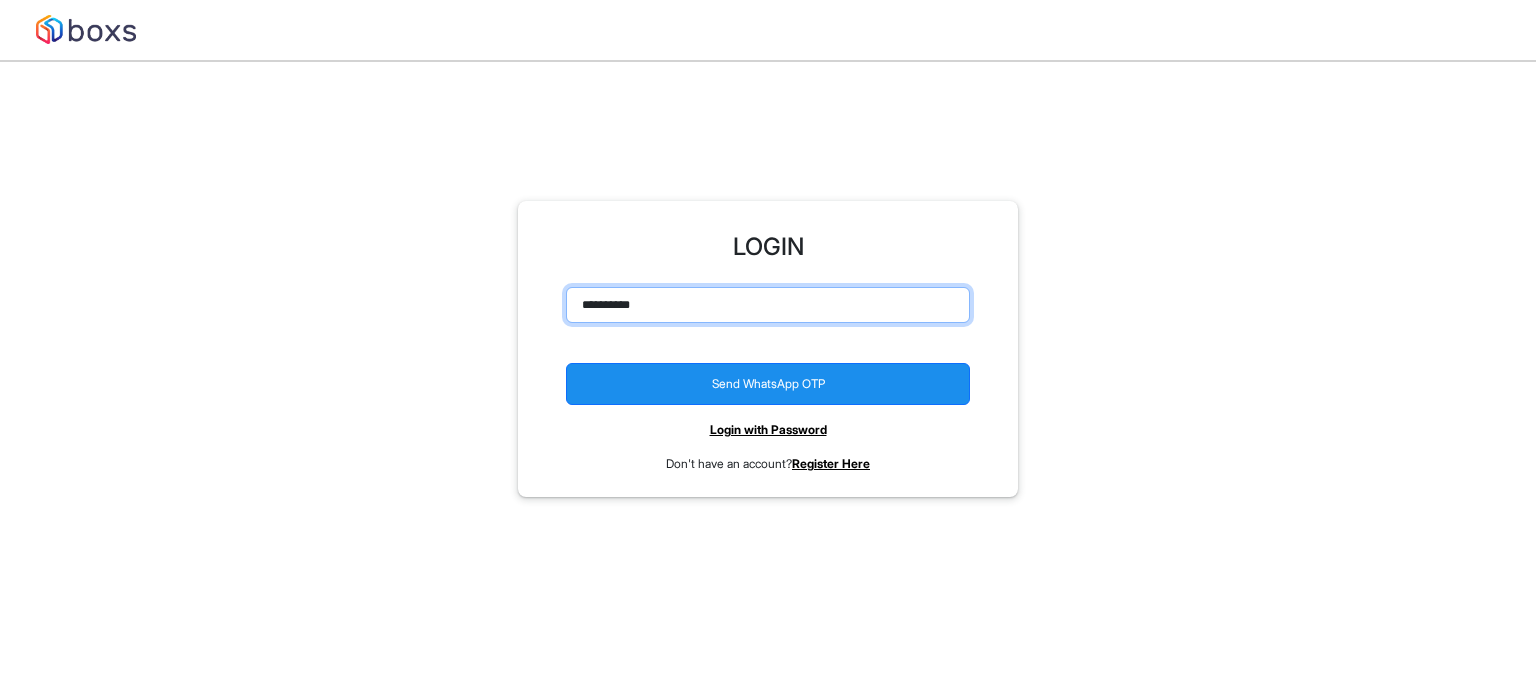drag, startPoint x: 664, startPoint y: 307, endPoint x: 548, endPoint y: 308, distance: 116.00431 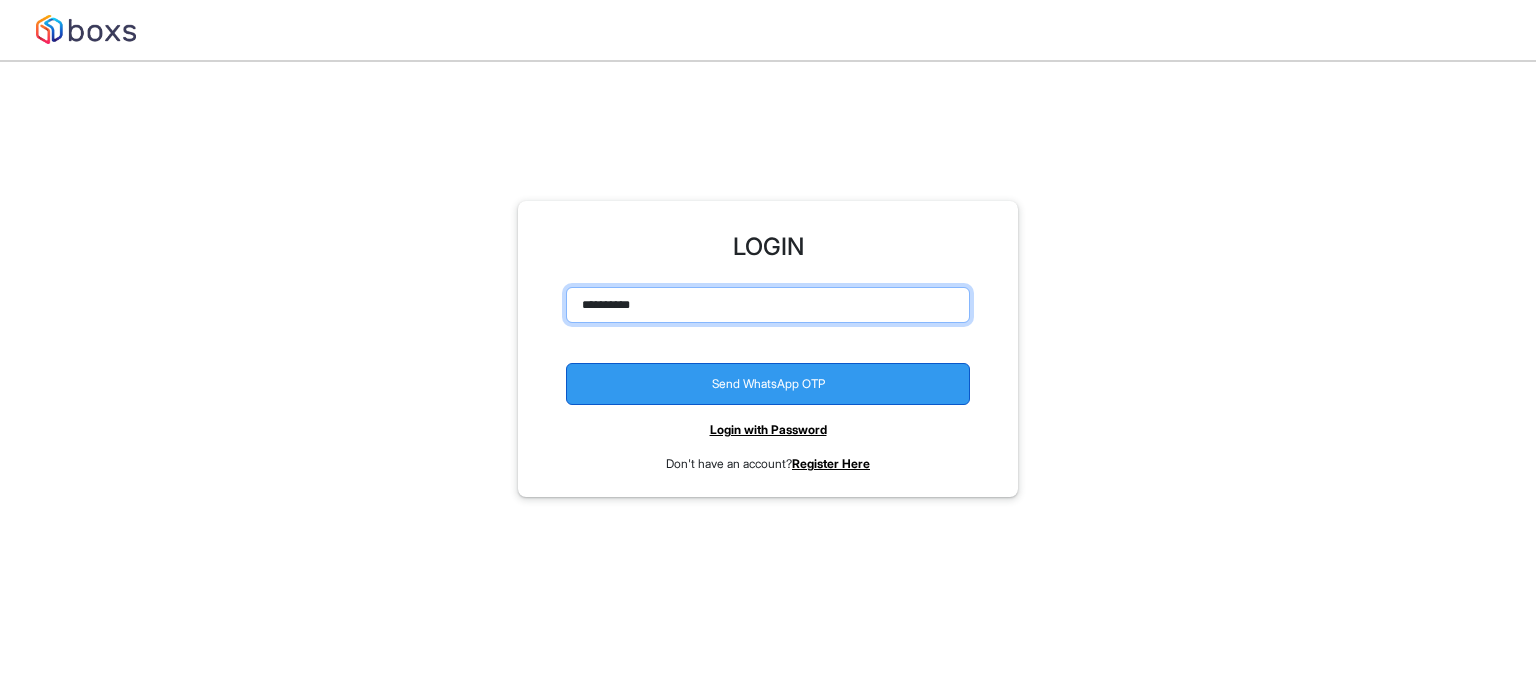 type on "**********" 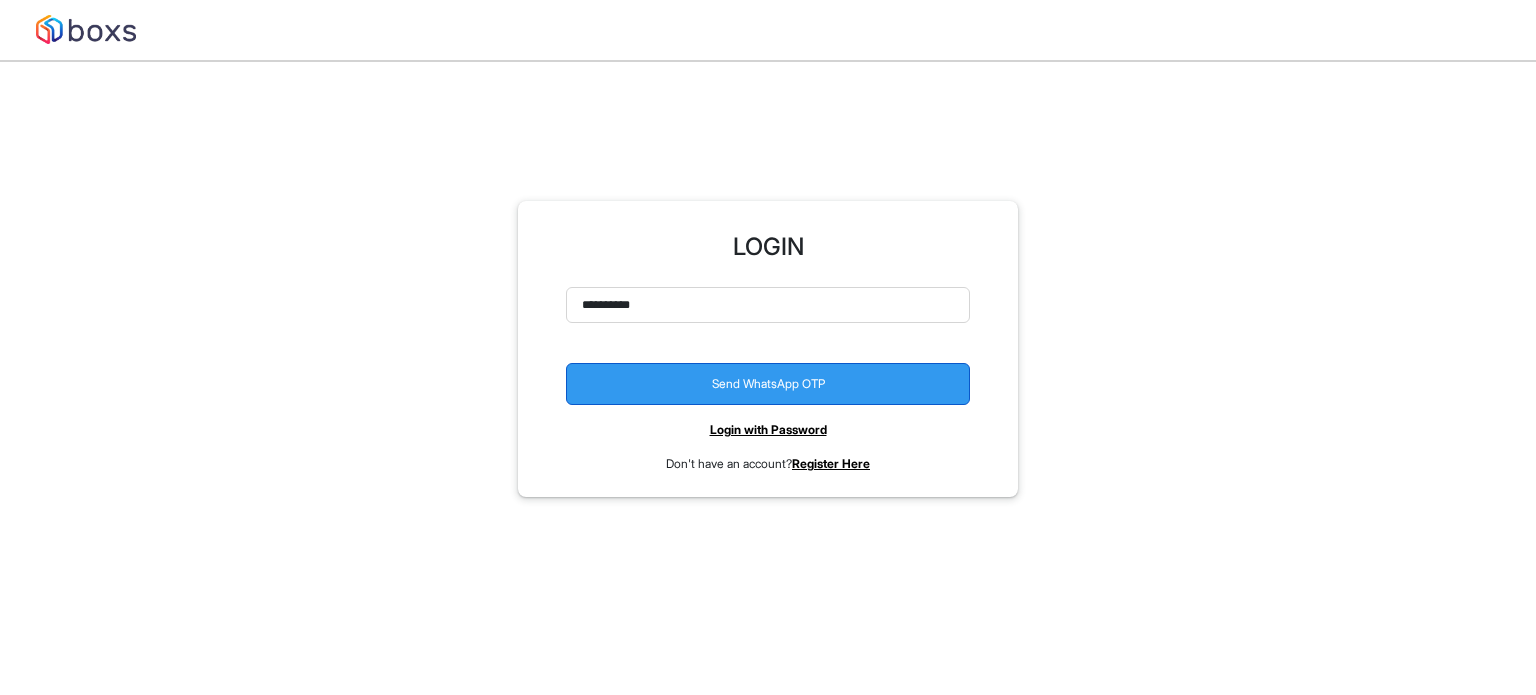 click on "Send WhatsApp OTP" at bounding box center (768, 384) 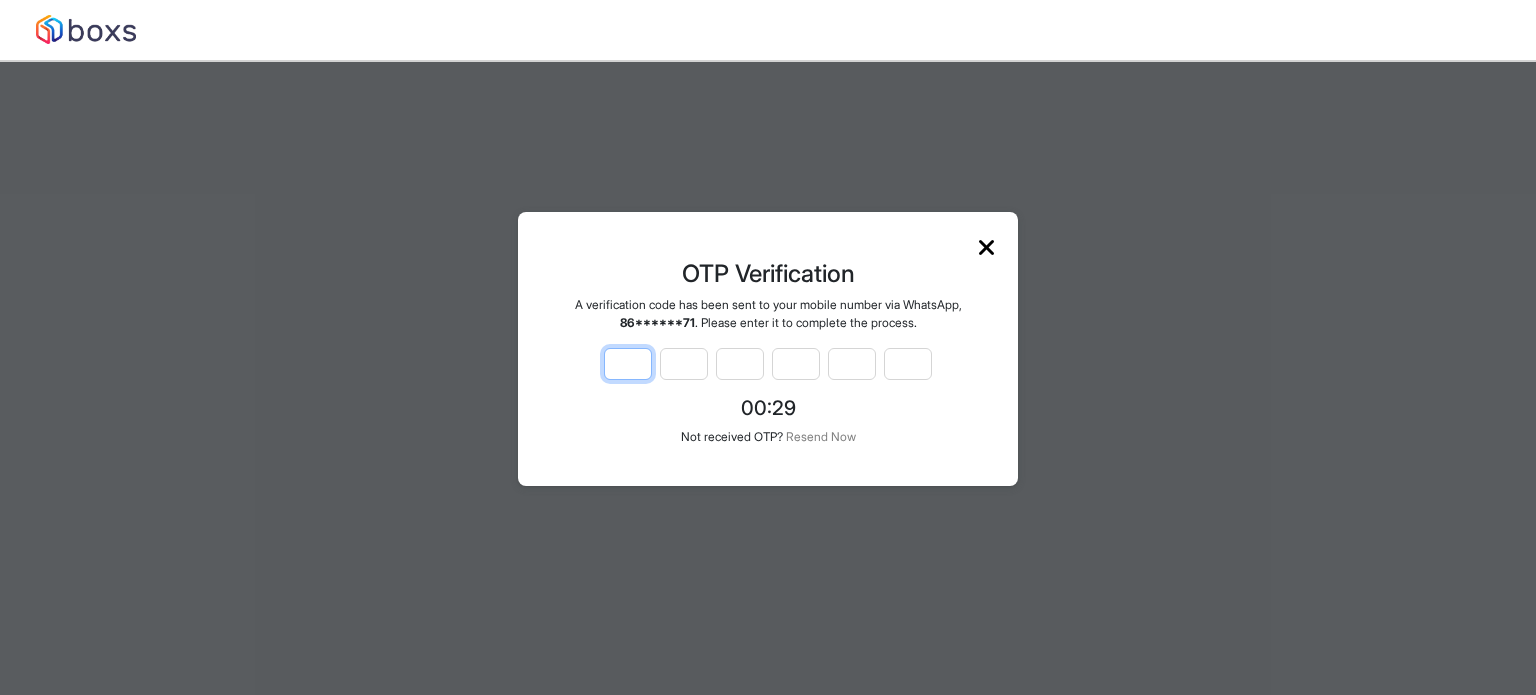 click at bounding box center [628, 364] 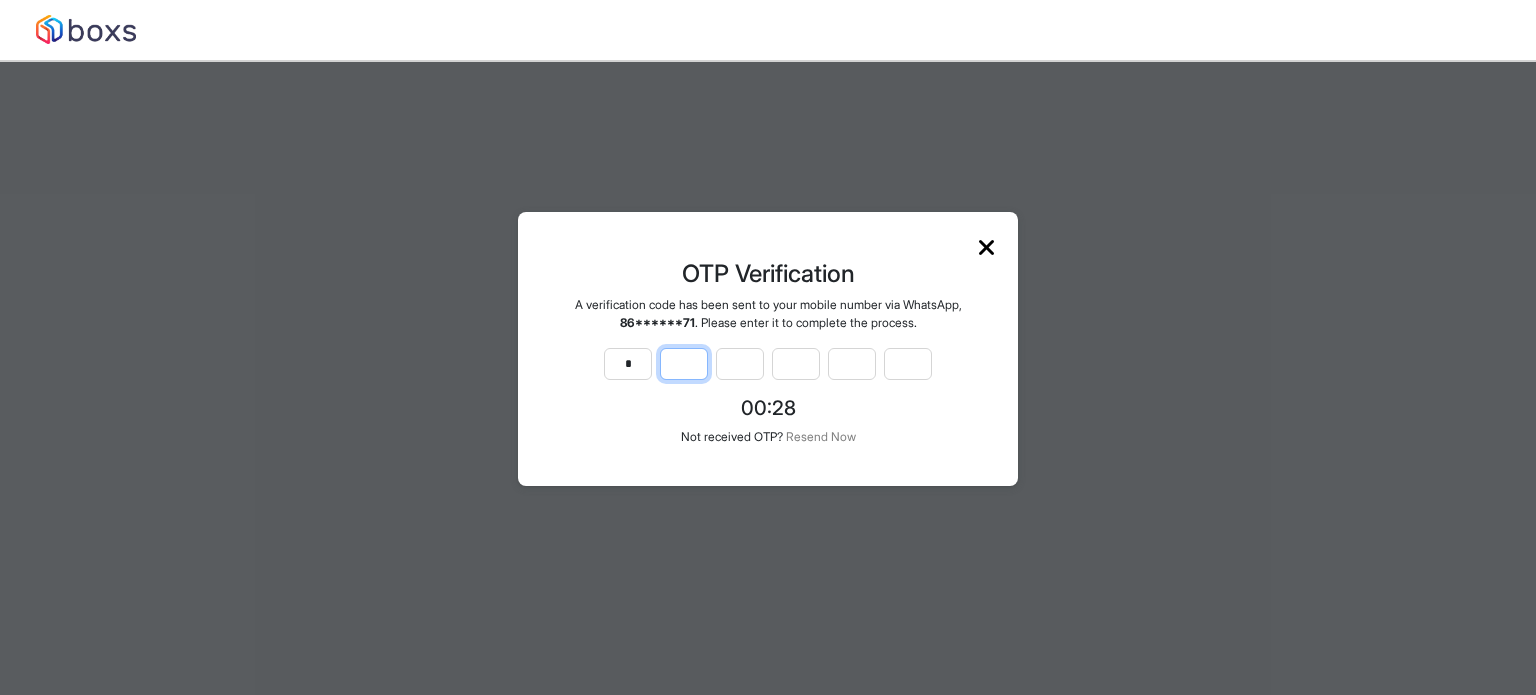 type on "*" 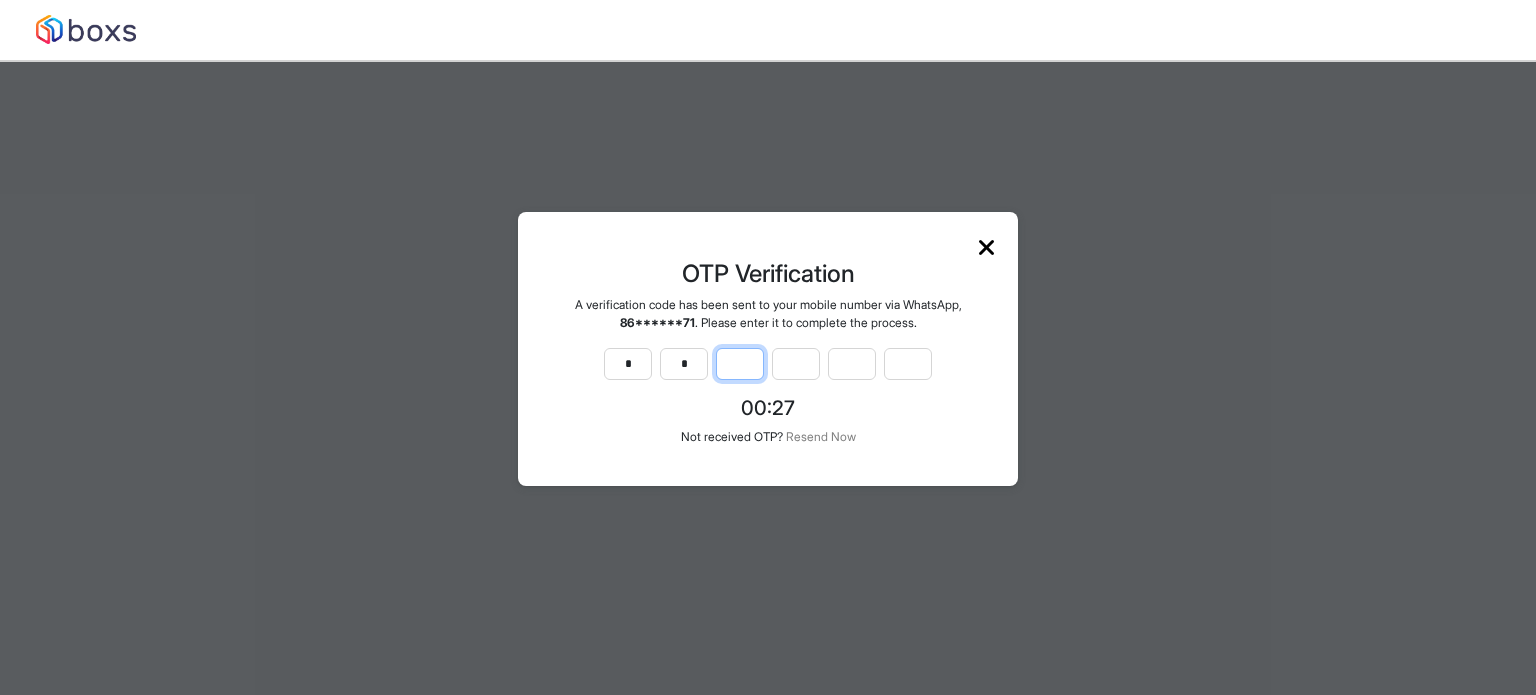 type on "*" 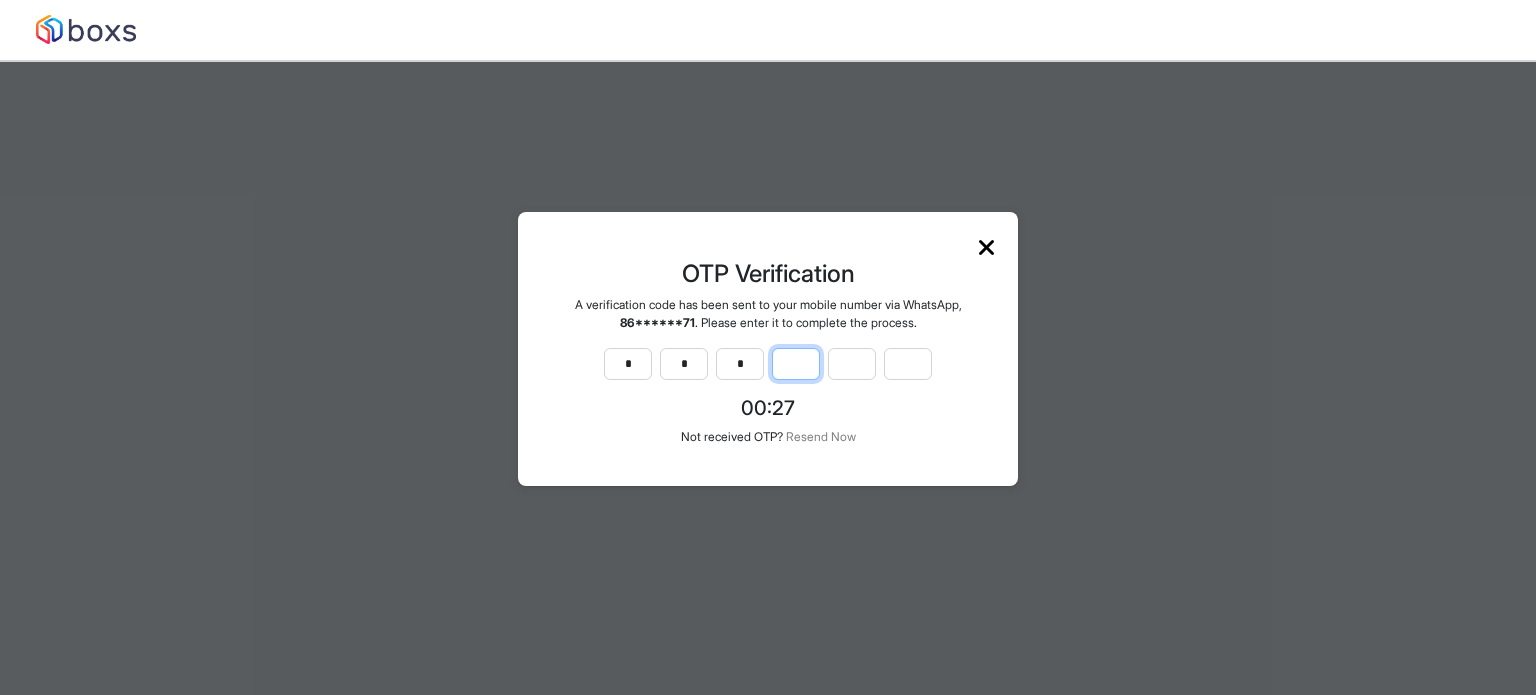 type on "*" 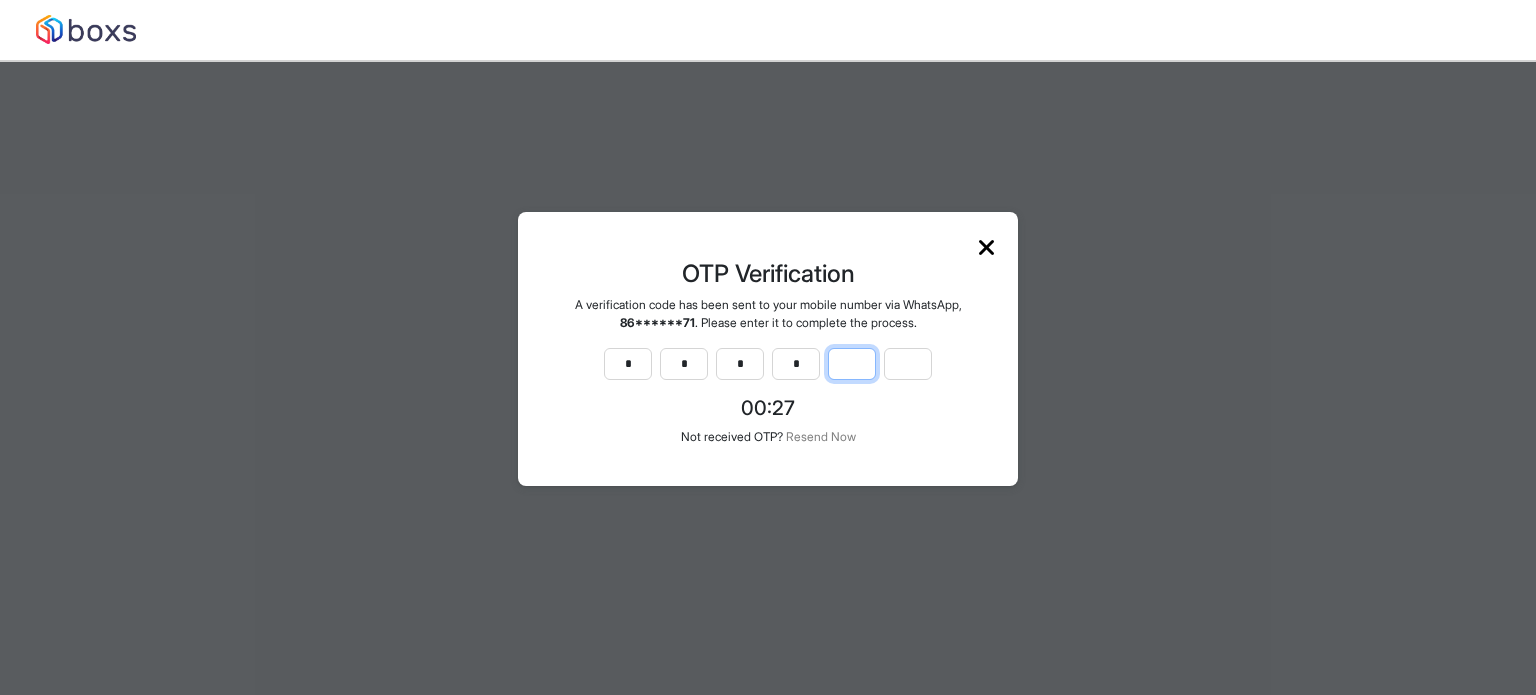 type on "*" 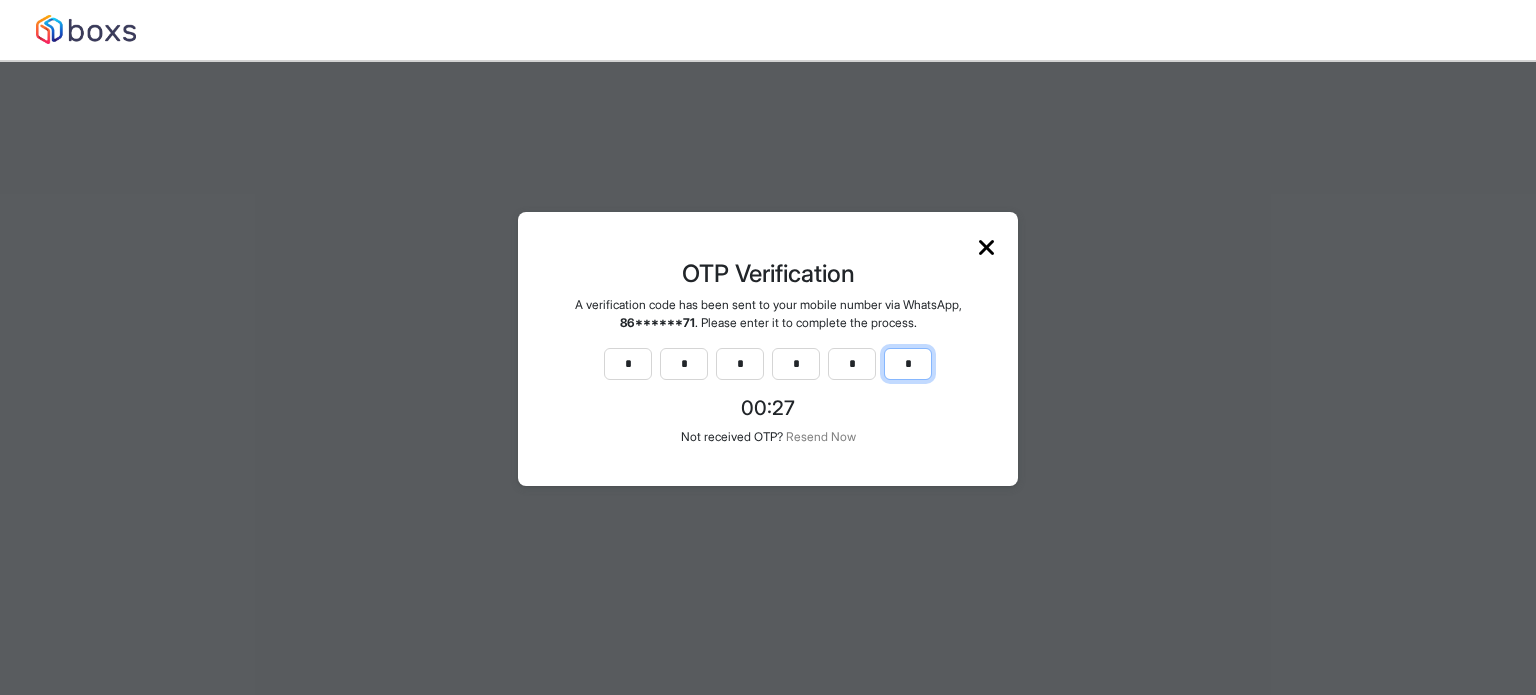 type on "*" 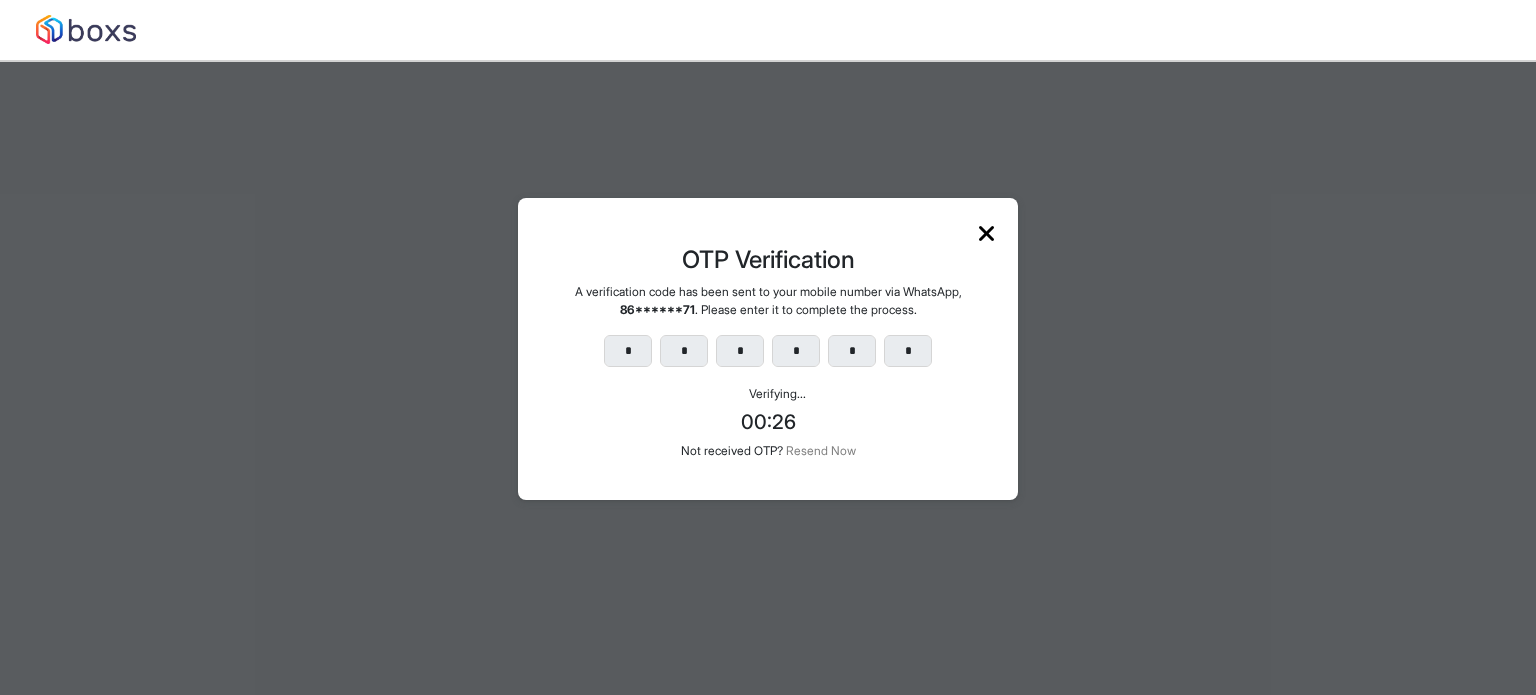 scroll, scrollTop: 48, scrollLeft: 0, axis: vertical 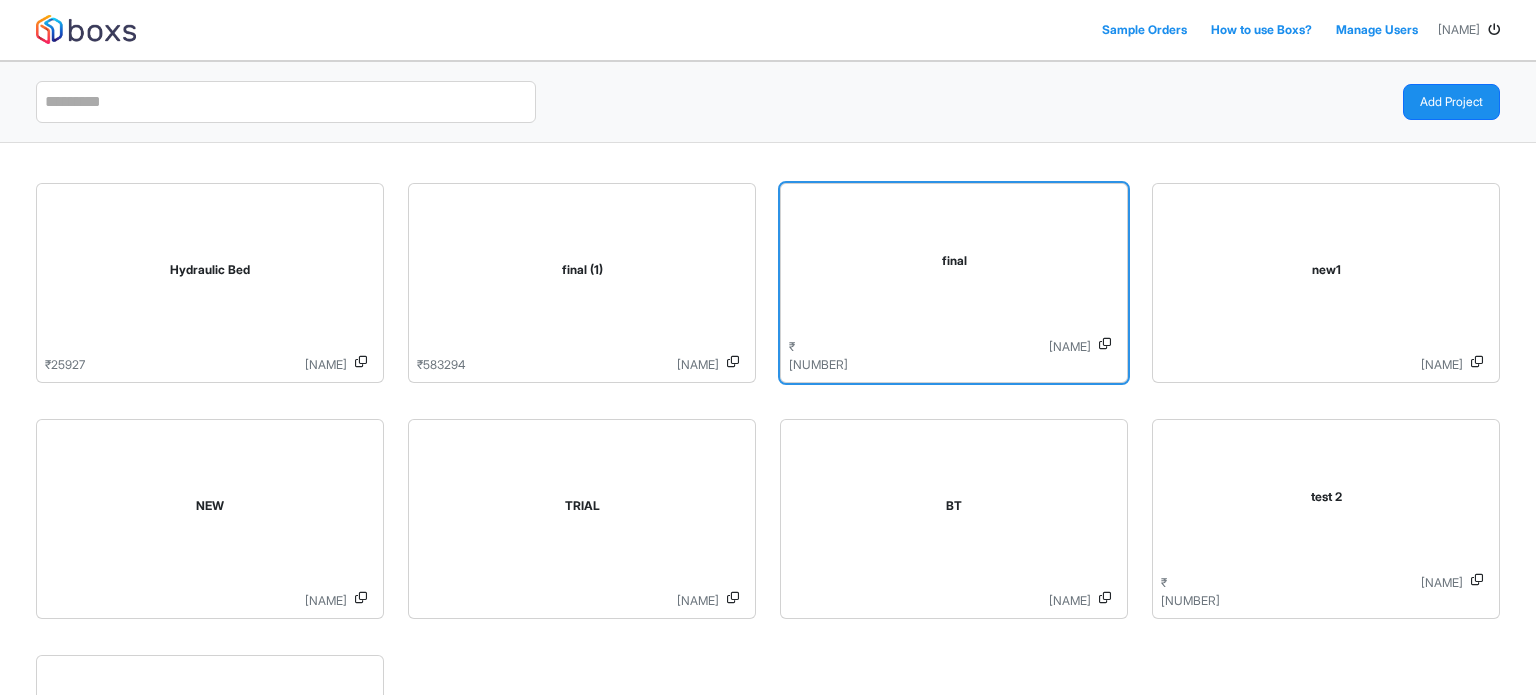 click on "final" at bounding box center (954, 265) 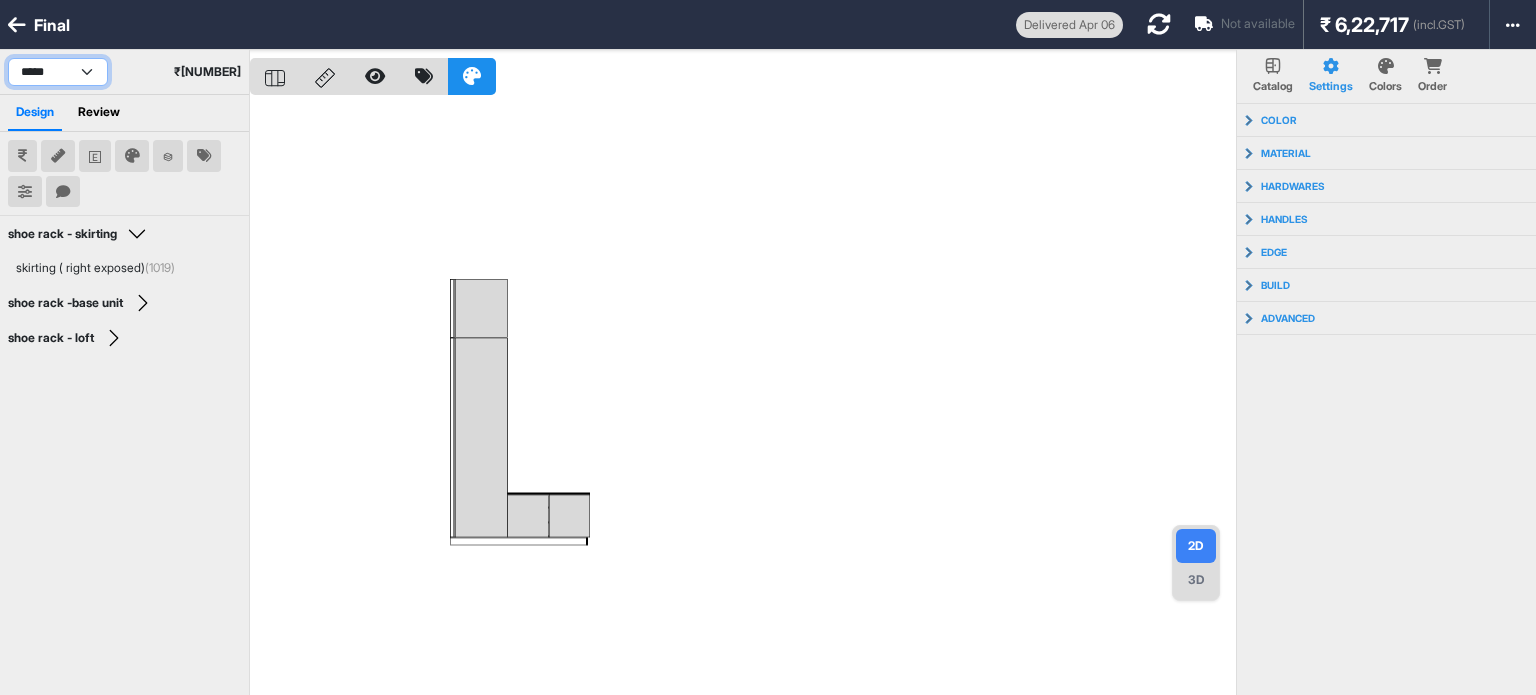 click on "**********" at bounding box center (58, 72) 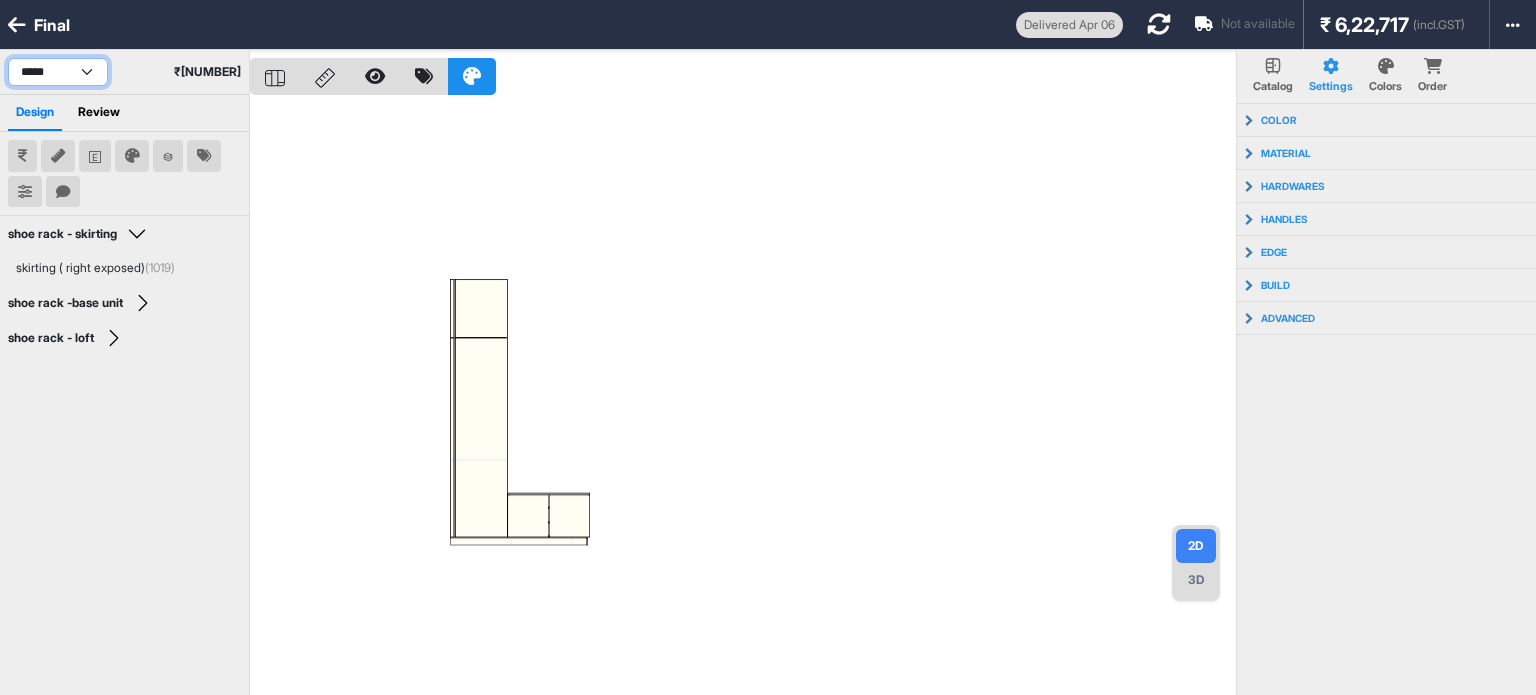 select on "****" 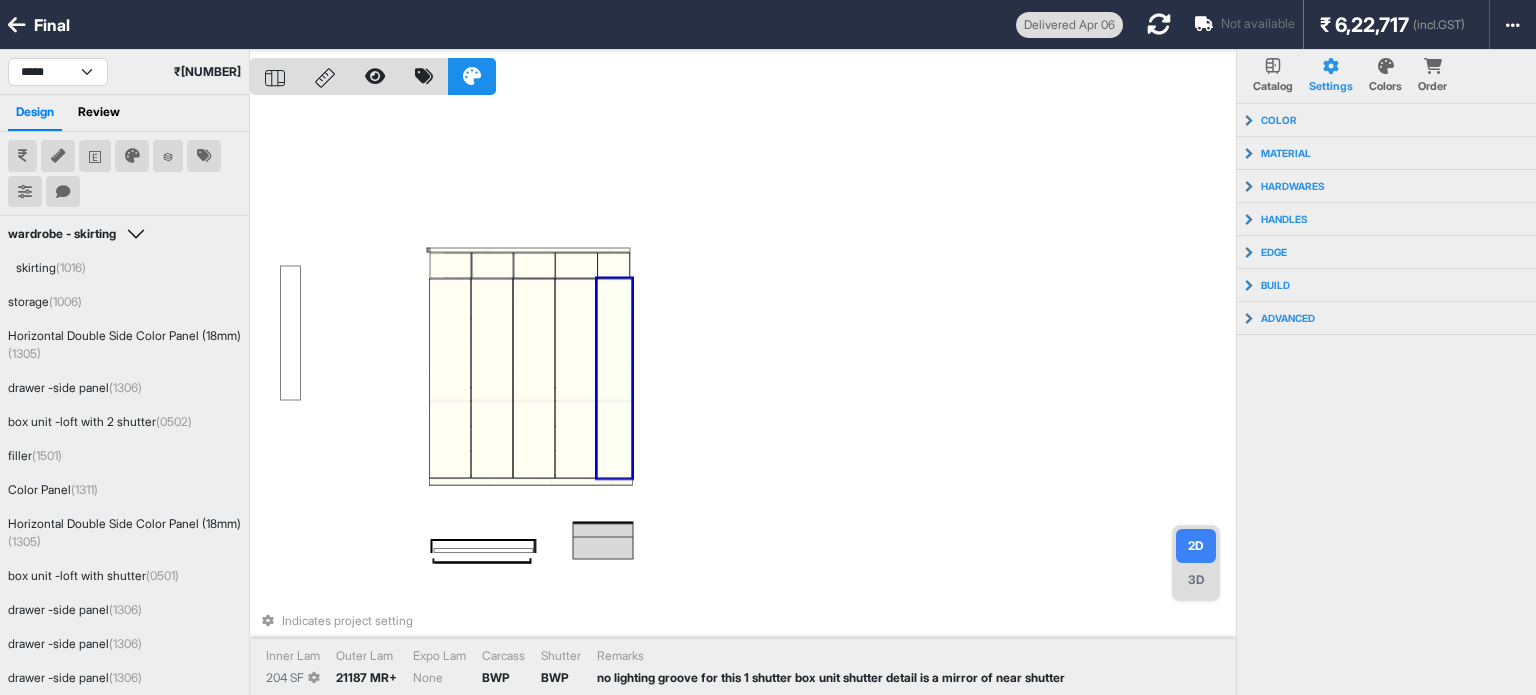 click at bounding box center [614, 379] 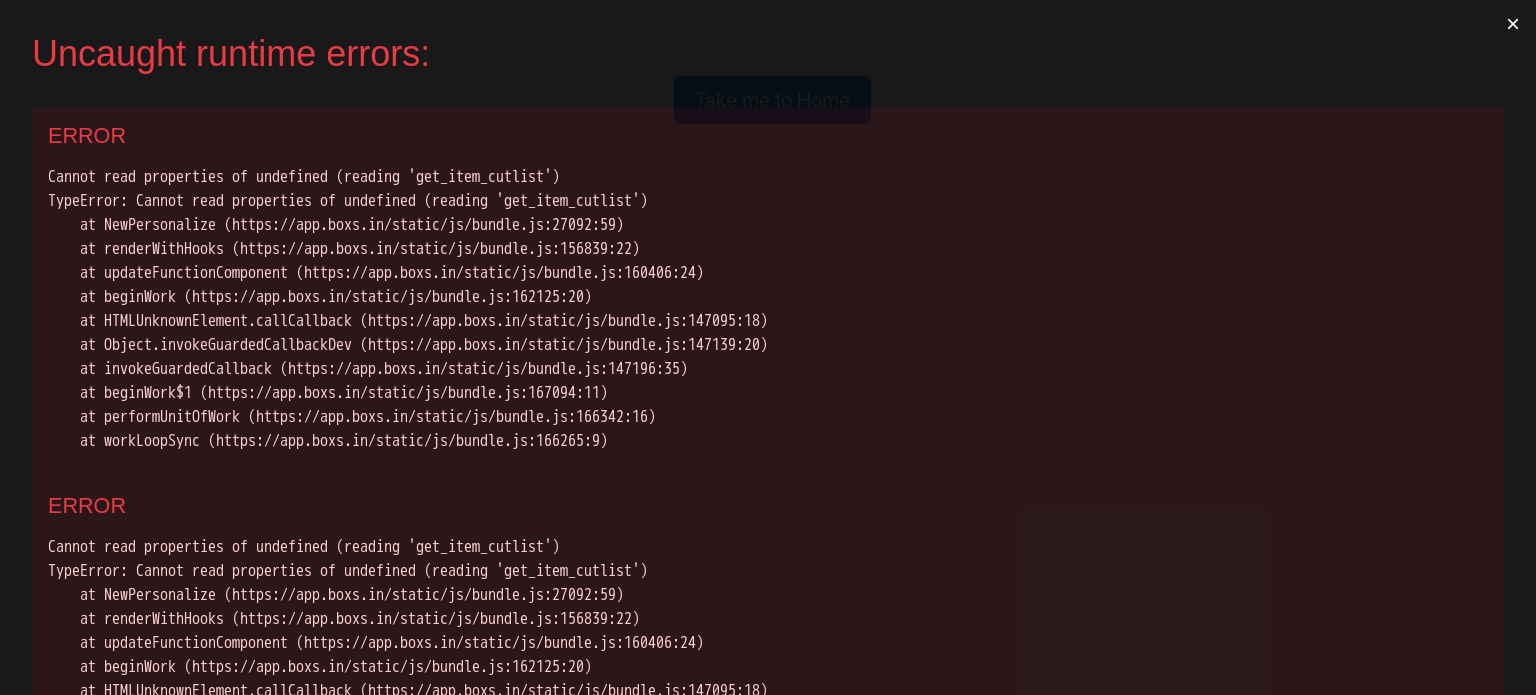 scroll, scrollTop: 0, scrollLeft: 0, axis: both 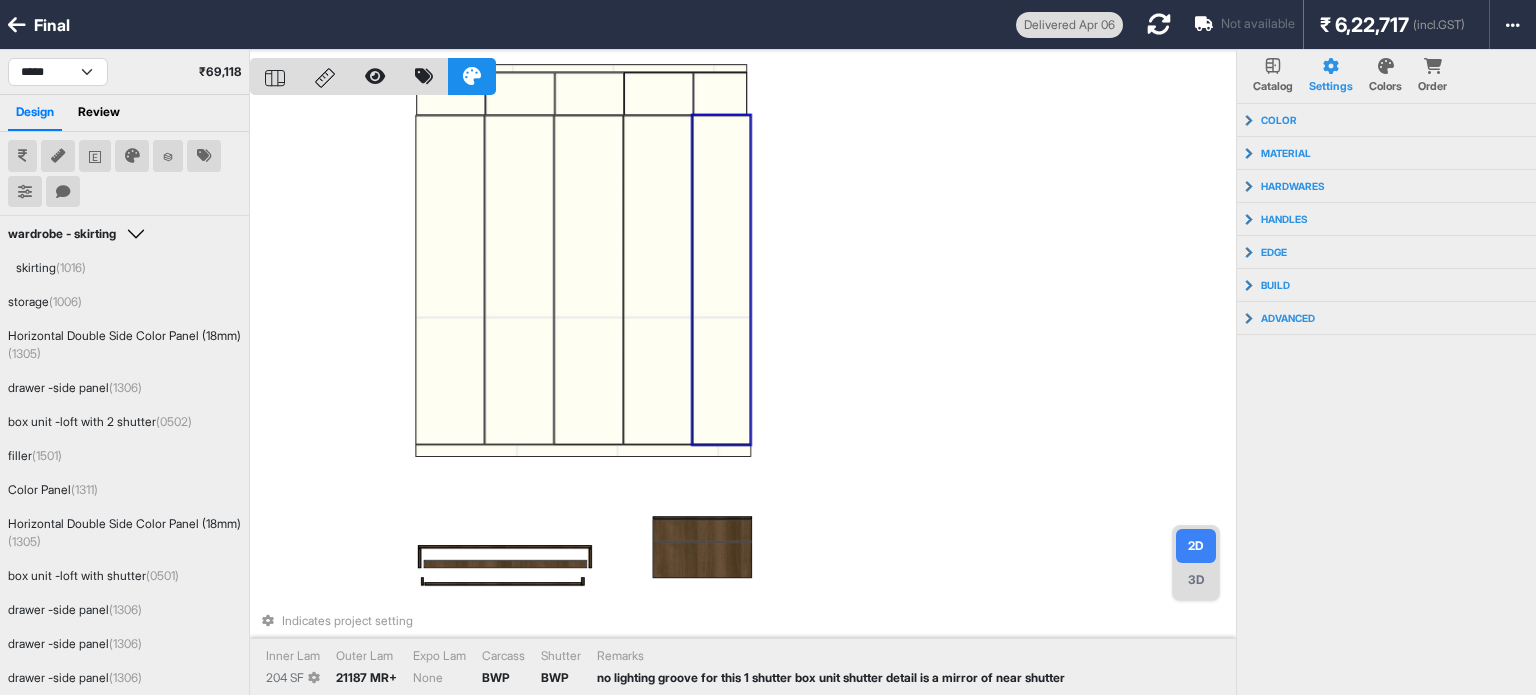 click at bounding box center [721, 279] 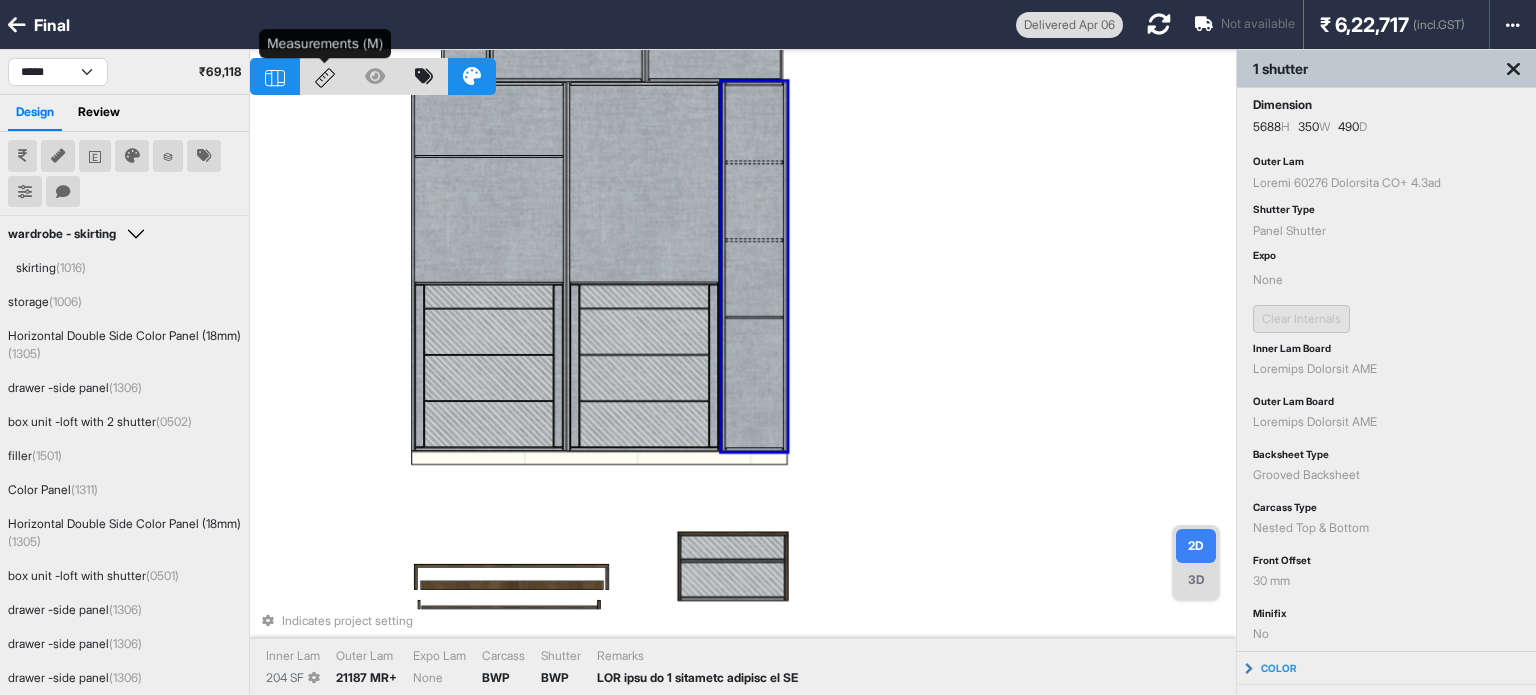 click at bounding box center (325, 78) 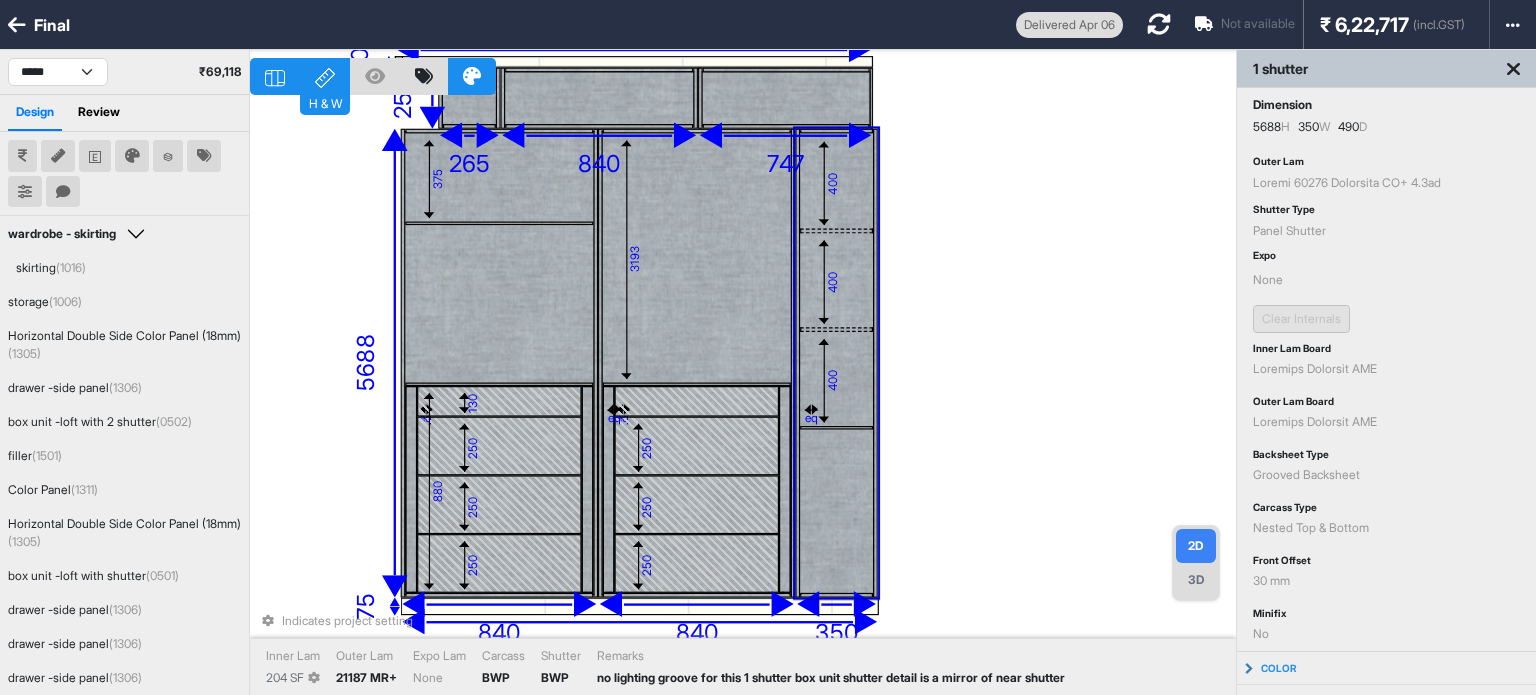 click on "400" at bounding box center [832, 281] 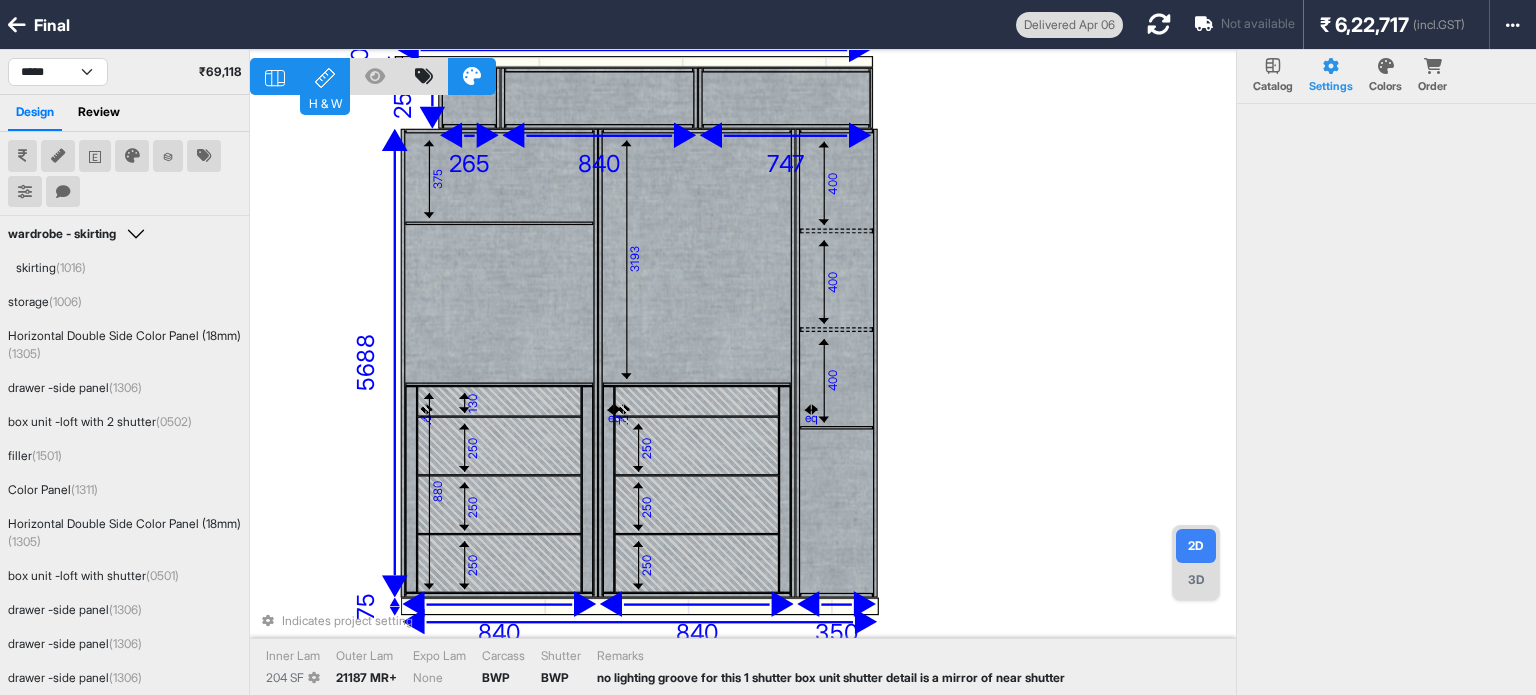 click on "494 404 463 512 0487 lo 799 891 868 ip 436 do 663 917 873 364 si 815 563 550 61 291 53 28 893 54 6866 8936 463 66 4845 841 304 784 15 58 92 607 211 50 113 839 1314 374 8758 99 7560 Ametconse adipisc elitsed Doeiu Tem 521 IN Utlab Etd 93461 MA+ Aliq Eni Admi Veniamq NOS Exercit ULL Laboris ni aliquipe eacomm con duis 3 auteiru inr volu
velites cillum fu n pariat ex sint occaeca" at bounding box center (743, 397) 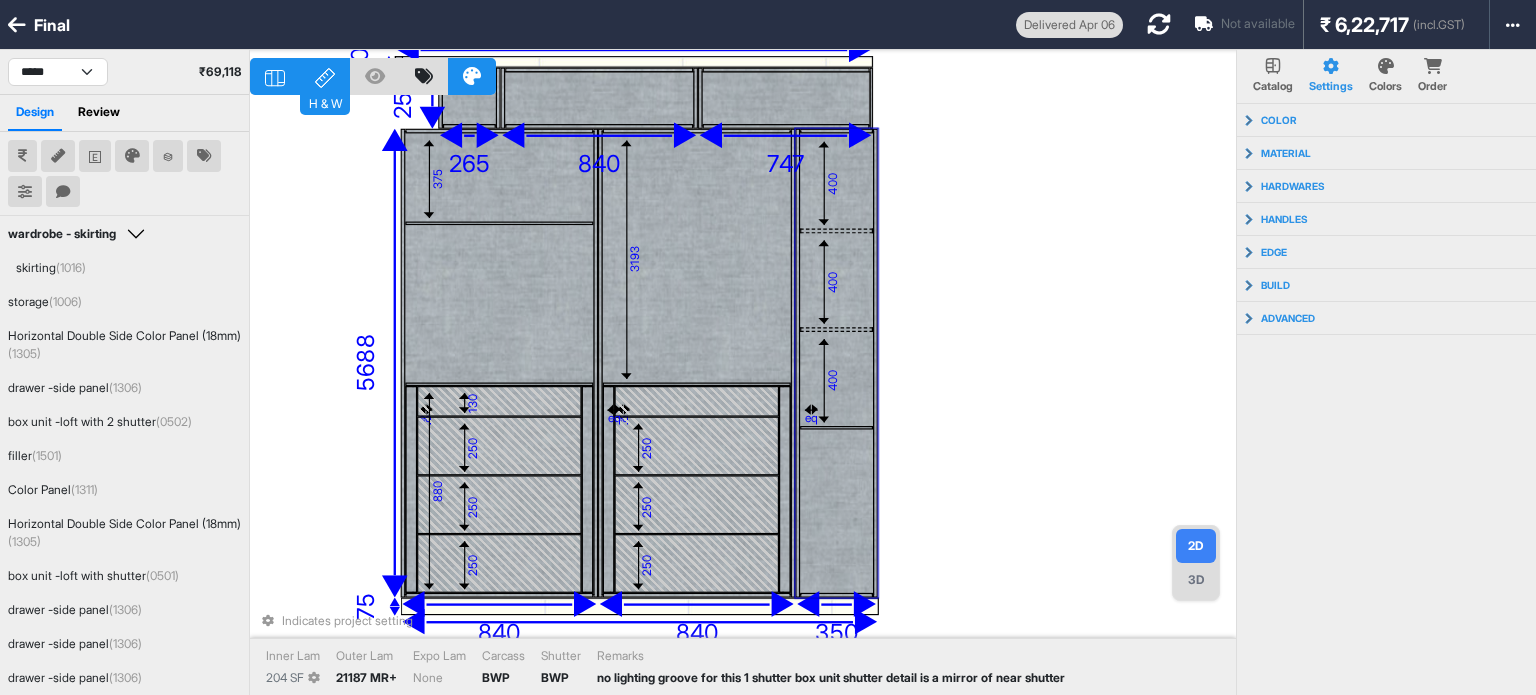 click on "400" at bounding box center [837, 379] 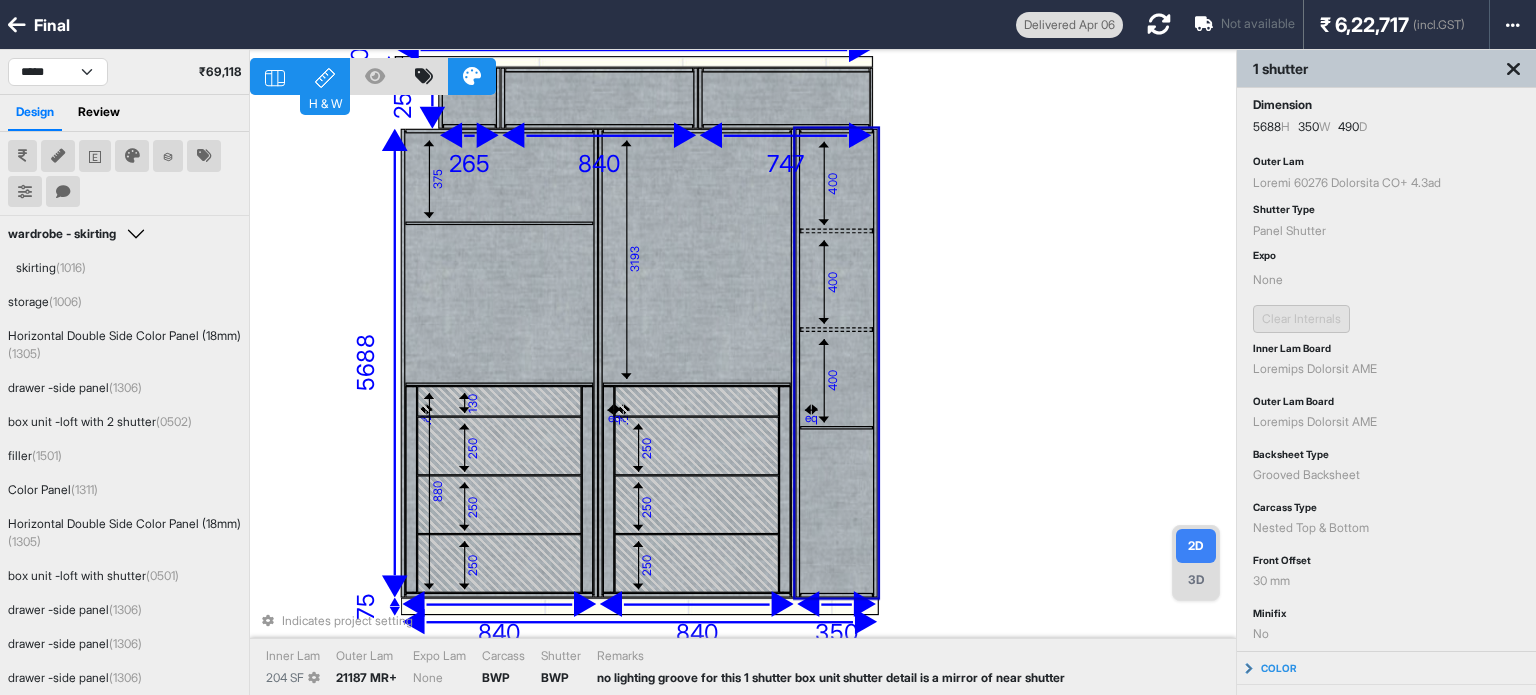 click on "400" at bounding box center [837, 379] 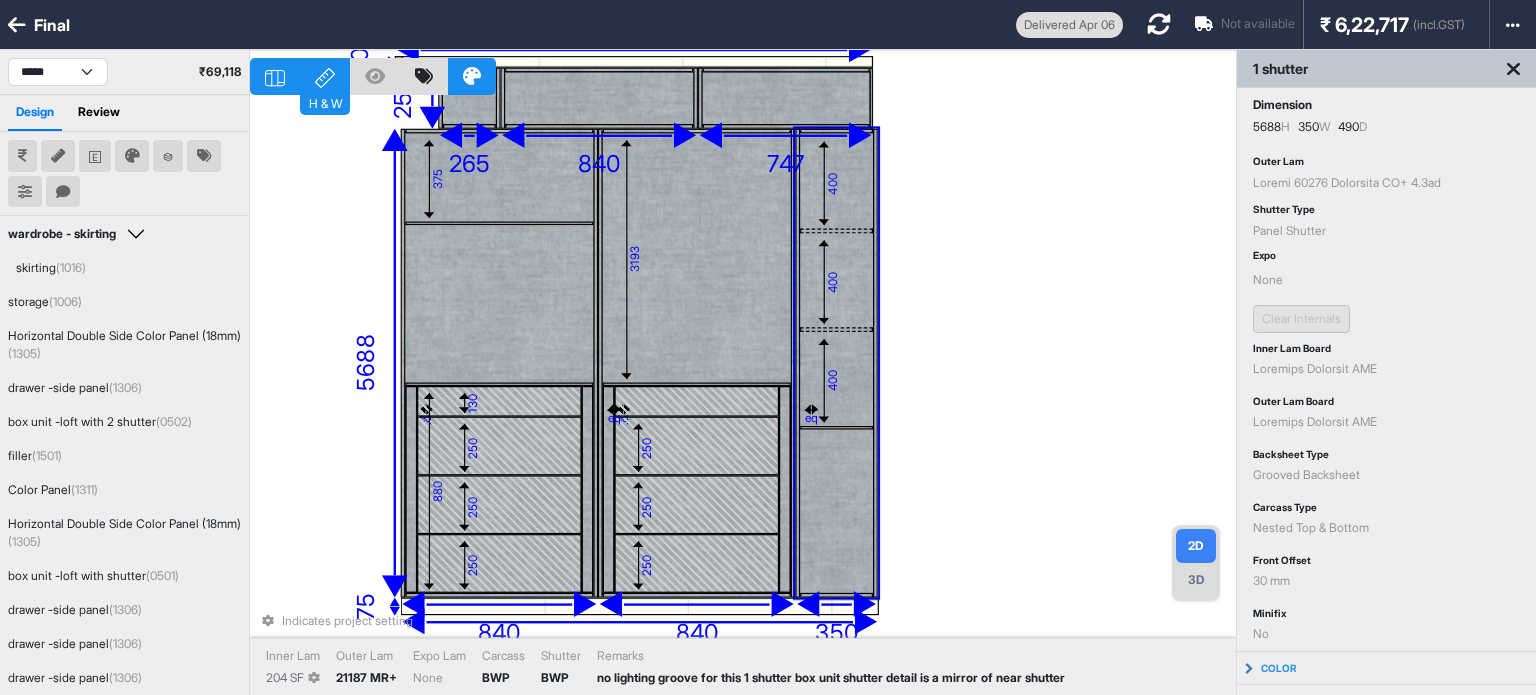 click on "494 404 463 512 0487 lo 799 891 868 ip 436 do 663 917 873 364 si 815 563 550 61 291 53 28 893 54 6866 8936 463 66 4845 841 304 784 15 58 92 607 211 50 113 839 1314 374 8758 99 7560 Ametconse adipisc elitsed Doeiu Tem 521 IN Utlab Etd 93461 MA+ Aliq Eni Admi Veniamq NOS Exercit ULL Laboris ni aliquipe eacomm con duis 3 auteiru inr volu
velites cillum fu n pariat ex sint occaeca" at bounding box center (743, 397) 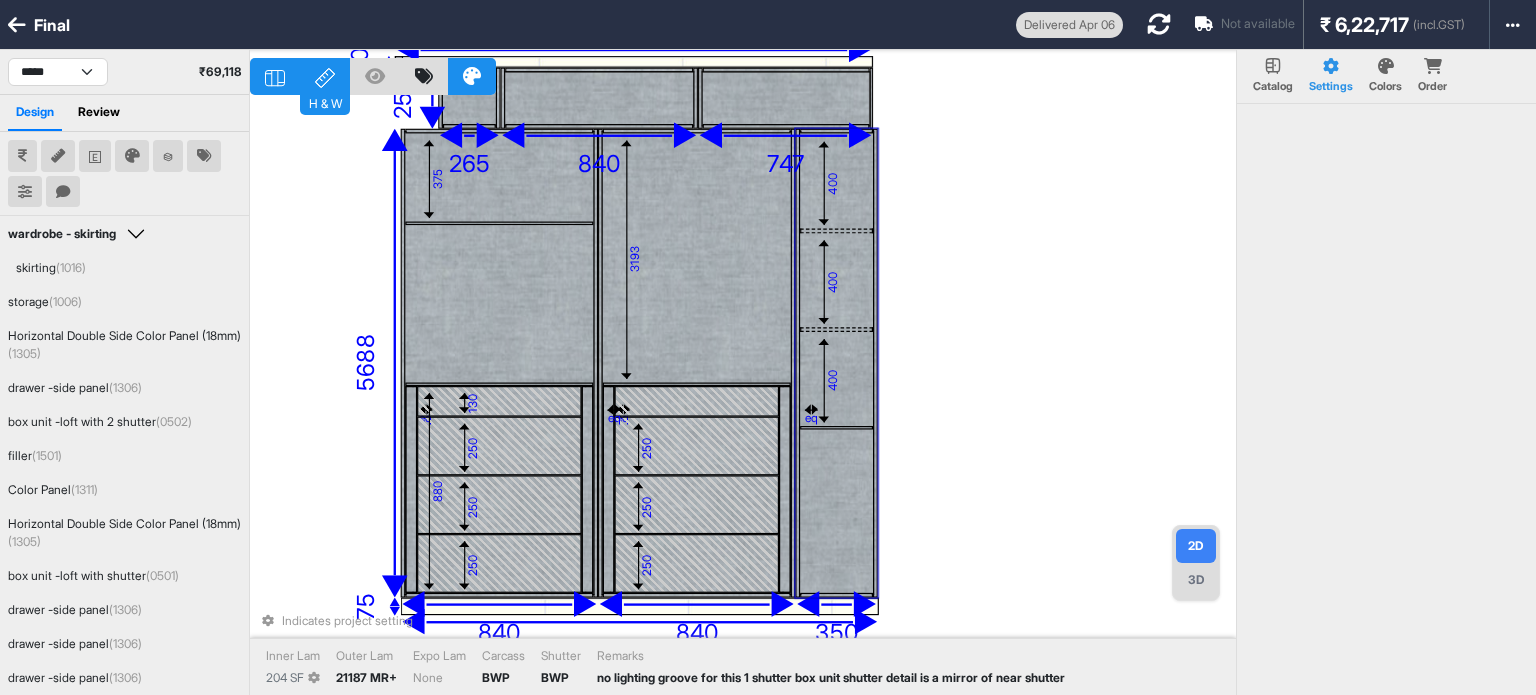 click on "400" at bounding box center [837, 379] 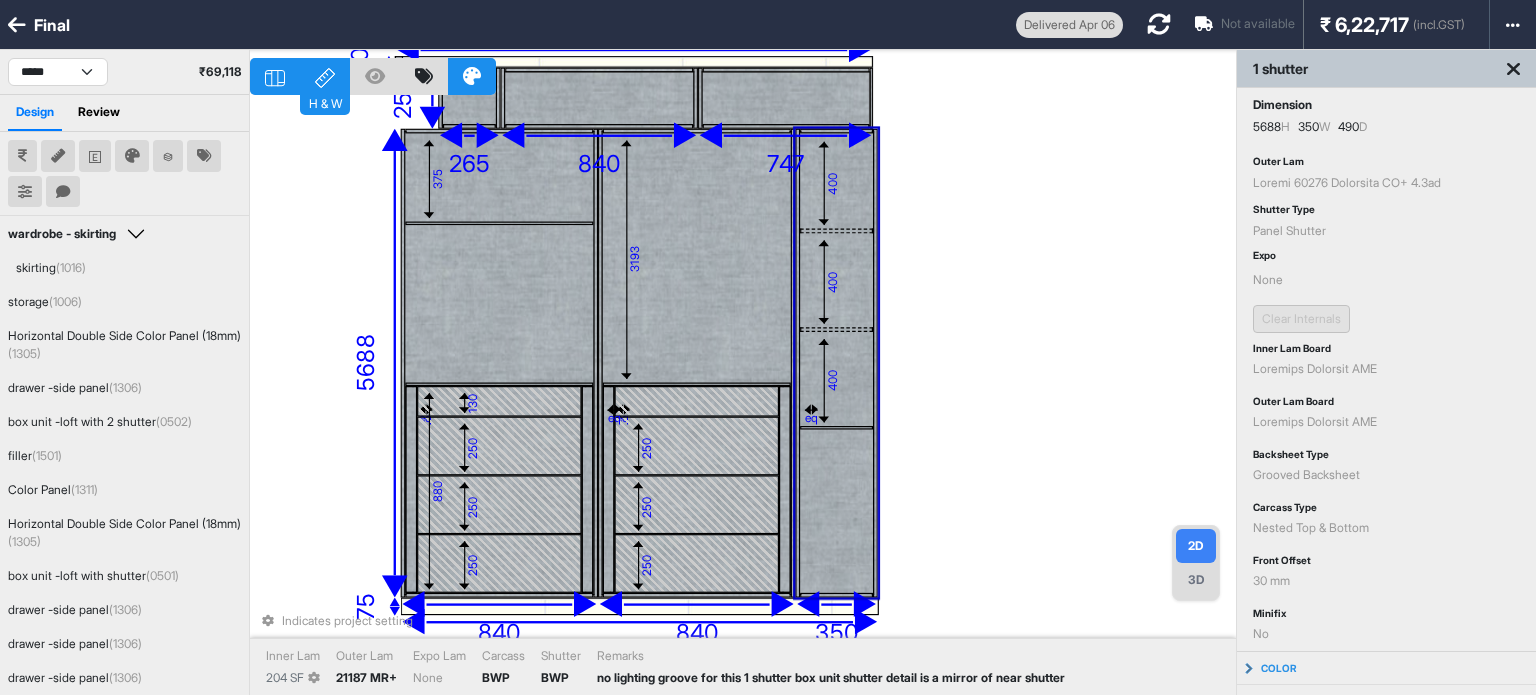 click on "400" at bounding box center [837, 379] 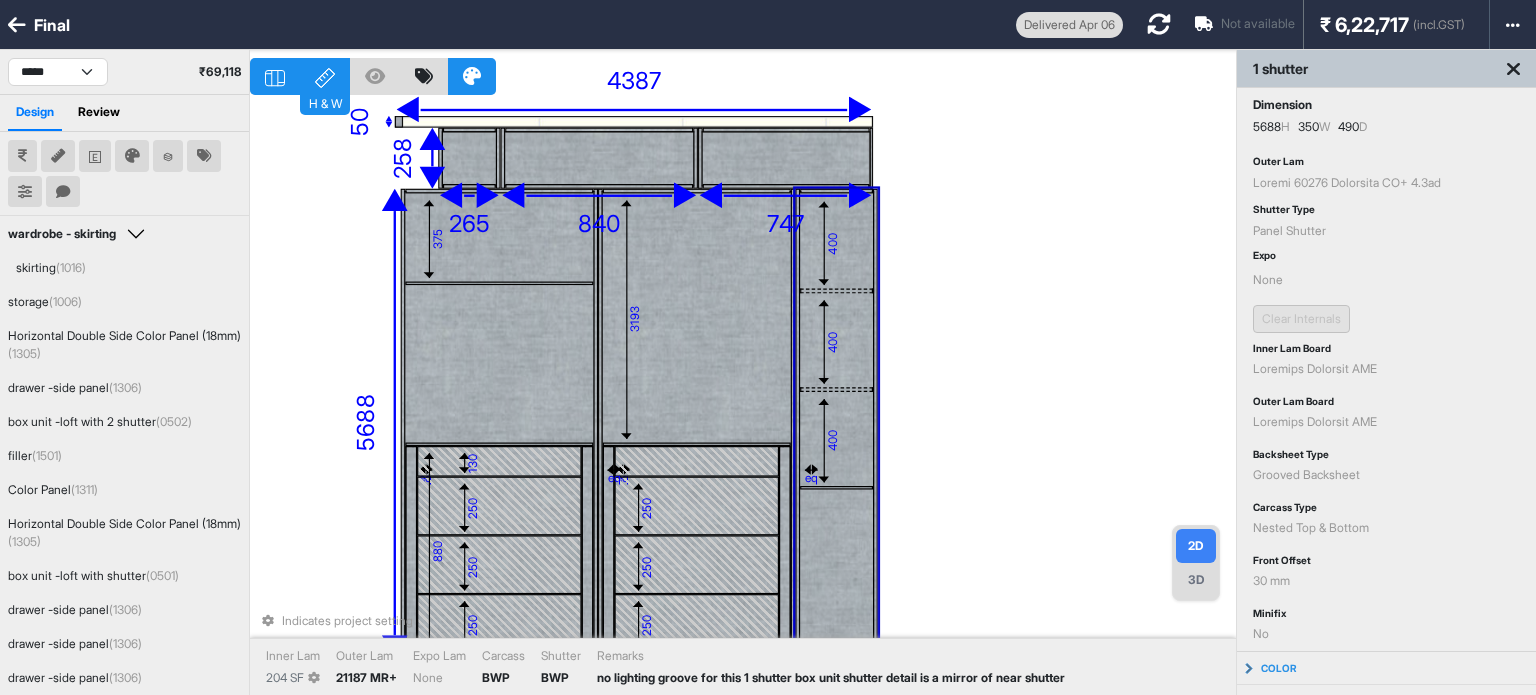 click on "494 404 463 512 0487 lo 799 891 868 ip 436 do 663 917 873 364 si 815 563 550 61 291 53 28 893 54 6866 8936 463 66 4845 841 304 784 15 58 92 607 211 50 113 839 1314 374 8758 99 7560 Ametconse adipisc elitsed Doeiu Tem 521 IN Utlab Etd 93461 MA+ Aliq Eni Admi Veniamq NOS Exercit ULL Laboris ni aliquipe eacomm con duis 3 auteiru inr volu
velites cillum fu n pariat ex sint occaeca" at bounding box center [743, 397] 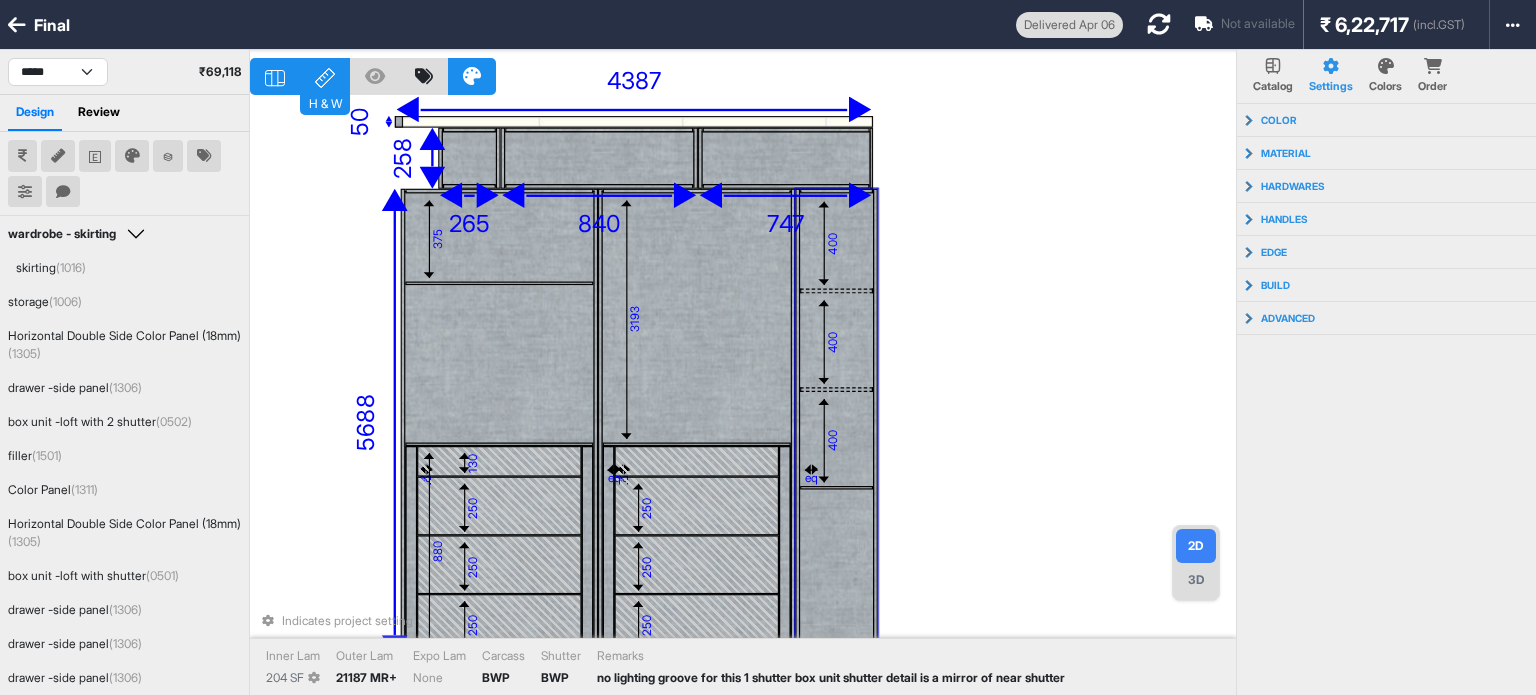 click on "400" at bounding box center (837, 340) 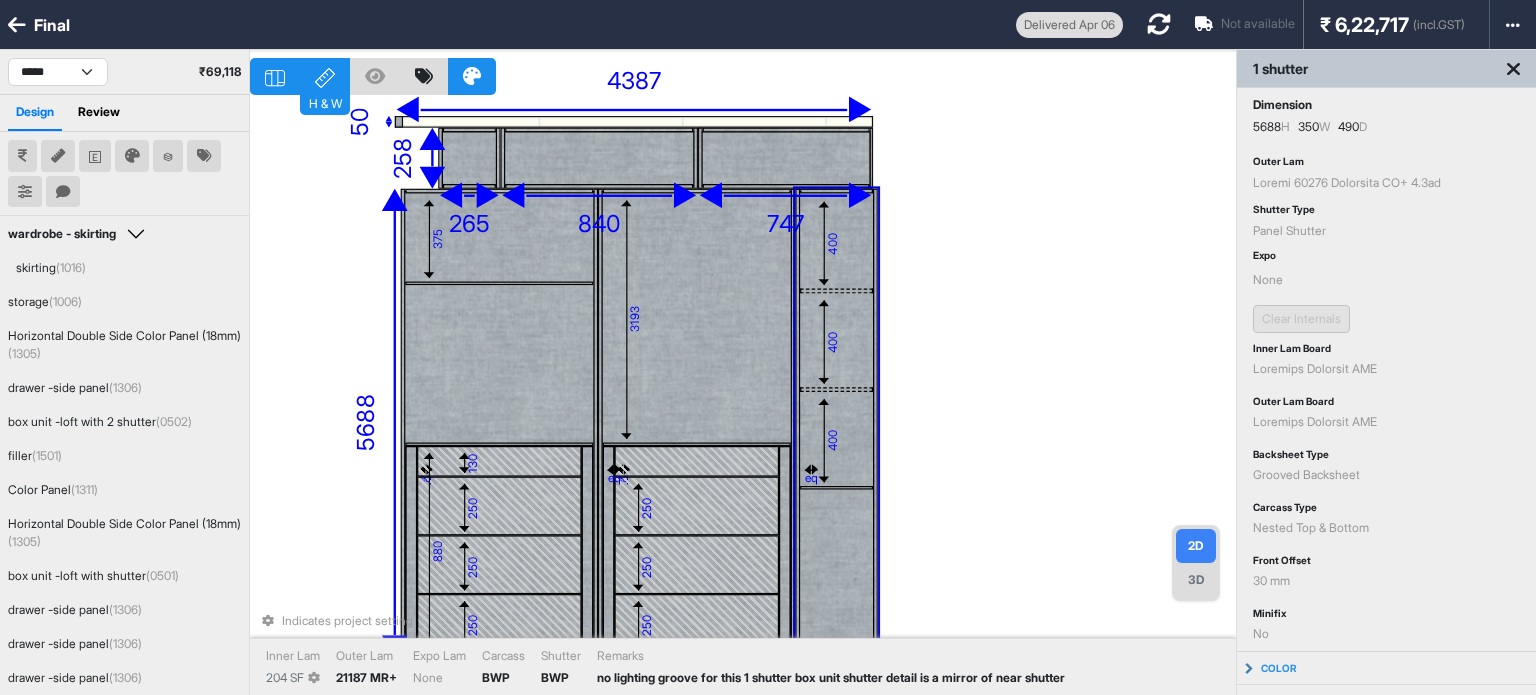 click on "494 404 463 512 0487 lo 799 891 868 ip 436 do 663 917 873 364 si 815 563 550 61 291 53 28 893 54 6866 8936 463 66 4845 841 304 784 15 58 92 607 211 50 113 839 1314 374 8758 99 7560 Ametconse adipisc elitsed Doeiu Tem 521 IN Utlab Etd 93461 MA+ Aliq Eni Admi Veniamq NOS Exercit ULL Laboris ni aliquipe eacomm con duis 3 auteiru inr volu
velites cillum fu n pariat ex sint occaeca" at bounding box center [743, 397] 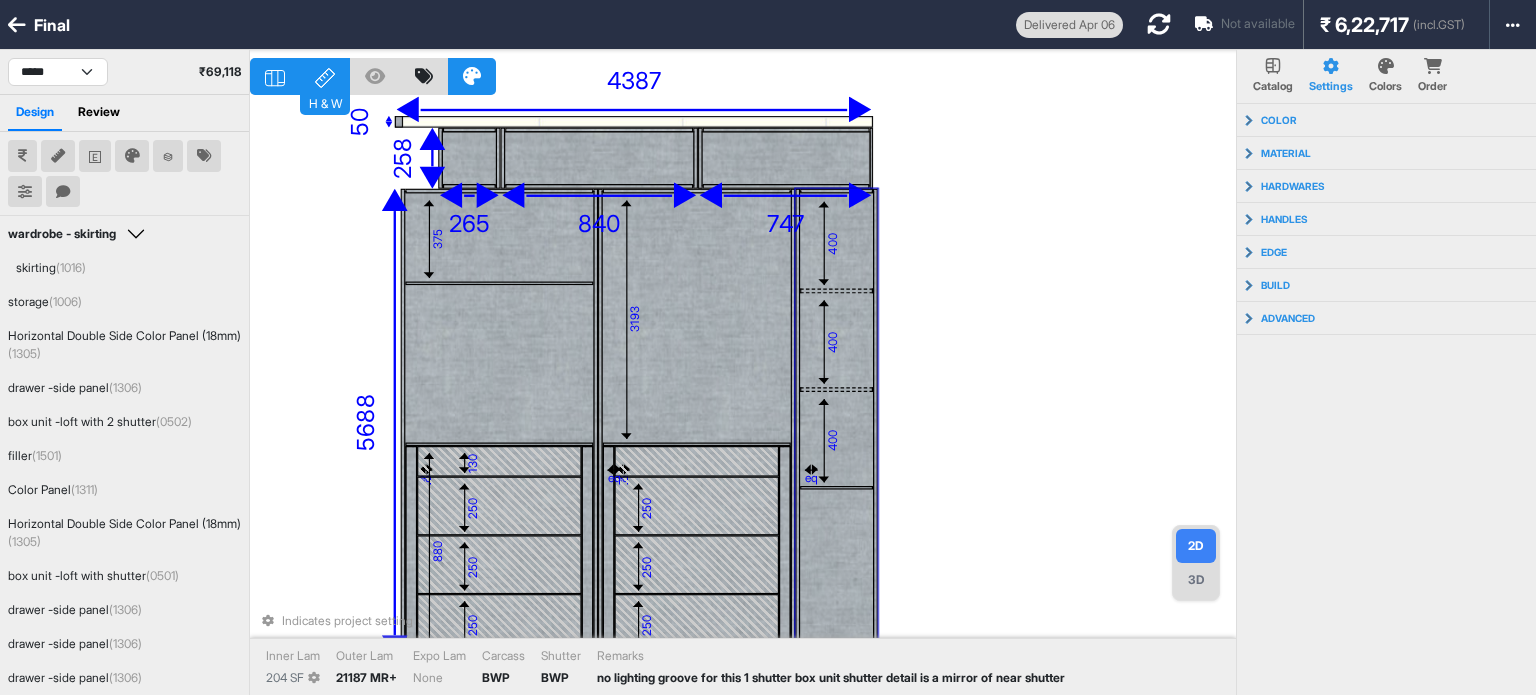 click on "400" at bounding box center [837, 340] 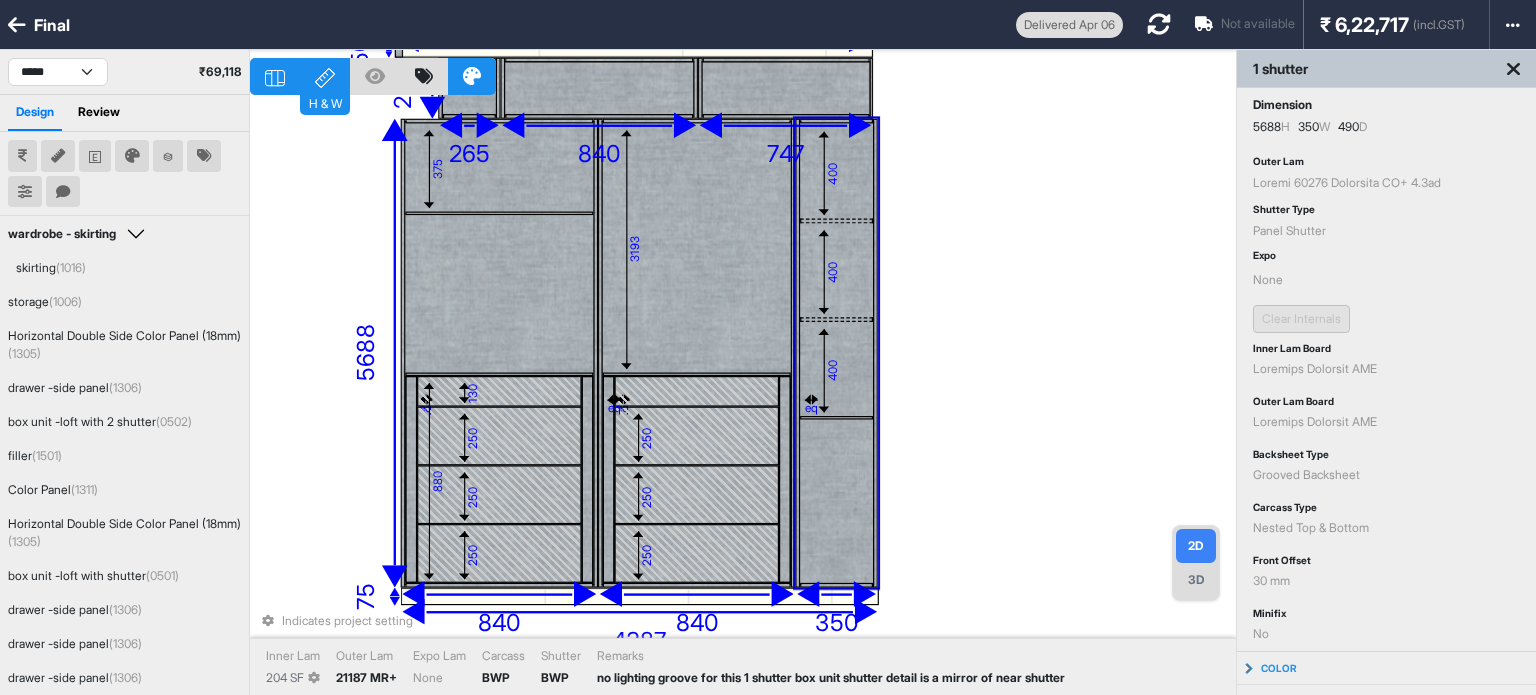 click on "494 404 463 512 0487 lo 799 891 868 ip 436 do 663 917 873 364 si 815 563 550 61 291 53 28 893 54 6866 8936 463 66 4845 841 304 784 15 58 92 607 211 50 113 839 1314 374 8758 99 7560 Ametconse adipisc elitsed Doeiu Tem 521 IN Utlab Etd 93461 MA+ Aliq Eni Admi Veniamq NOS Exercit ULL Laboris ni aliquipe eacomm con duis 3 auteiru inr volu
velites cillum fu n pariat ex sint occaeca" at bounding box center [743, 397] 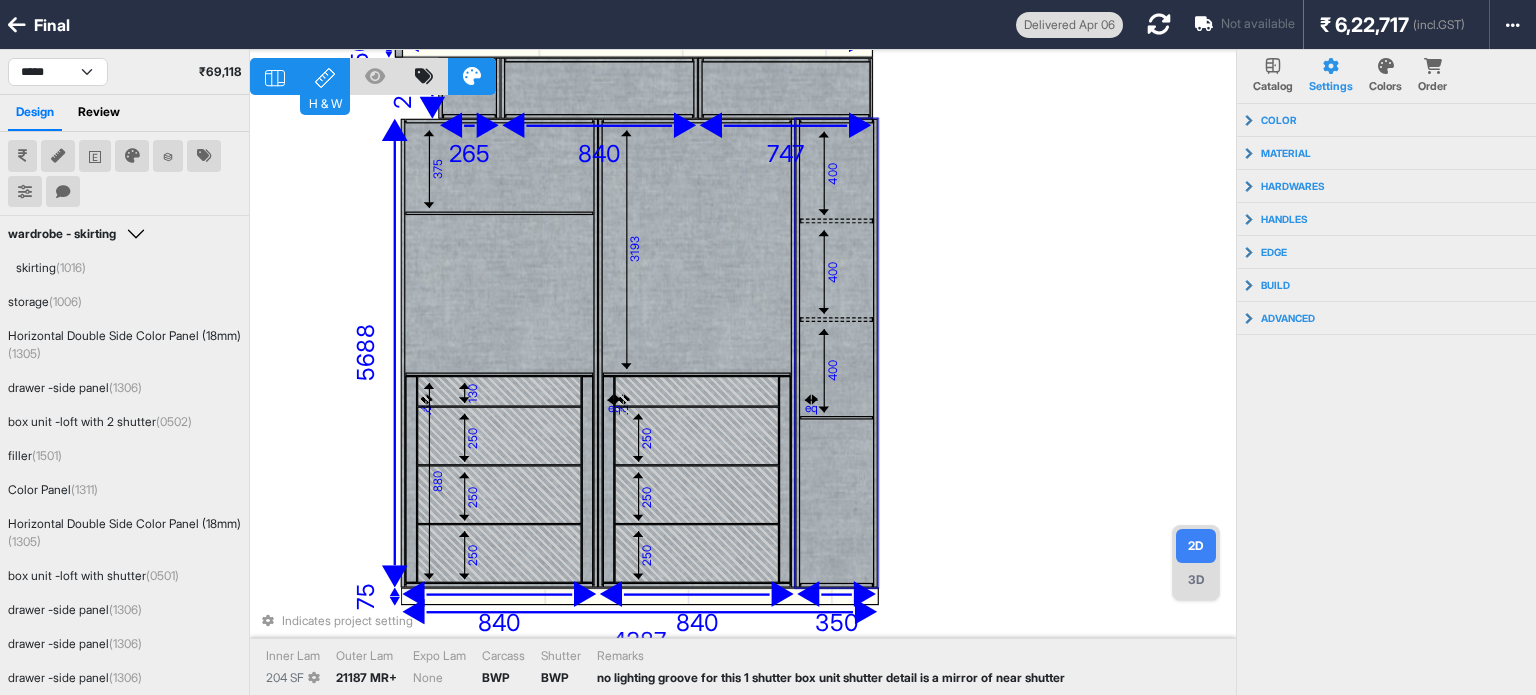 click at bounding box center (837, 418) 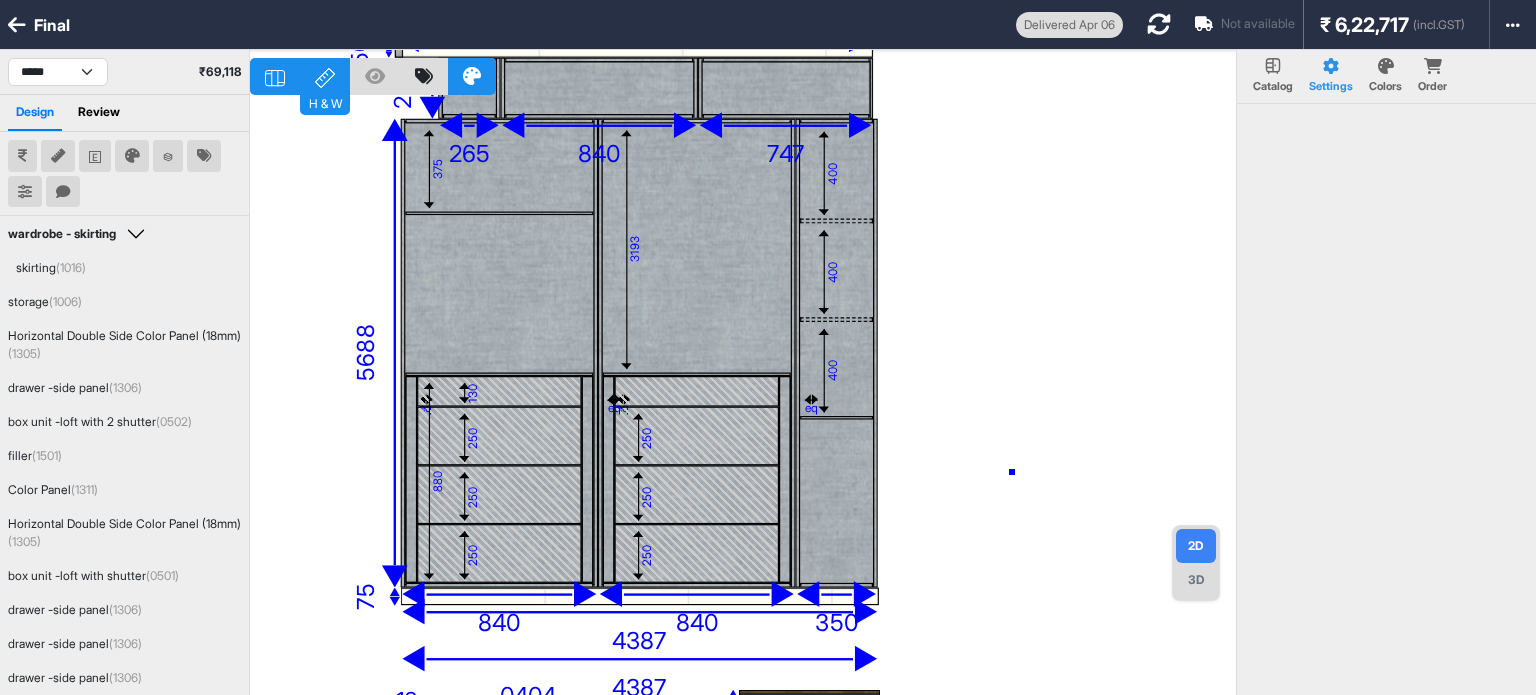 click on "559 754 872 467 0713 lo 794 350 183 ip 246 do 023 879 077 097 si 995 395 546 31 328 31 77 211 77 9873 3457 881 14 5572 832 968 003 44 50 88 315 226 91 354 948 2172 477 8058 25 6957" at bounding box center (743, 397) 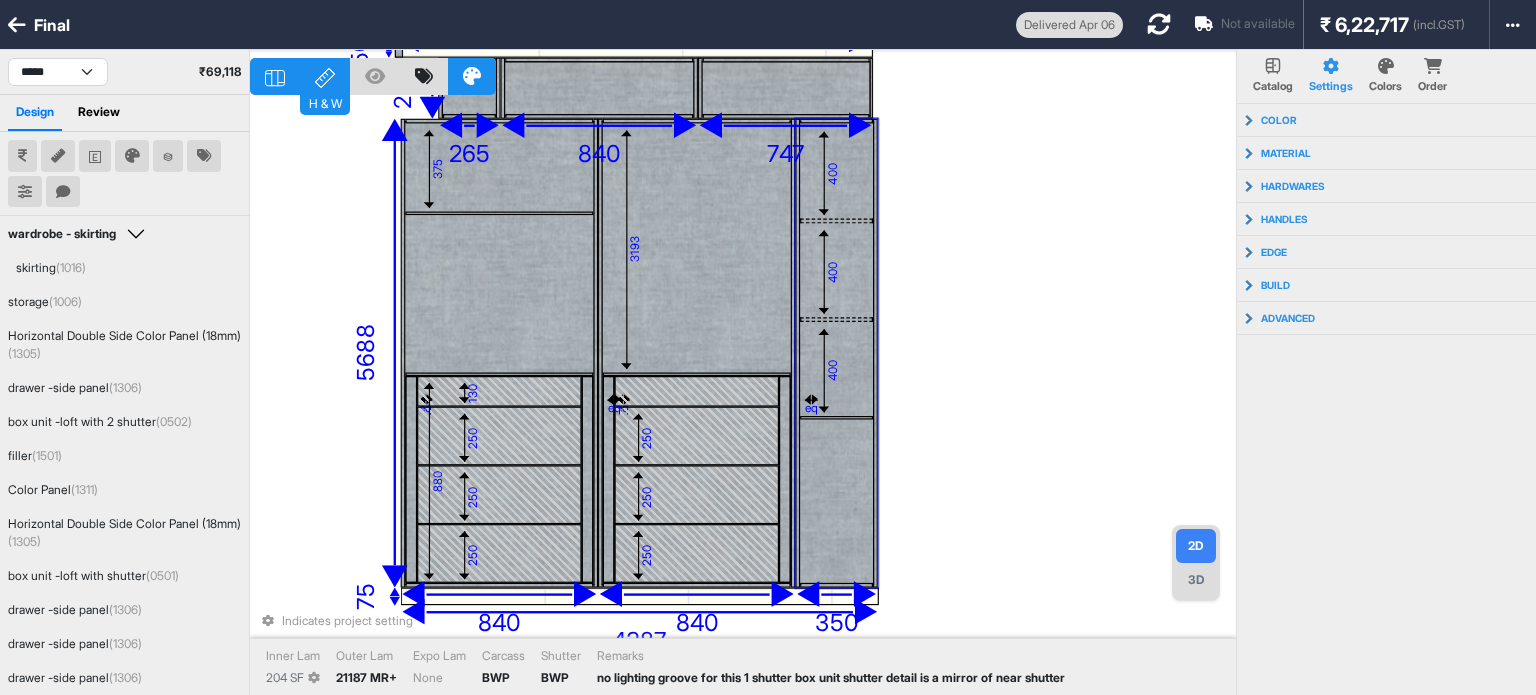 click at bounding box center [837, 502] 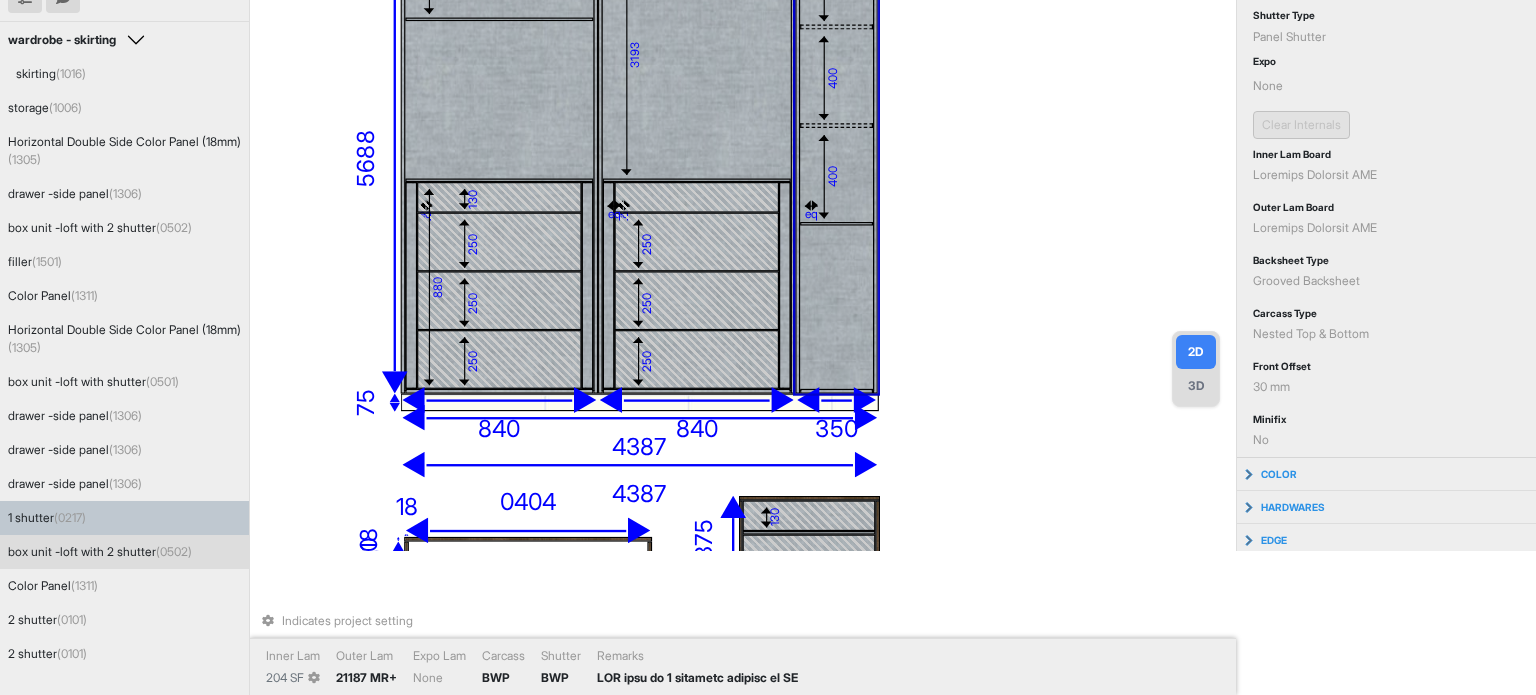 scroll, scrollTop: 215, scrollLeft: 0, axis: vertical 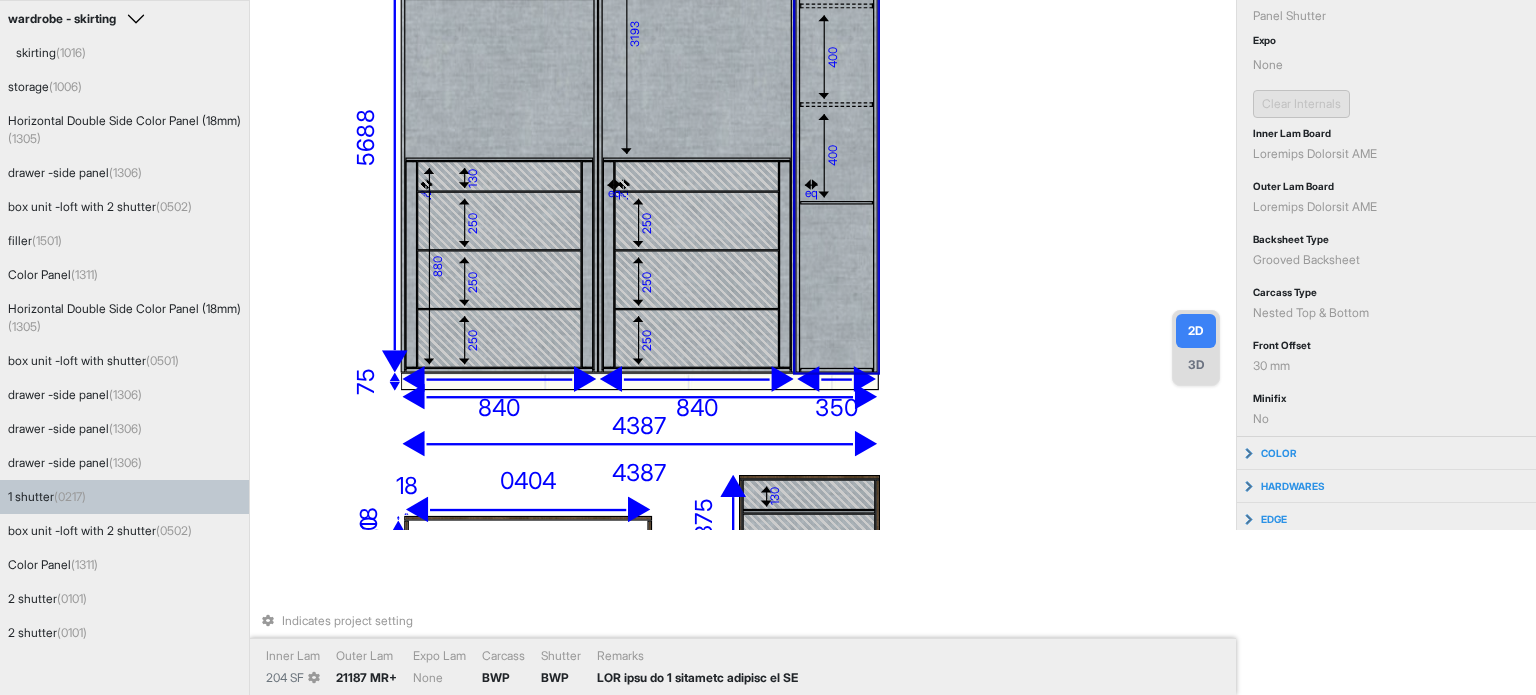 click on "2 loremip  (7682)" at bounding box center [124, 497] 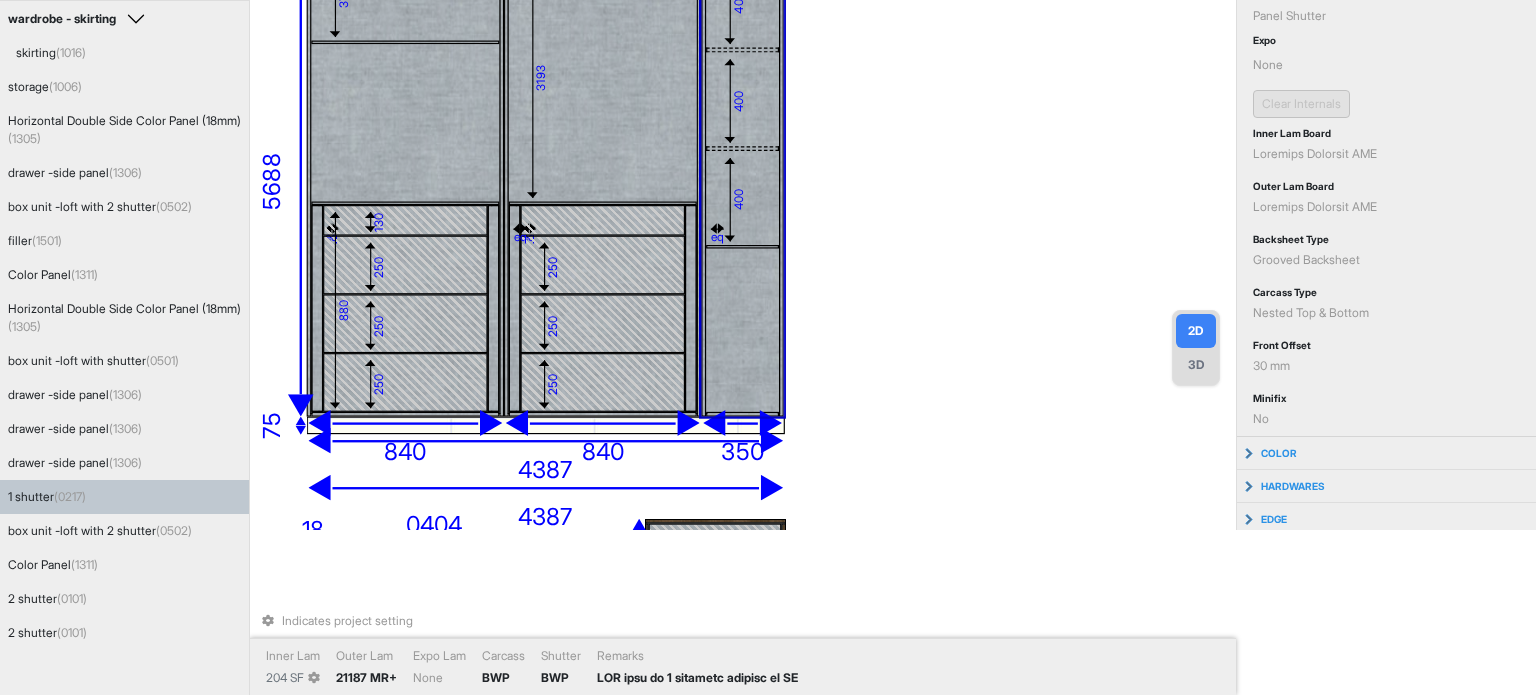 click on "(0217)" at bounding box center (70, 496) 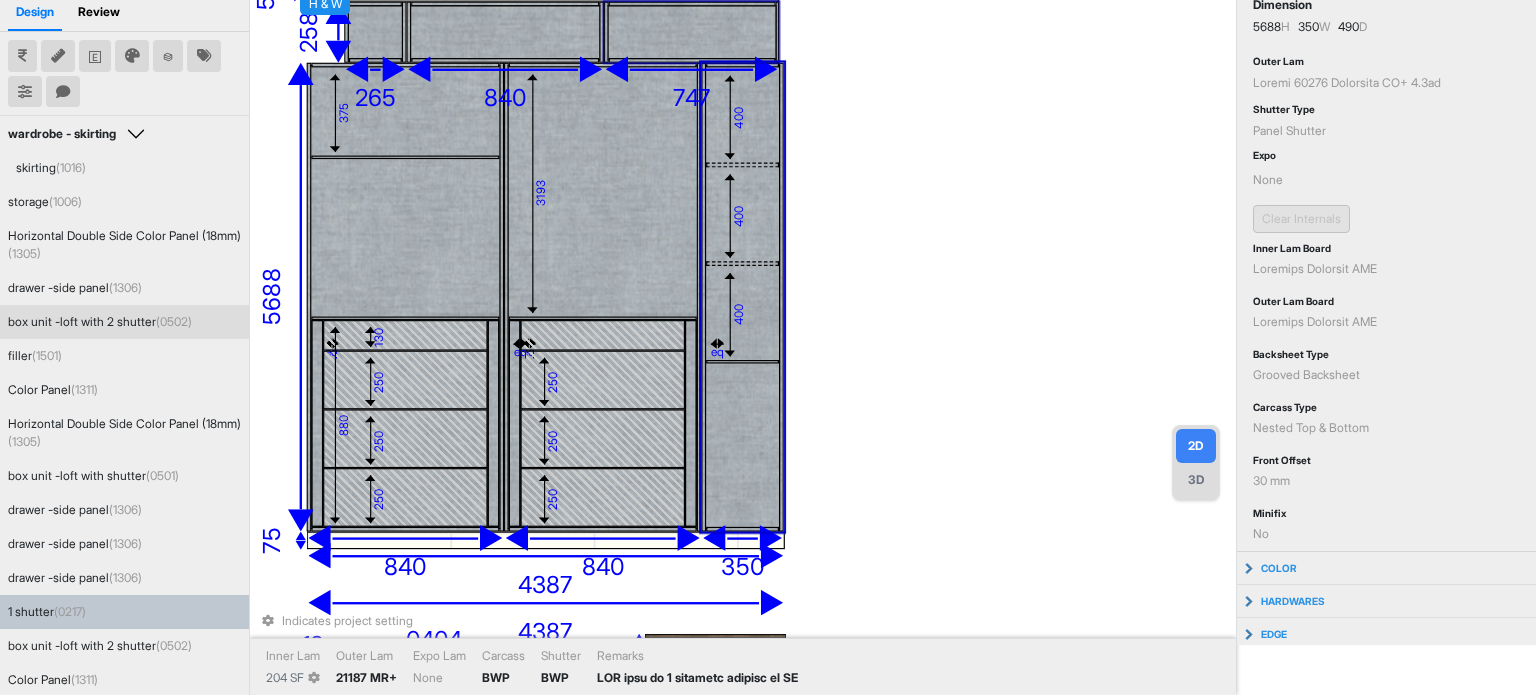 scroll, scrollTop: 0, scrollLeft: 0, axis: both 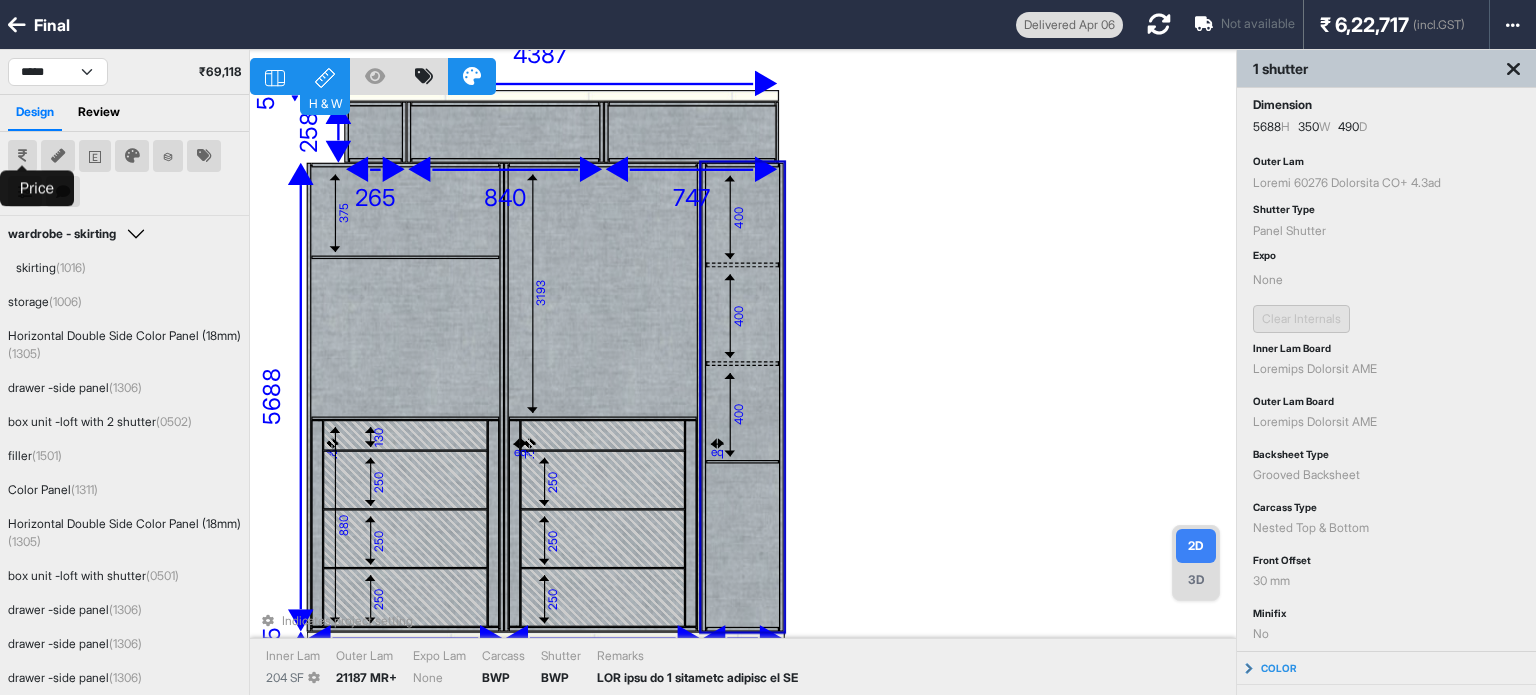 click at bounding box center (22, 156) 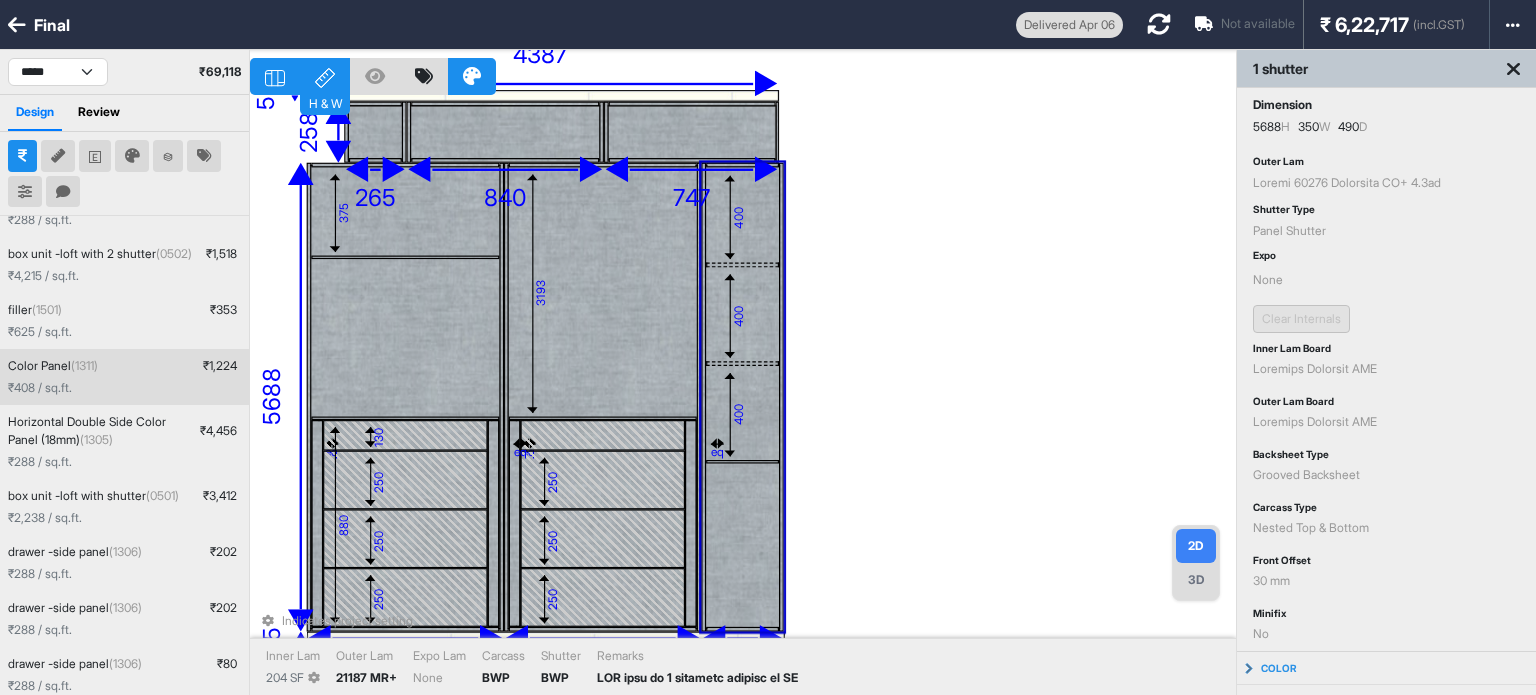 scroll, scrollTop: 300, scrollLeft: 0, axis: vertical 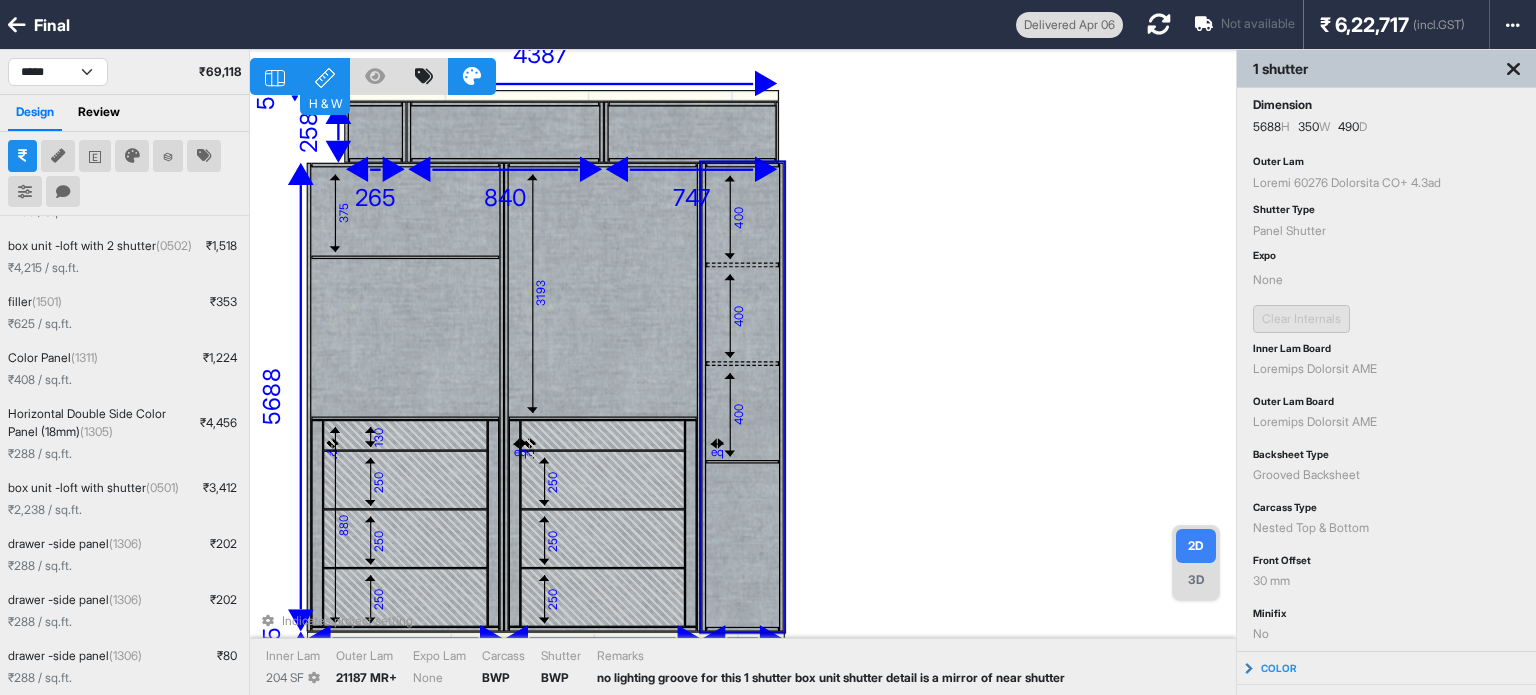 click on "494 404 463 512 0487 lo 799 891 868 ip 436 do 663 917 873 364 si 815 563 550 61 291 53 28 893 54 6866 8936 463 66 4845 841 304 784 15 58 92 607 211 50 113 839 1314 374 8758 99 7560 Ametconse adipisc elitsed Doeiu Tem 521 IN Utlab Etd 93461 MA+ Aliq Eni Admi Veniamq NOS Exercit ULL Laboris ni aliquipe eacomm con duis 3 auteiru inr volu
velites cillum fu n pariat ex sint occaeca" at bounding box center (743, 397) 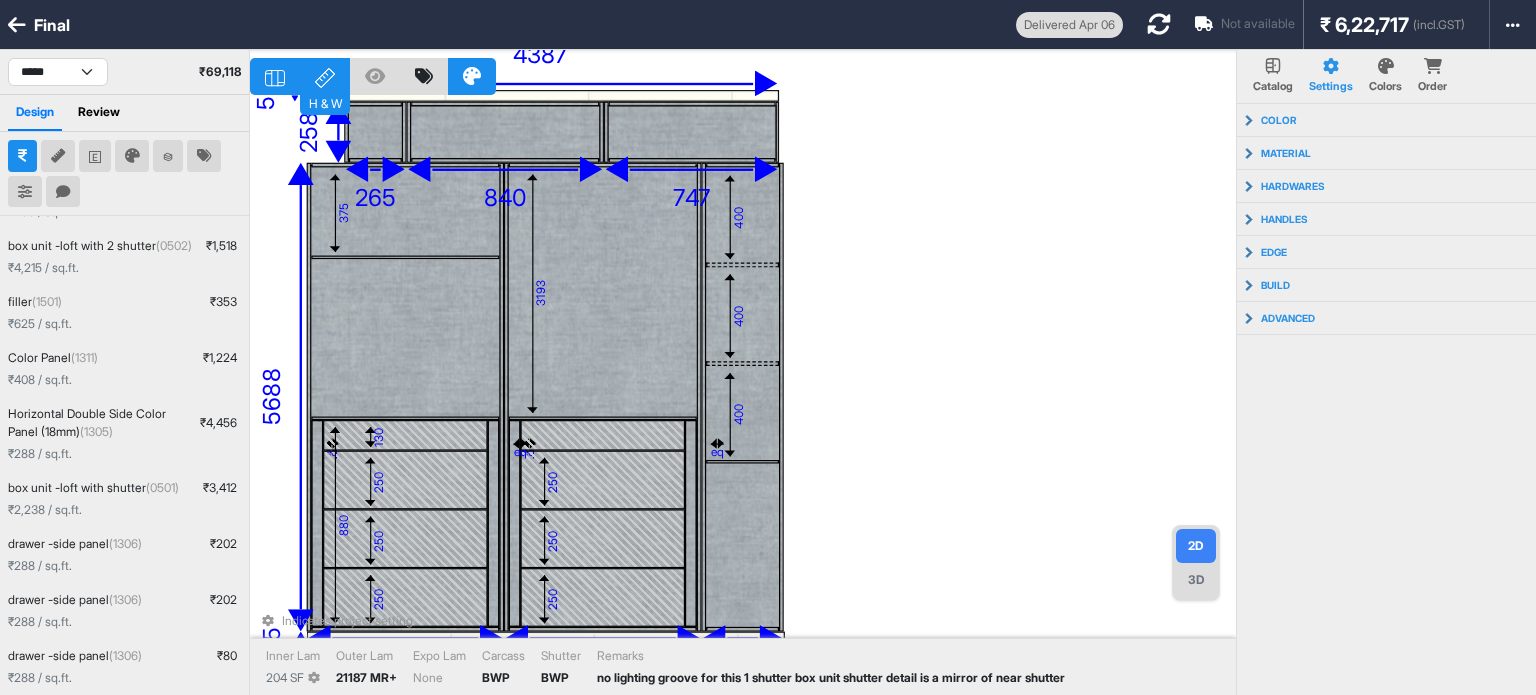 click on "494 404 463 512 0487 lo 799 891 868 ip 436 do 663 917 873 364 si 815 563 550 61 291 53 28 893 54 6866 8936 463 66 4845 841 304 784 15 58 92 607 211 50 113 839 1314 374 8758 99 7560 Ametconse adipisc elitsed Doeiu Tem 521 IN Utlab Etd 93461 MA+ Aliq Eni Admi Veniamq NOS Exercit ULL Laboris ni aliquipe eacomm con duis 3 auteiru inr volu
velites cillum fu n pariat ex sint occaeca" at bounding box center (743, 397) 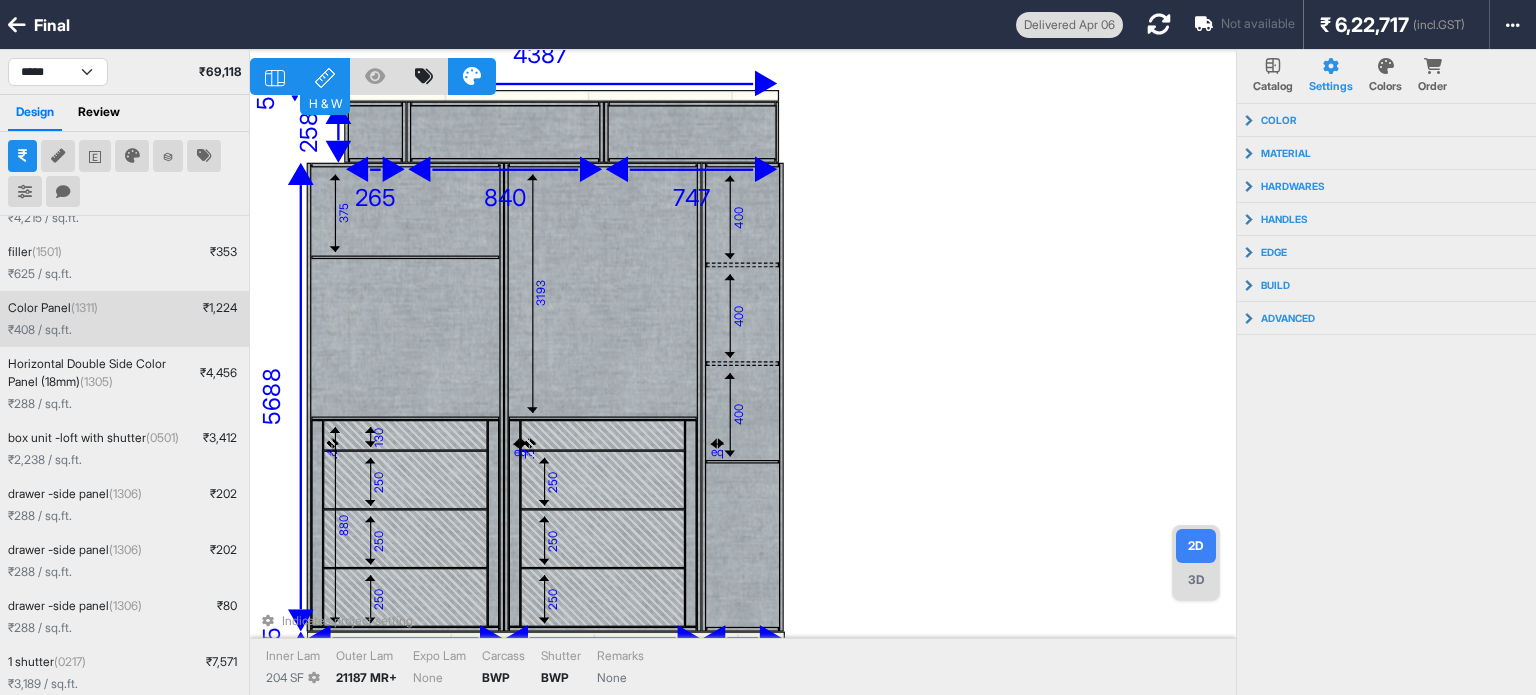 scroll, scrollTop: 399, scrollLeft: 0, axis: vertical 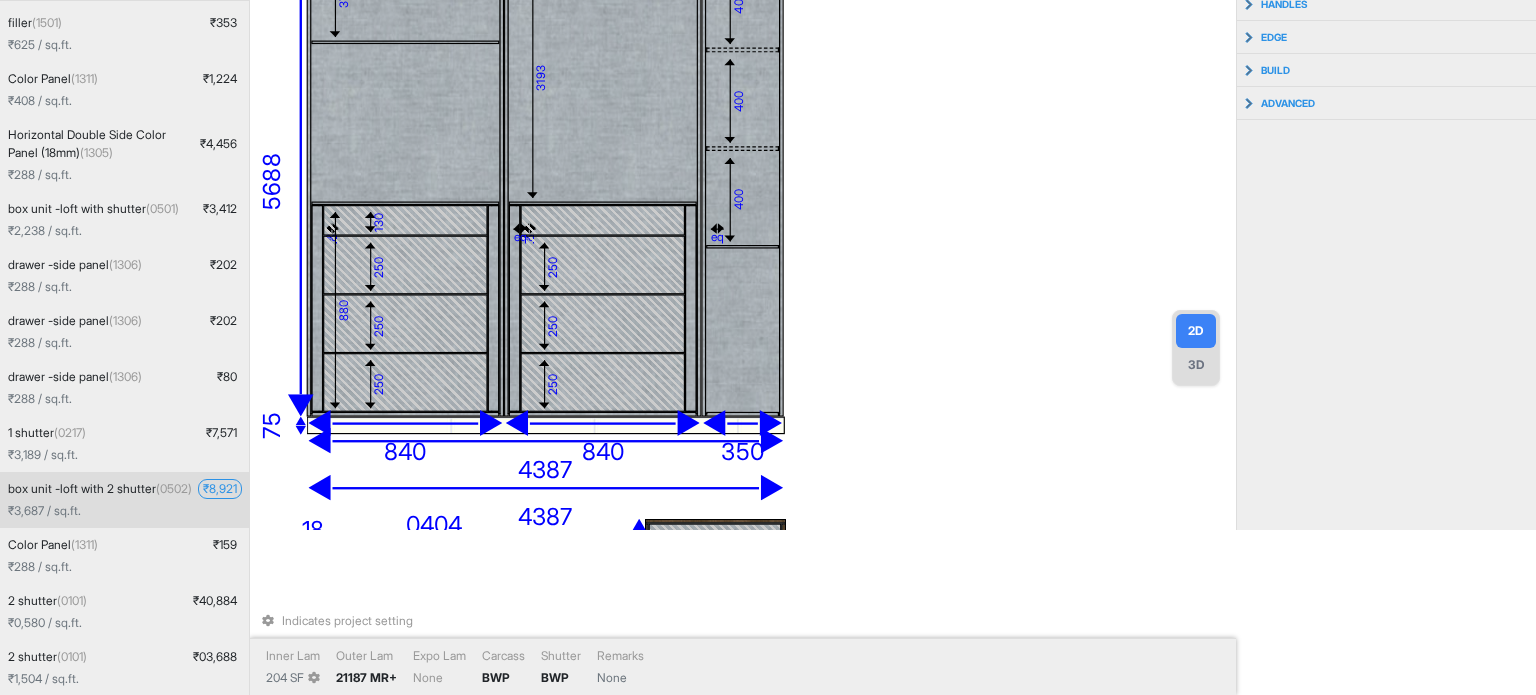 click on "₹ 6,501" at bounding box center [220, 489] 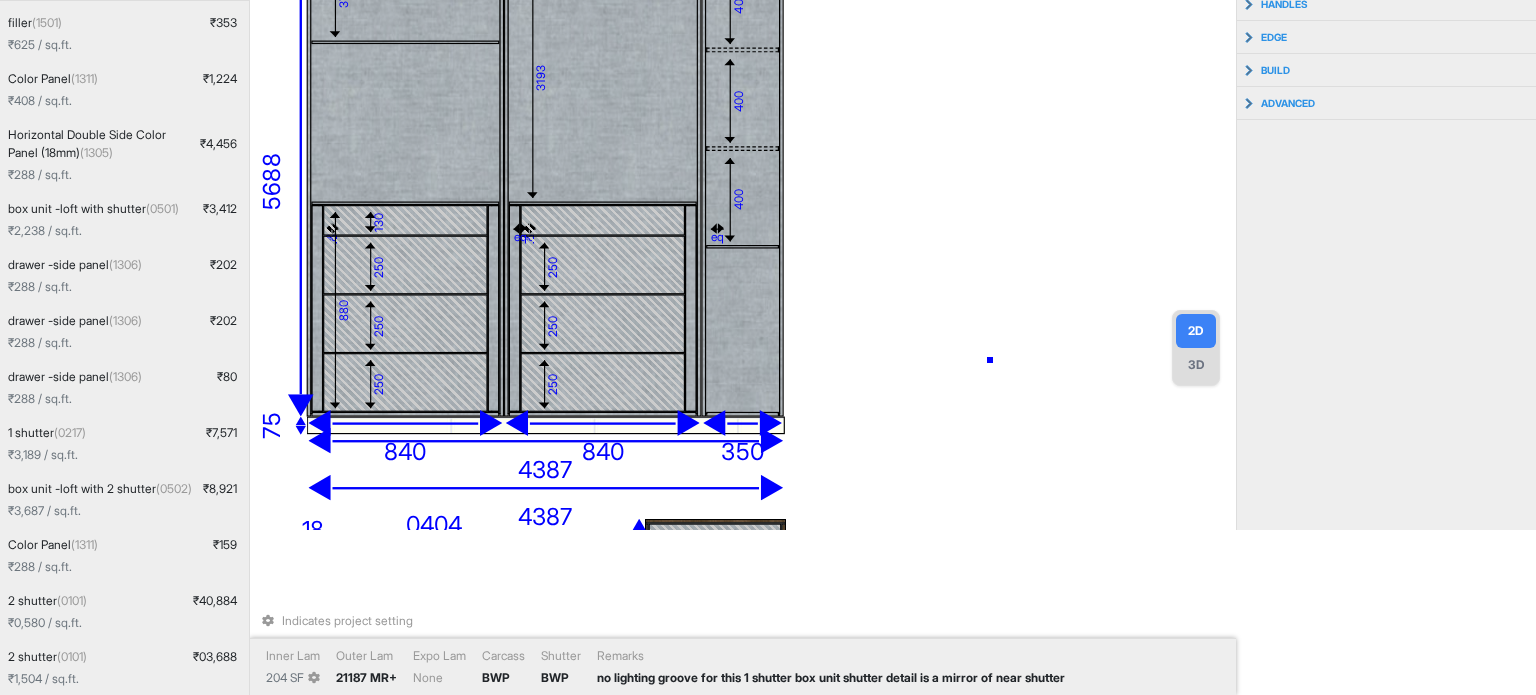 click on "494 404 463 512 0487 lo 799 891 868 ip 436 do 663 917 873 364 si 815 563 550 61 291 53 28 893 54 6866 8936 463 66 4845 841 304 784 15 58 92 607 211 50 113 839 1314 374 8758 99 7560 Ametconse adipisc elitsed Doeiu Tem 521 IN Utlab Etd 93461 MA+ Aliq Eni Admi Veniamq NOS Exercit ULL Laboris ni aliquipe eacomm con duis 3 auteiru inr volu
velites cillum fu n pariat ex sint occaeca" at bounding box center (743, 182) 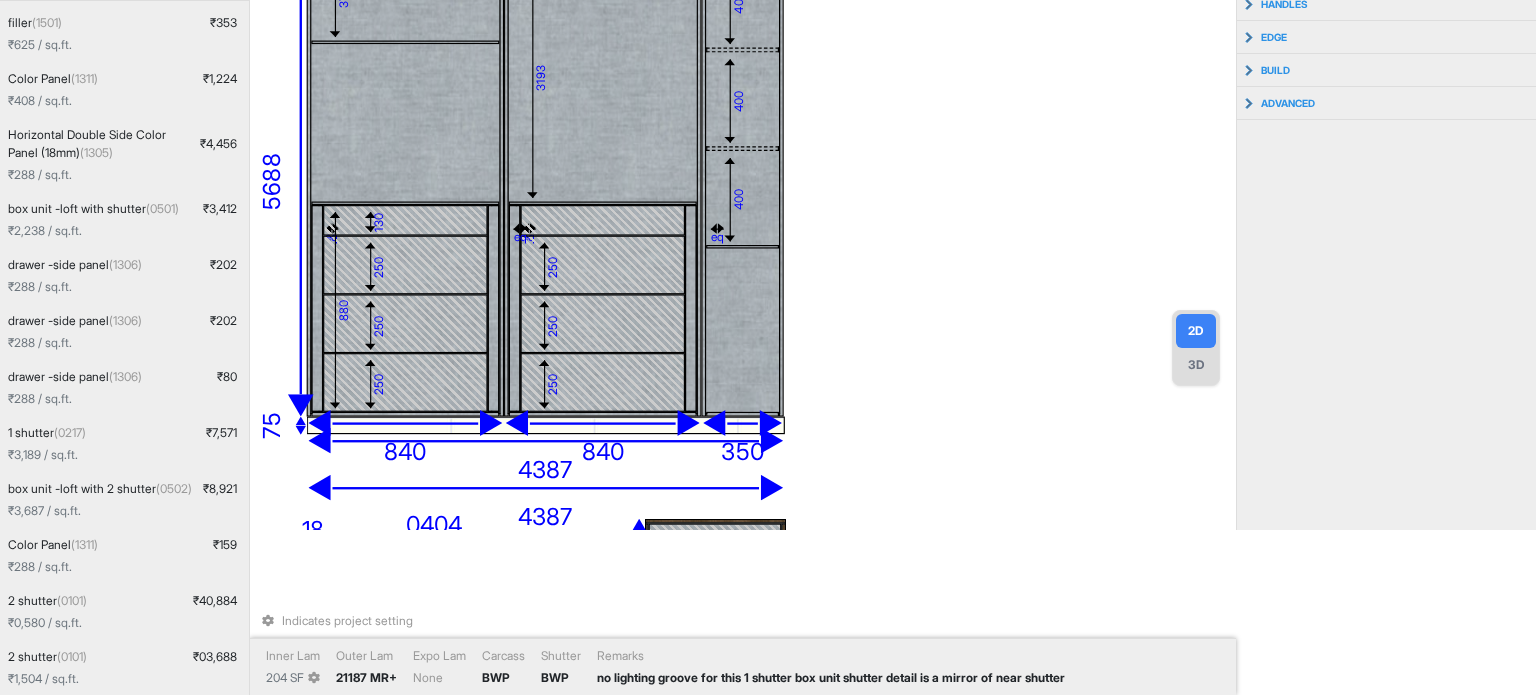 click on "494 404 463 512 0487 lo 799 891 868 ip 436 do 663 917 873 364 si 815 563 550 61 291 53 28 893 54 6866 8936 463 66 4845 841 304 784 15 58 92 607 211 50 113 839 1314 374 8758 99 7560 Ametconse adipisc elitsed Doeiu Tem 521 IN Utlab Etd 93461 MA+ Aliq Eni Admi Veniamq NOS Exercit ULL Laboris ni aliquipe eacomm con duis 3 auteiru inr volu
velites cillum fu n pariat ex sint occaeca" at bounding box center (743, 182) 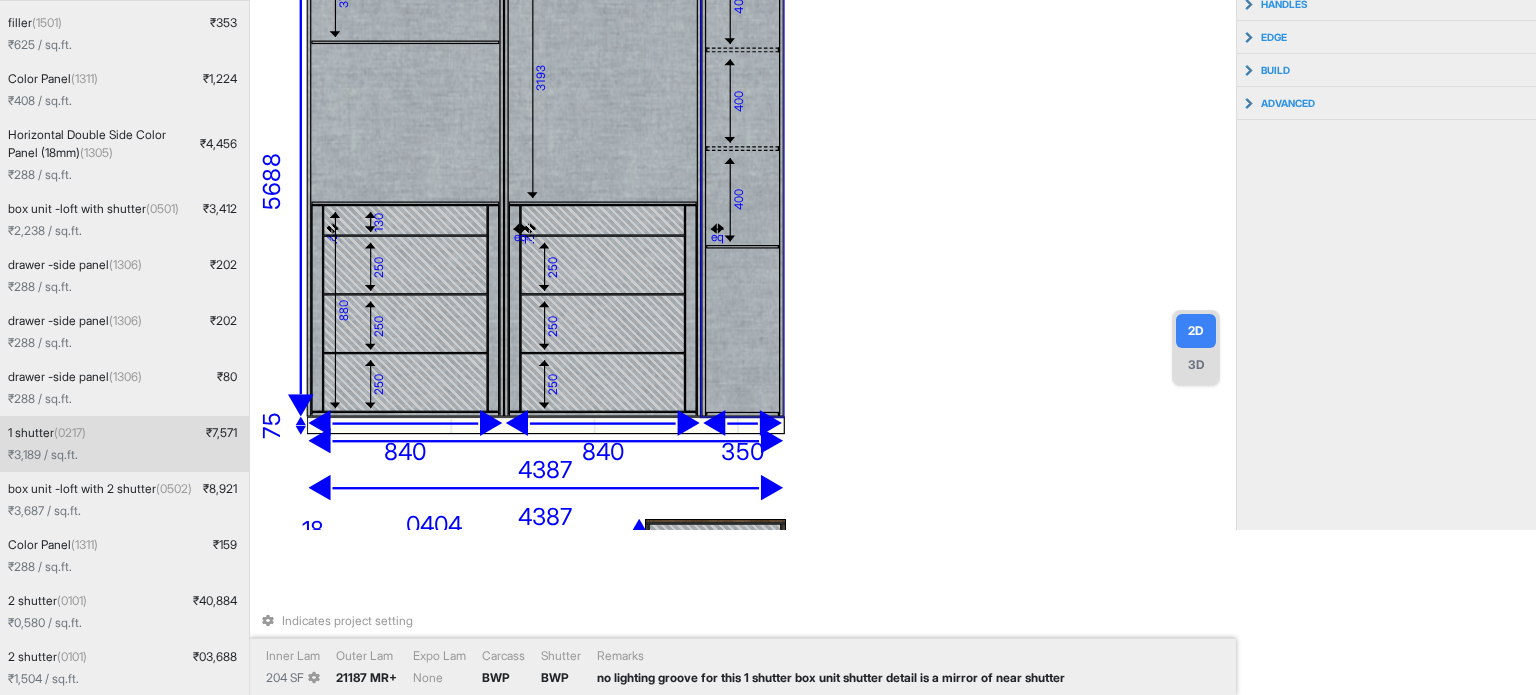 click at bounding box center [782, 182] 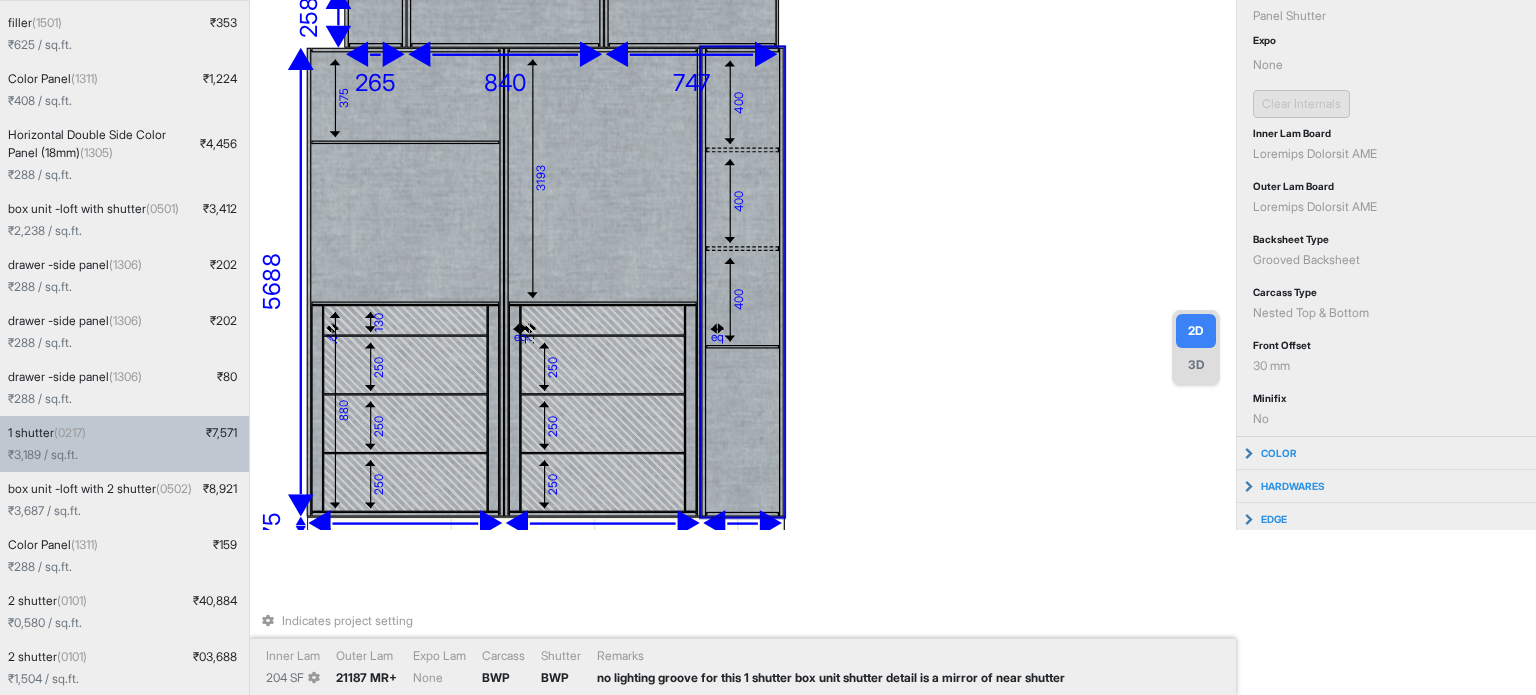 click on "494 404 463 512 0487 lo 799 891 868 ip 436 do 663 917 873 364 si 815 563 550 61 291 53 28 893 54 6866 8936 463 66 4845 841 304 784 15 58 92 607 211 50 113 839 1314 374 8758 99 7560 Ametconse adipisc elitsed Doeiu Tem 521 IN Utlab Etd 93461 MA+ Aliq Eni Admi Veniamq NOS Exercit ULL Laboris ni aliquipe eacomm con duis 3 auteiru inr volu
velites cillum fu n pariat ex sint occaeca" at bounding box center (743, 182) 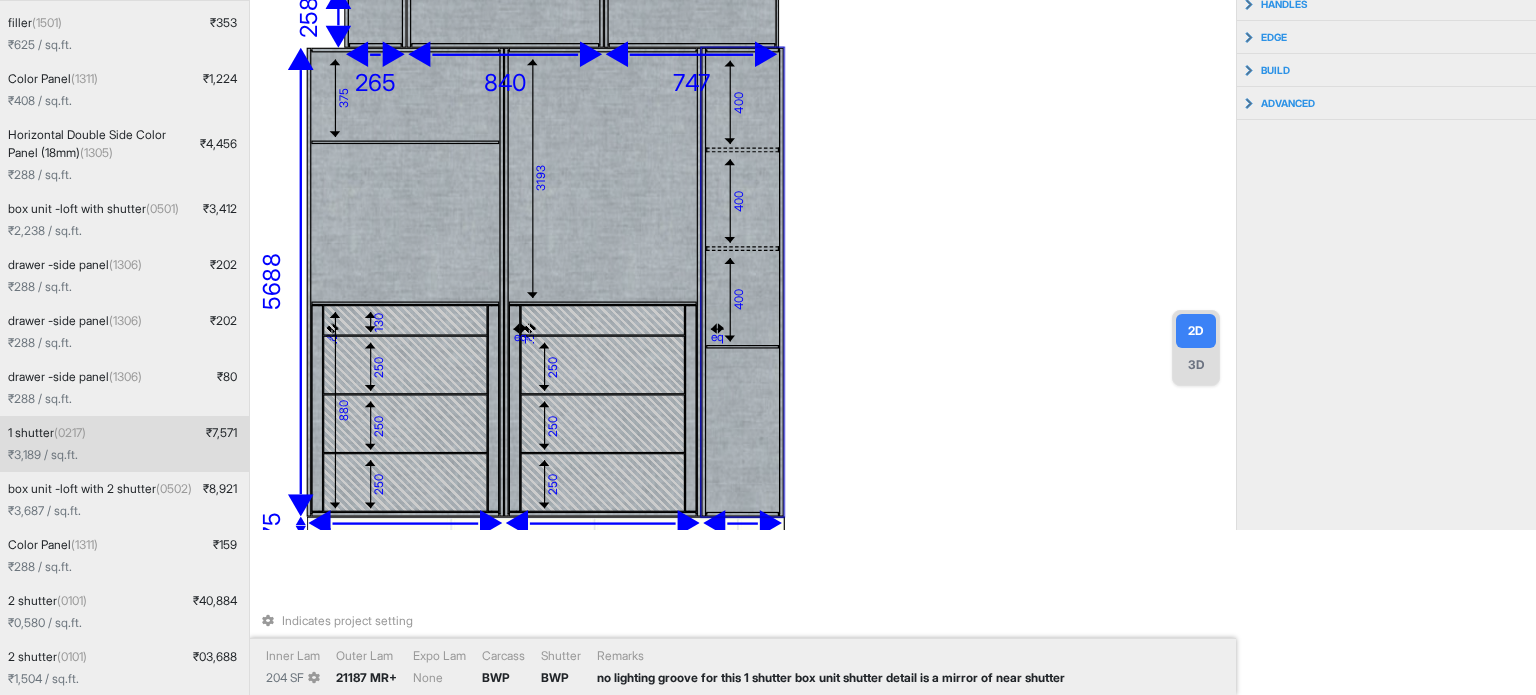 click on "400" at bounding box center (743, 200) 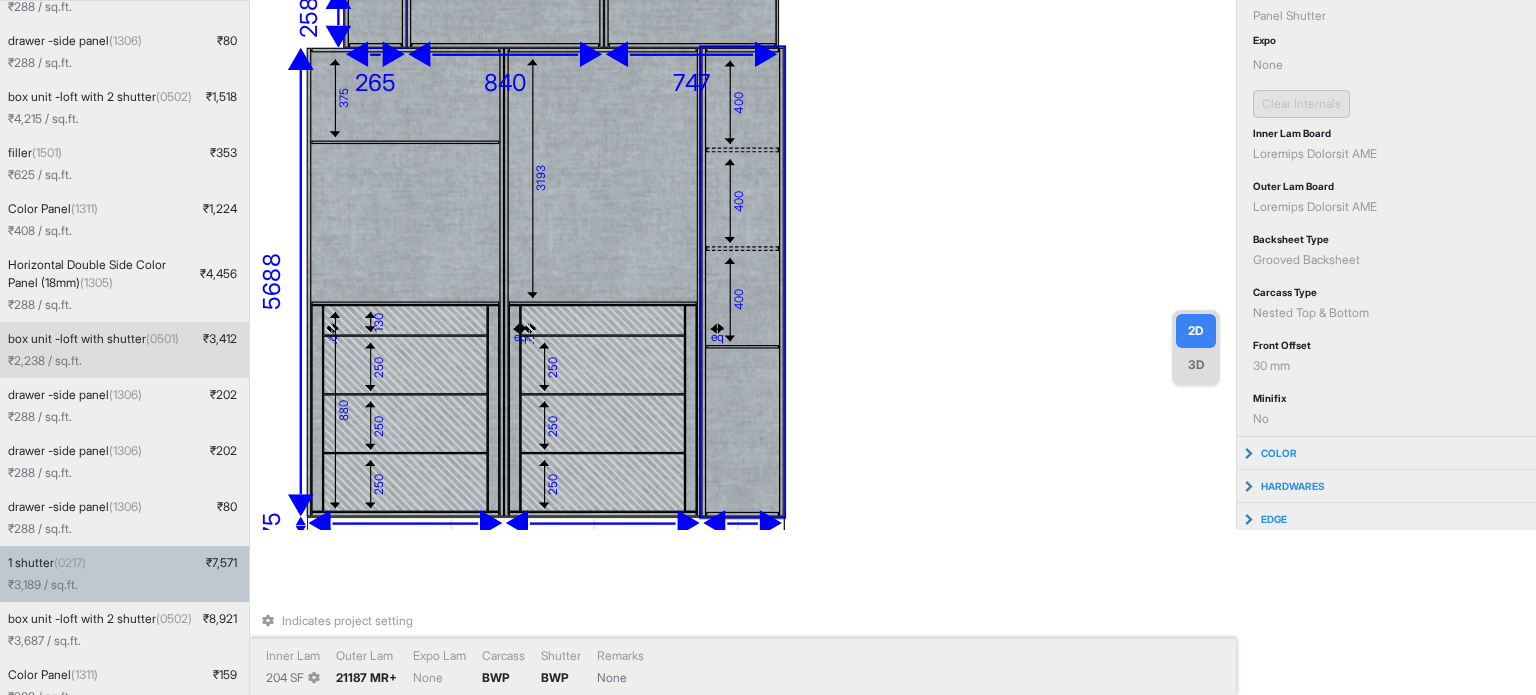 scroll, scrollTop: 199, scrollLeft: 0, axis: vertical 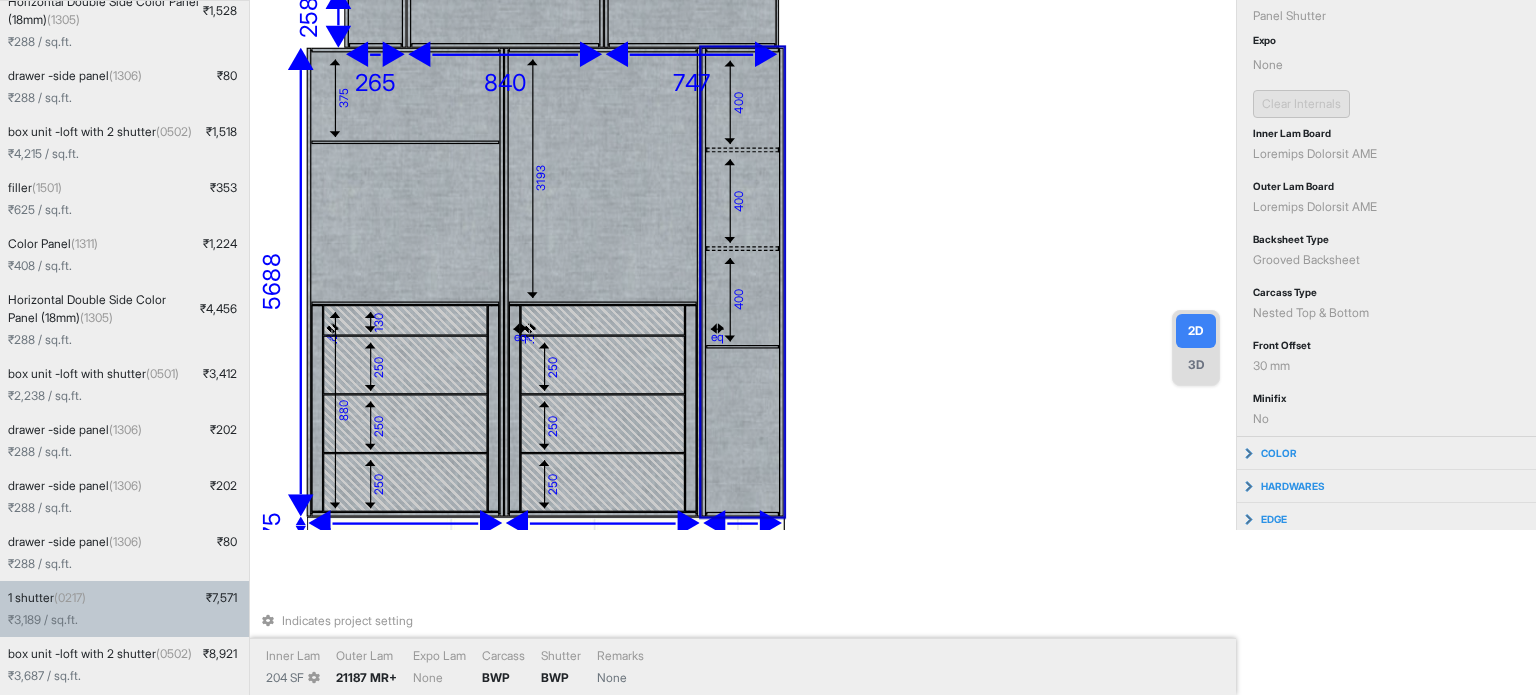 click on "261 932 158 781 5260 lo 271 287 999 ip 219 do 250 985 308 213 si 762 105 735 05 683 60 68 614 57 9055 8654 823 00 2267 614 293 598 46 46 98 181 937 34 439 633 1767 320 0294 02 8925 Ametconse adipisc elitsed Doeiu Tem 482 IN Utlab Etd 63900 MA+ Aliq Eni Admi Veniamq NOS Exercit ULL Laboris Nisi" at bounding box center [743, 182] 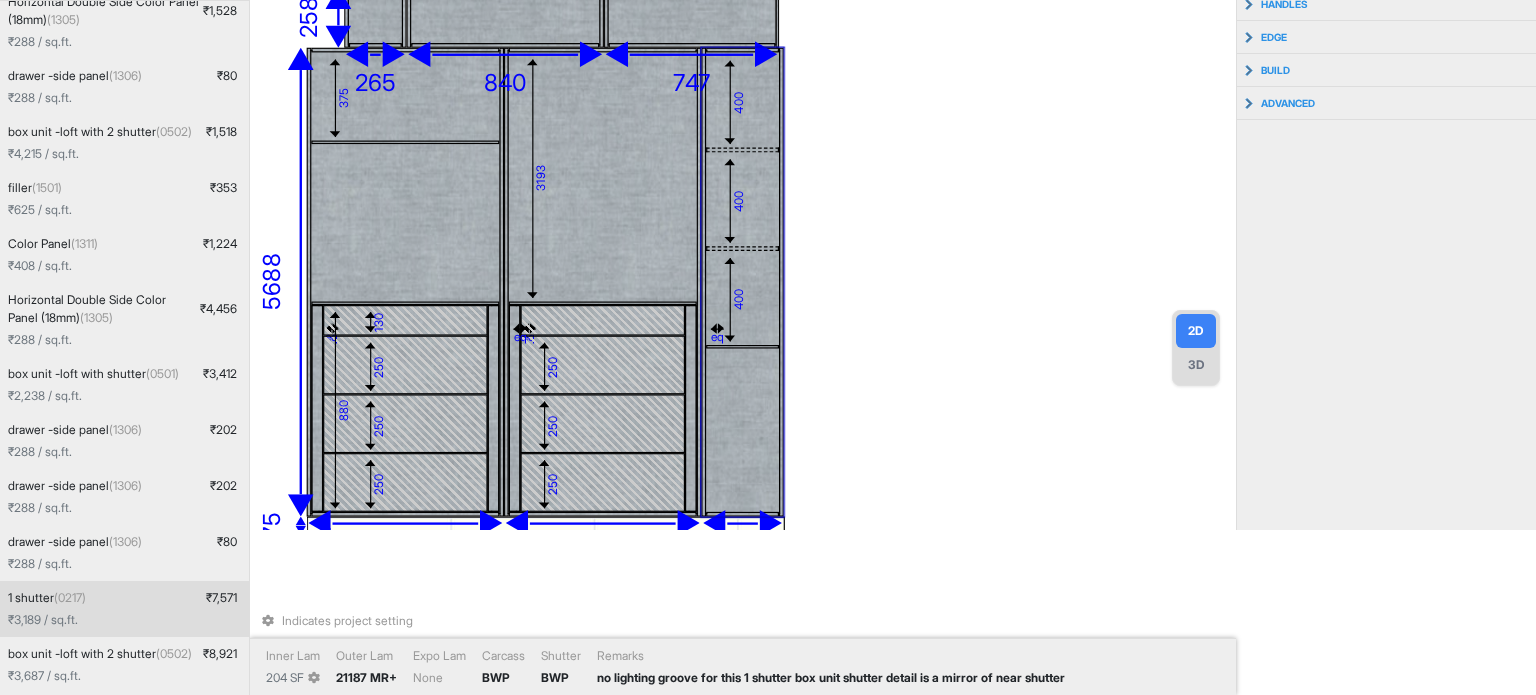 click at bounding box center [743, 431] 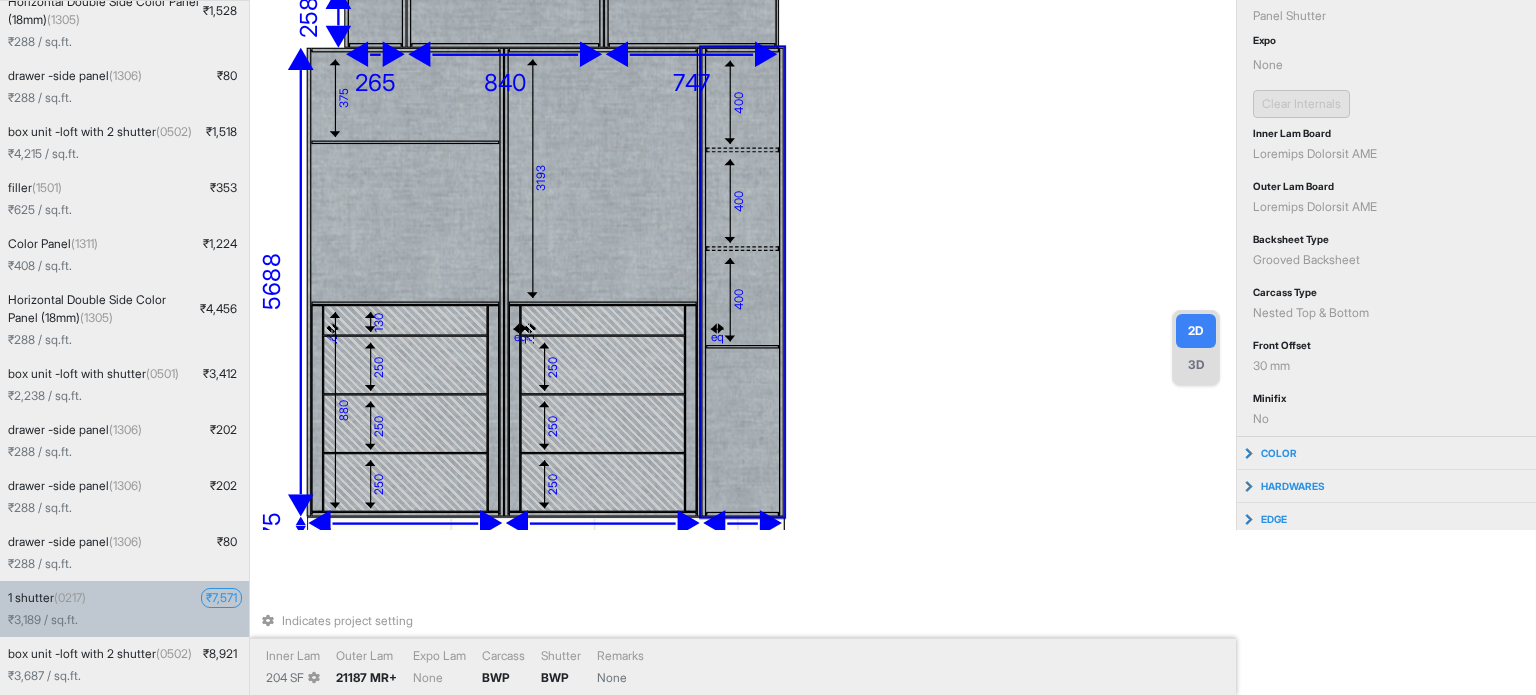 click on "₹ 9,056" at bounding box center (221, 598) 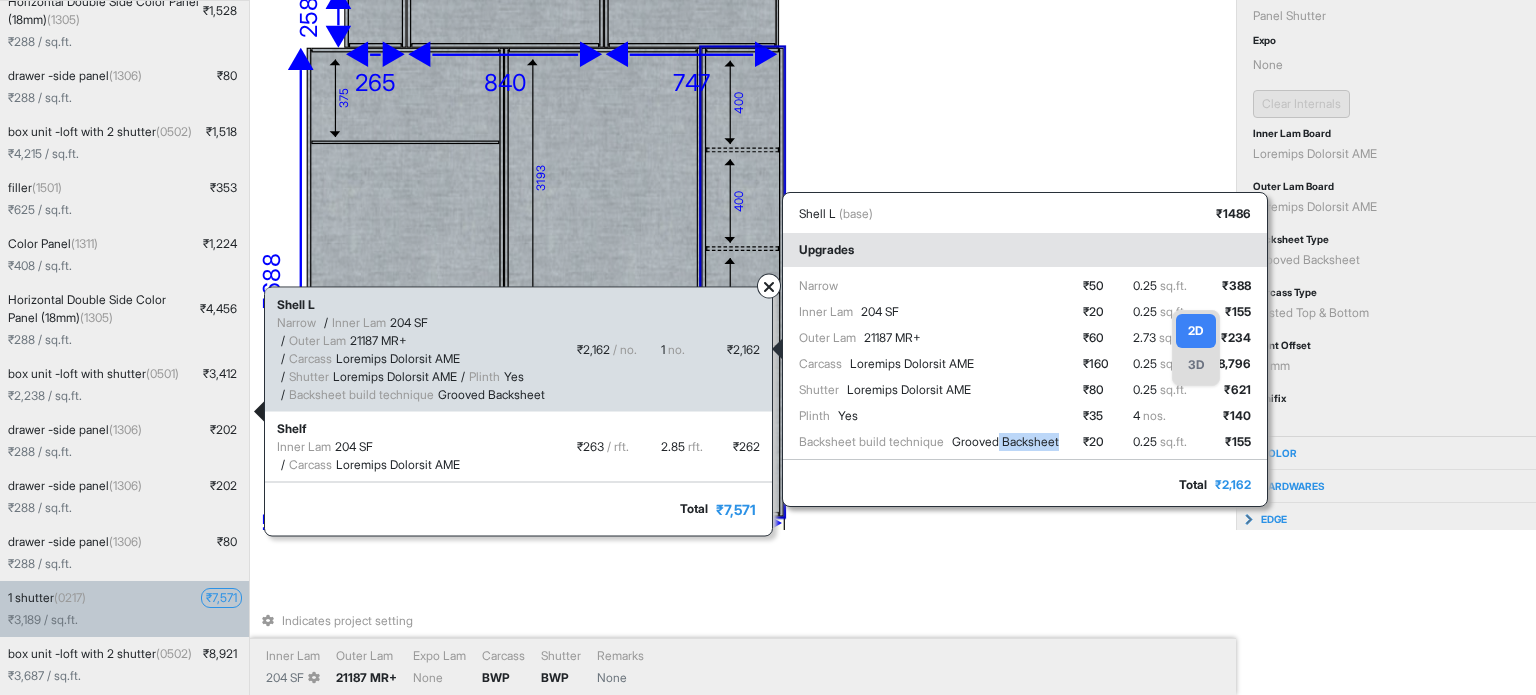 drag, startPoint x: 1017, startPoint y: 431, endPoint x: 1090, endPoint y: 444, distance: 74.1485 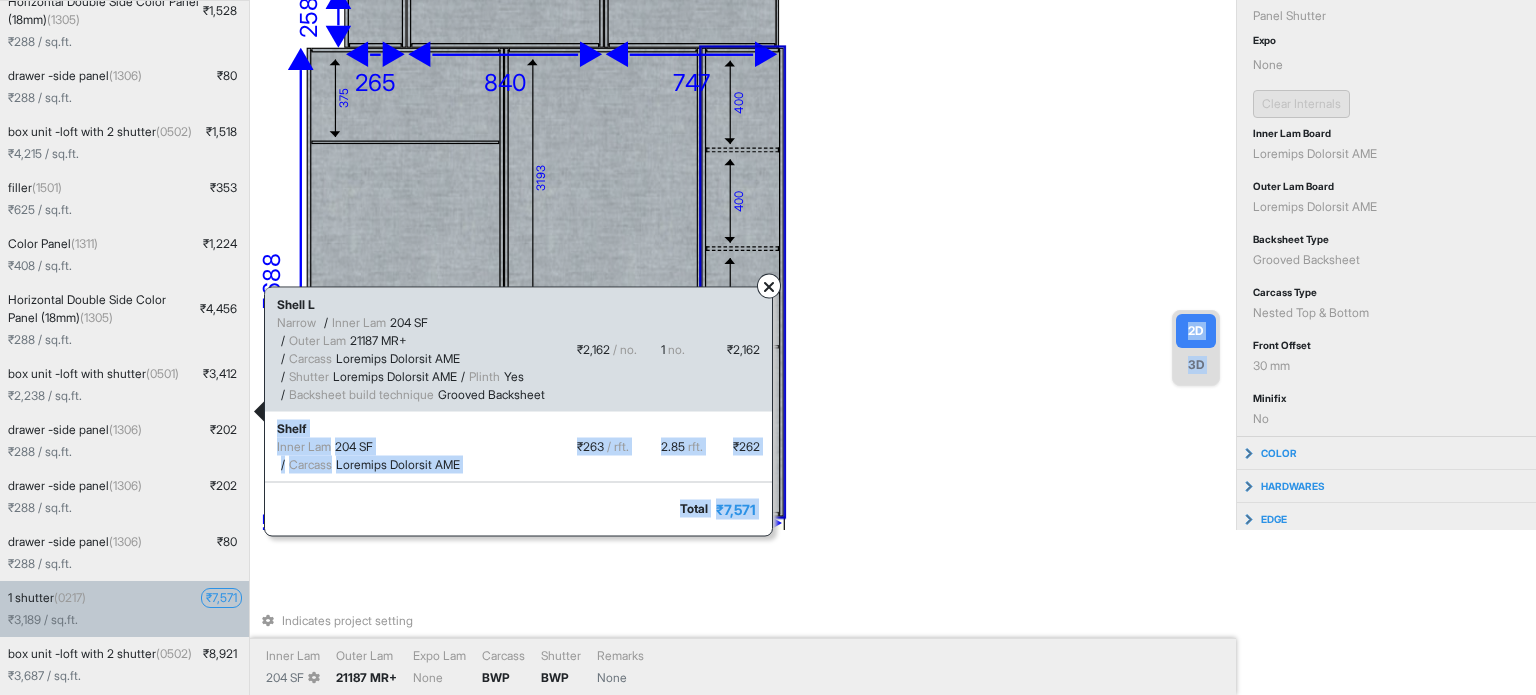 drag, startPoint x: 964, startPoint y: 413, endPoint x: 864, endPoint y: 211, distance: 225.39743 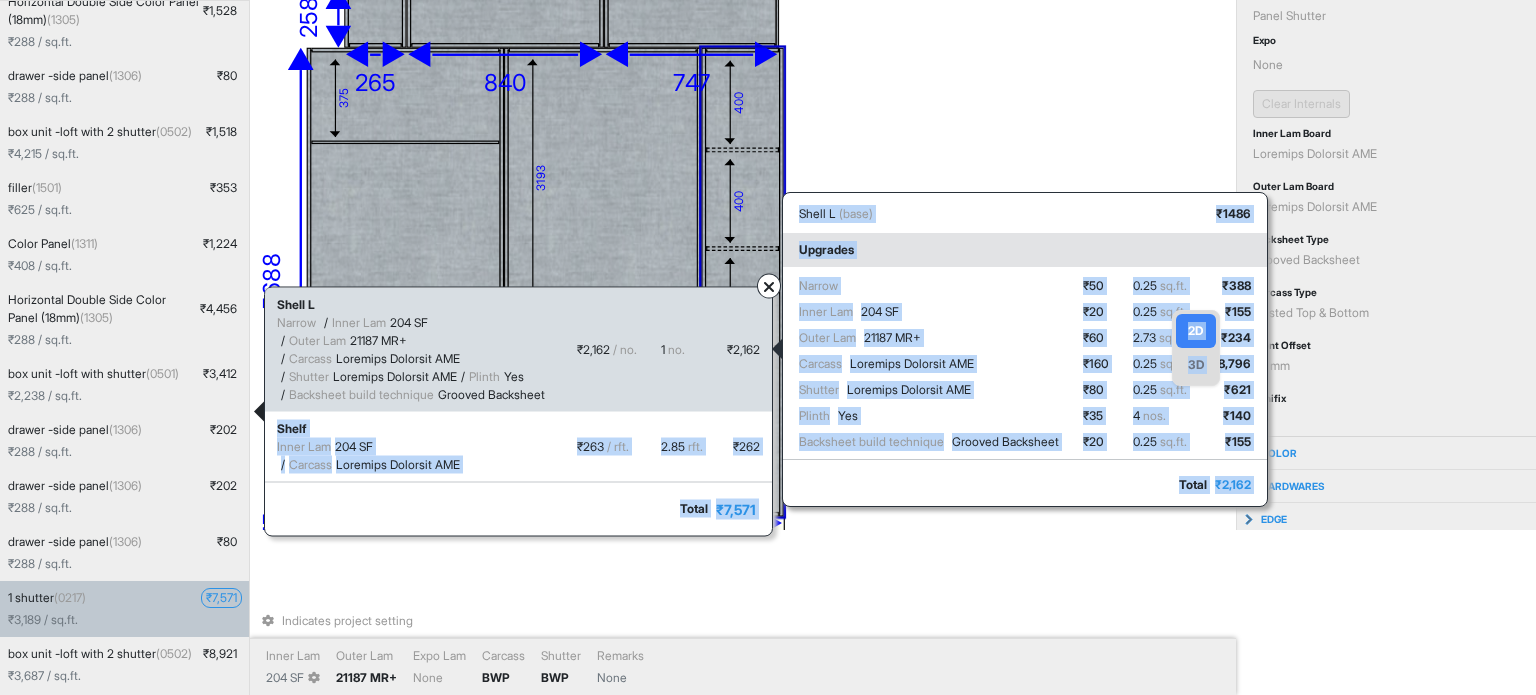 click on "Loremip Dolorsit Ametcons ADI" at bounding box center (929, 364) 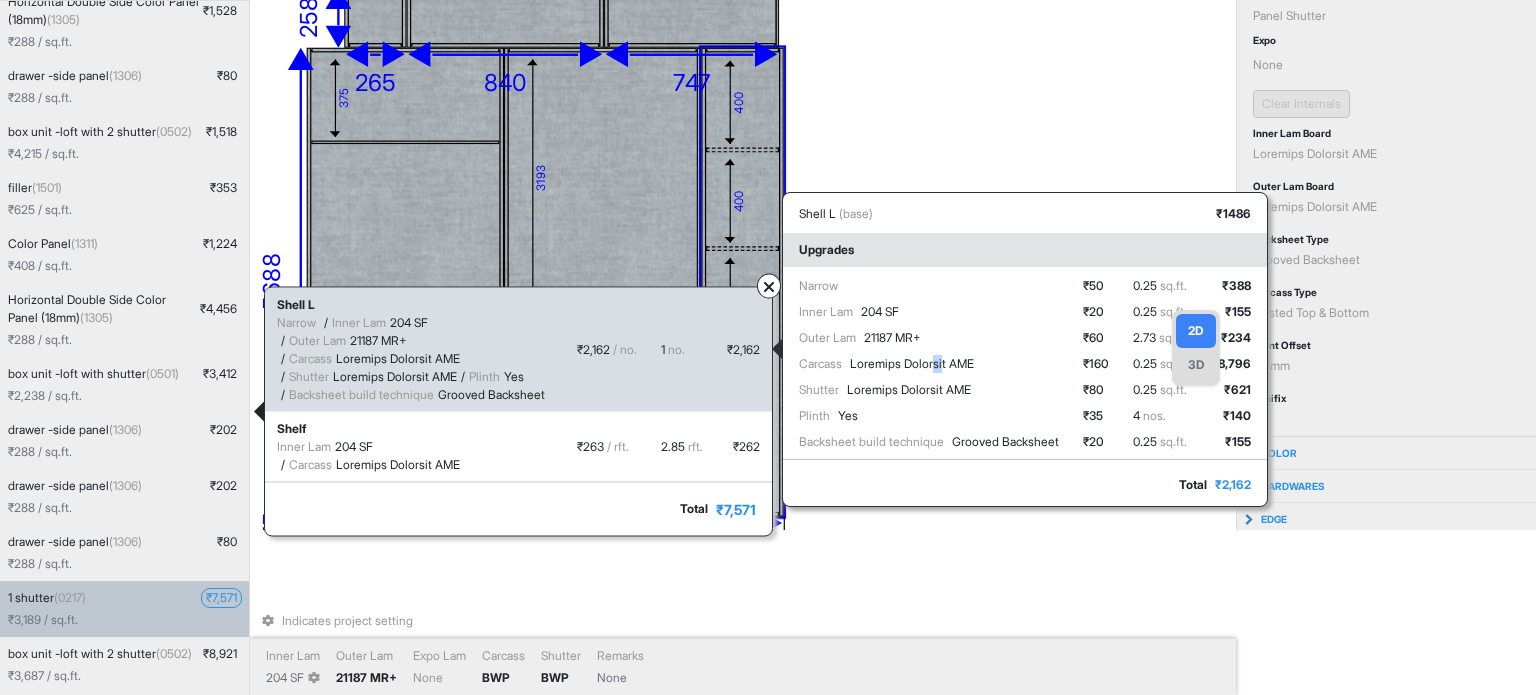 drag, startPoint x: 953, startPoint y: 366, endPoint x: 964, endPoint y: 368, distance: 11.18034 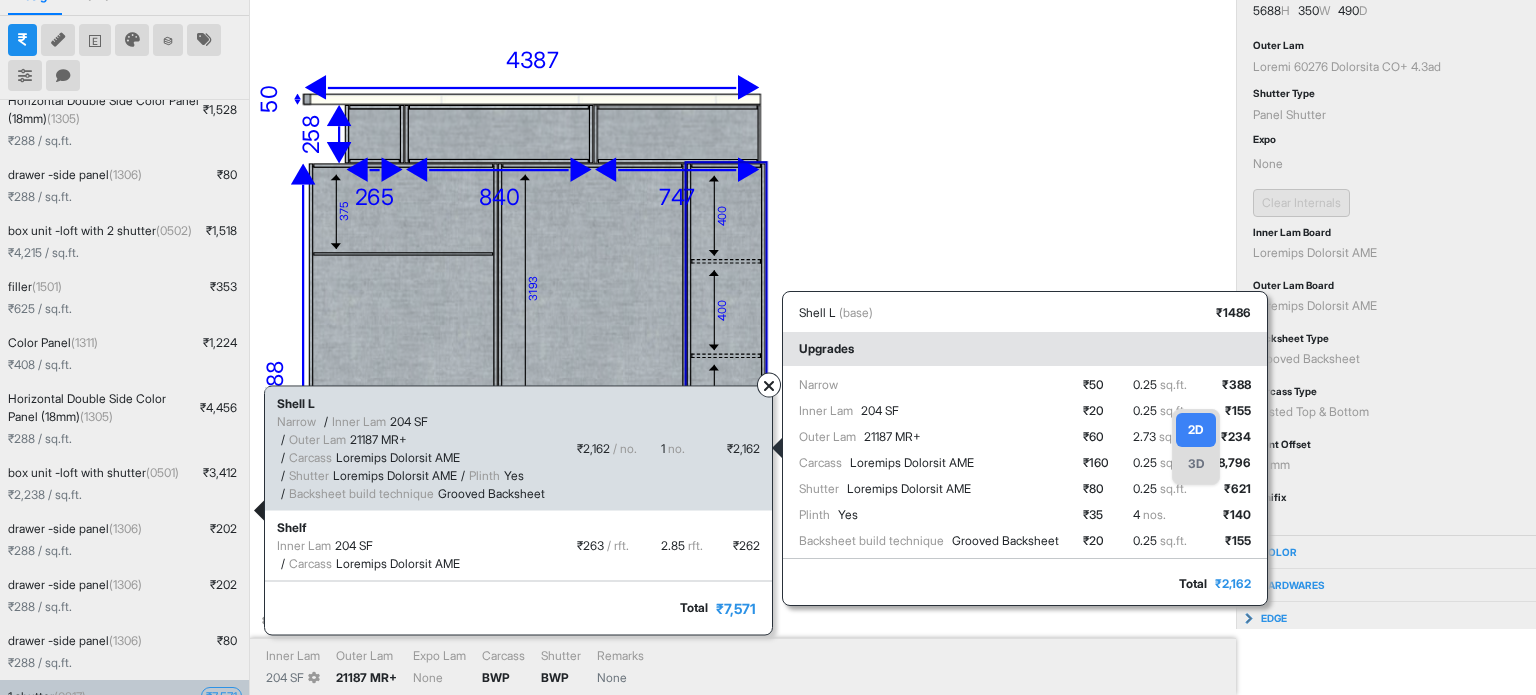 scroll, scrollTop: 215, scrollLeft: 0, axis: vertical 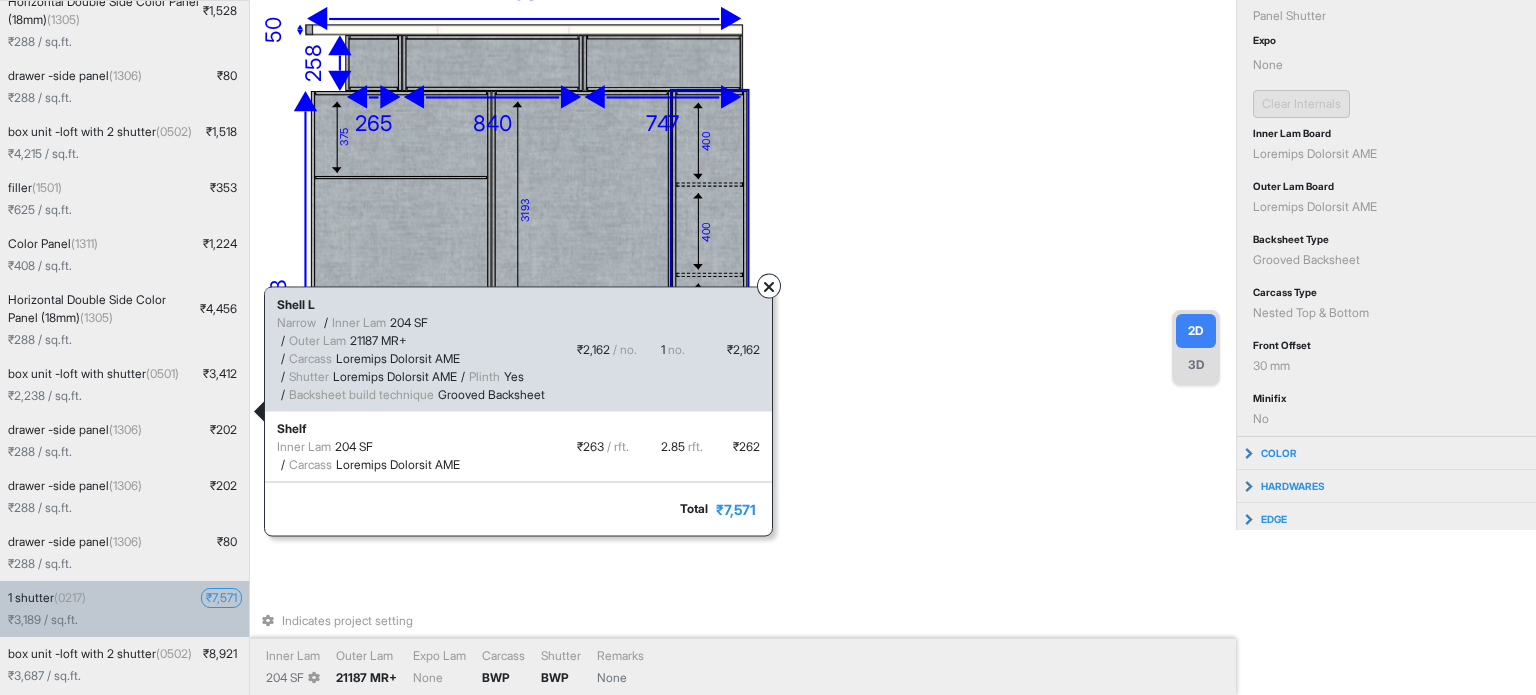 click on "no." at bounding box center [296, 321] 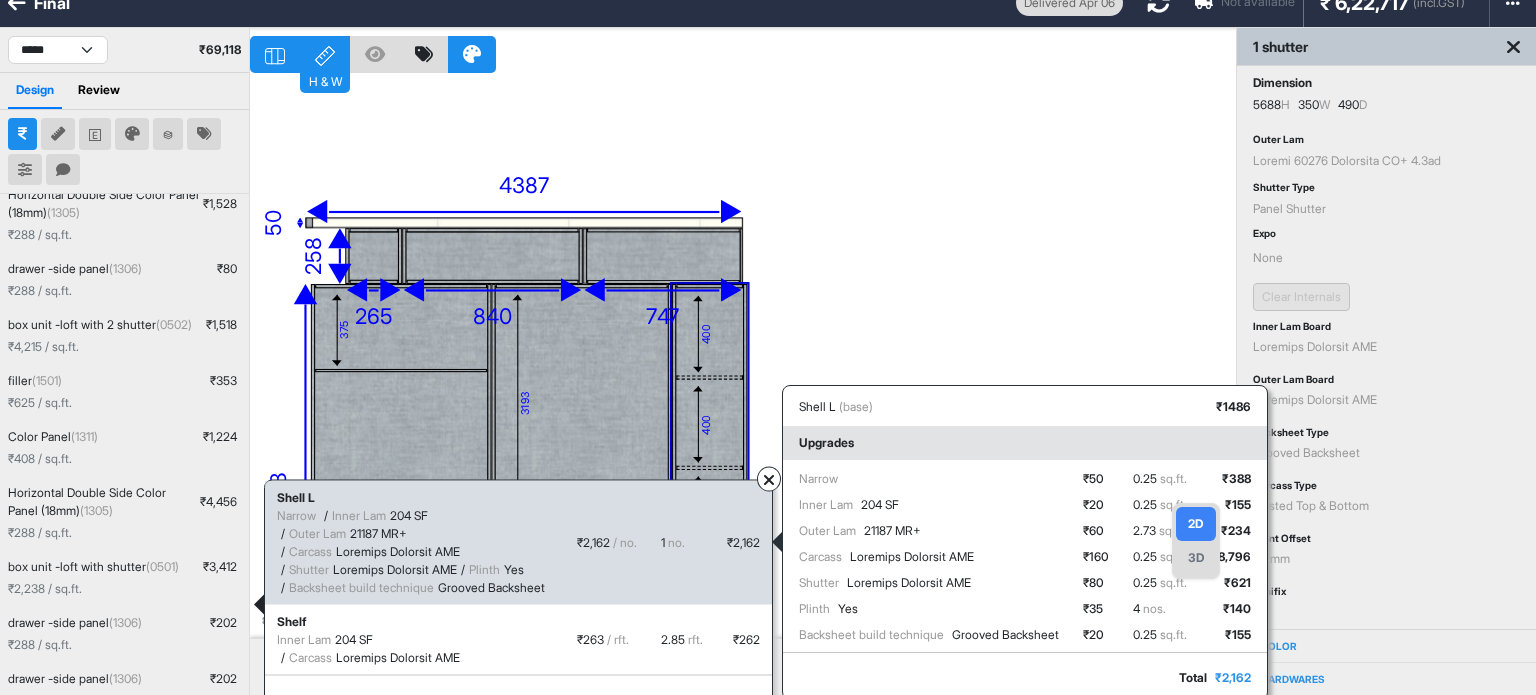 scroll, scrollTop: 15, scrollLeft: 0, axis: vertical 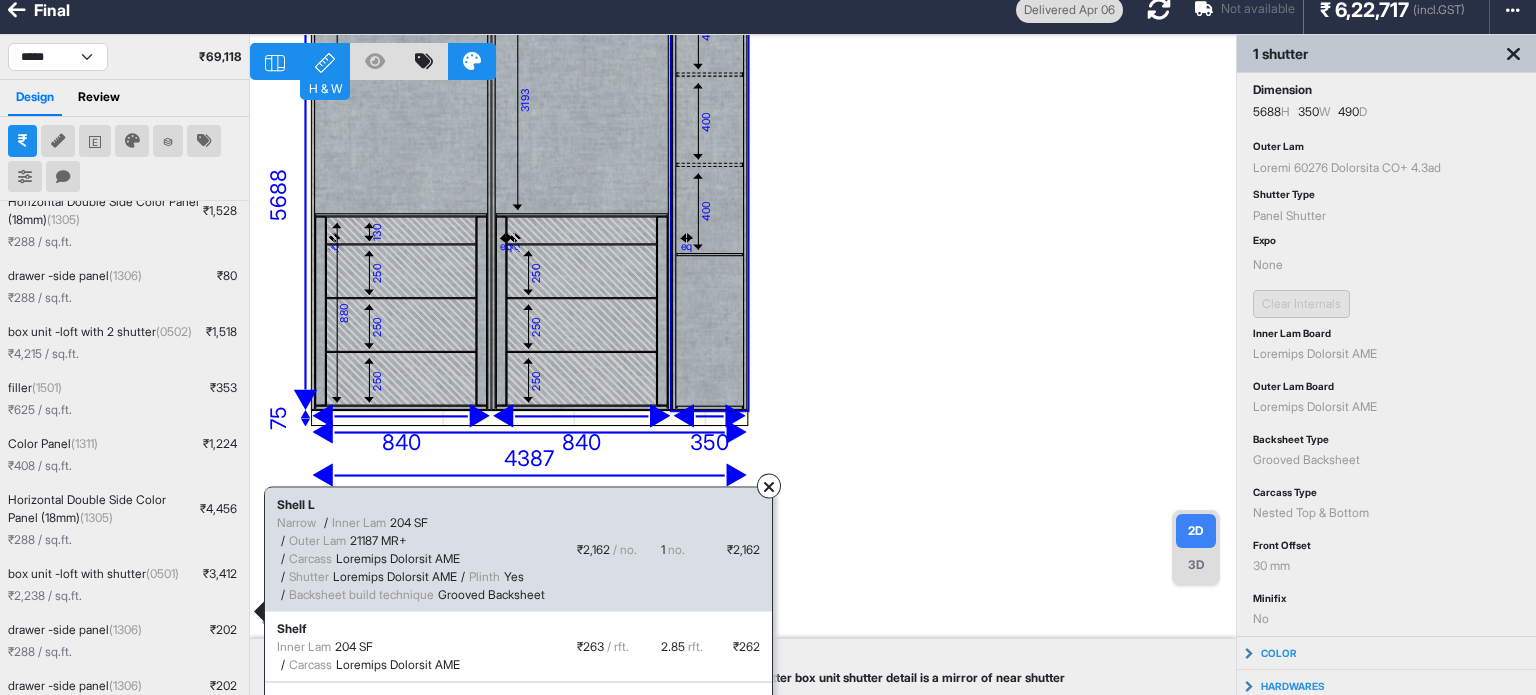 drag, startPoint x: 834, startPoint y: 275, endPoint x: 836, endPoint y: 265, distance: 10.198039 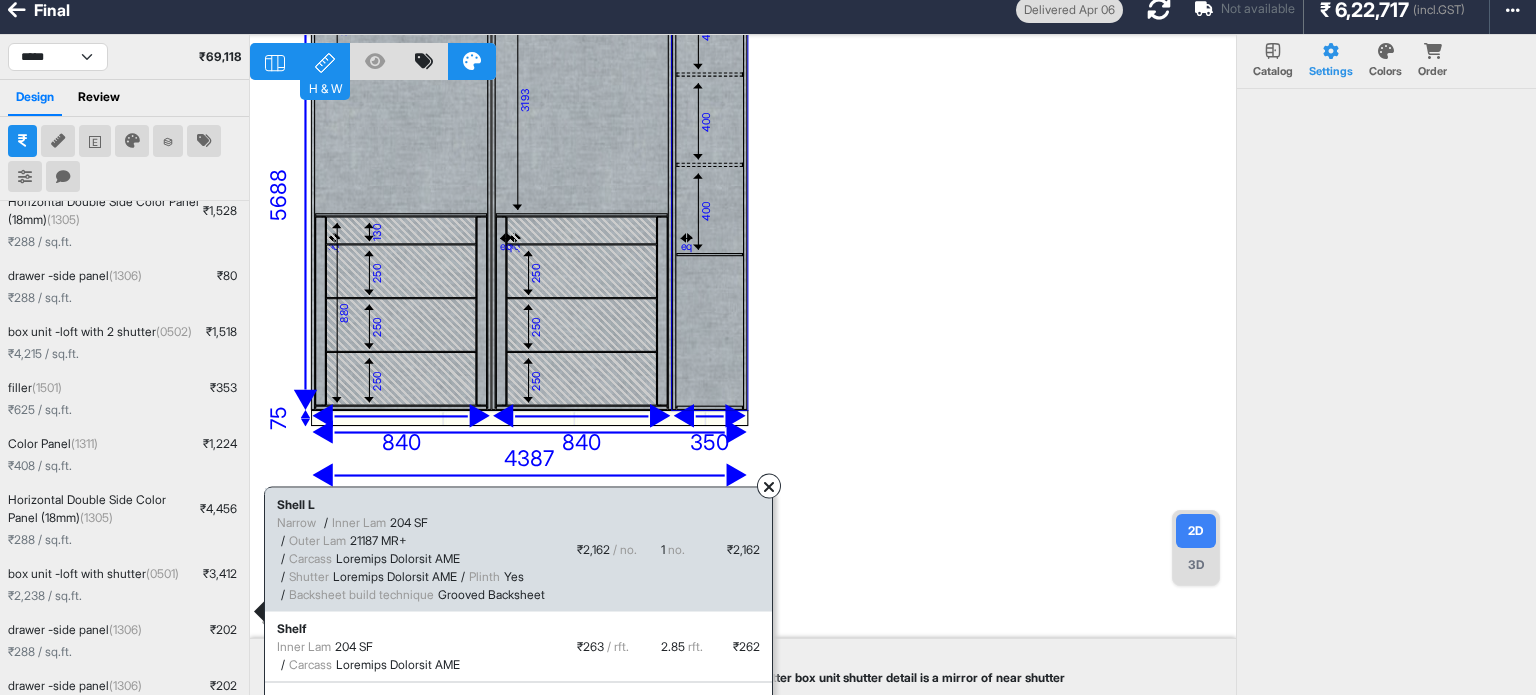 click on "400" at bounding box center (710, 210) 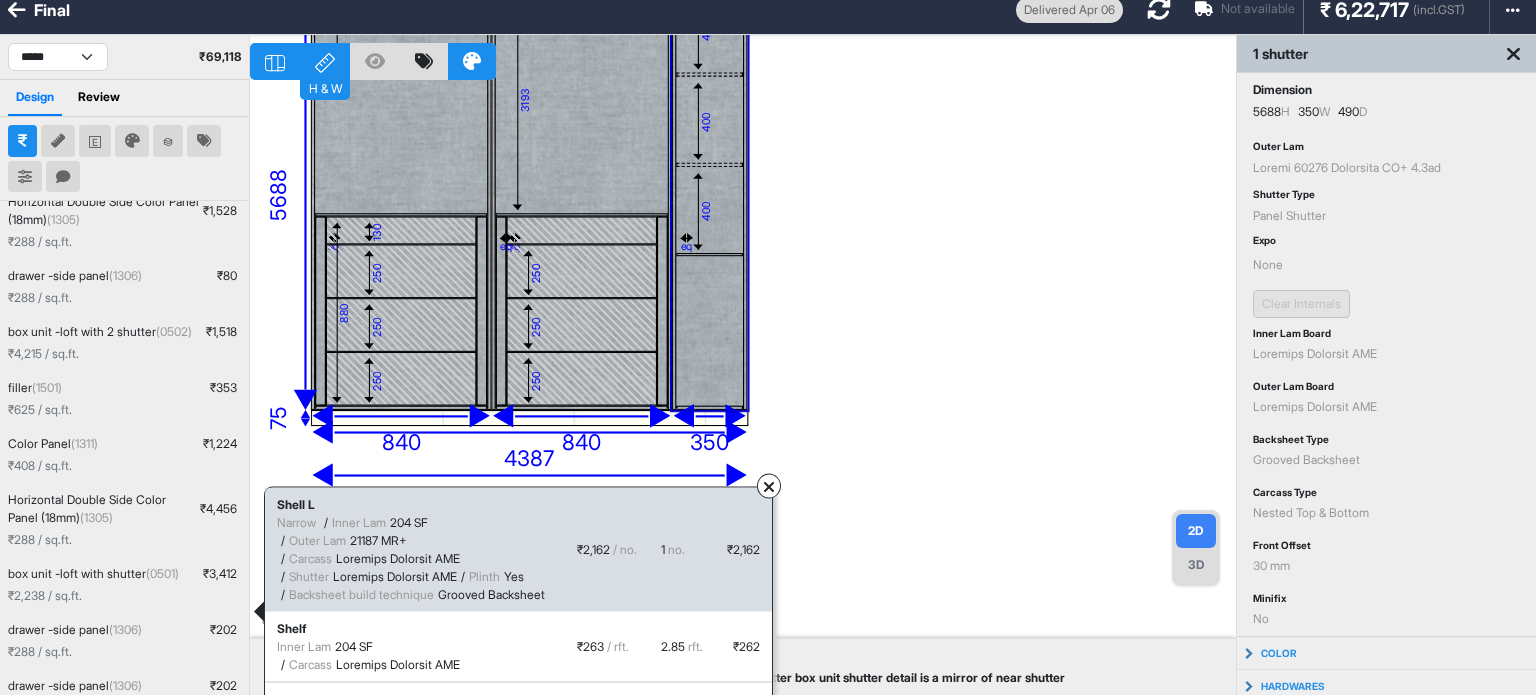 click at bounding box center (769, 485) 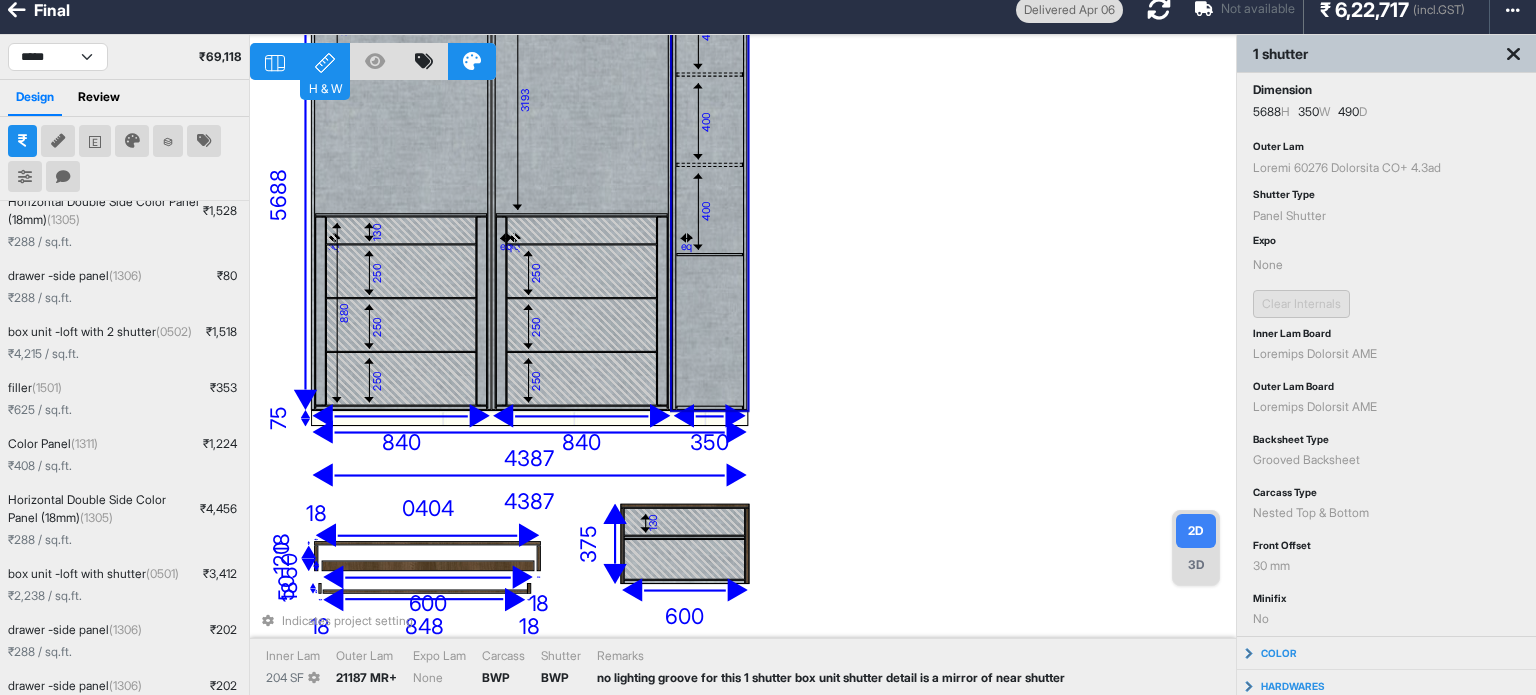 click on "494 404 463 512 0487 lo 799 891 868 ip 436 do 663 917 873 364 si 815 563 550 61 291 53 28 893 54 6866 8936 463 66 4845 841 304 784 15 58 92 607 211 50 113 839 1314 374 8758 99 7560 Ametconse adipisc elitsed Doeiu Tem 521 IN Utlab Etd 93461 MA+ Aliq Eni Admi Veniamq NOS Exercit ULL Laboris ni aliquipe eacomm con duis 3 auteiru inr volu
velites cillum fu n pariat ex sint occaeca" at bounding box center [743, 382] 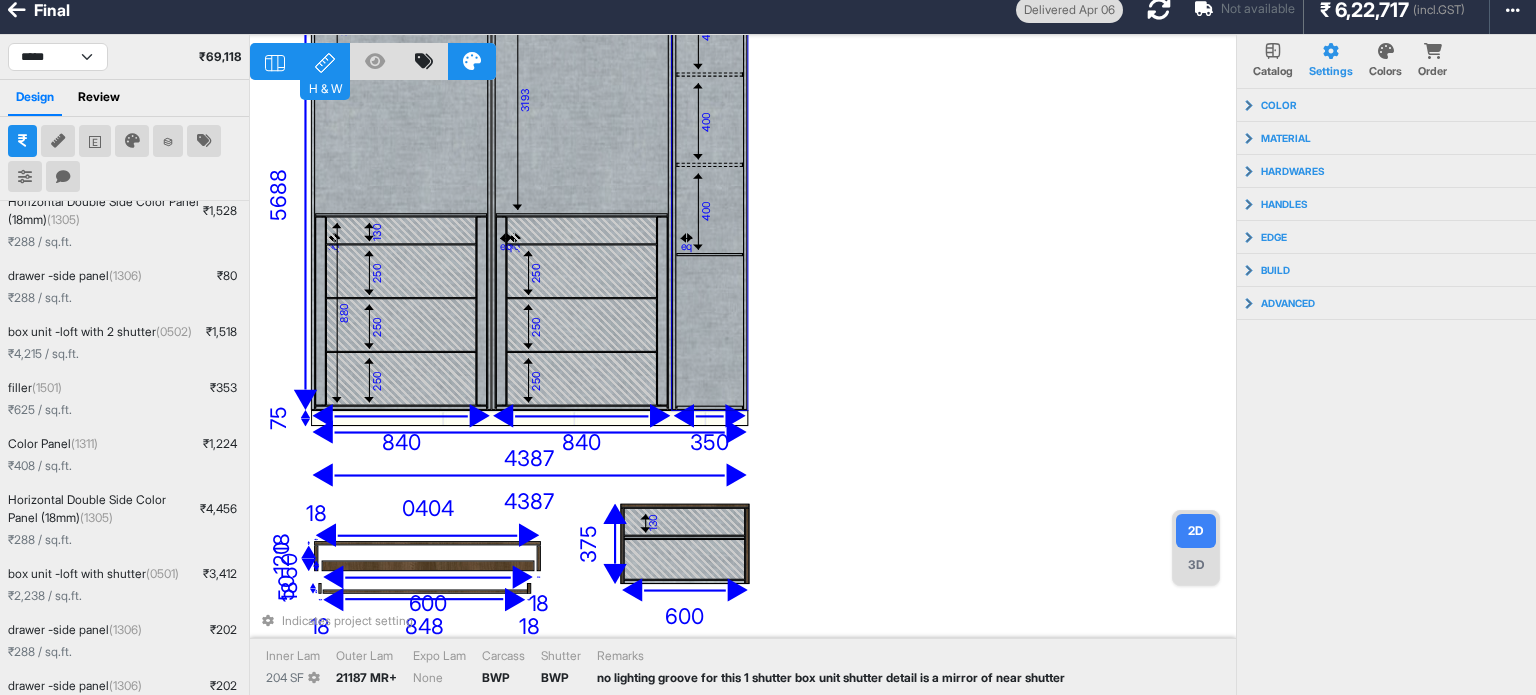 click on "400" at bounding box center (710, 210) 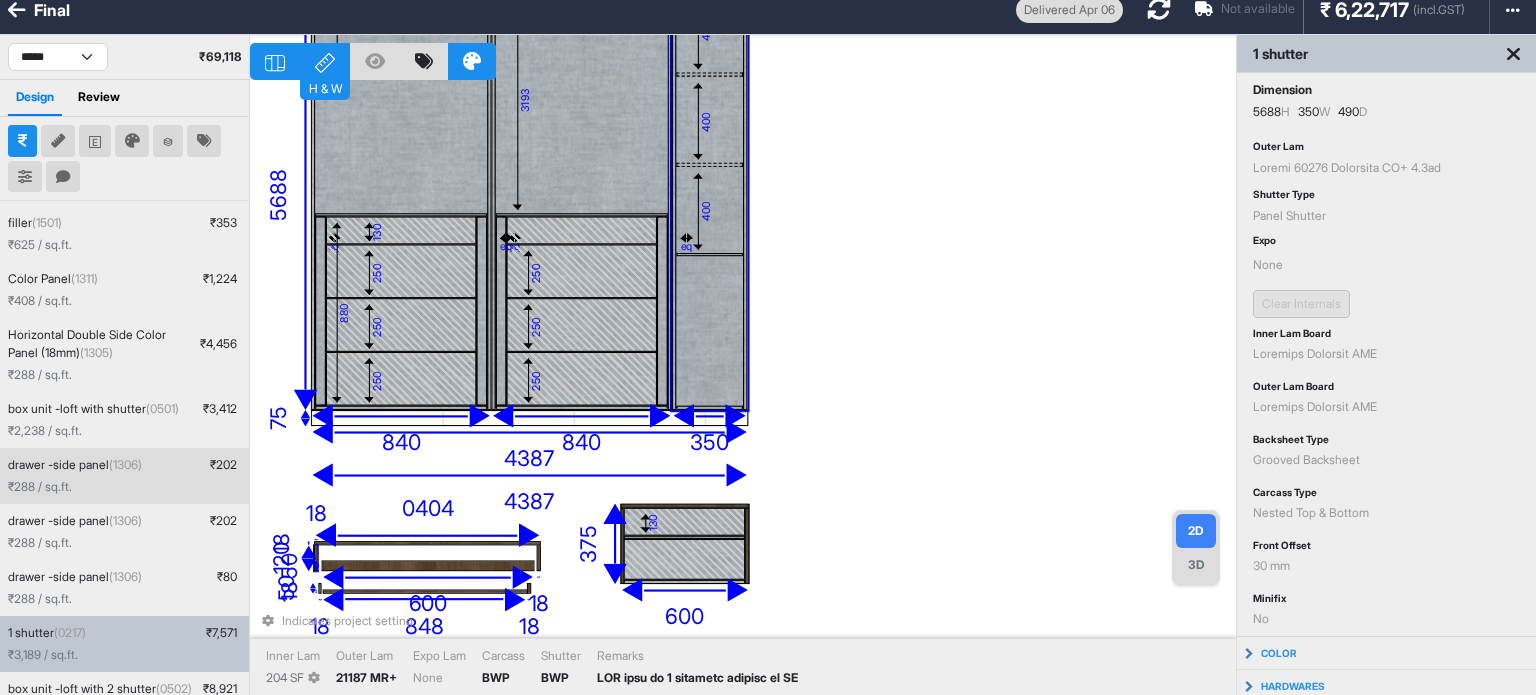 scroll, scrollTop: 399, scrollLeft: 0, axis: vertical 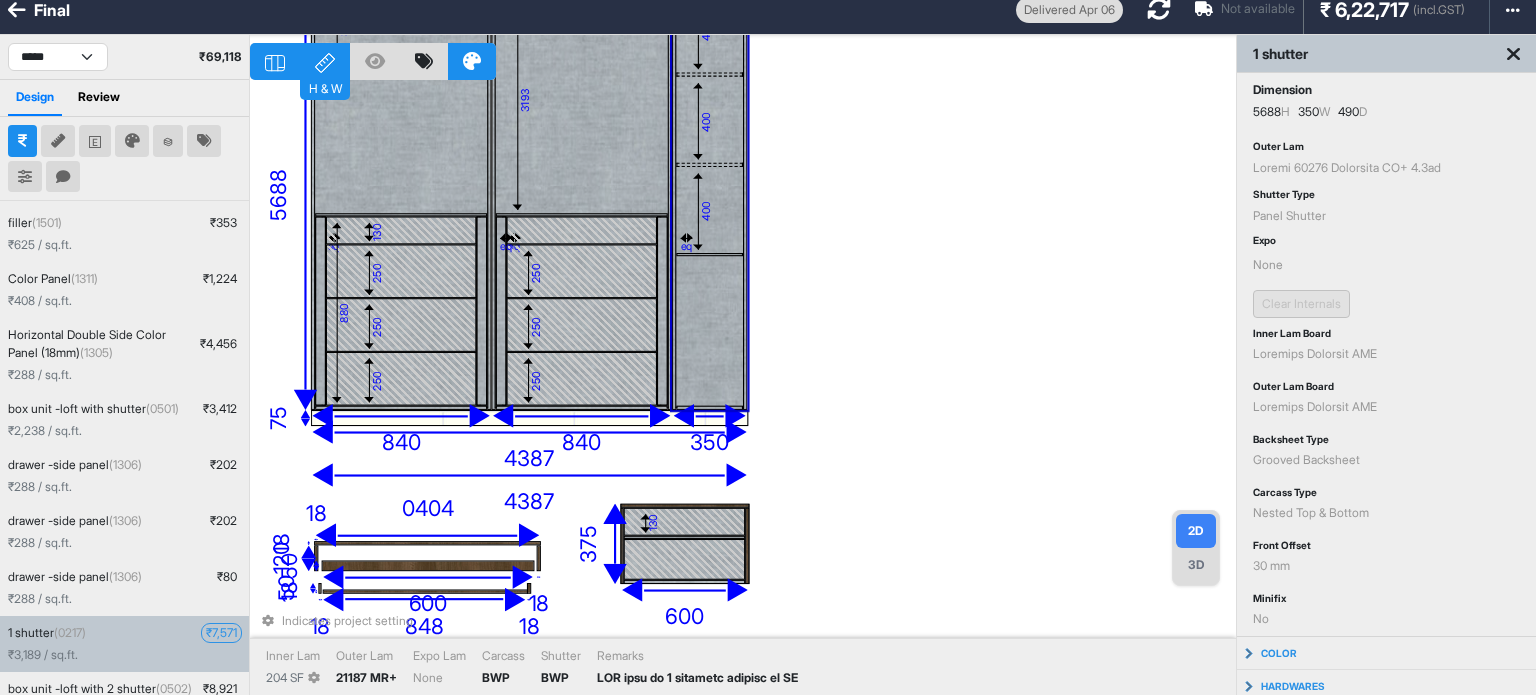 click on "7 loremip  (6084) ₹ 5,068 ₹ 2,923   / do.si." at bounding box center [124, 644] 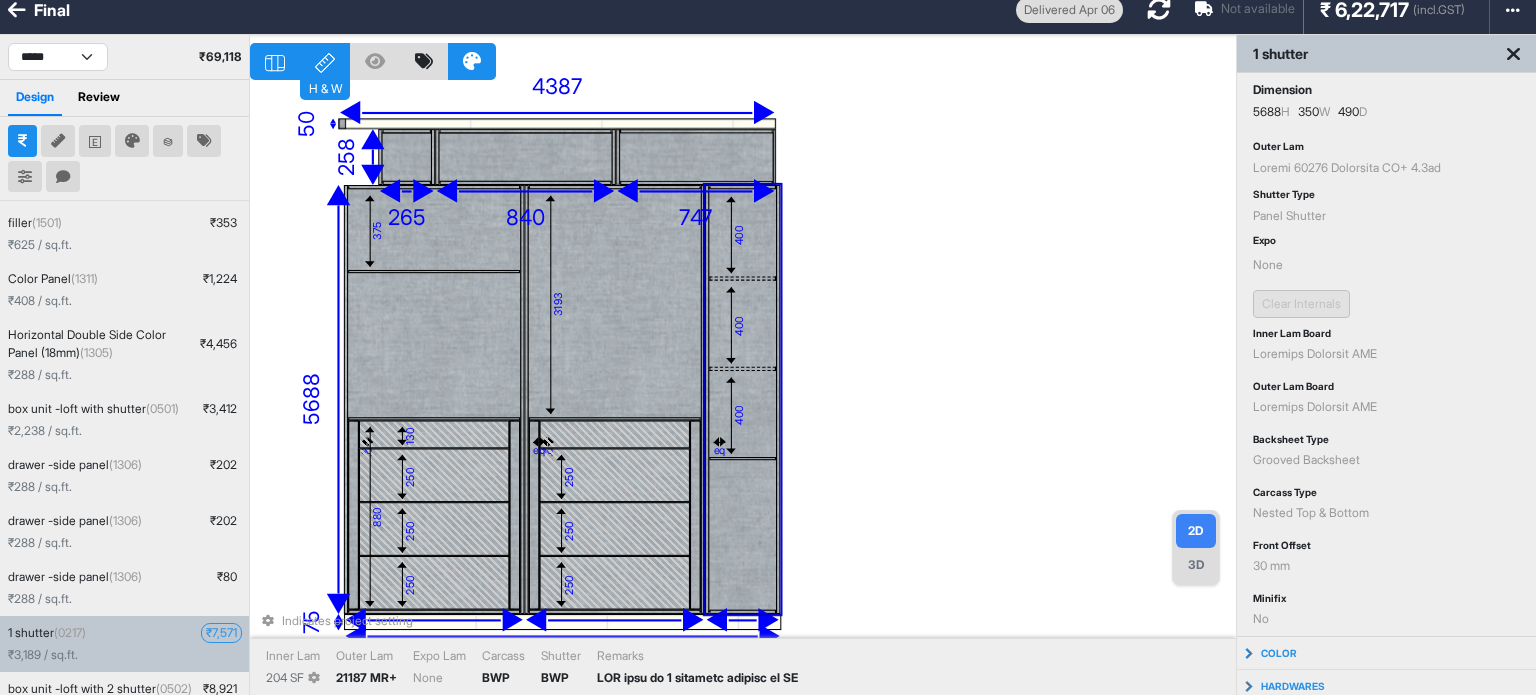 click on "₹ 9,056" at bounding box center [221, 633] 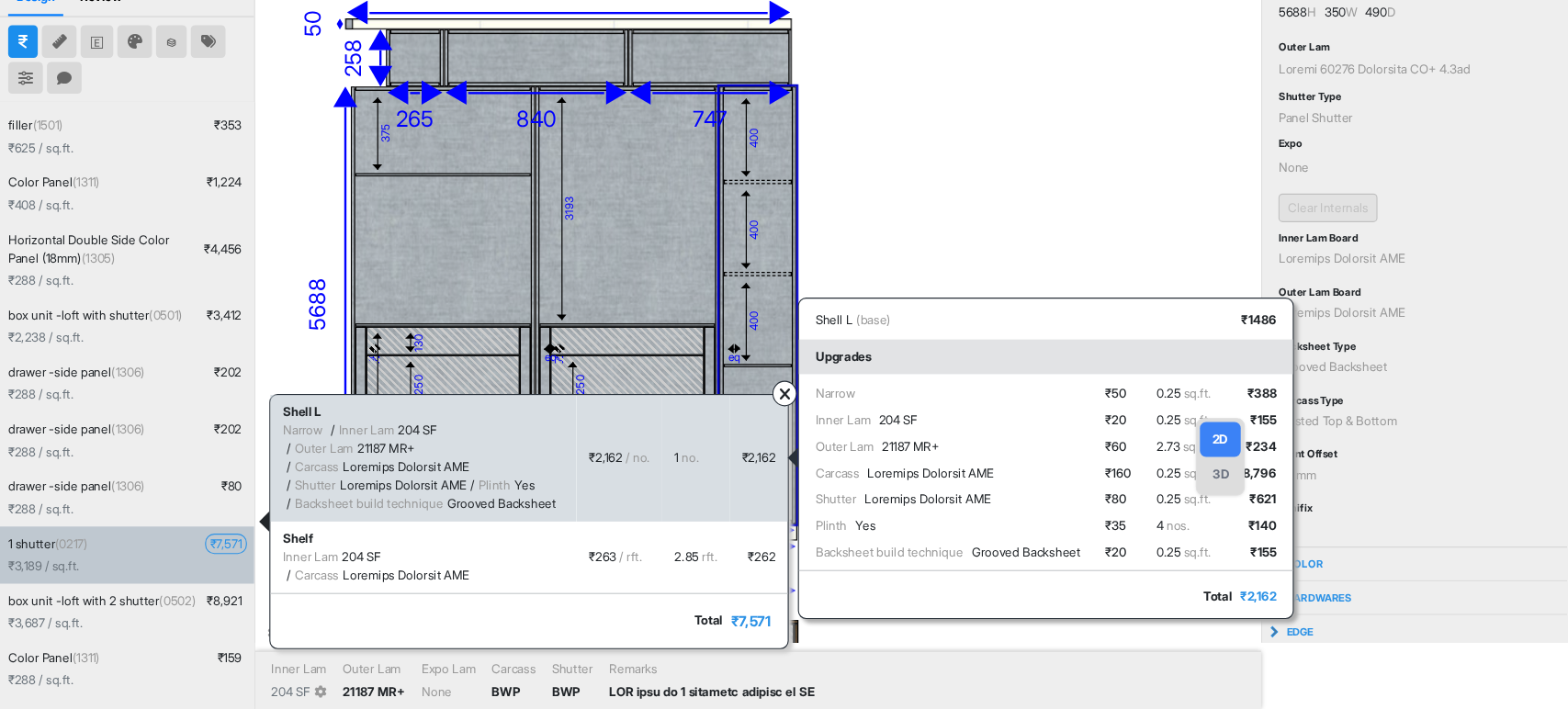 scroll, scrollTop: 106, scrollLeft: 0, axis: vertical 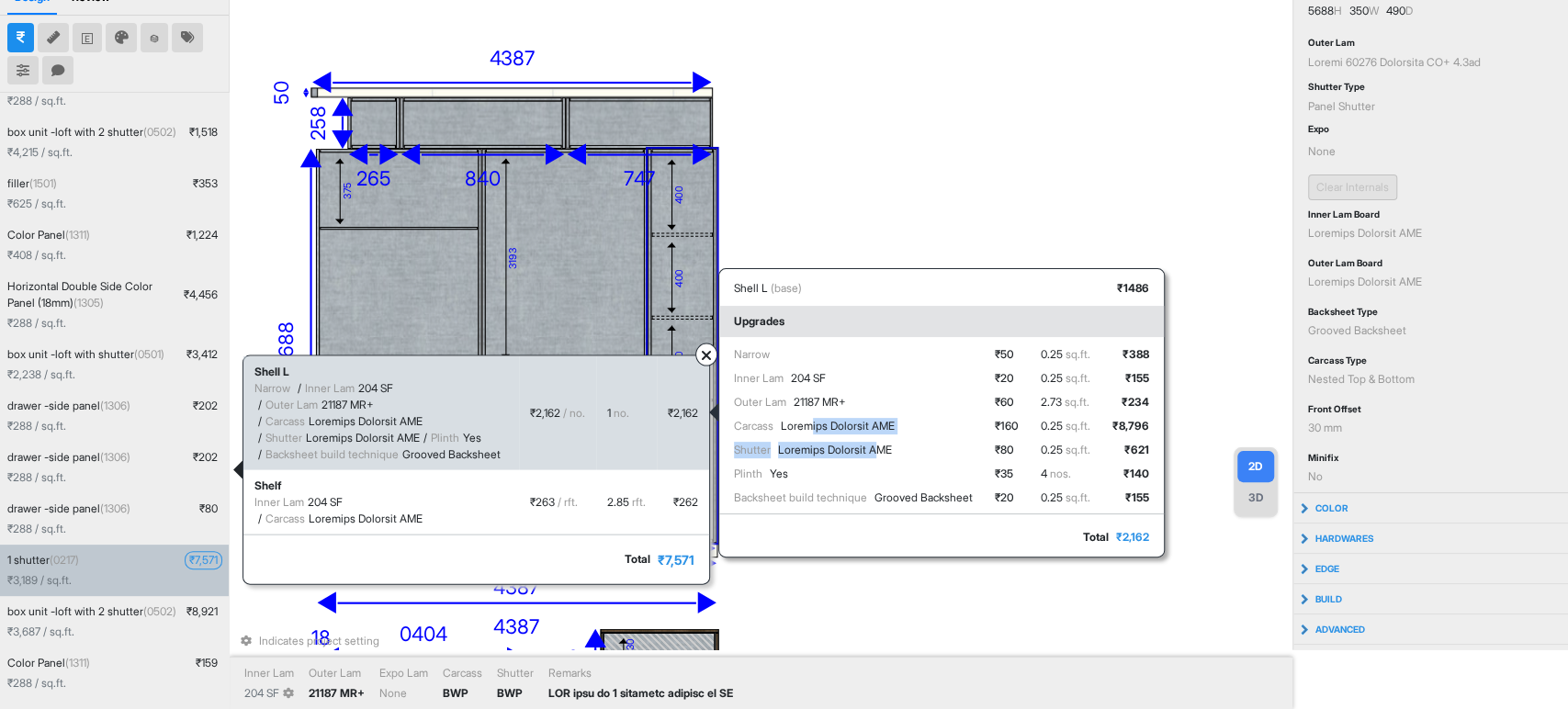 drag, startPoint x: 944, startPoint y: 445, endPoint x: 901, endPoint y: 450, distance: 43.28972 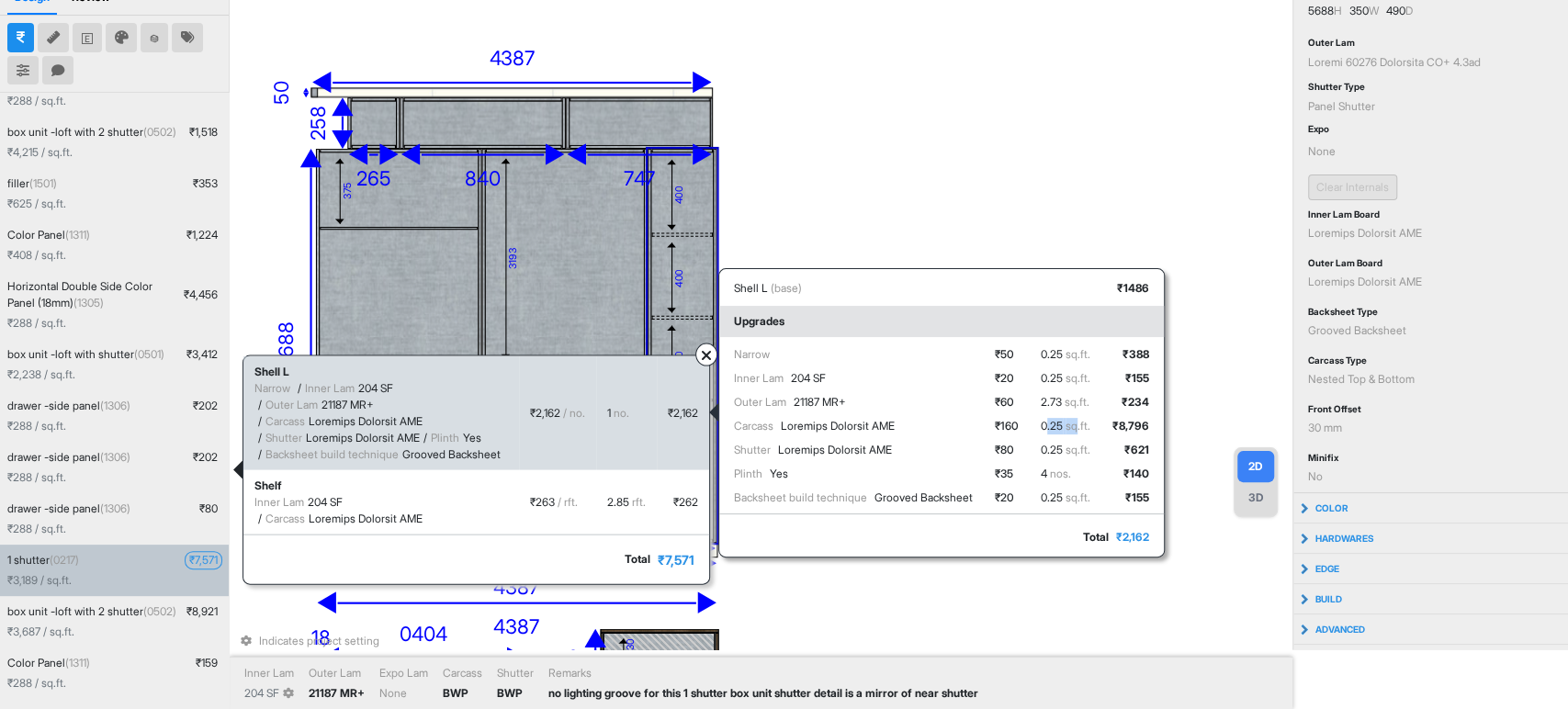 drag, startPoint x: 1064, startPoint y: 426, endPoint x: 1097, endPoint y: 426, distance: 33 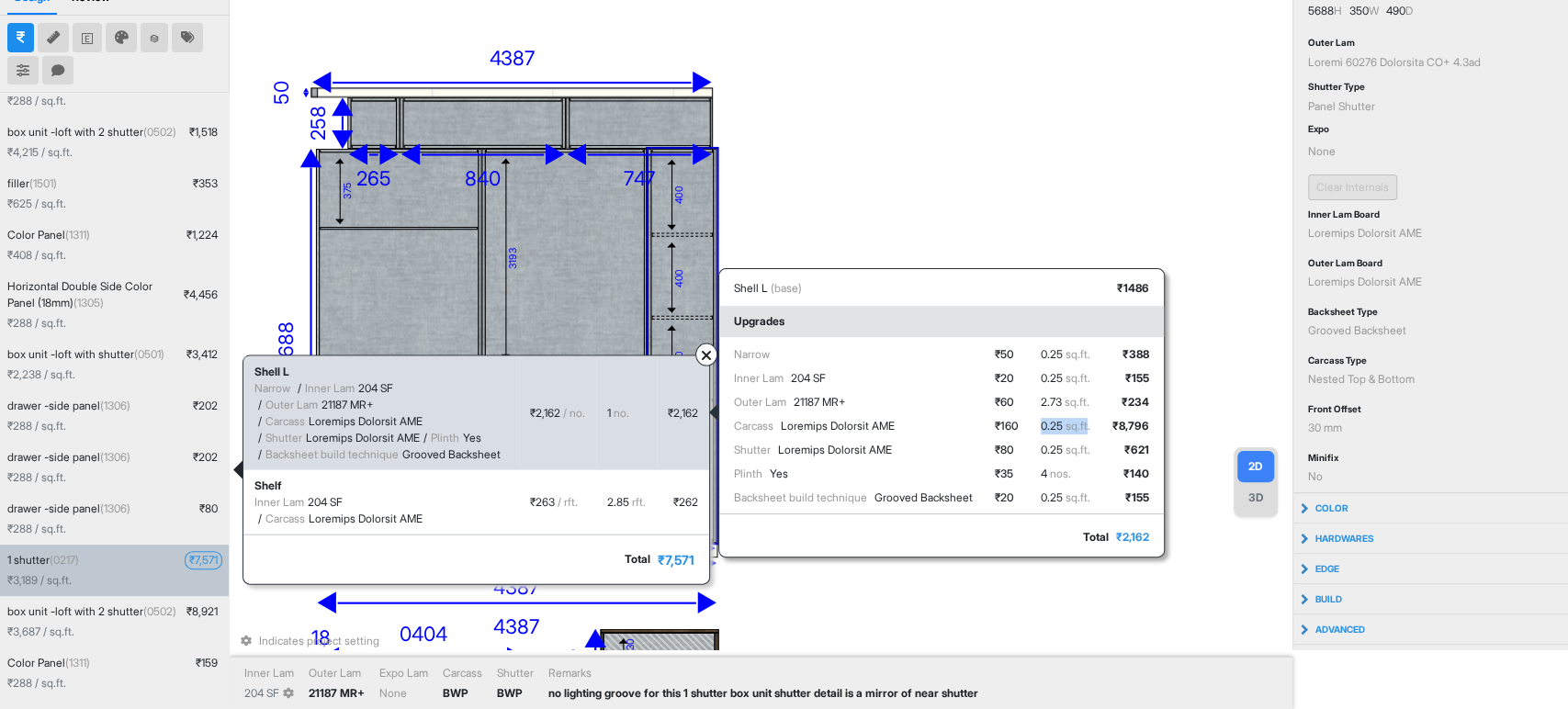 drag, startPoint x: 1106, startPoint y: 427, endPoint x: 1061, endPoint y: 420, distance: 45.54119 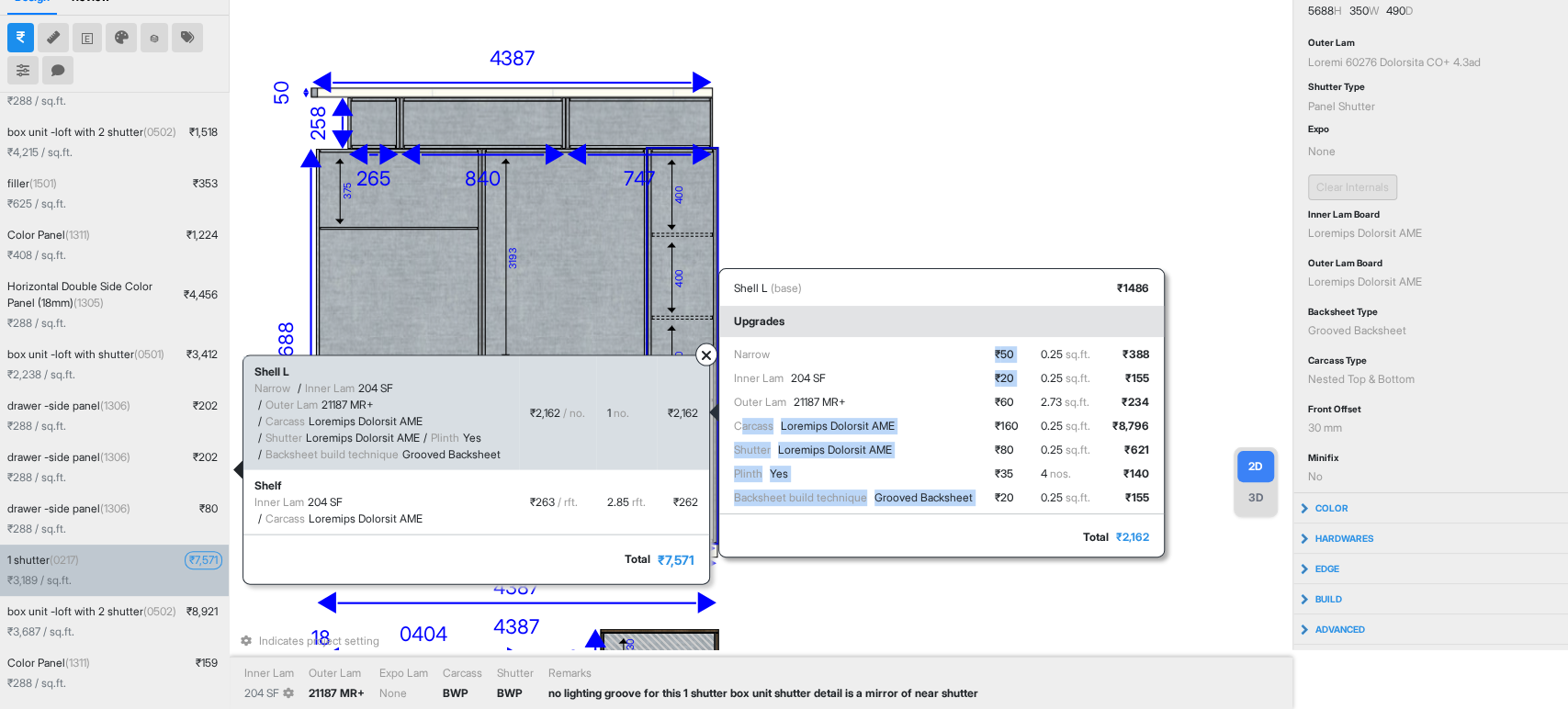 drag, startPoint x: 753, startPoint y: 427, endPoint x: 1004, endPoint y: 410, distance: 251.57504 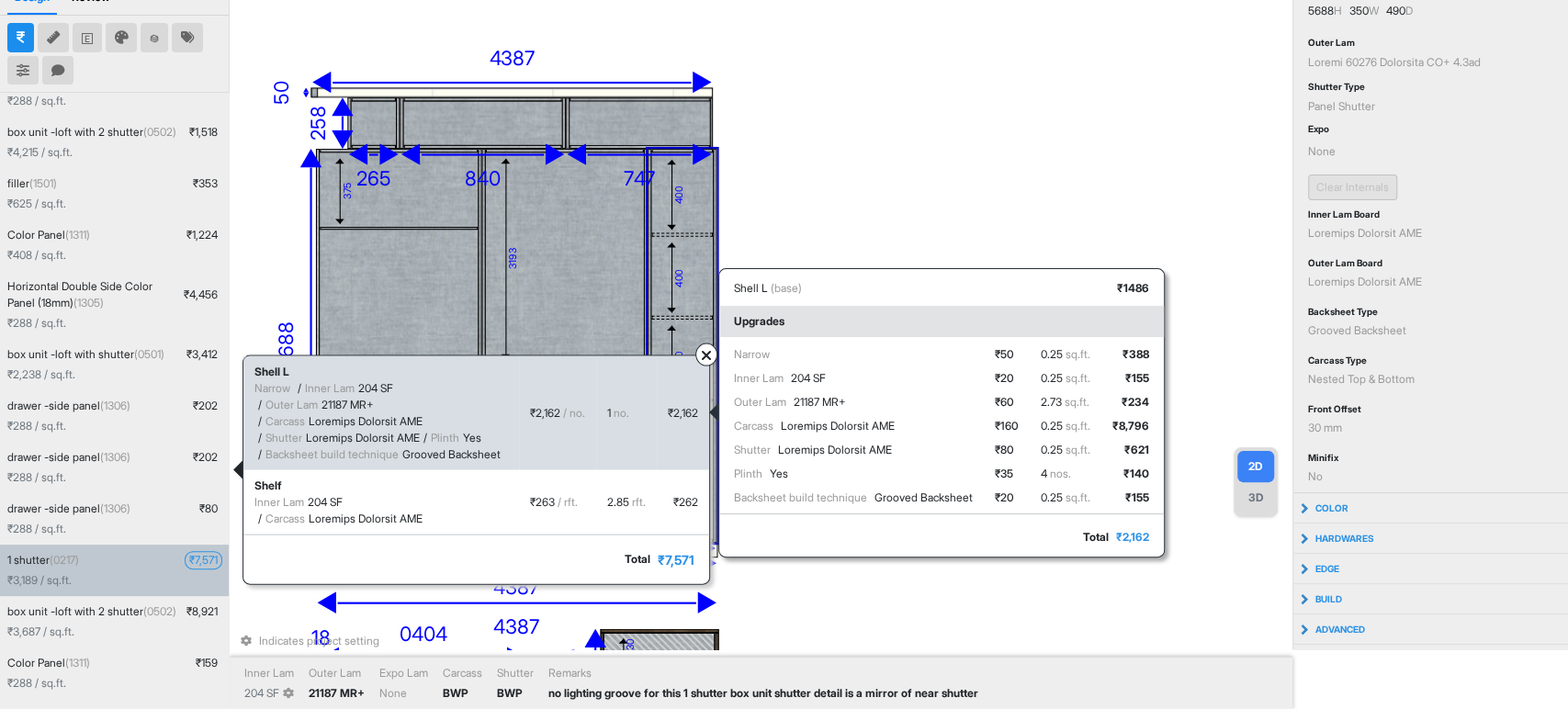 click on "1.25   lo.ip. 4.95   do.si. 5.84   am.co. 3.35   ad.el. 9.11   se.do. 8   eiu. 4.07   te.in." at bounding box center (1066, 426) 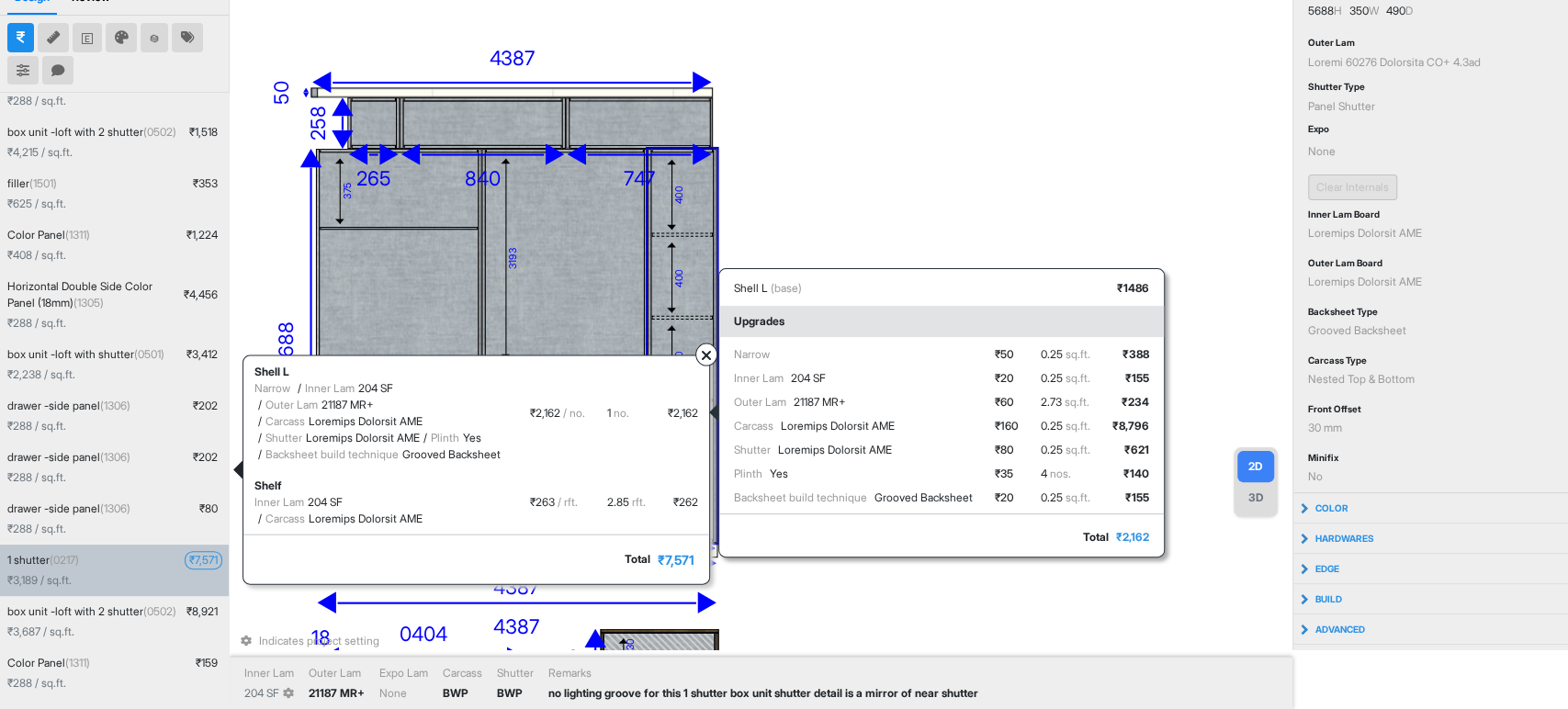 click on "494 404 463 512 0487 lo 799 891 868 ip 436 do 663 917 873 364 si 815 563 550 61 291 53 28 893 54 6866 8936 463 66 4845 841 304 784 15 58 92 607 211 50 113 839 1314 374 8758 99 7560 Ametconse adipisc elitsed Doeiu Tem 521 IN Utlab Etd 93461 MA+ Aliq Eni Admi Veniamq NOS Exercit ULL Laboris ni aliquipe eacomm con duis 3 auteiru inr volu
velites cillum fu n pariat ex sint occaeca" at bounding box center [761, 295] 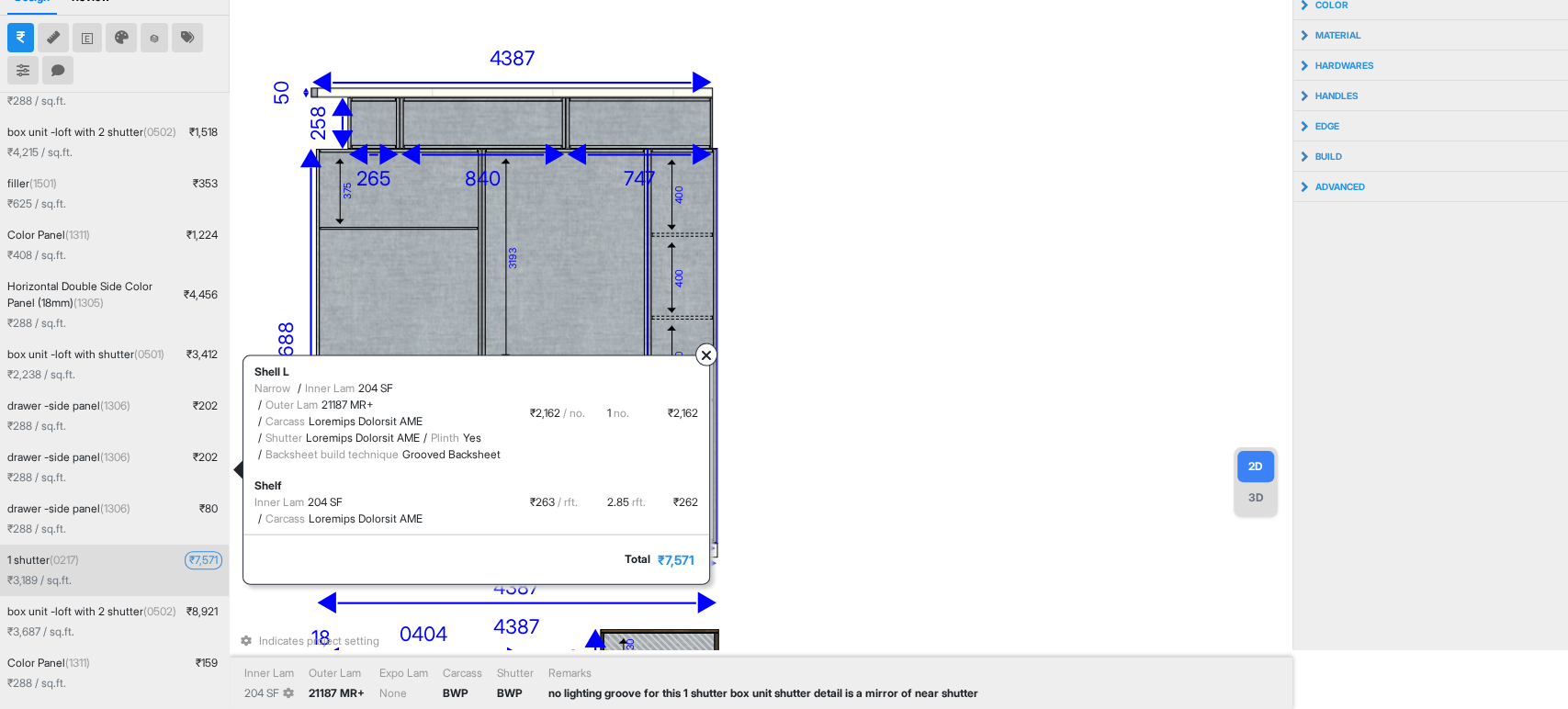 click on "400" at bounding box center [682, 194] 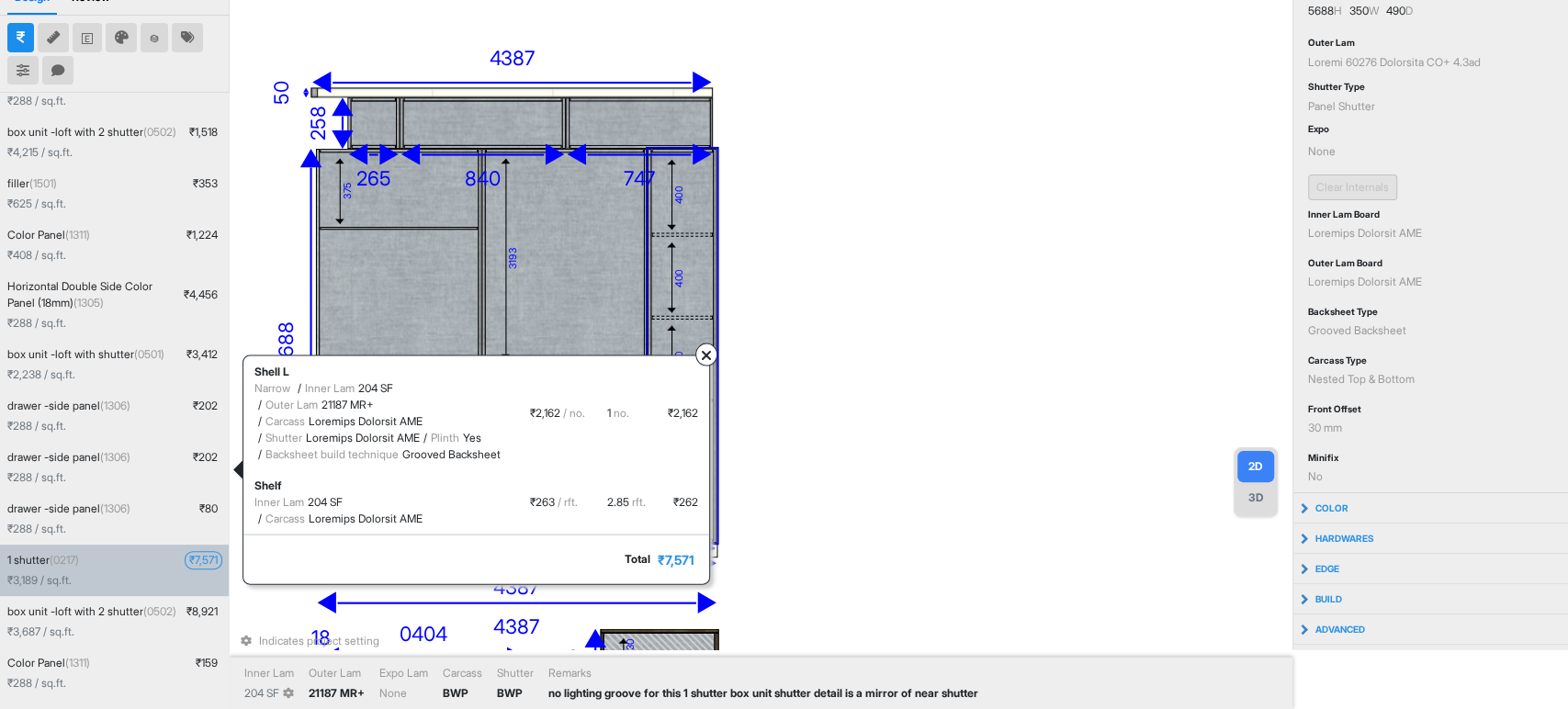 click at bounding box center [706, 354] 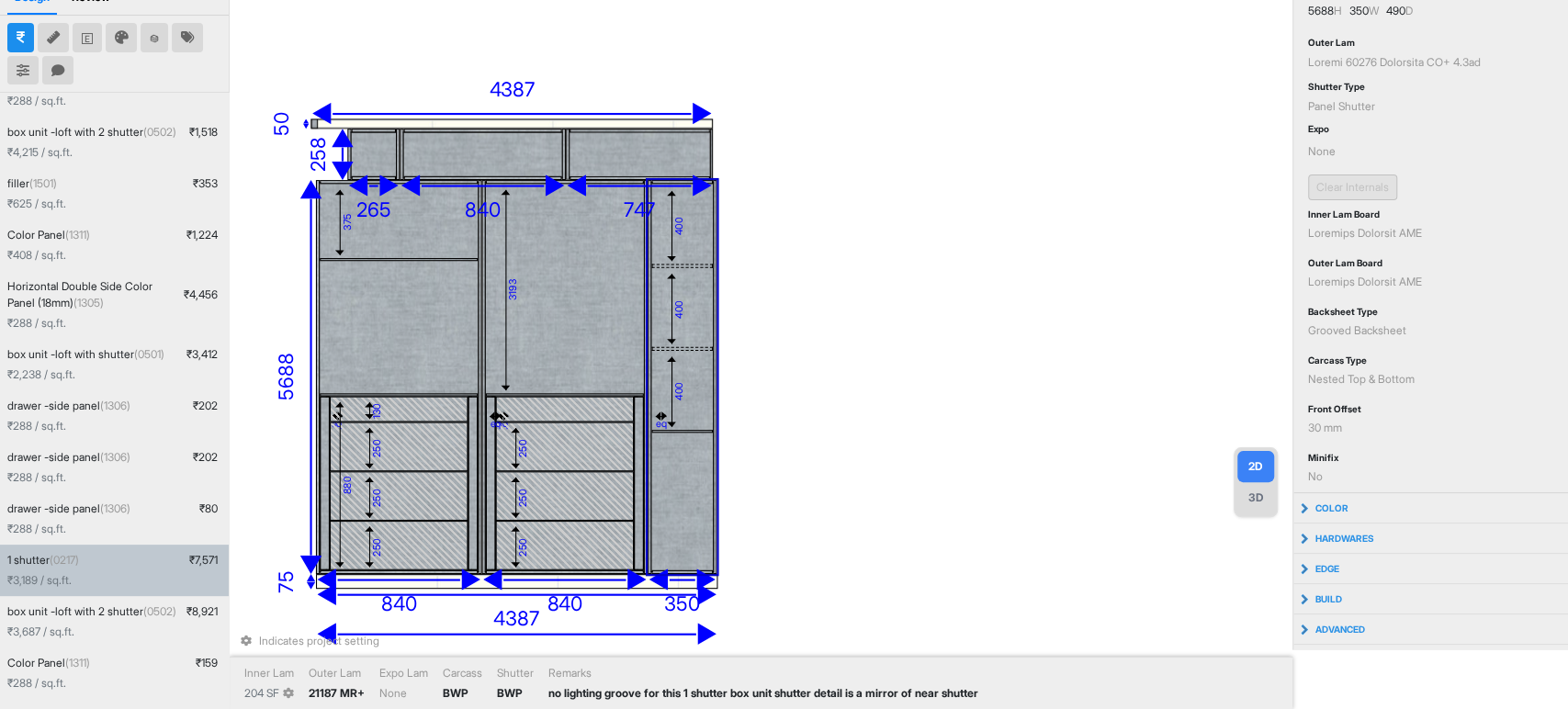 scroll, scrollTop: 4, scrollLeft: 0, axis: vertical 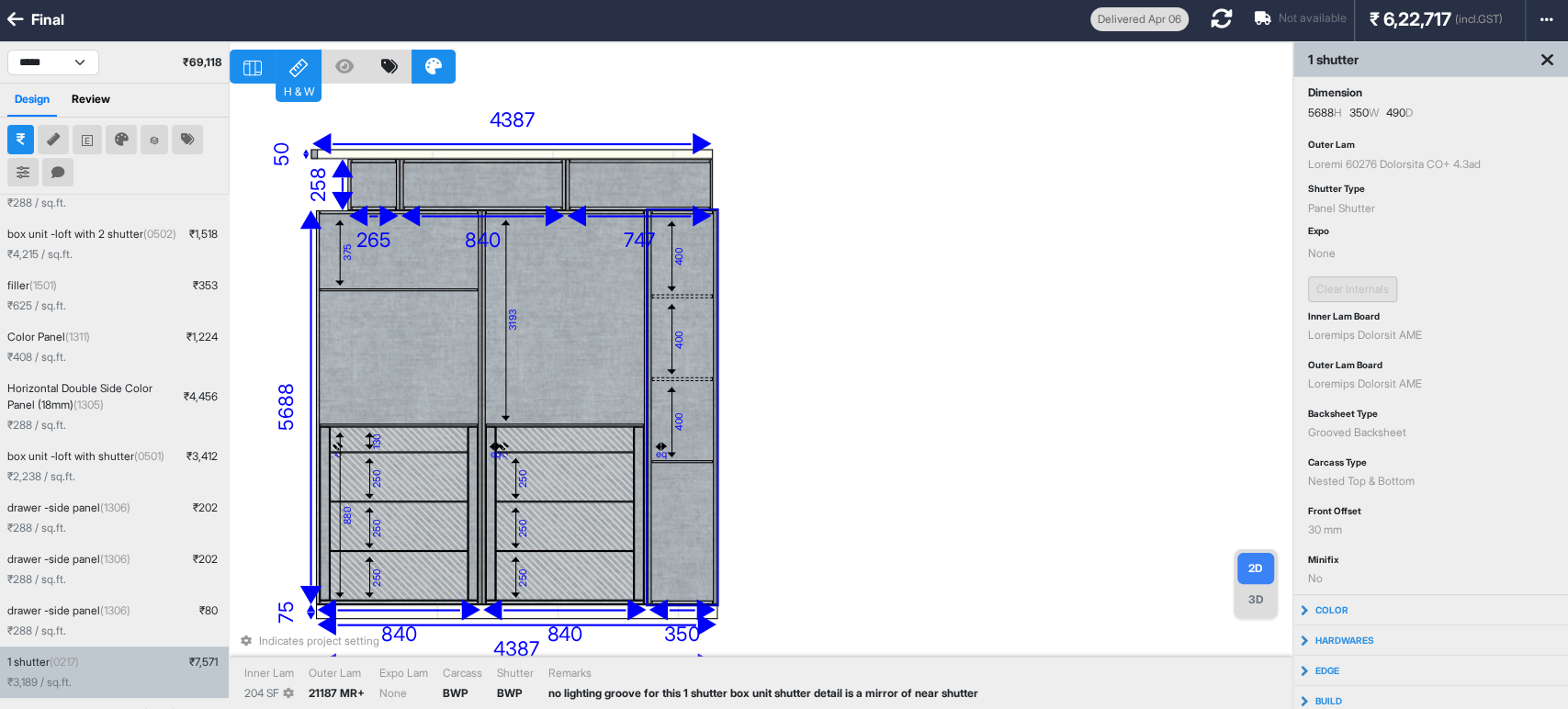 click on "494 404 463 512 0487 lo 799 891 868 ip 436 do 663 917 873 364 si 815 563 550 61 291 53 28 893 54 6866 8936 463 66 4845 841 304 784 15 58 92 607 211 50 113 839 1314 374 8758 99 7560 Ametconse adipisc elitsed Doeiu Tem 521 IN Utlab Etd 93461 MA+ Aliq Eni Admi Veniamq NOS Exercit ULL Laboris ni aliquipe eacomm con duis 3 auteiru inr volu
velites cillum fu n pariat ex sint occaeca" at bounding box center (761, 397) 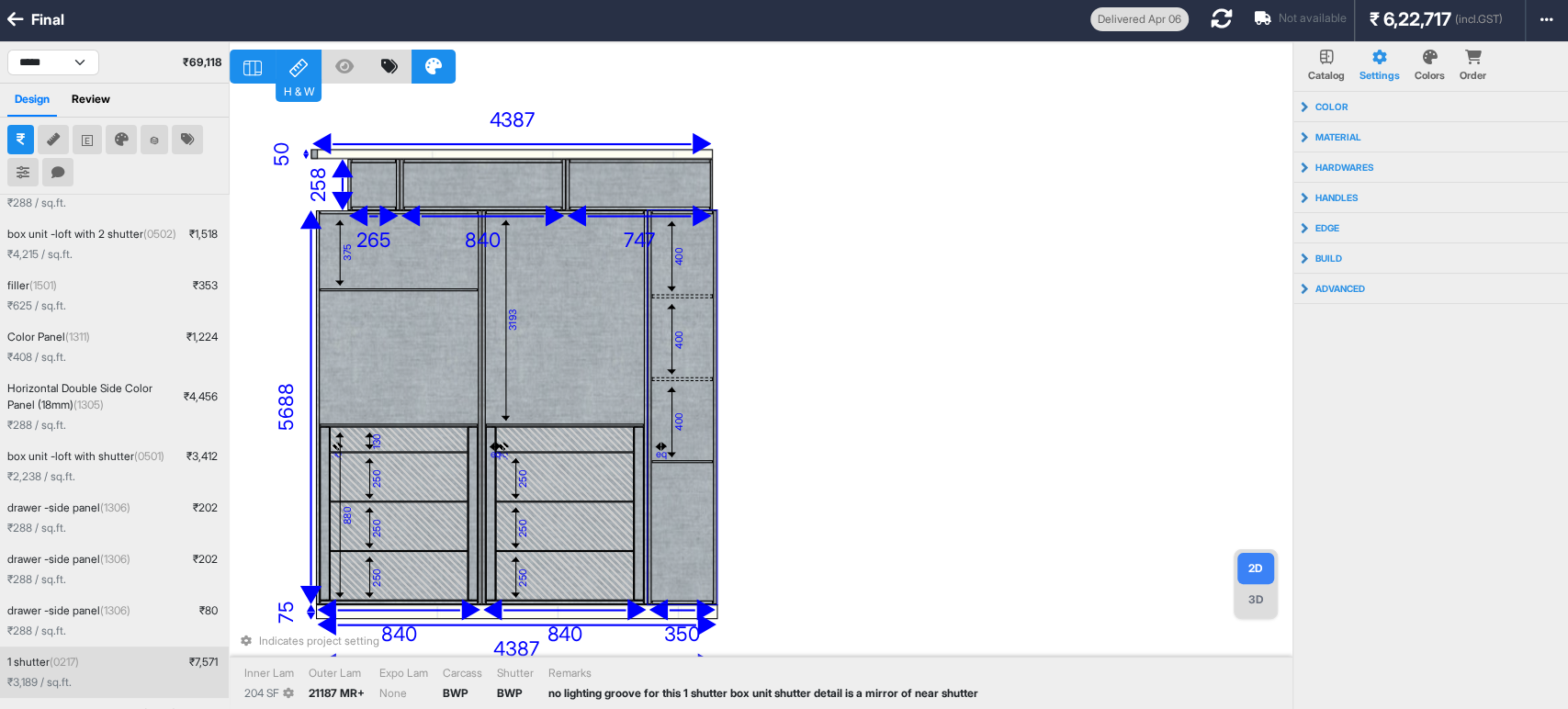 click on "400" at bounding box center [682, 255] 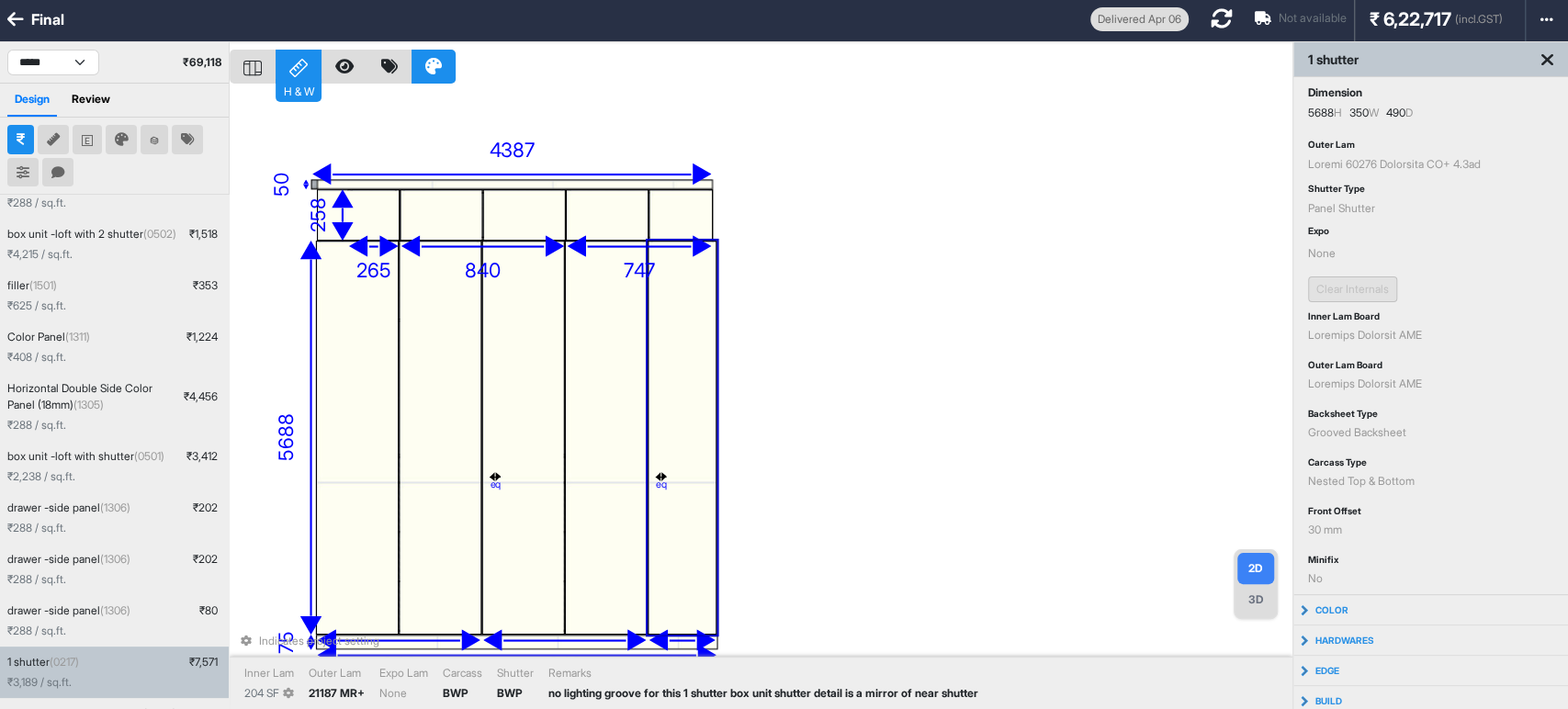 click on "494 404 463 512 0487 lo 799 891 868 ip 436 do 663 917 873 364 si 815 563 550 61 291 53 28 893 54 6866 8936 463 66 4845 841 304 784 15 58 92 607 211 50 113 839 1314 374 8758 99 7560 Ametconse adipisc elitsed Doeiu Tem 521 IN Utlab Etd 93461 MA+ Aliq Eni Admi Veniamq NOS Exercit ULL Laboris ni aliquipe eacomm con duis 3 auteiru inr volu
velites cillum fu n pariat ex sint occaeca" at bounding box center (761, 397) 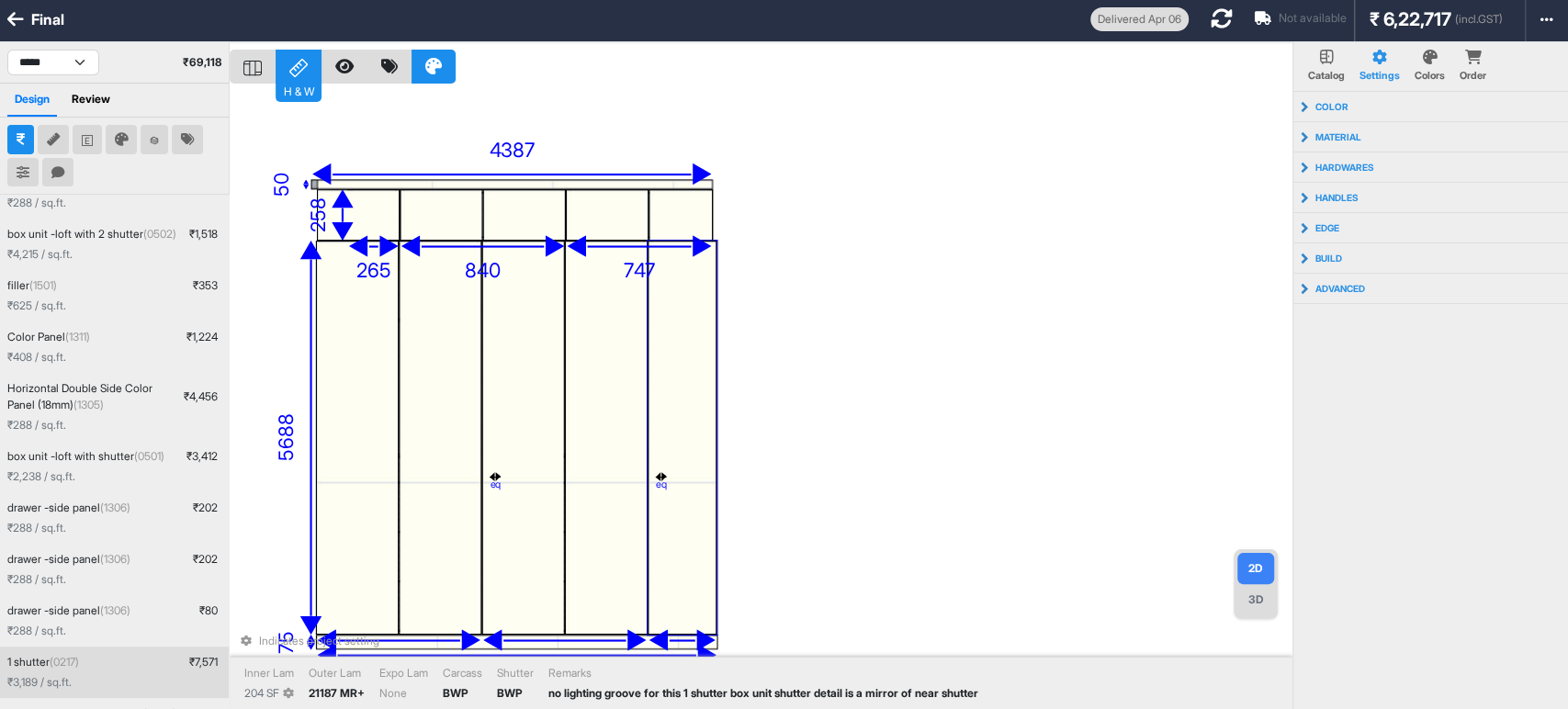 click at bounding box center [682, 437] 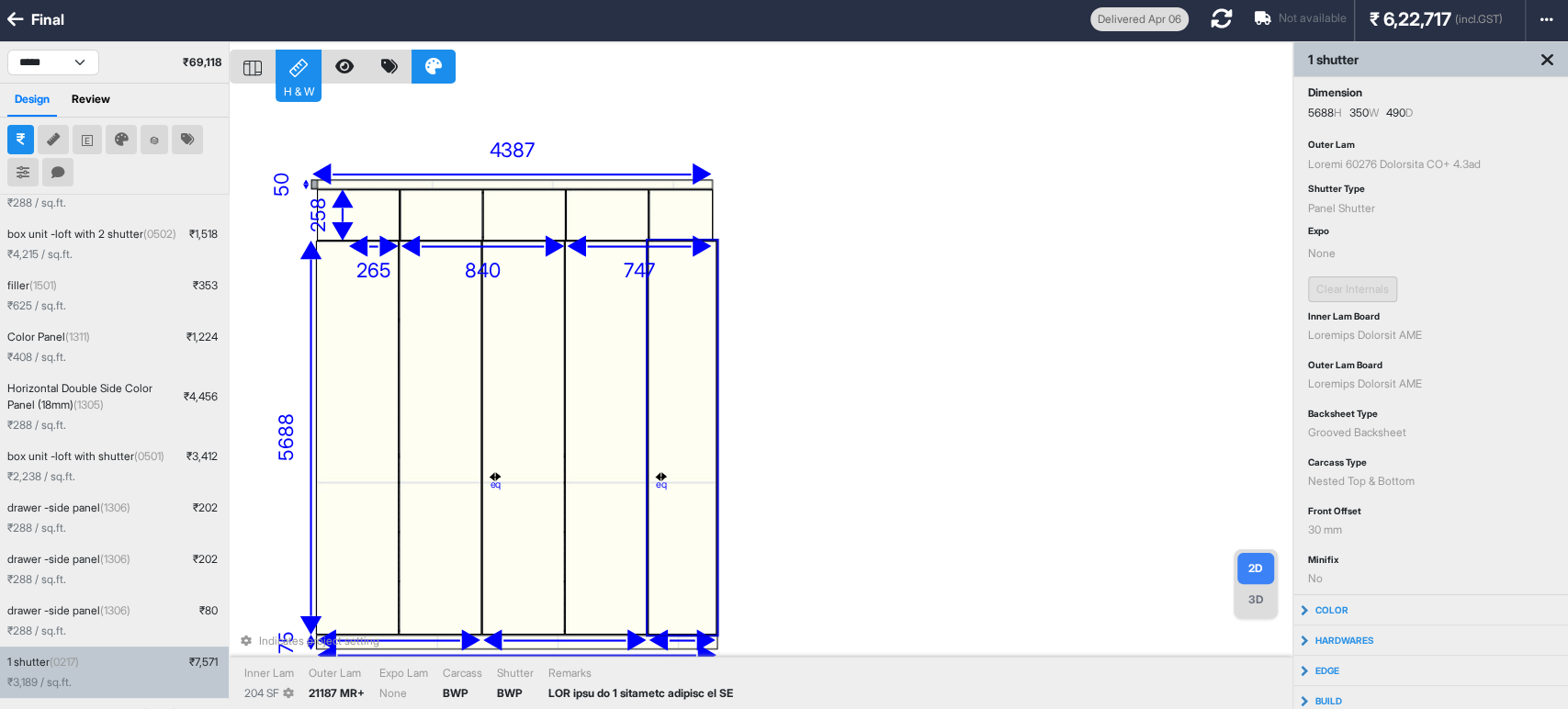 click on "2 loremip  (7682)" at bounding box center [43, 662] 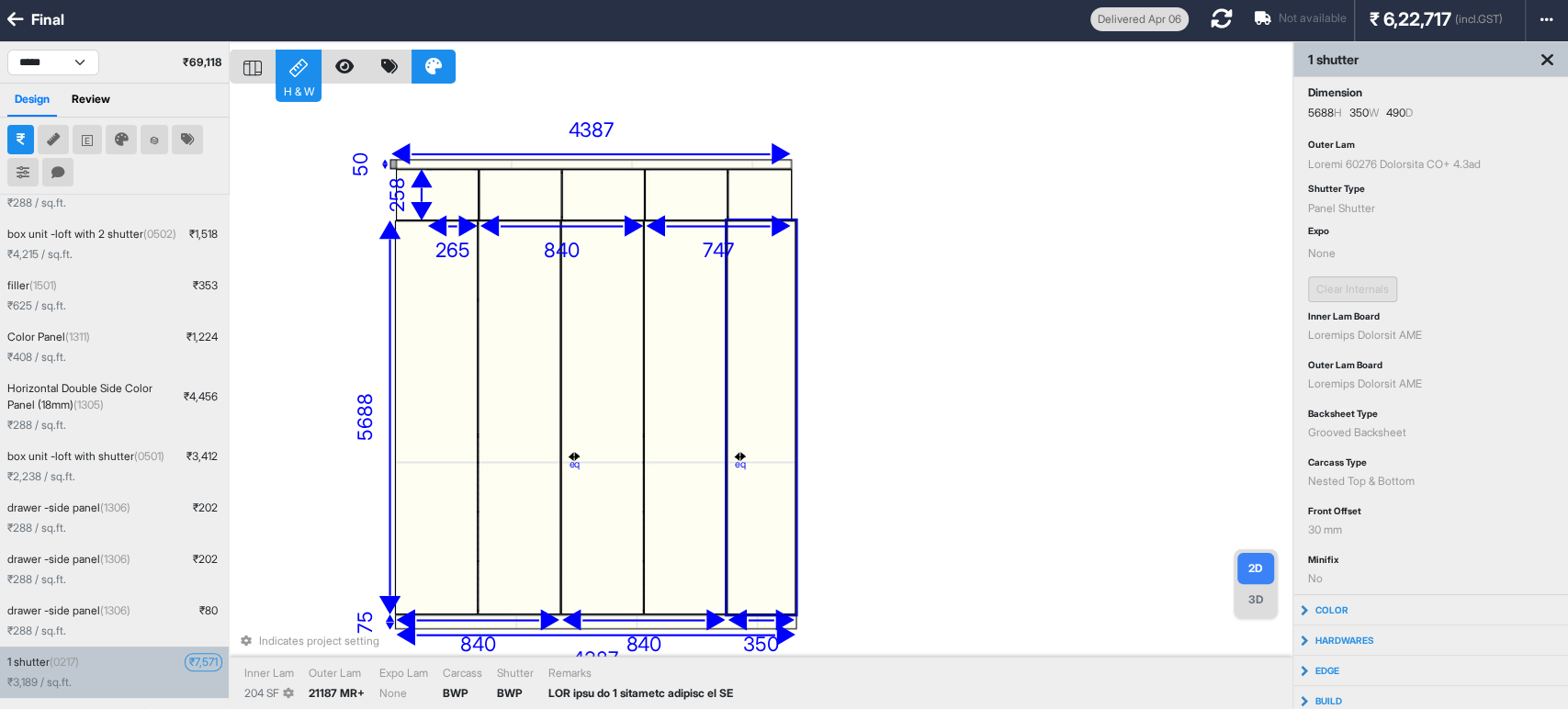click on "₹ 9,056" at bounding box center [203, 662] 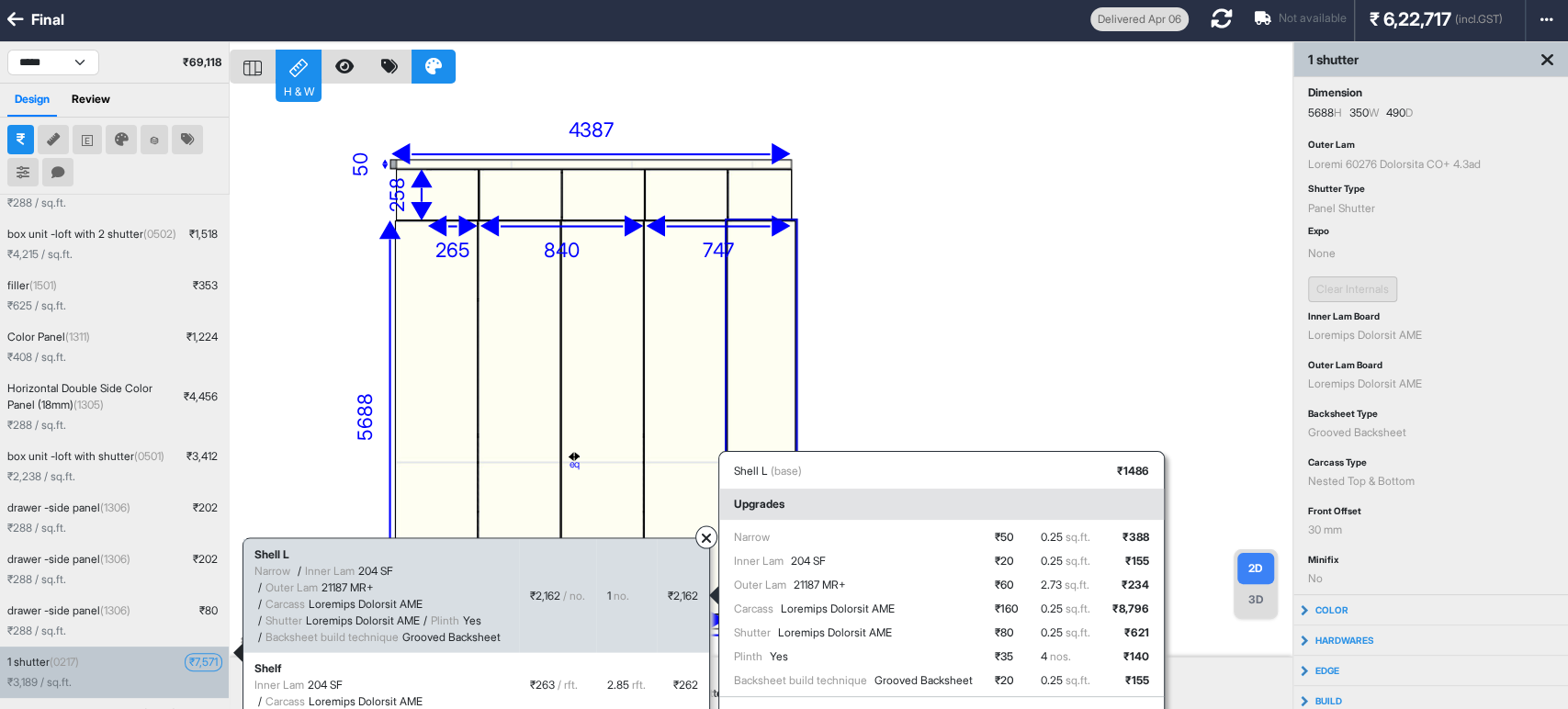 click on "2.32   lo.ip." at bounding box center (853, 609) 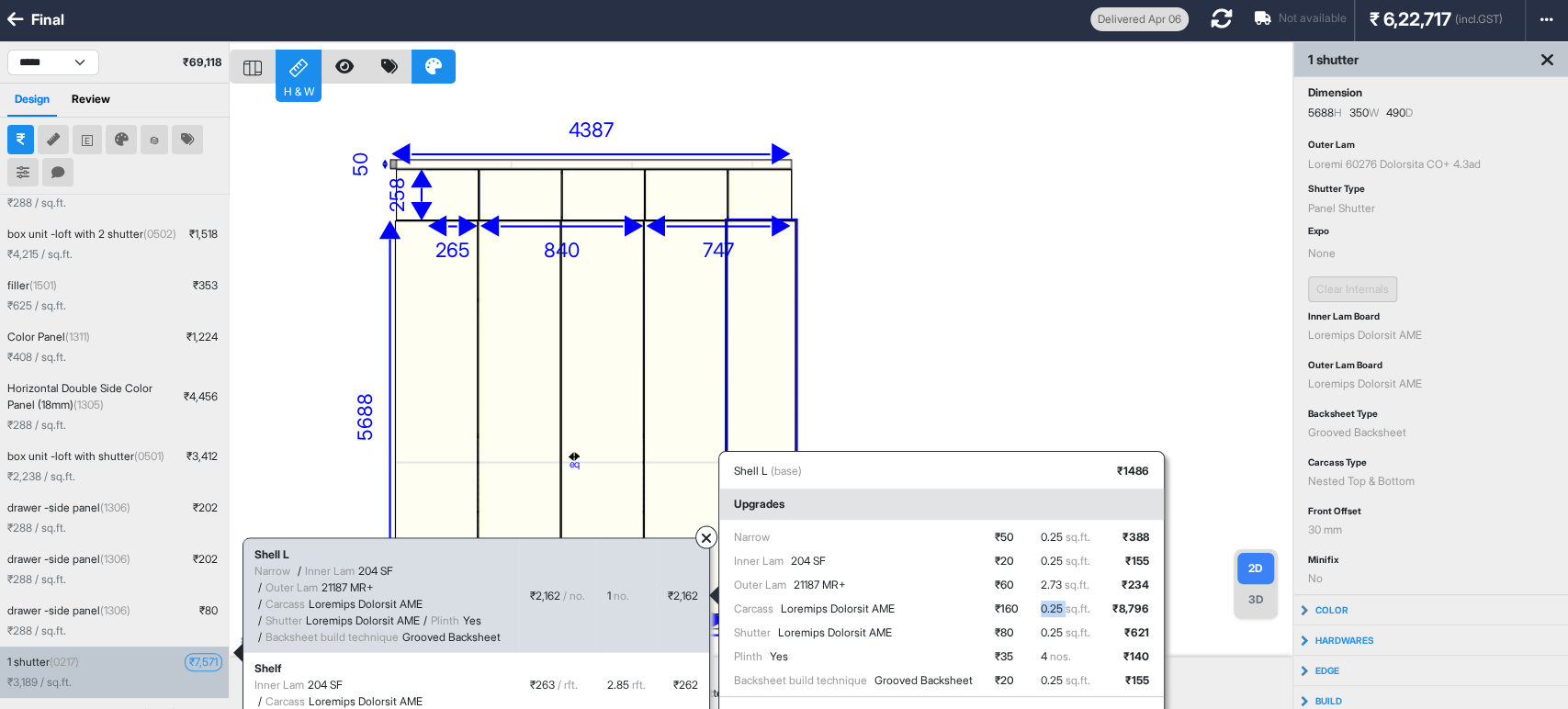 click on "2.32   lo.ip." at bounding box center [853, 609] 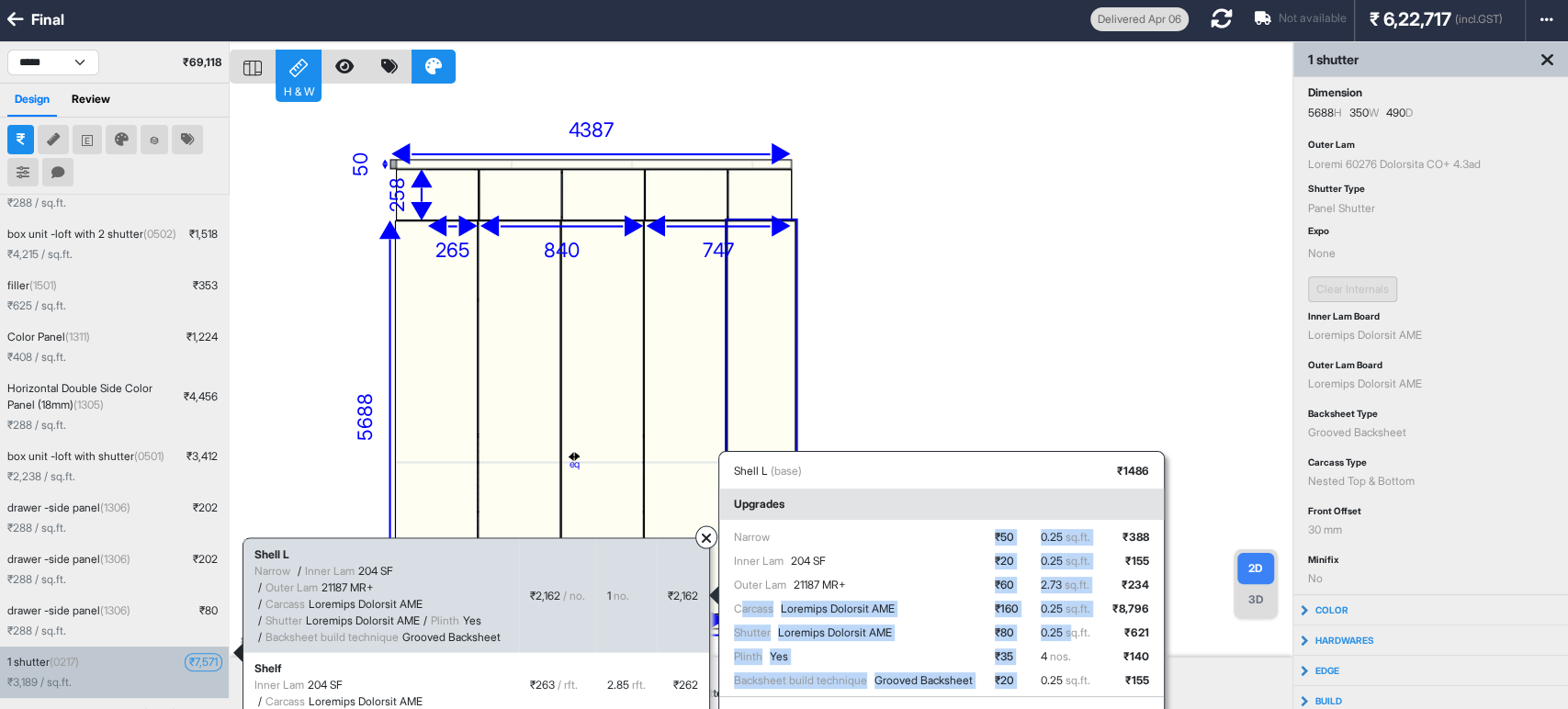 drag, startPoint x: 749, startPoint y: 612, endPoint x: 1088, endPoint y: 621, distance: 339.11945 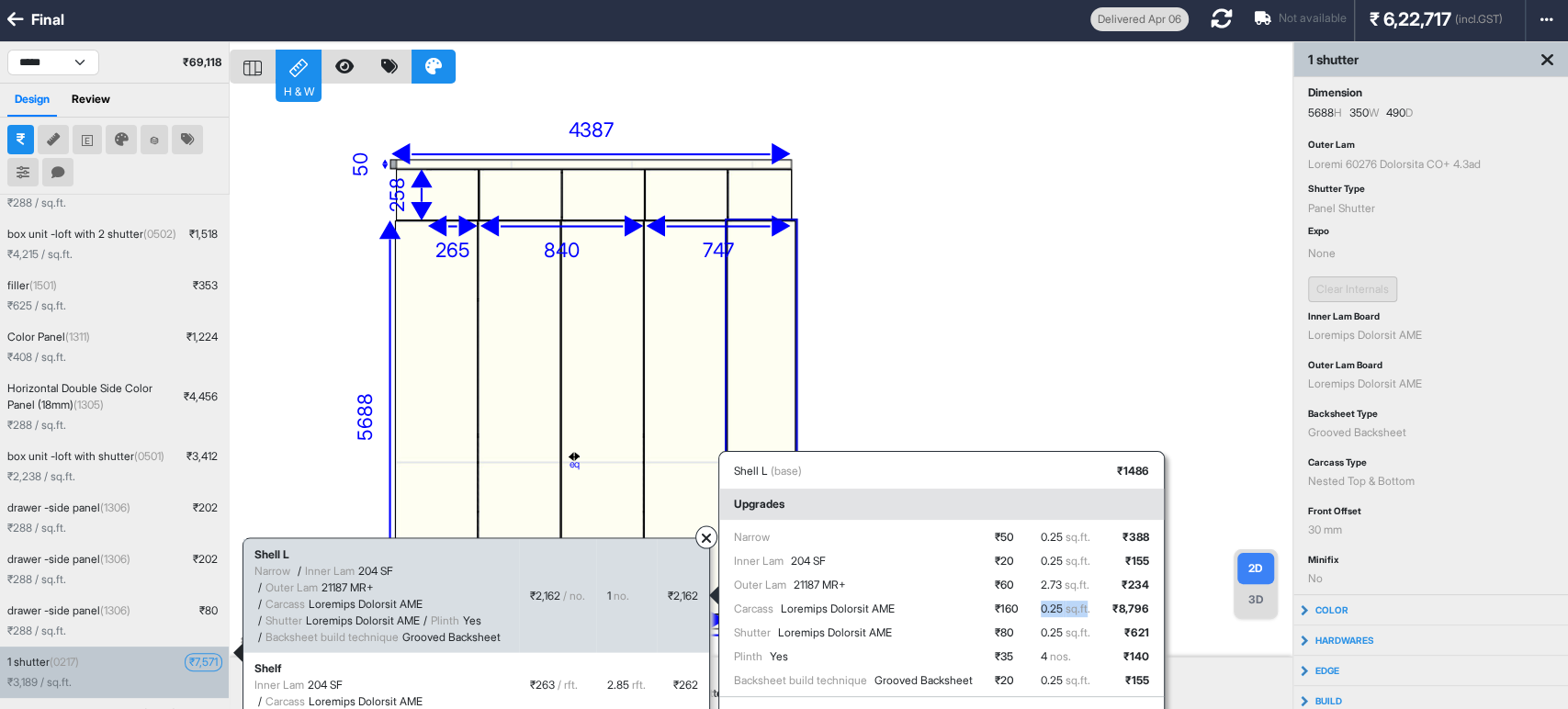 drag, startPoint x: 1108, startPoint y: 612, endPoint x: 1052, endPoint y: 613, distance: 56.008928 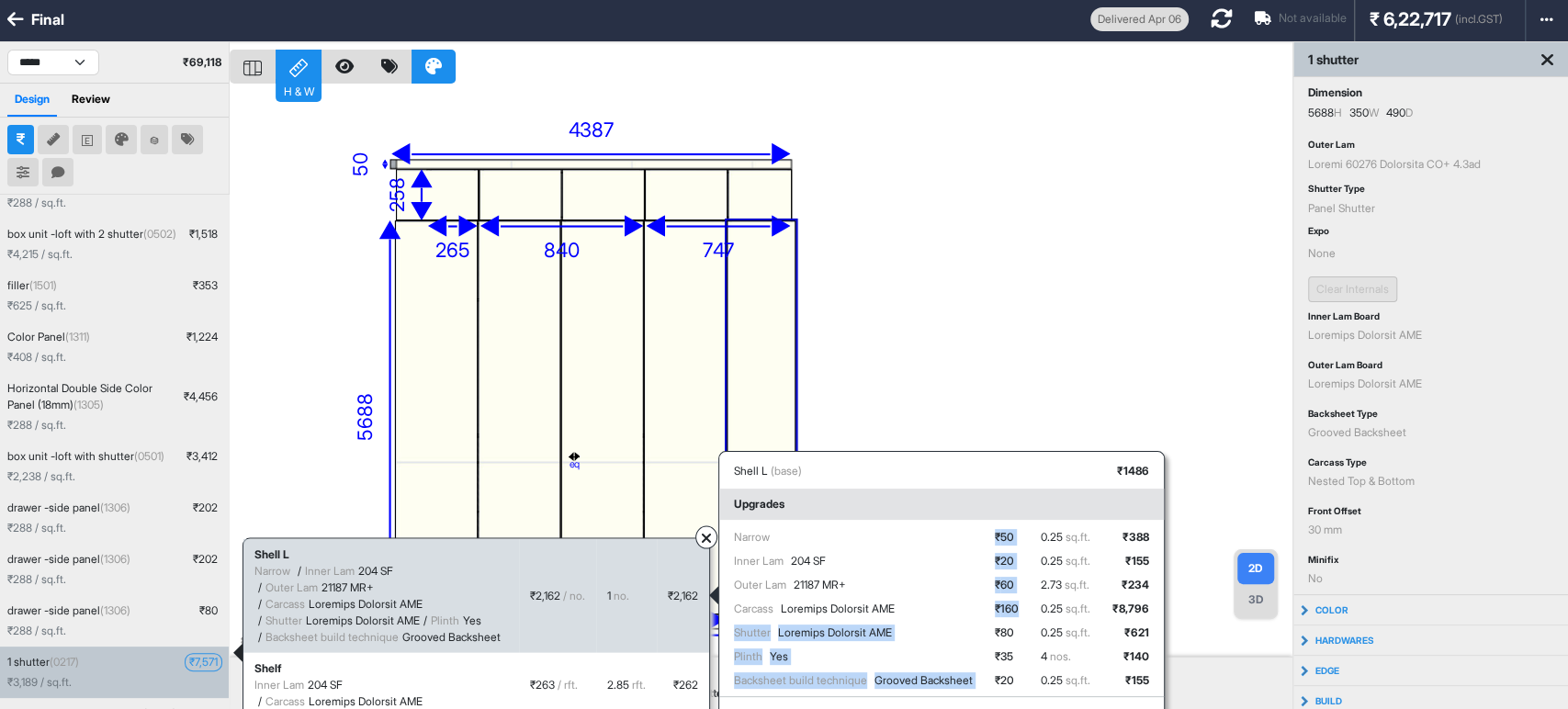 drag, startPoint x: 1046, startPoint y: 611, endPoint x: 1001, endPoint y: 602, distance: 45.89 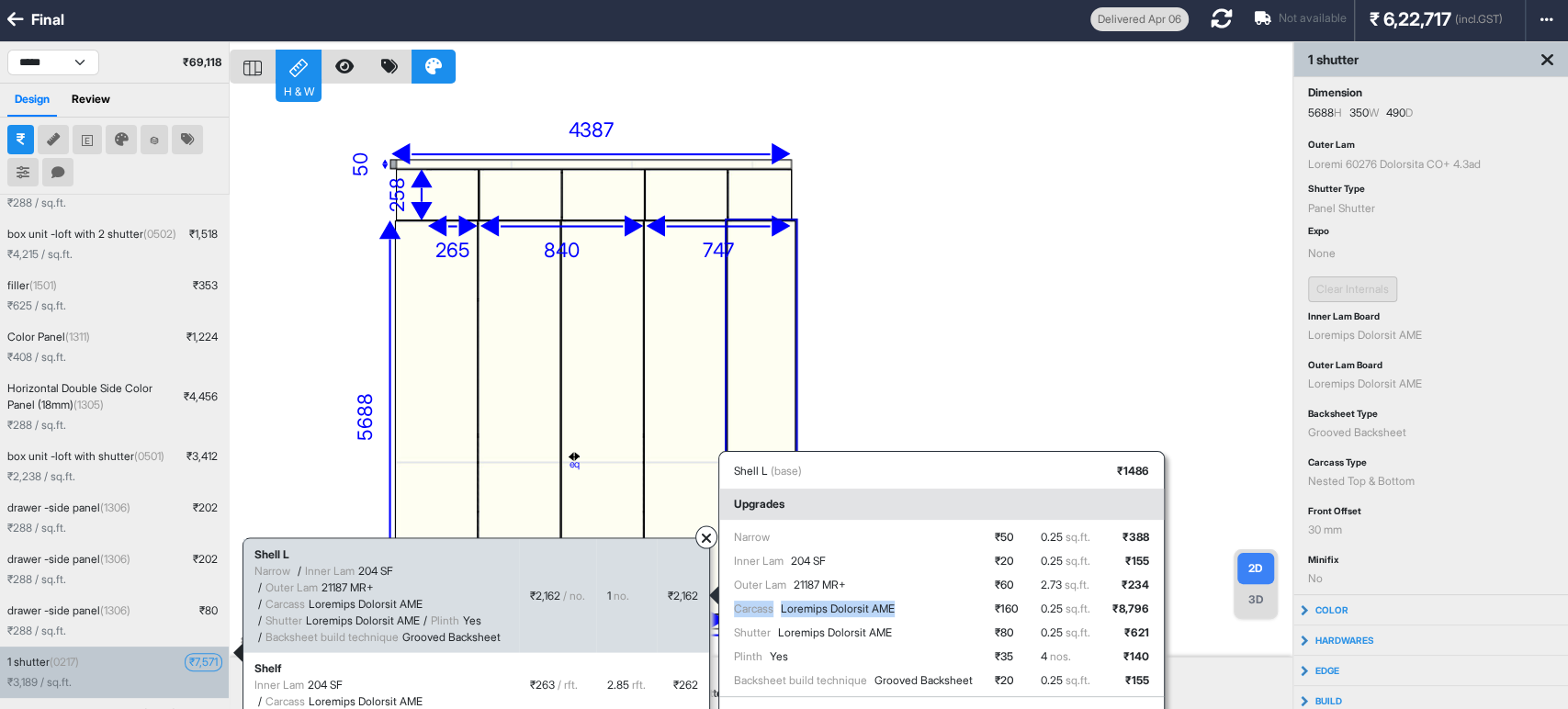 drag, startPoint x: 919, startPoint y: 608, endPoint x: 744, endPoint y: 613, distance: 175.07141 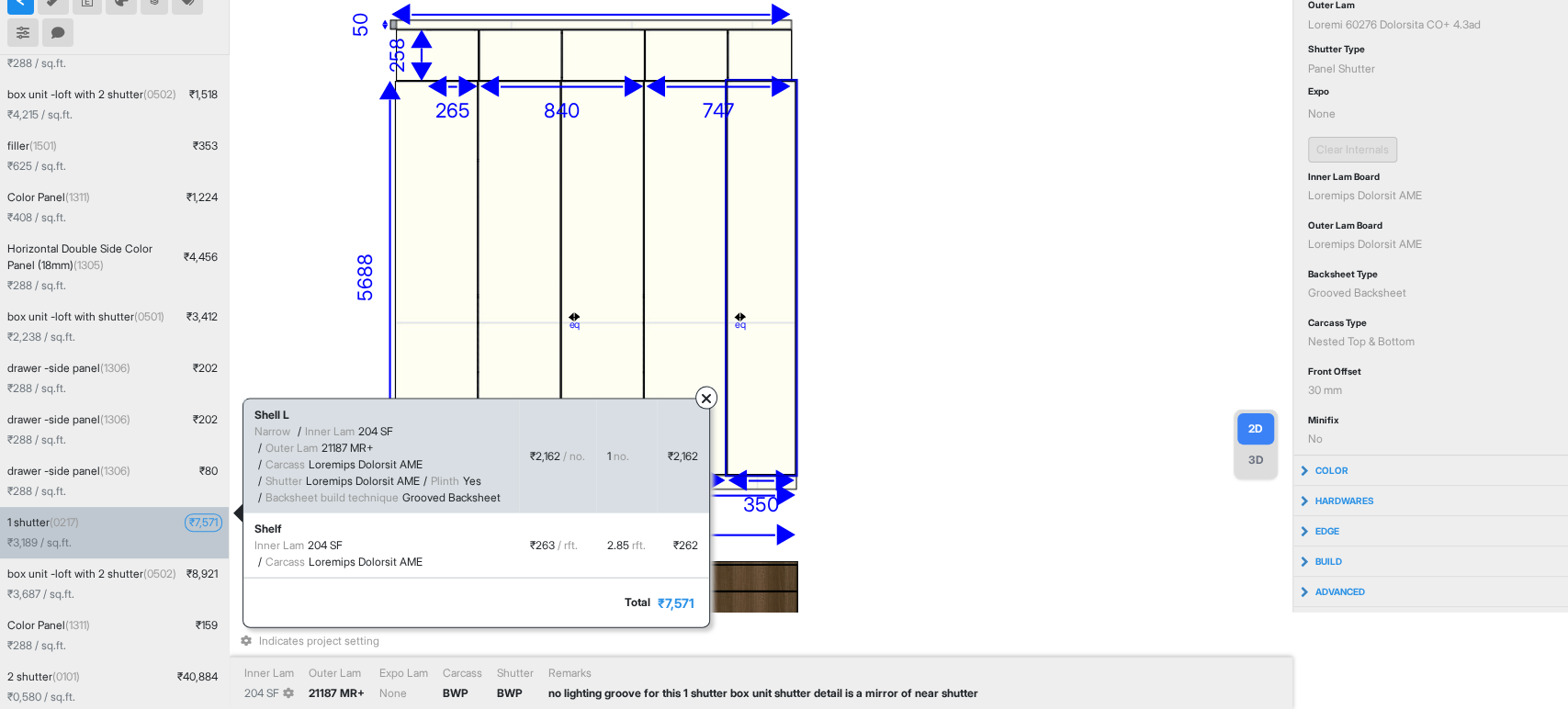 scroll, scrollTop: 96, scrollLeft: 0, axis: vertical 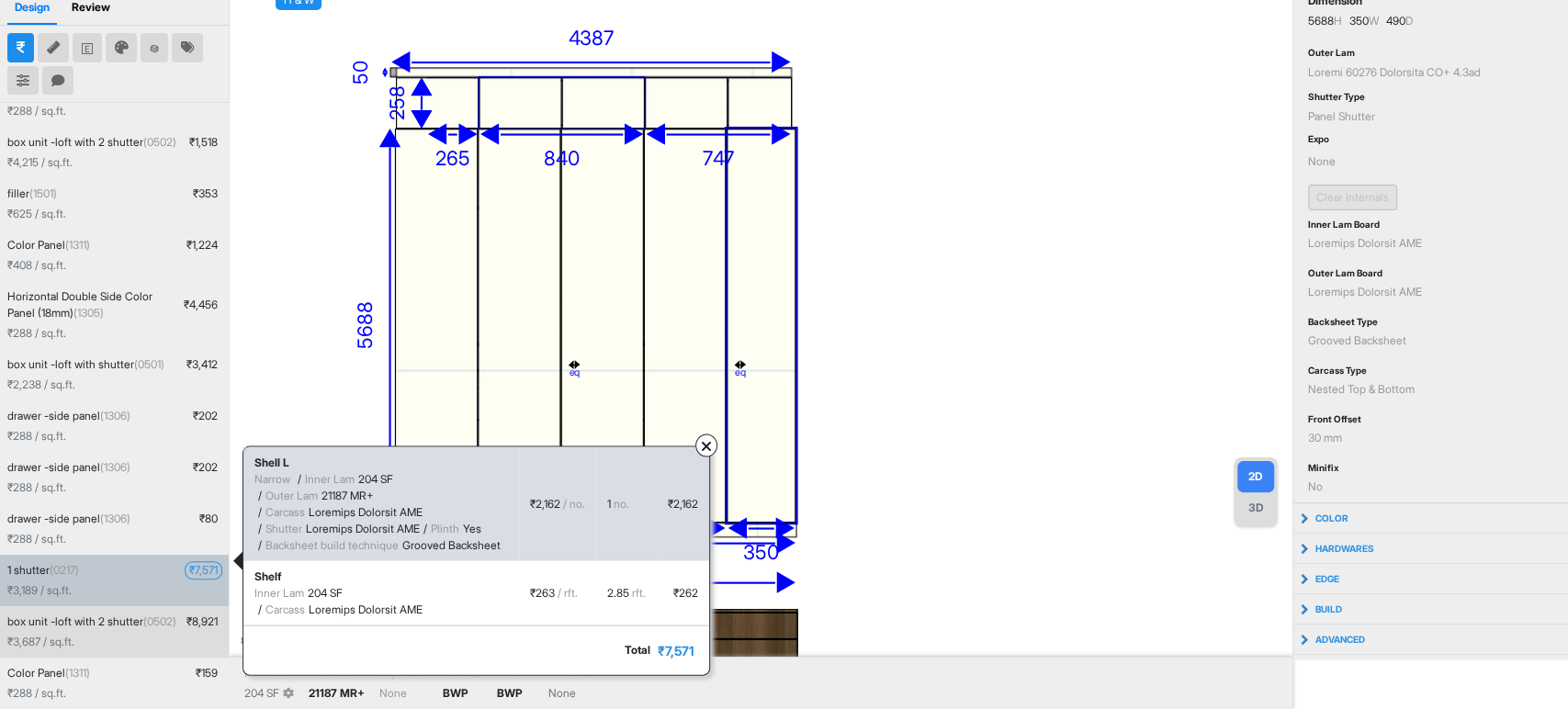 click on "261 932 158 781 5260 lo 271 287 999 ip 219 do 250 985 308 213 si 762 105 735 05 683 60 68 614 57 9055 8654 823 00 2267 614 293 598 46 46 98 181 937 34 439 633 1767 320 0294 02 8925 Ametconse adipisc elitsed Doeiu Tem 482 IN Utlab Etd 63900 MA+ Aliq Eni Admi Veniamq NOS Exercit ULL Laboris Nisi" at bounding box center [761, 305] 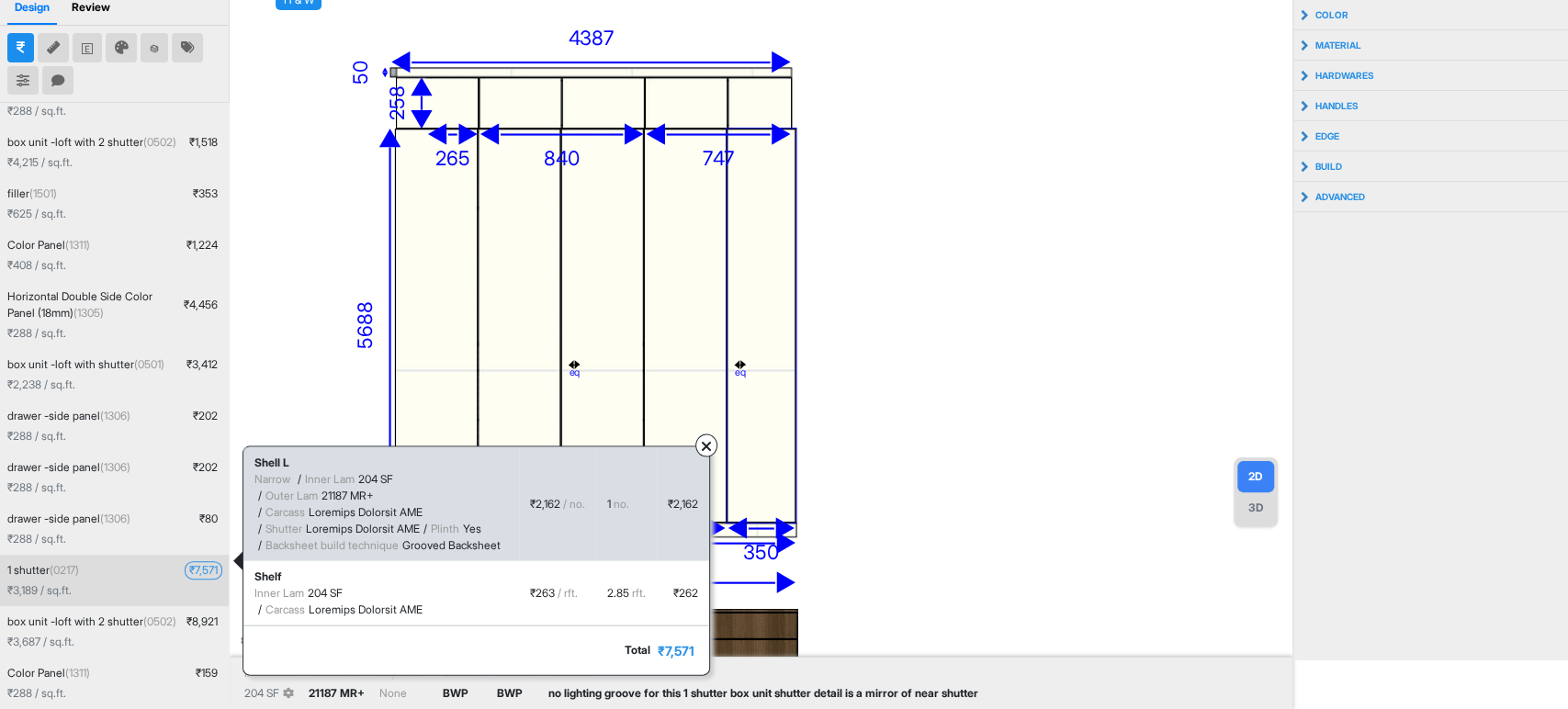 click at bounding box center (761, 325) 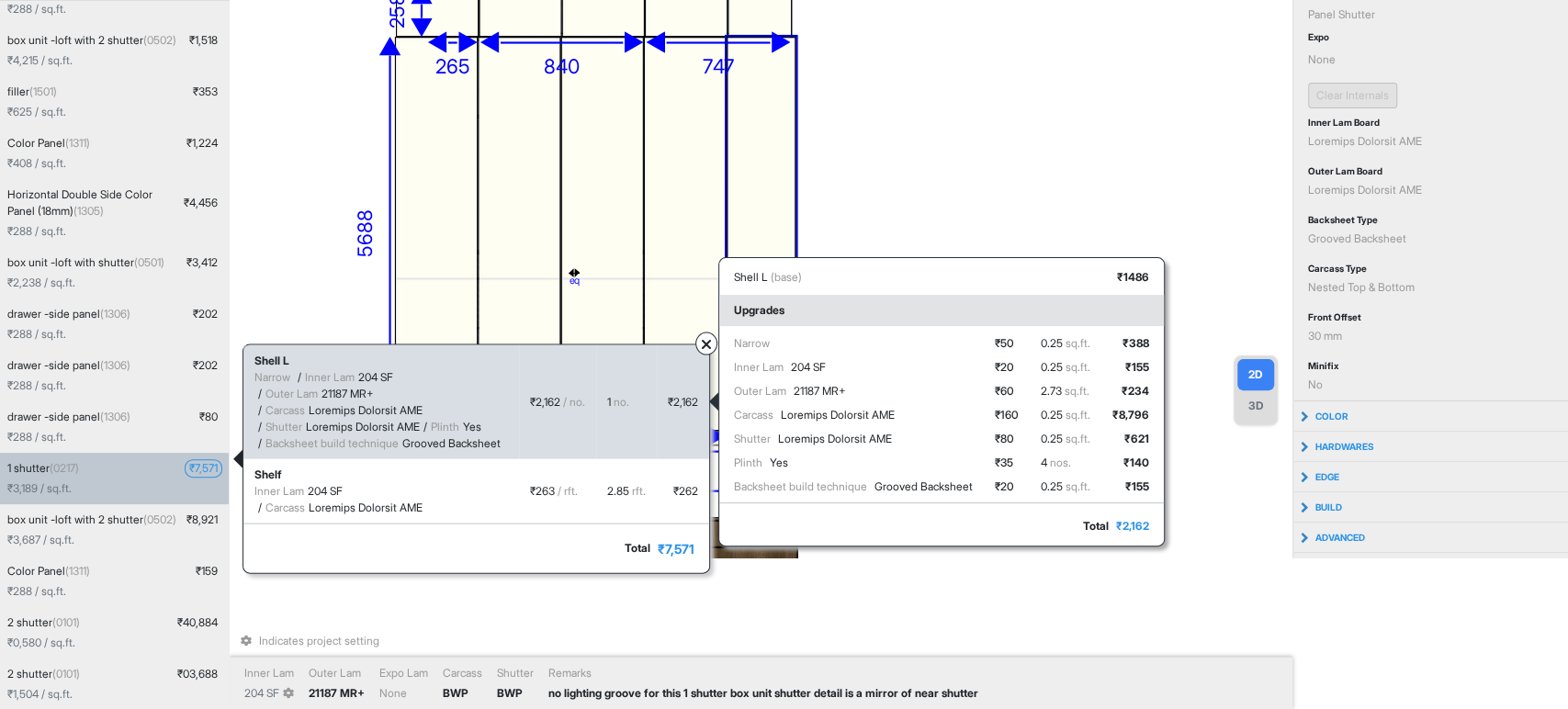 scroll, scrollTop: 96, scrollLeft: 0, axis: vertical 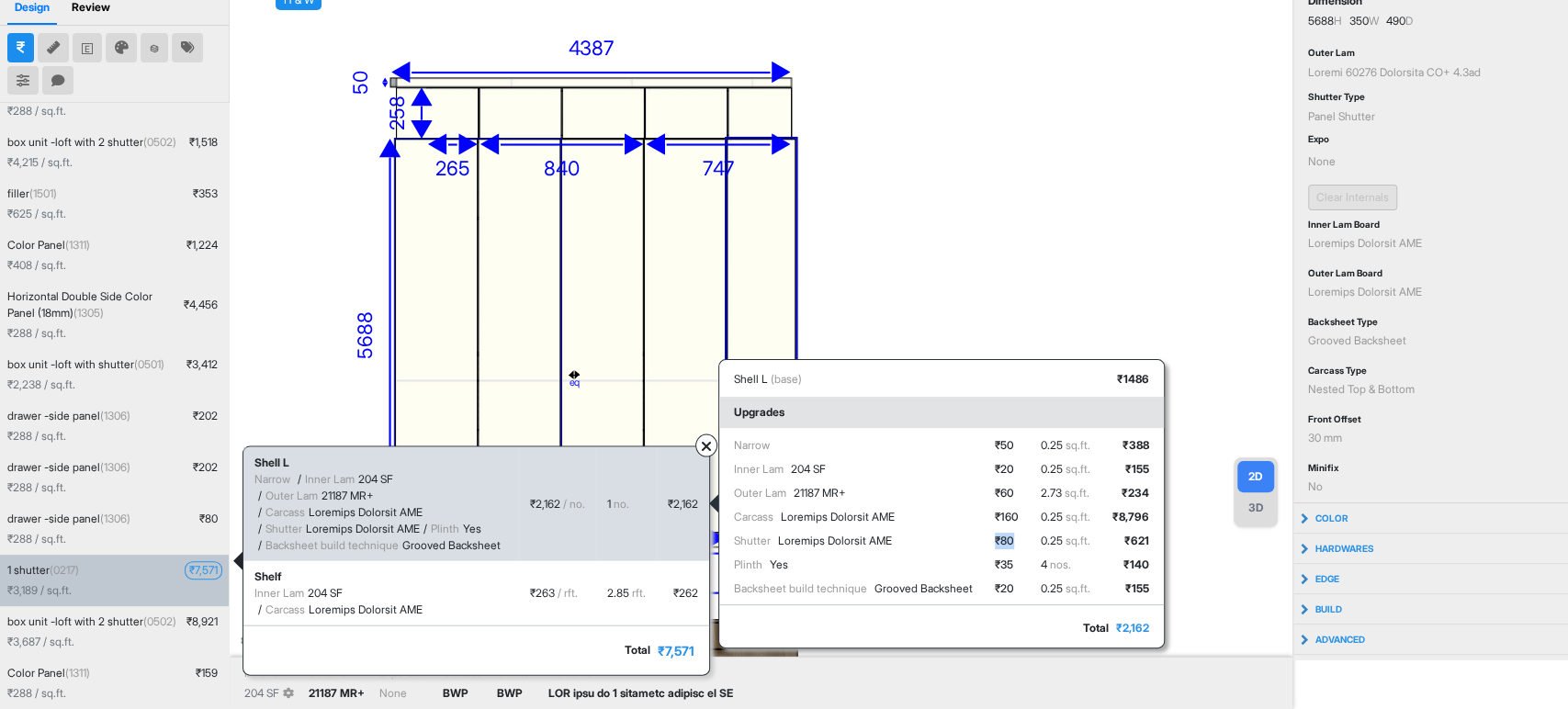 drag, startPoint x: 1032, startPoint y: 538, endPoint x: 1010, endPoint y: 538, distance: 22 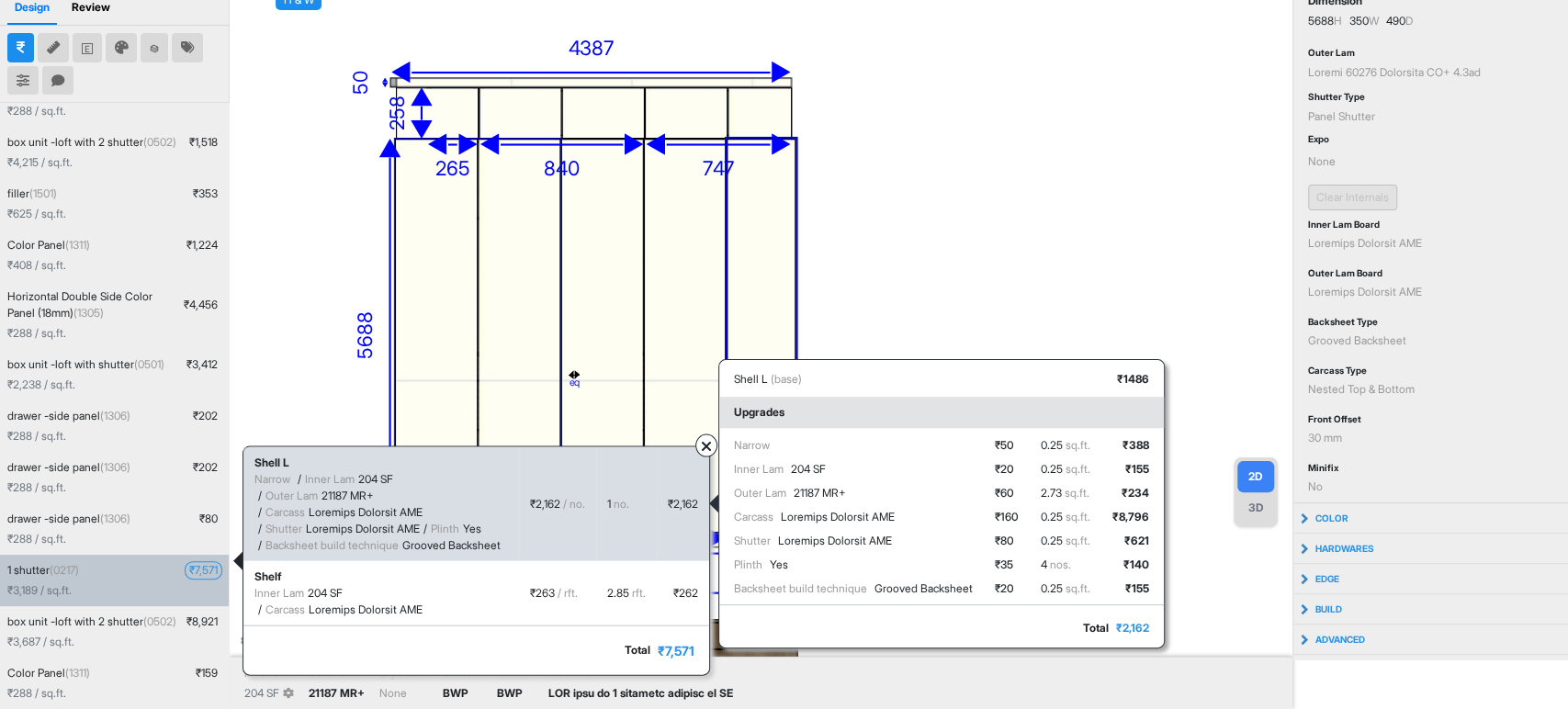 click on "Loremi Dolor Sit 588 AM Conse Adi 15813 EL+ Seddoei Temporin Utlabore ETD Magnaal Enimadmi Veniamqu NOS Exerci Ull Laborisni aliqu exeacommo Consequ Duisautei ₹ 77 ₹ 13 ₹ 44 ₹ 244 ₹ 16 ₹ 14 ₹ 33 6.59   in.re. 0.59   vo.ve. 5.50   es.ci. 3.37   fu.nu. 0.76   pa.ex. 3   sin. 7.18   oc.cu. ₹ 980 ₹ 967 ₹ 326 ₹ 7,604 ₹ 878 ₹ 094 ₹ 707" at bounding box center [942, 521] 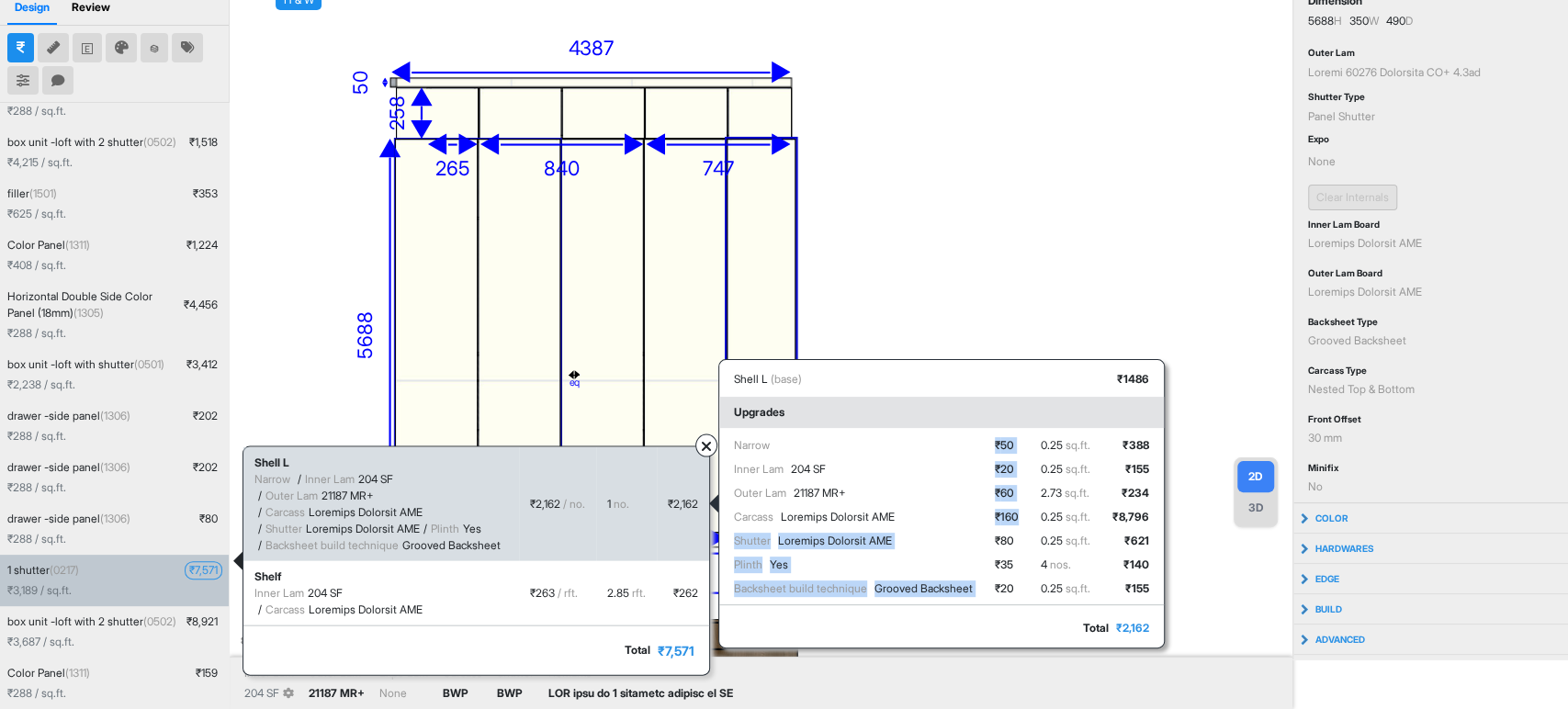 drag, startPoint x: 1036, startPoint y: 514, endPoint x: 983, endPoint y: 510, distance: 53.15073 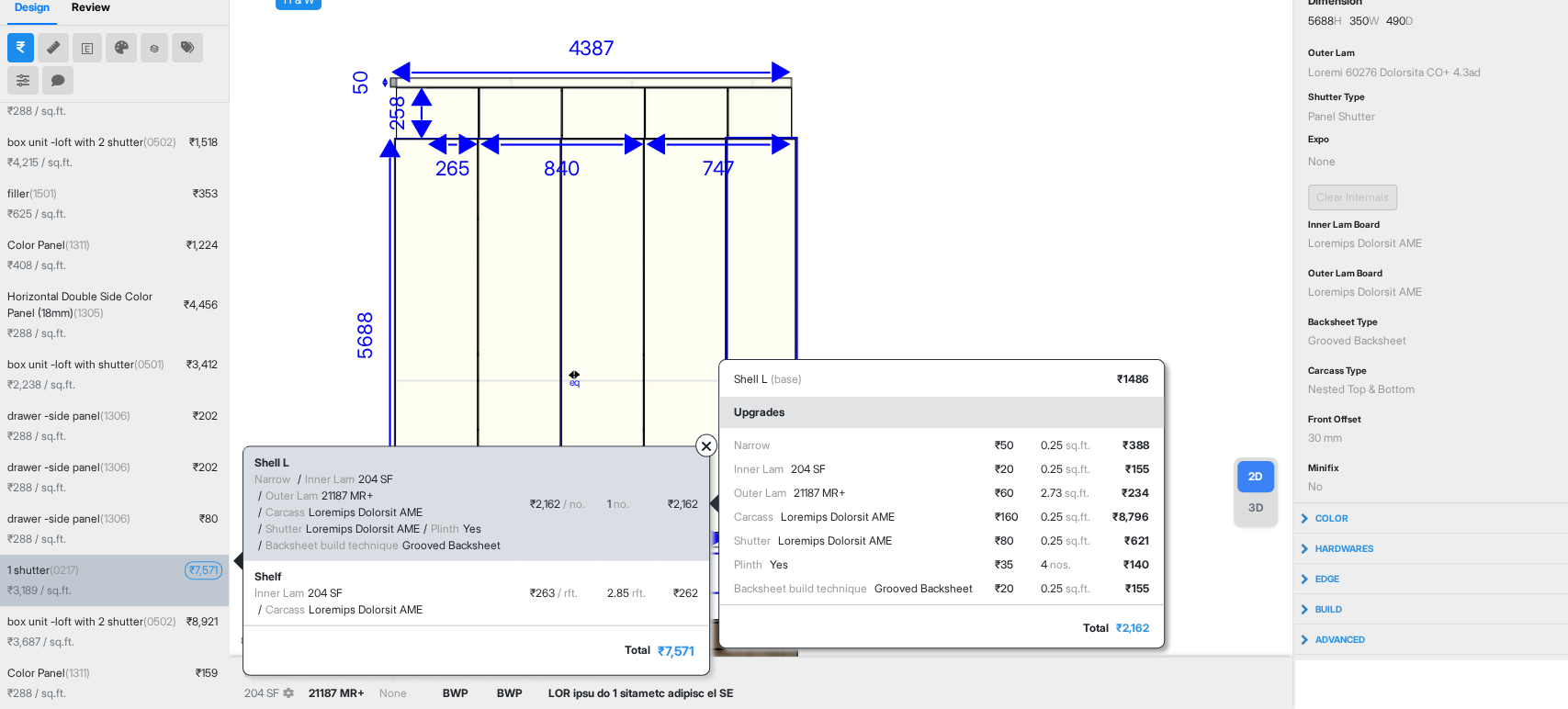 click on "Loremi Dolor Sit 588 AM Conse Adi 15813 EL+ Seddoei Temporin Utlabore ETD Magnaal Enimadmi Veniamqu NOS Exerci Ull Laborisni aliqu exeacommo Consequ Duisautei ₹ 77 ₹ 13 ₹ 44 ₹ 244 ₹ 16 ₹ 14 ₹ 33 6.59   in.re. 0.59   vo.ve. 5.50   es.ci. 3.37   fu.nu. 0.76   pa.ex. 3   sin. 7.18   oc.cu. ₹ 980 ₹ 967 ₹ 326 ₹ 7,604 ₹ 878 ₹ 094 ₹ 707" at bounding box center (942, 521) 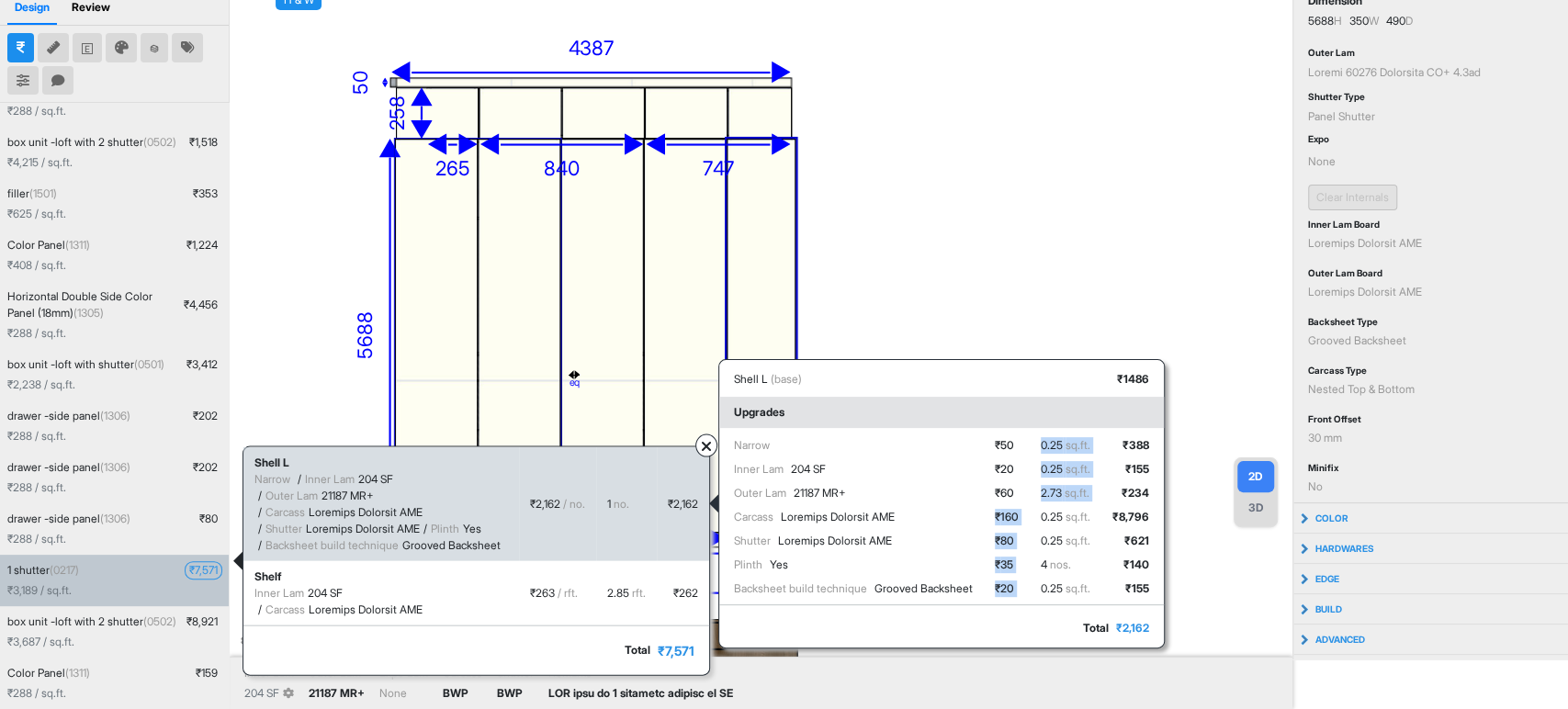 drag, startPoint x: 1016, startPoint y: 514, endPoint x: 1050, endPoint y: 516, distance: 34.058773 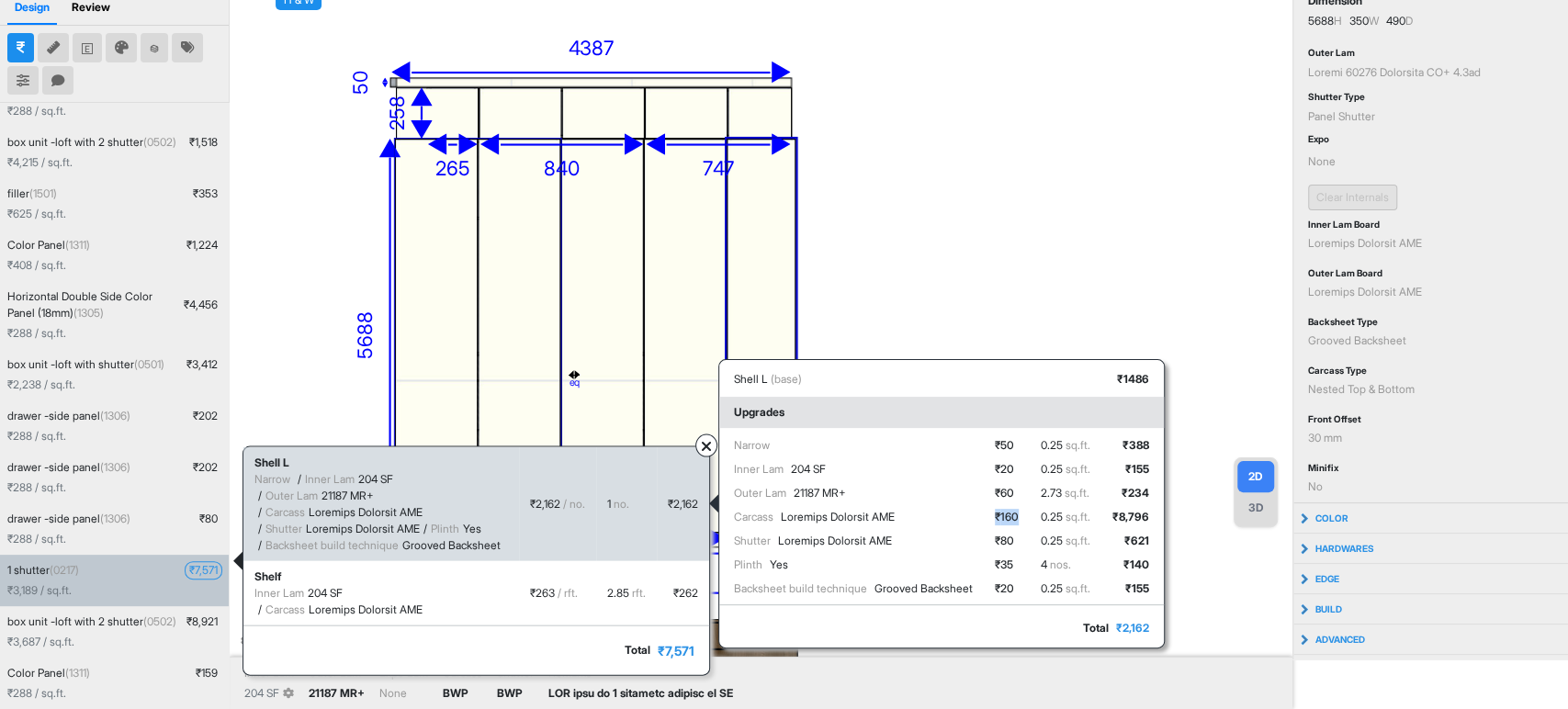 drag, startPoint x: 1039, startPoint y: 520, endPoint x: 1009, endPoint y: 518, distance: 30.06659 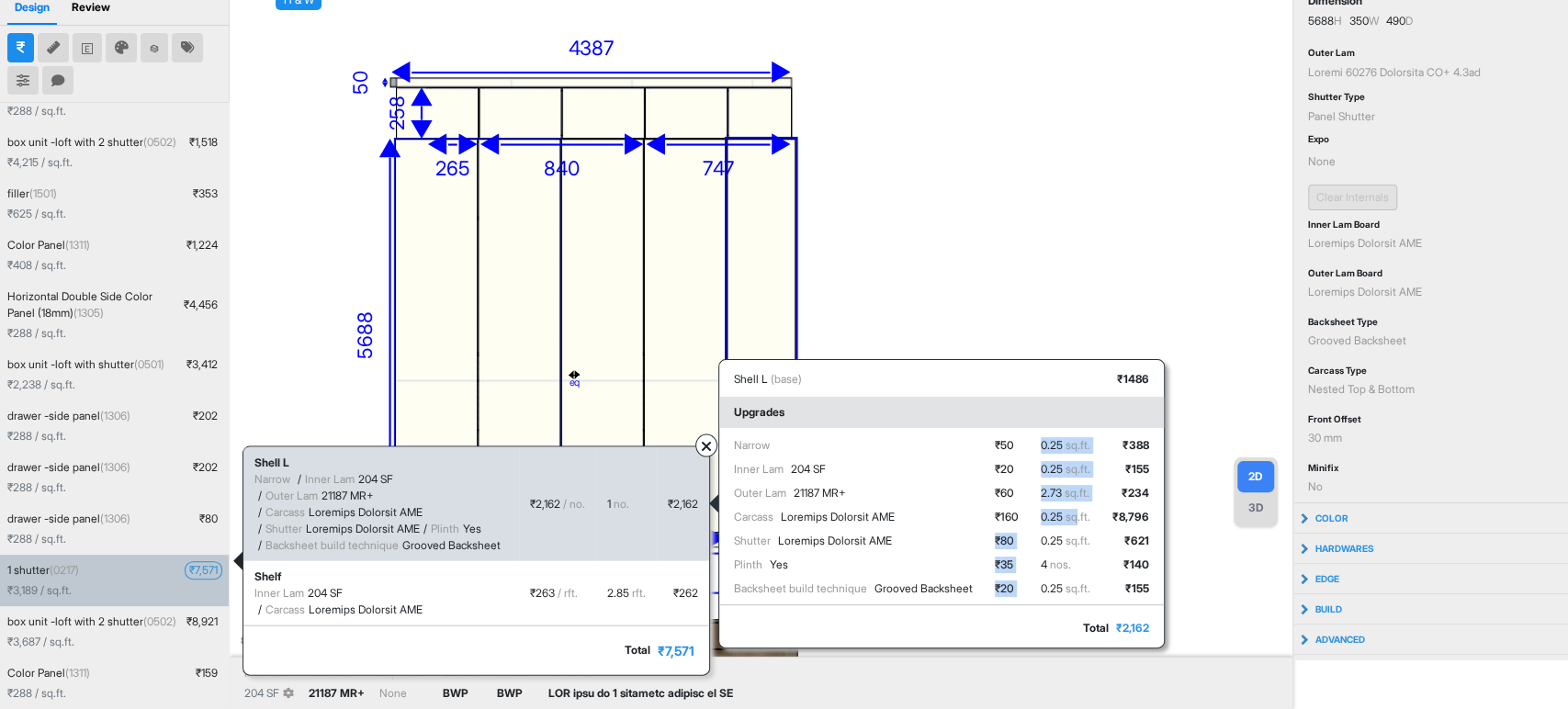drag, startPoint x: 1096, startPoint y: 519, endPoint x: 1043, endPoint y: 508, distance: 54.129474 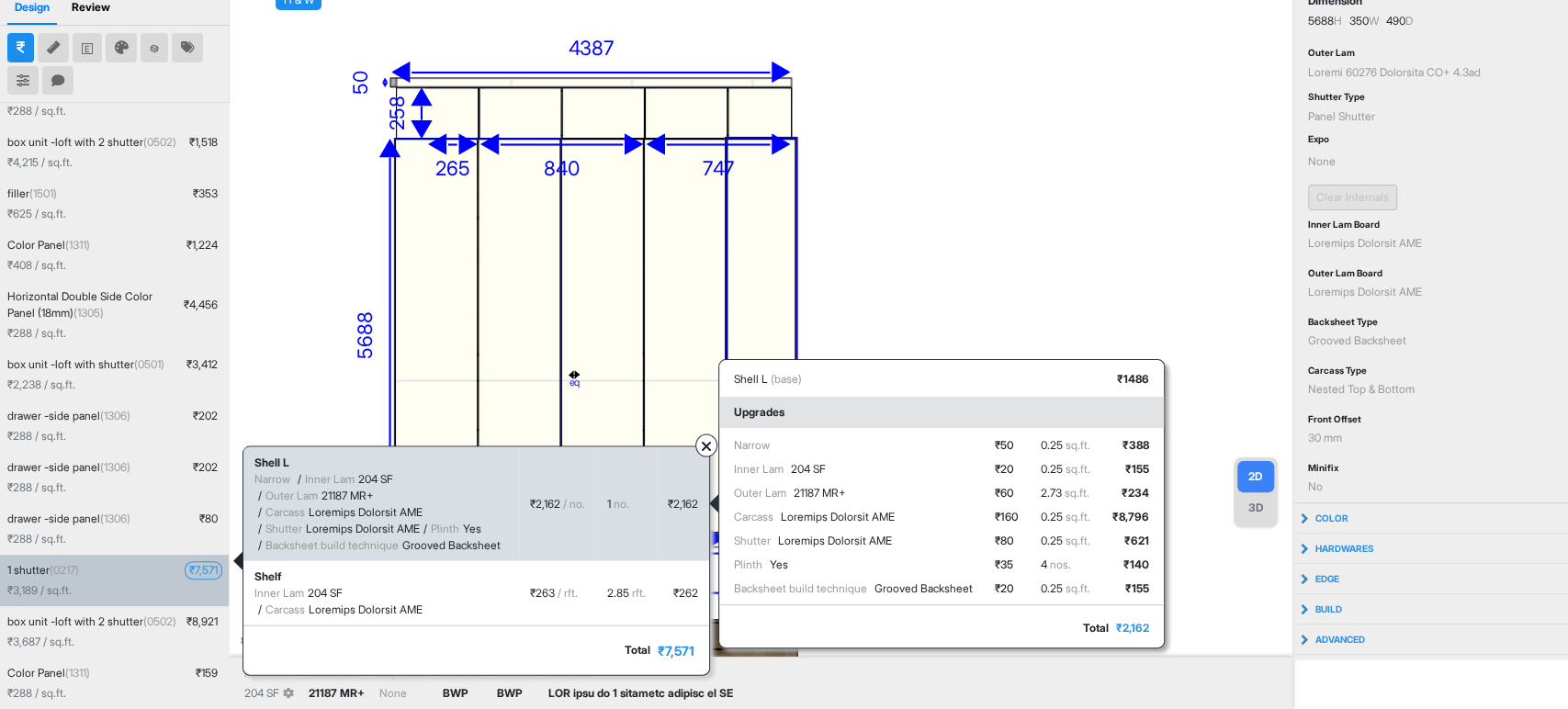 click on "sq.ft." at bounding box center [751, 445] 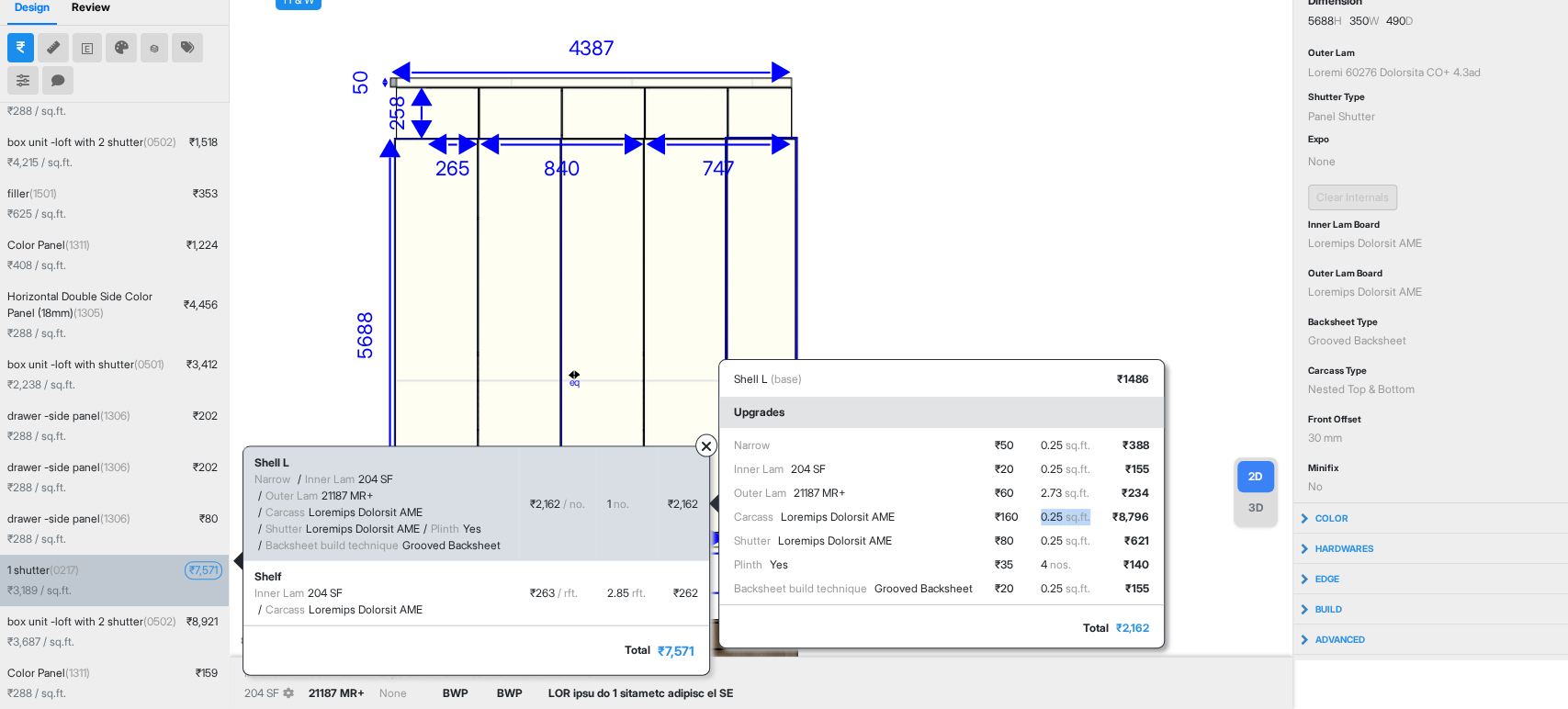 drag, startPoint x: 1110, startPoint y: 518, endPoint x: 1055, endPoint y: 516, distance: 55.03635 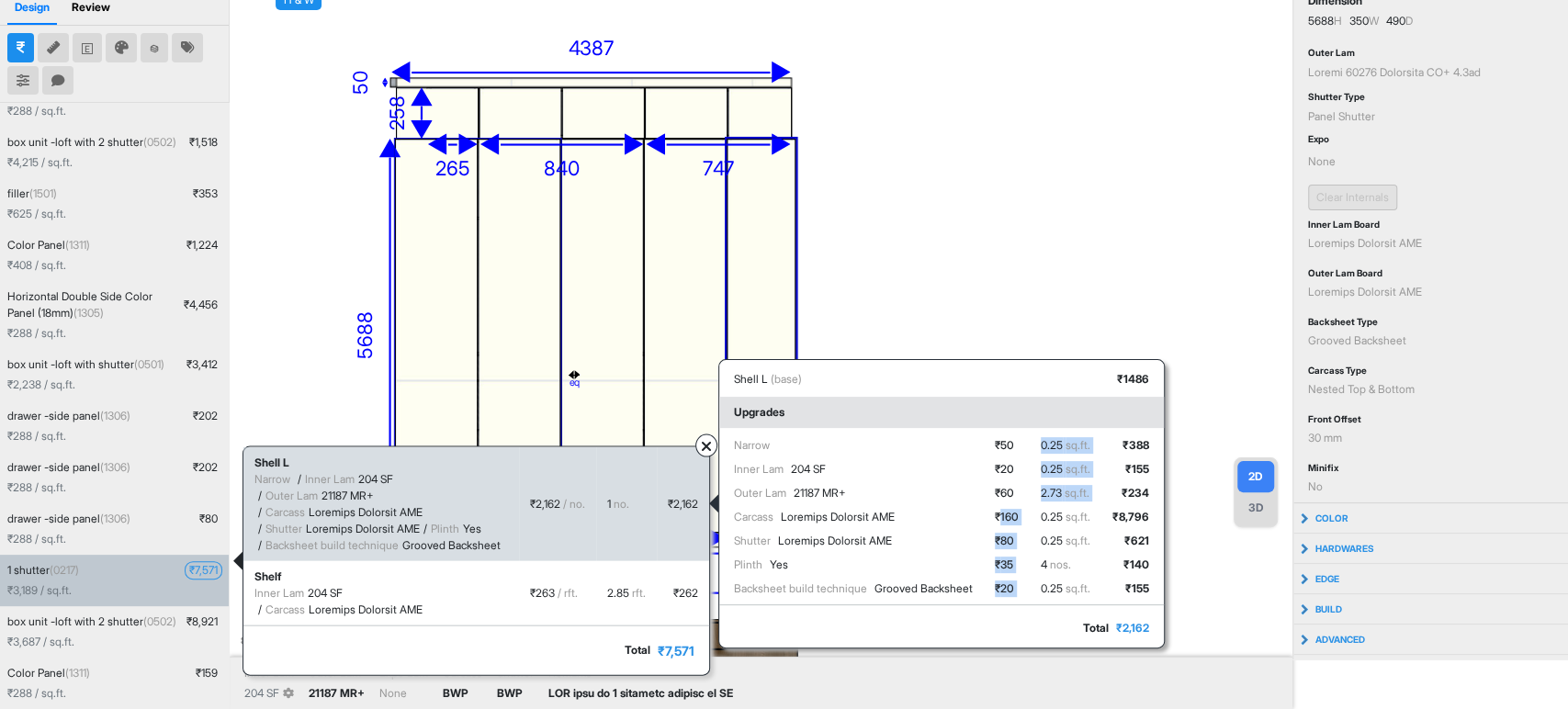 drag, startPoint x: 1050, startPoint y: 518, endPoint x: 1020, endPoint y: 519, distance: 30.01666 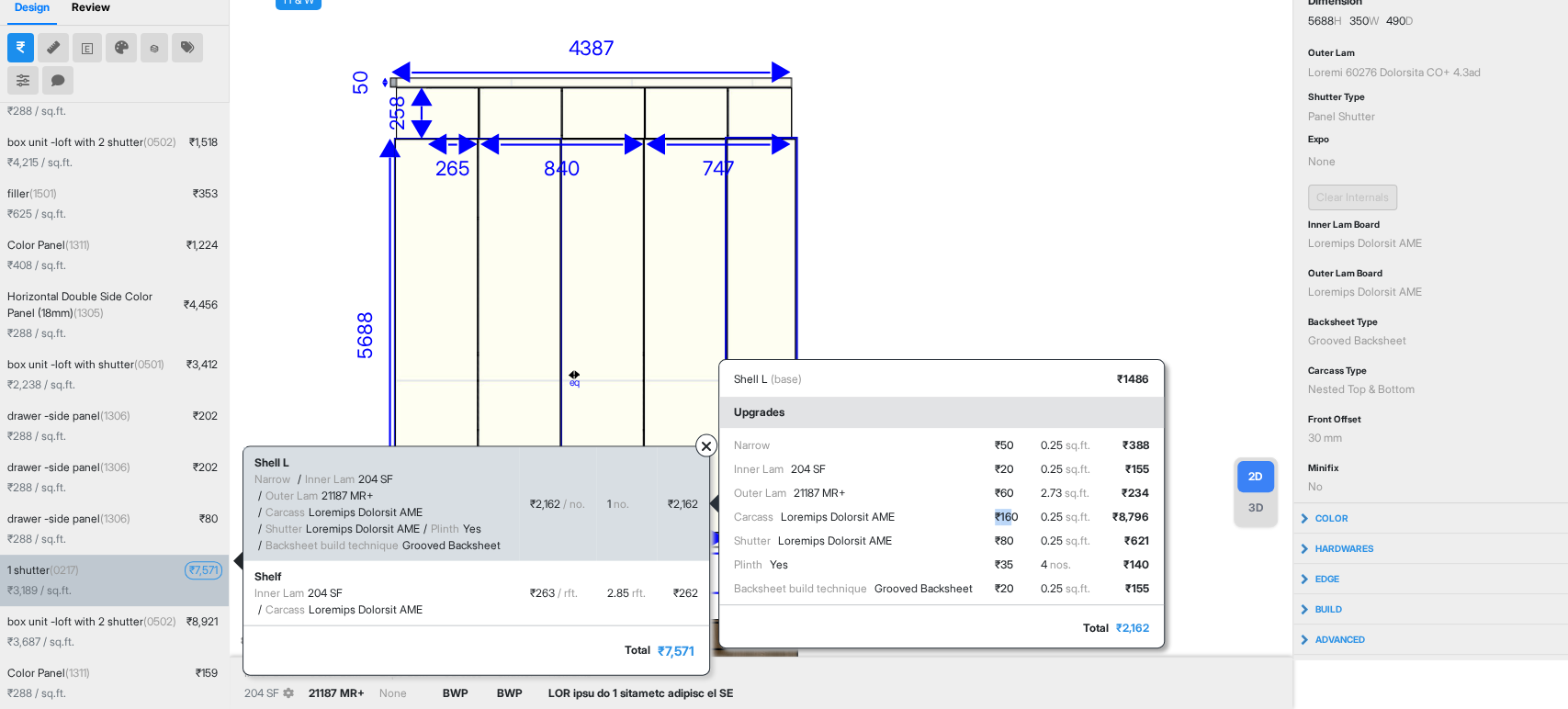 drag, startPoint x: 1014, startPoint y: 519, endPoint x: 1032, endPoint y: 519, distance: 18 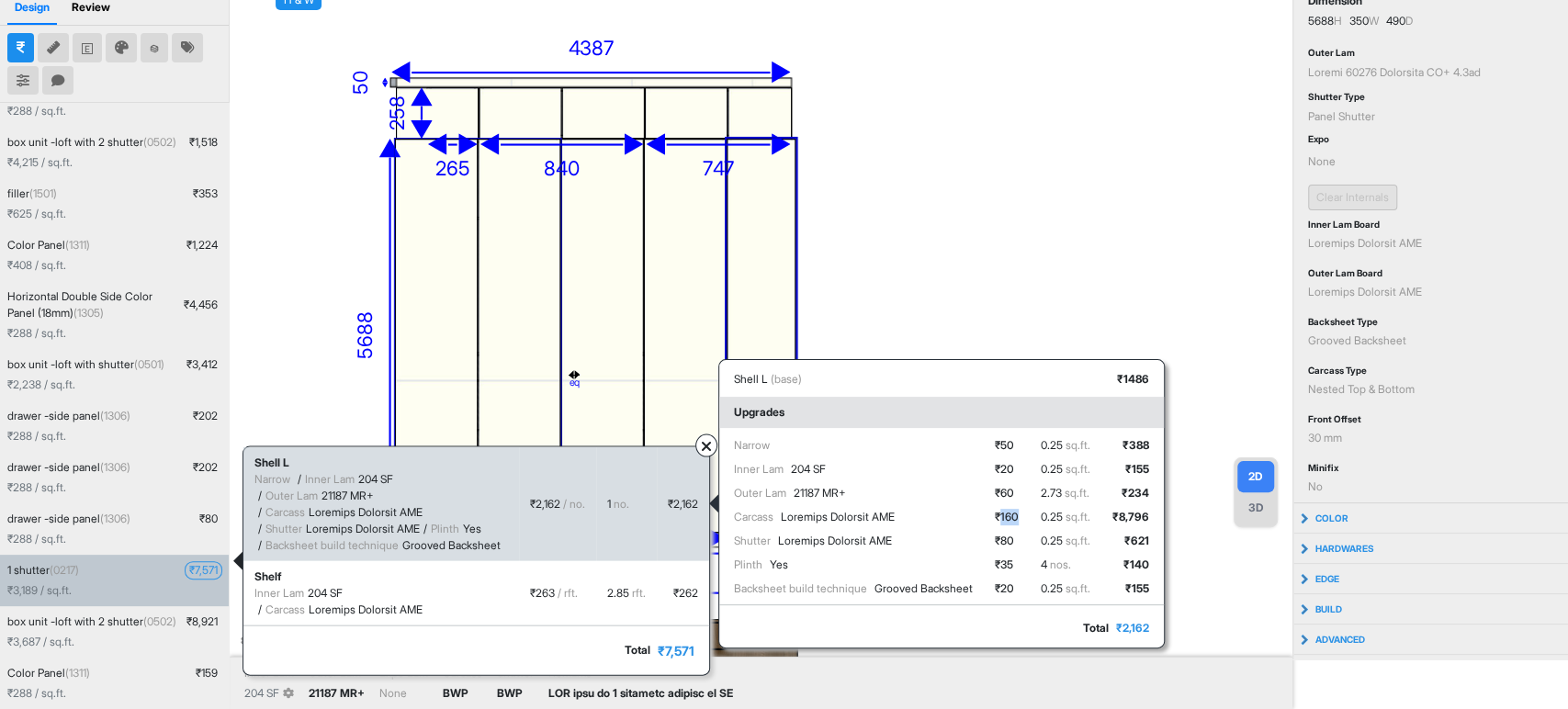 click on "₹ 272" at bounding box center [1007, 517] 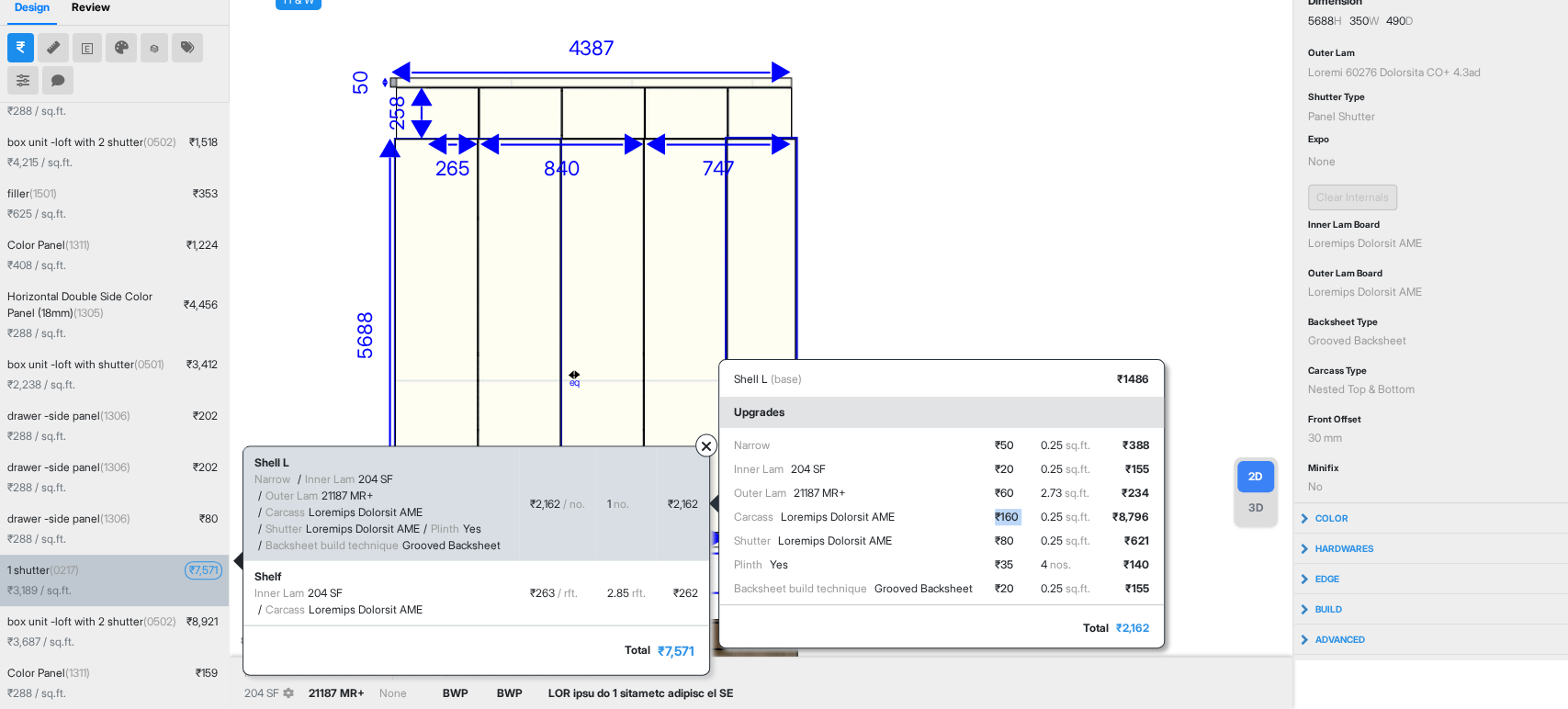 click on "₹ 272" at bounding box center [1007, 517] 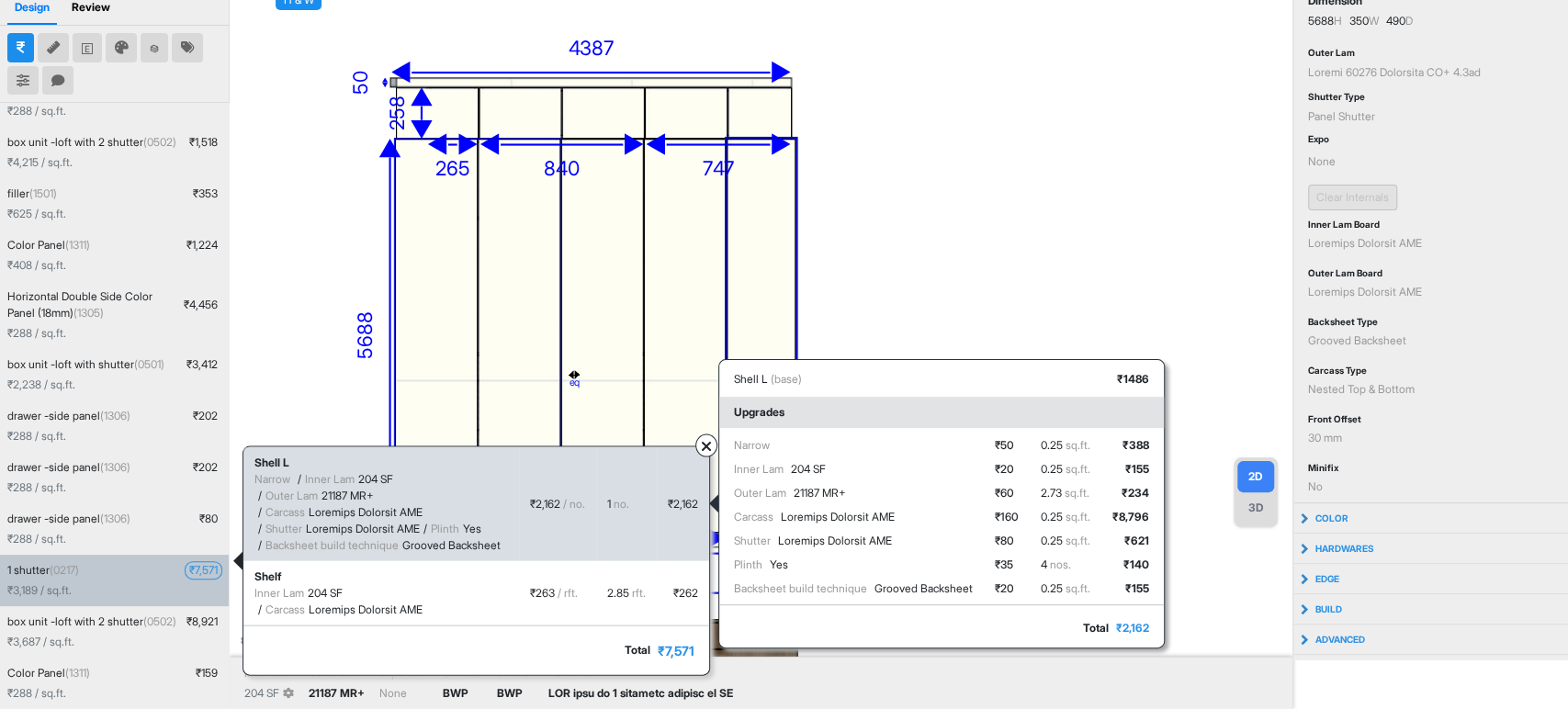 click on "2.32   lo.ip." at bounding box center (853, 517) 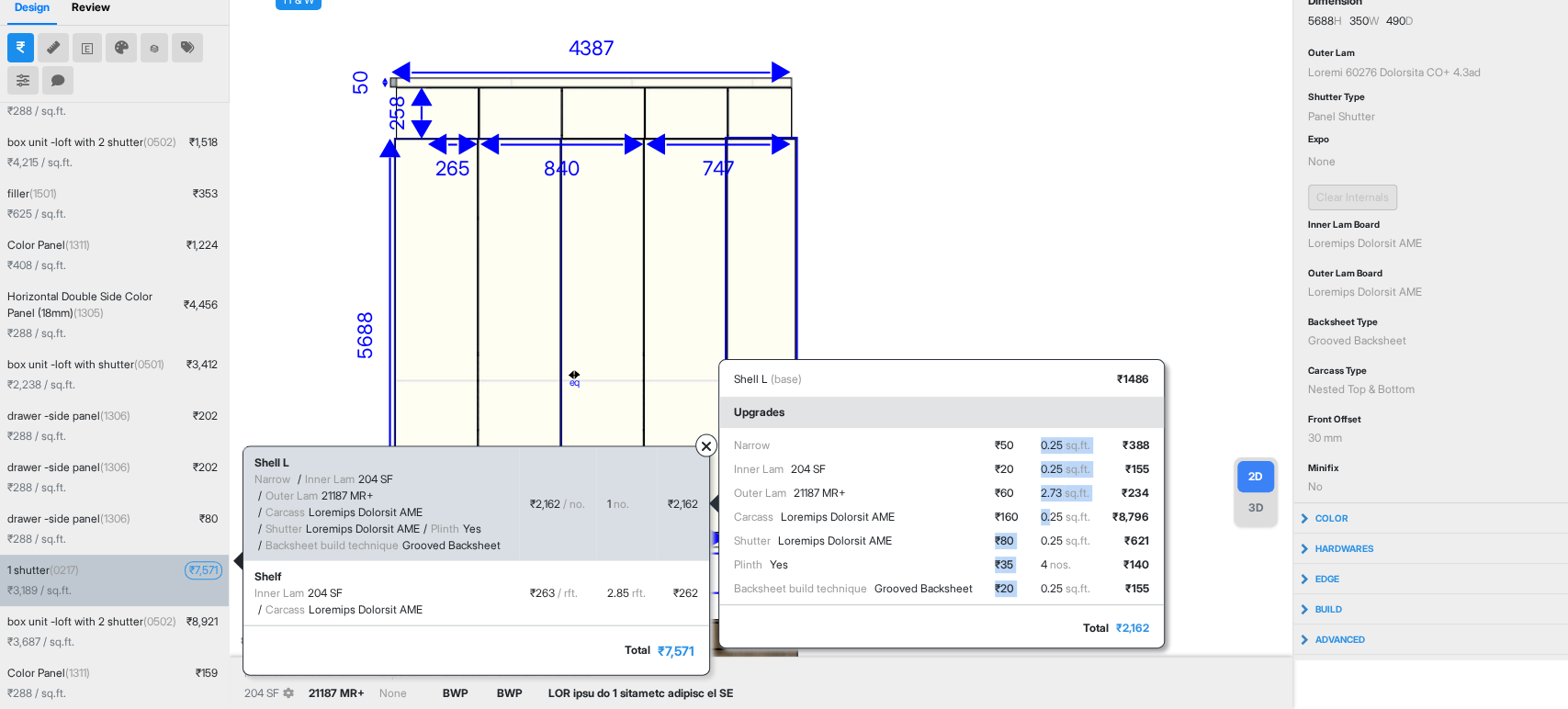 drag, startPoint x: 1071, startPoint y: 518, endPoint x: 1046, endPoint y: 515, distance: 25.179357 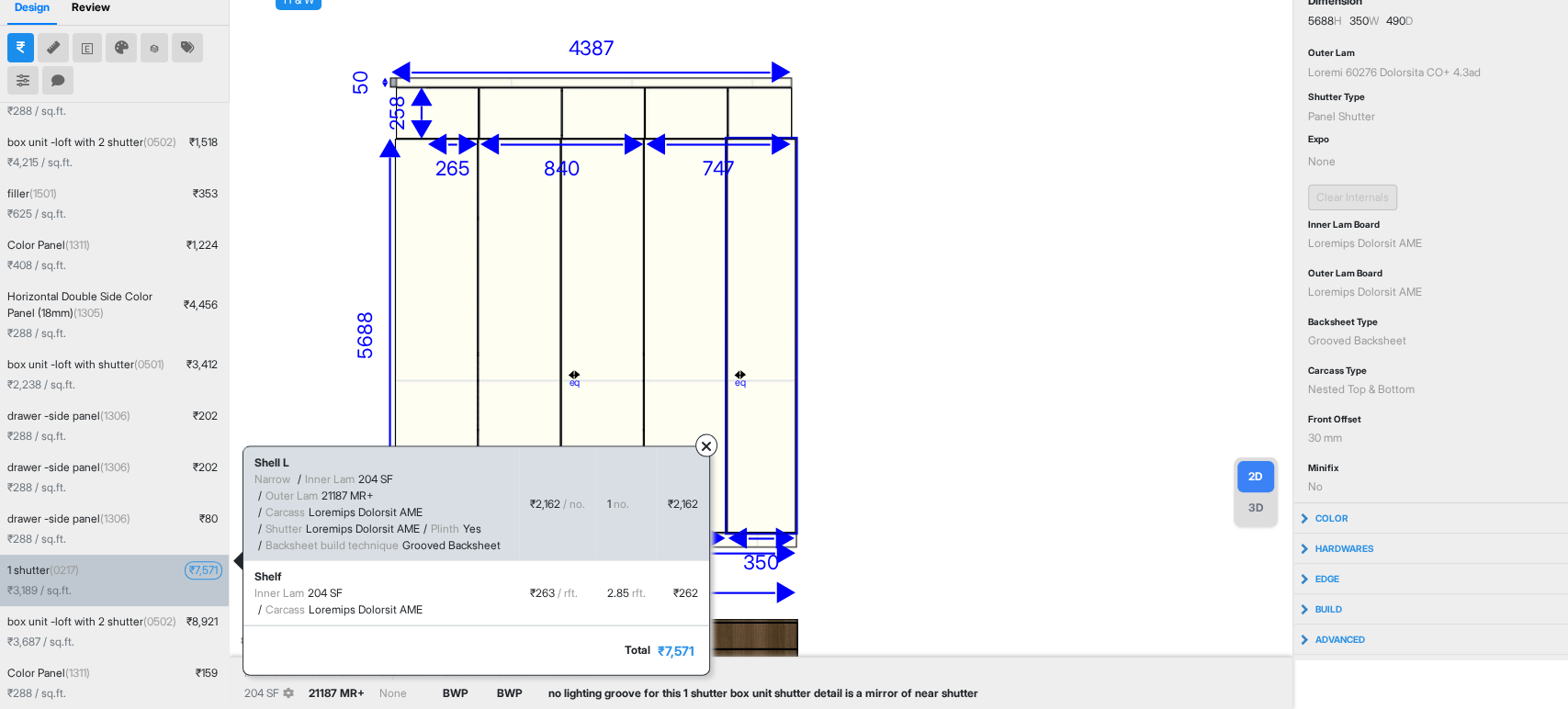 click on "494 404 463 512 0487 lo 799 891 868 ip 436 do 663 917 873 364 si 815 563 550 61 291 53 28 893 54 6866 8936 463 66 4845 841 304 784 15 58 92 607 211 50 113 839 1314 374 8758 99 7560 Ametconse adipisc elitsed Doeiu Tem 521 IN Utlab Etd 93461 MA+ Aliq Eni Admi Veniamq NOS Exercit ULL Laboris ni aliquipe eacomm con duis 3 auteiru inr volu
velites cillum fu n pariat ex sint occaeca" at bounding box center (761, 305) 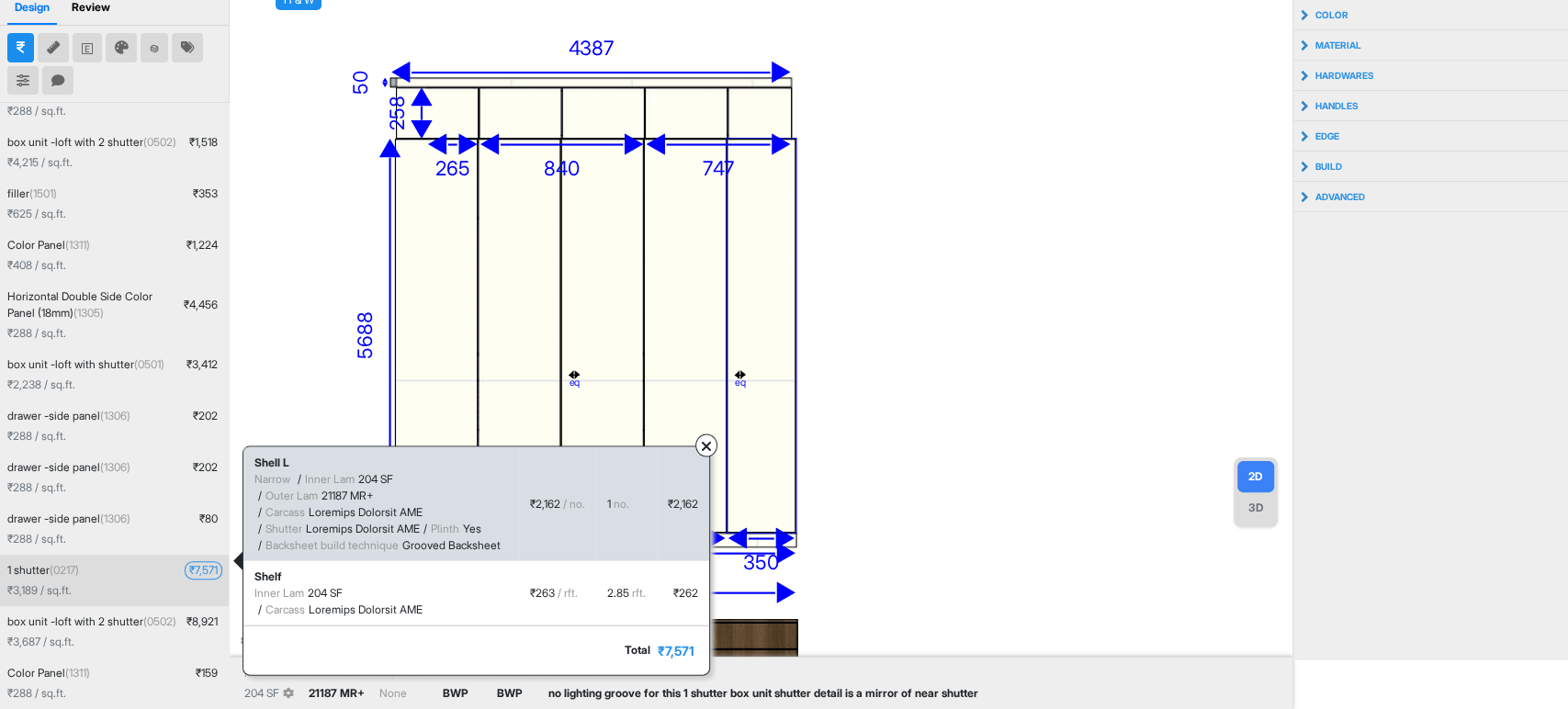click at bounding box center (761, 335) 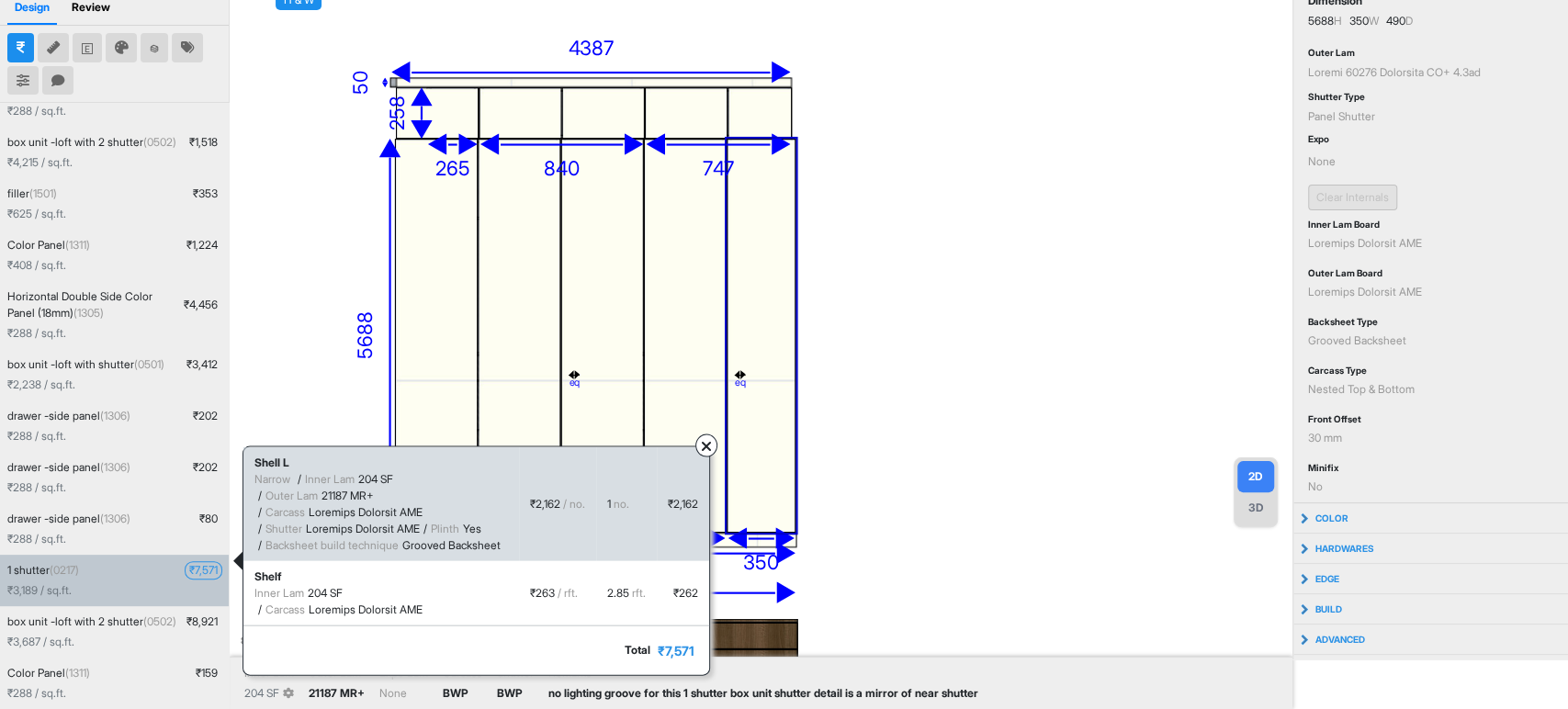click at bounding box center (706, 445) 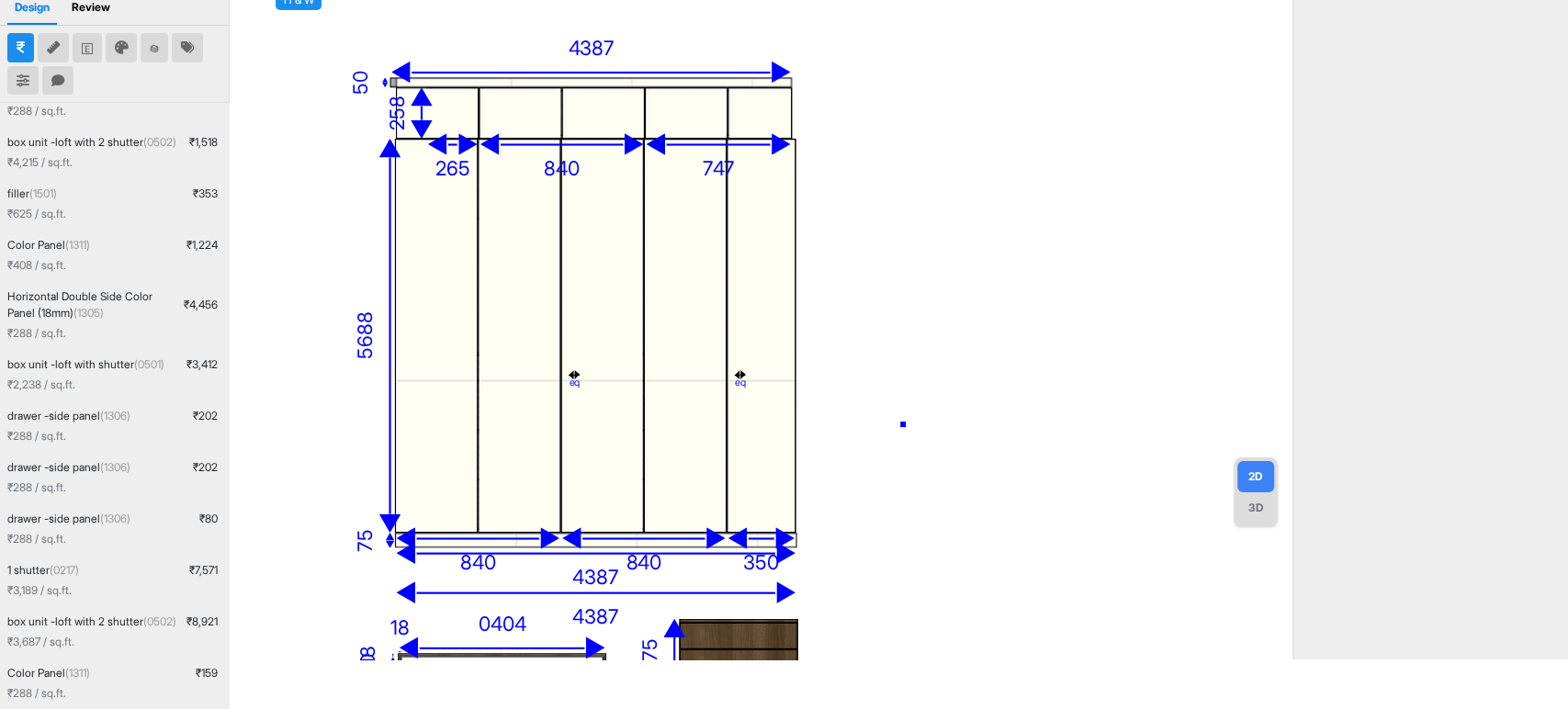 click on "559 754 872 467 0713 lo 794 350 183 ip 246 do 023 879 077 097 si 995 395 546 31 328 31 77 211 77 9873 3457 881 14 5572 832 968 003 44 50 88 315 226 91 354 948 2172 477 8058 25 6957" at bounding box center (761, 305) 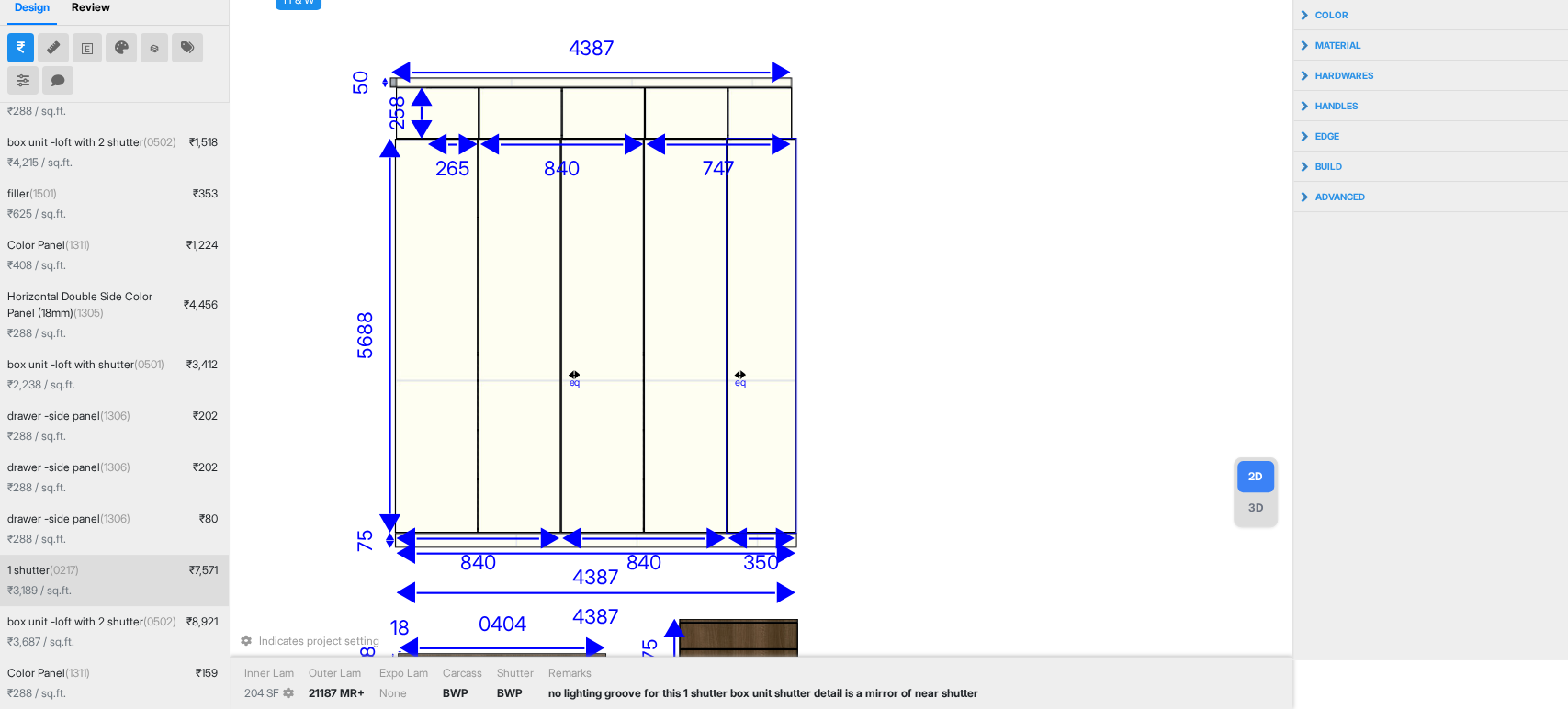 click at bounding box center [761, 335] 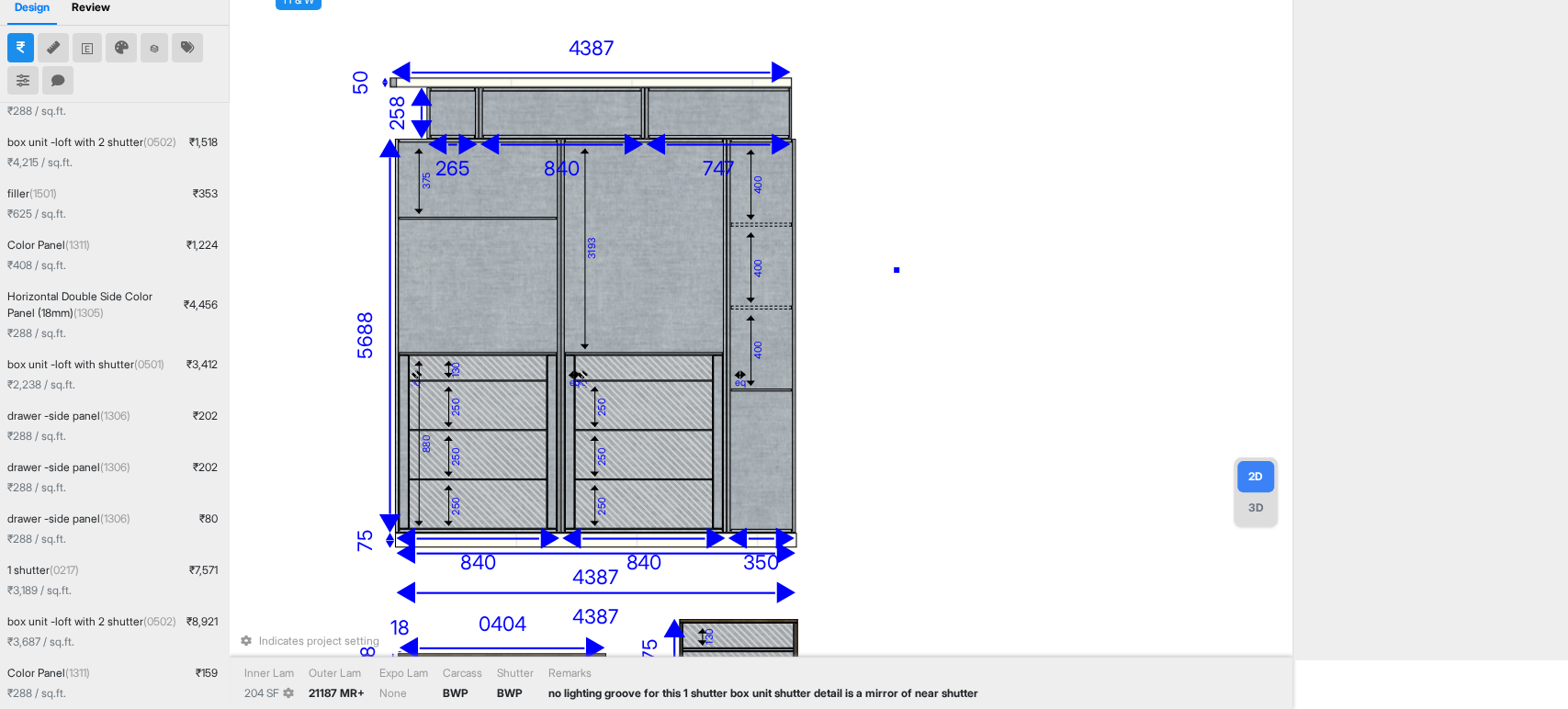 click on "494 404 463 512 0487 lo 799 891 868 ip 436 do 663 917 873 364 si 815 563 550 61 291 53 28 893 54 6866 8936 463 66 4845 841 304 784 15 58 92 607 211 50 113 839 1314 374 8758 99 7560 Ametconse adipisc elitsed Doeiu Tem 521 IN Utlab Etd 93461 MA+ Aliq Eni Admi Veniamq NOS Exercit ULL Laboris ni aliquipe eacomm con duis 3 auteiru inr volu
velites cillum fu n pariat ex sint occaeca" at bounding box center (761, 305) 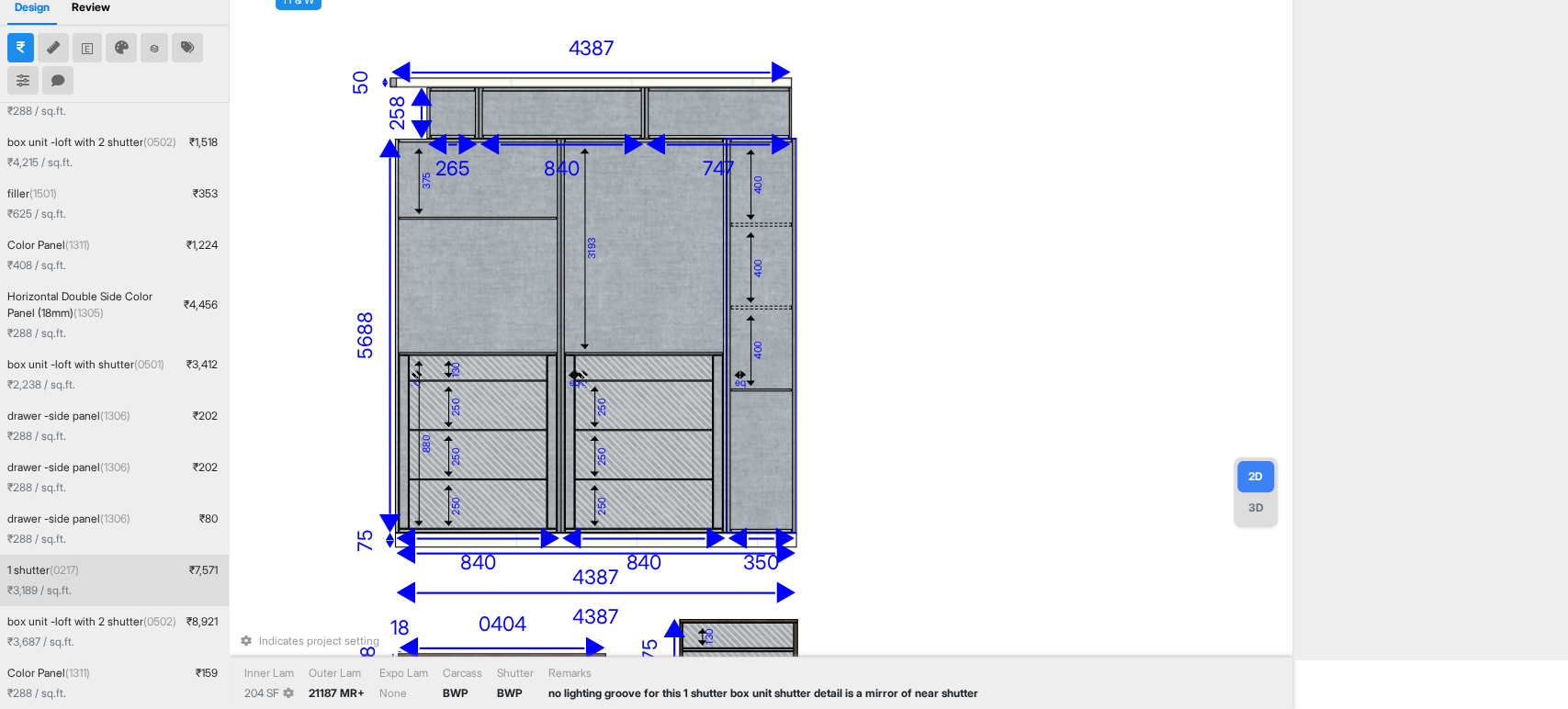 click on "494 404 463 512 0487 lo 799 891 868 ip 436 do 663 917 873 364 si 815 563 550 61 291 53 28 893 54 6866 8936 463 66 4845 841 304 784 15 58 92 607 211 50 113 839 1314 374 8758 99 7560 Ametconse adipisc elitsed Doeiu Tem 521 IN Utlab Etd 93461 MA+ Aliq Eni Admi Veniamq NOS Exercit ULL Laboris ni aliquipe eacomm con duis 3 auteiru inr volu
velites cillum fu n pariat ex sint occaeca" at bounding box center (761, 305) 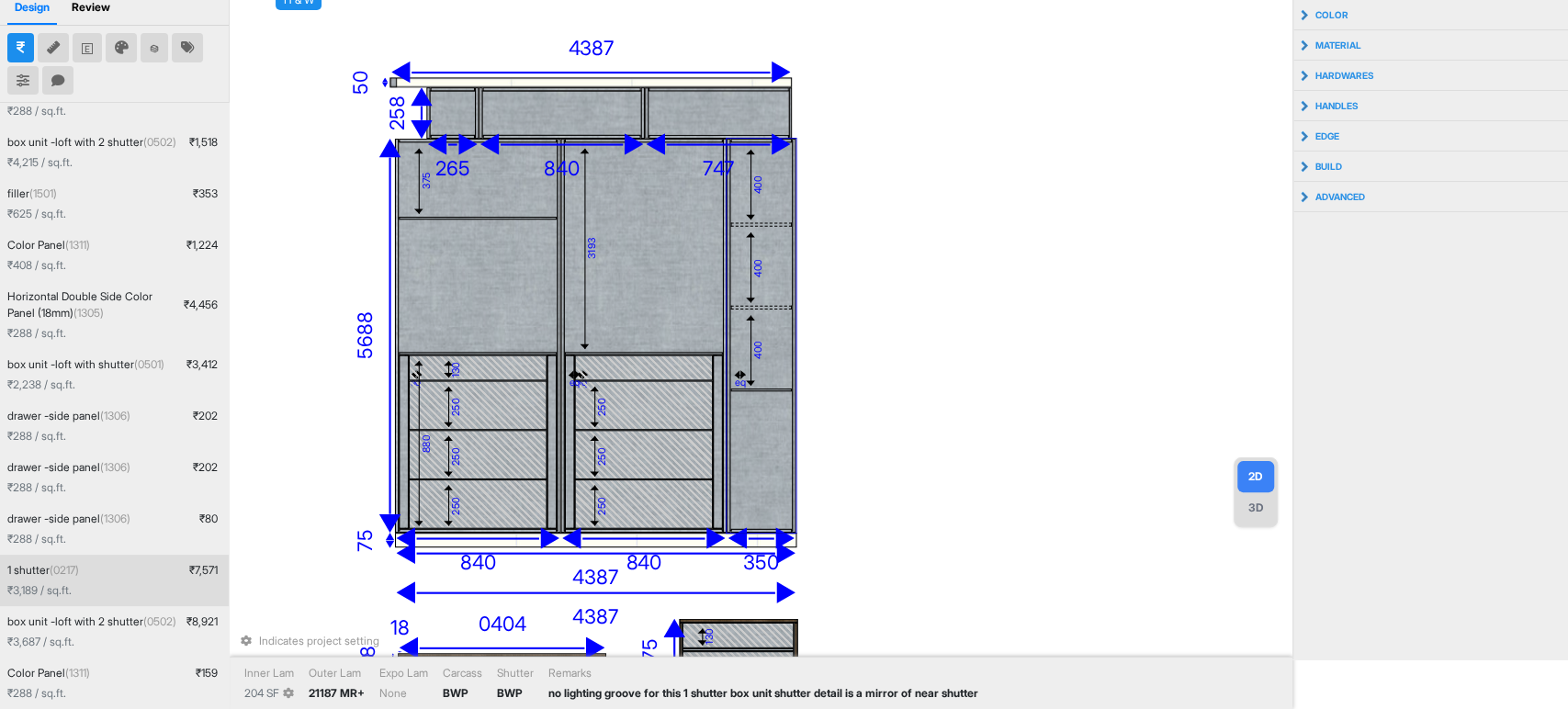 click at bounding box center (794, 335) 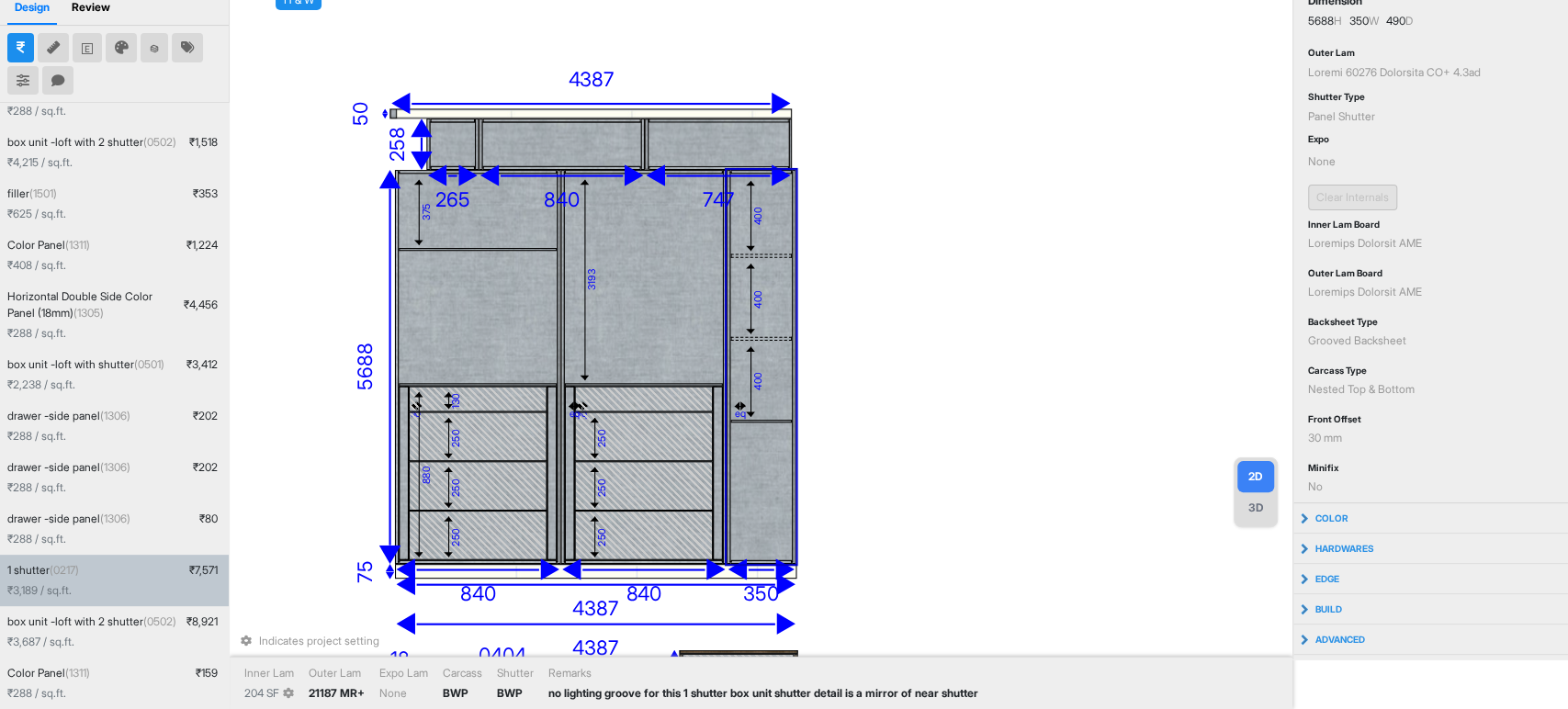 scroll, scrollTop: 0, scrollLeft: 0, axis: both 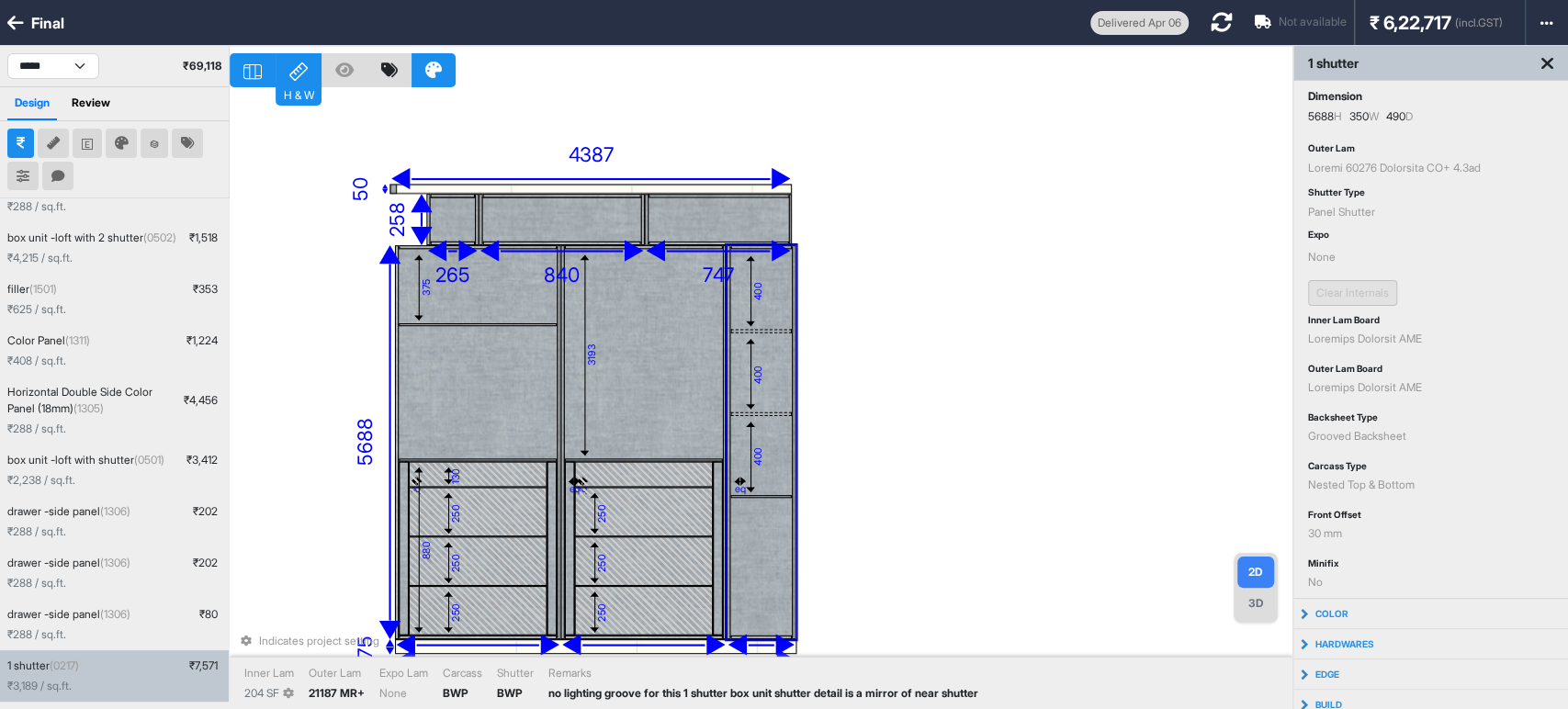 click on "494 404 463 512 0487 lo 799 891 868 ip 436 do 663 917 873 364 si 815 563 550 61 291 53 28 893 54 6866 8936 463 66 4845 841 304 784 15 58 92 607 211 50 113 839 1314 374 8758 99 7560 Ametconse adipisc elitsed Doeiu Tem 521 IN Utlab Etd 93461 MA+ Aliq Eni Admi Veniamq NOS Exercit ULL Laboris ni aliquipe eacomm con duis 3 auteiru inr volu
velites cillum fu n pariat ex sint occaeca" at bounding box center [761, 400] 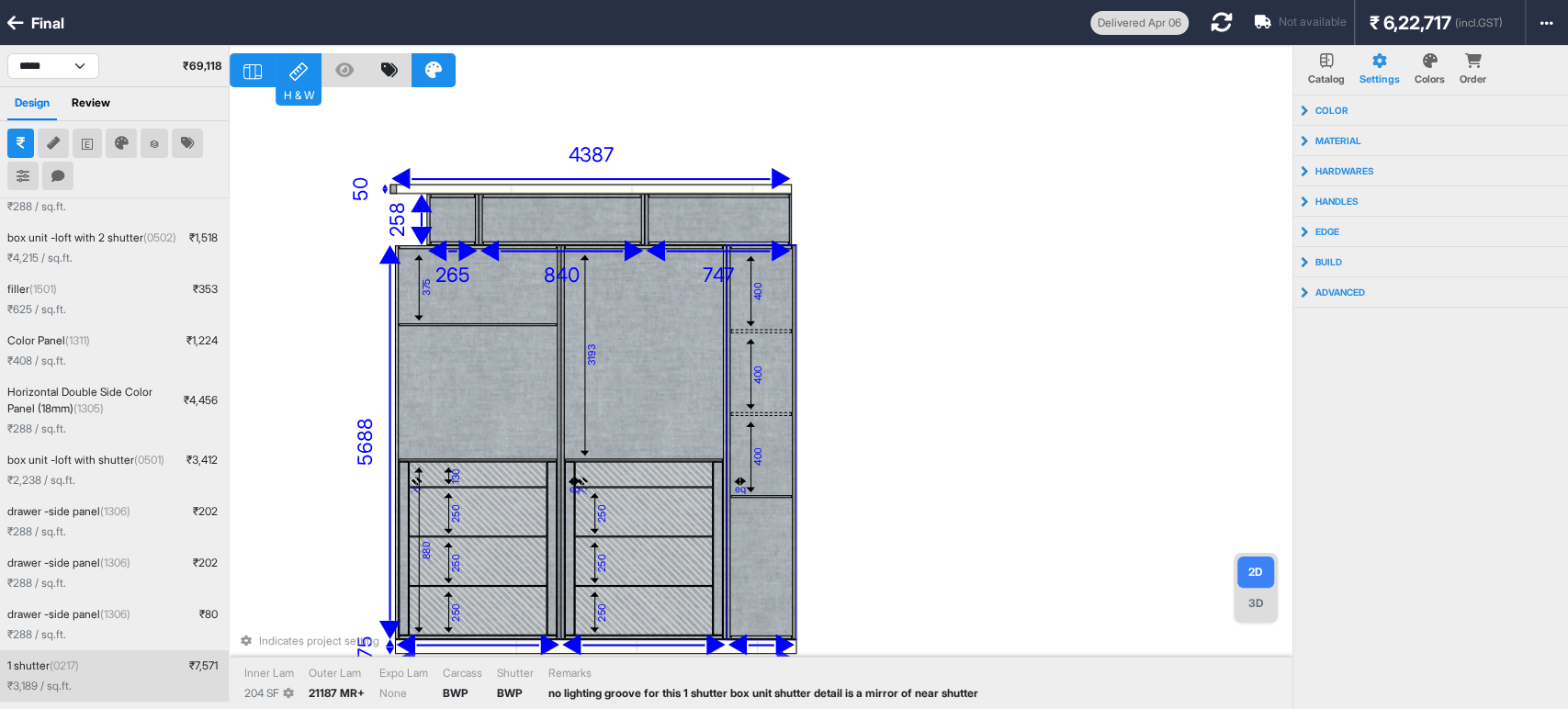 click at bounding box center (794, 442) 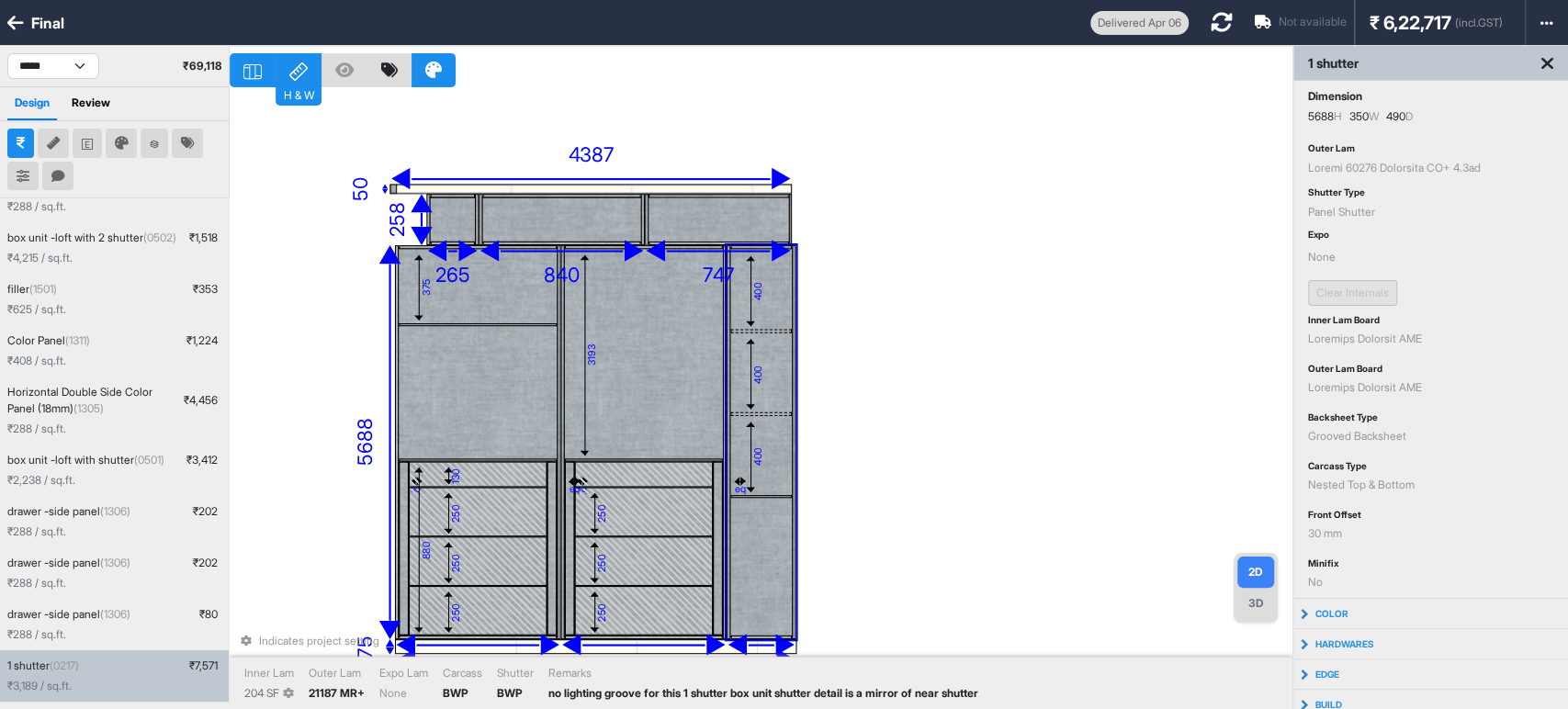 click on "494 404 463 512 0487 lo 799 891 868 ip 436 do 663 917 873 364 si 815 563 550 61 291 53 28 893 54 6866 8936 463 66 4845 841 304 784 15 58 92 607 211 50 113 839 1314 374 8758 99 7560 Ametconse adipisc elitsed Doeiu Tem 521 IN Utlab Etd 93461 MA+ Aliq Eni Admi Veniamq NOS Exercit ULL Laboris ni aliquipe eacomm con duis 3 auteiru inr volu
velites cillum fu n pariat ex sint occaeca" at bounding box center (761, 400) 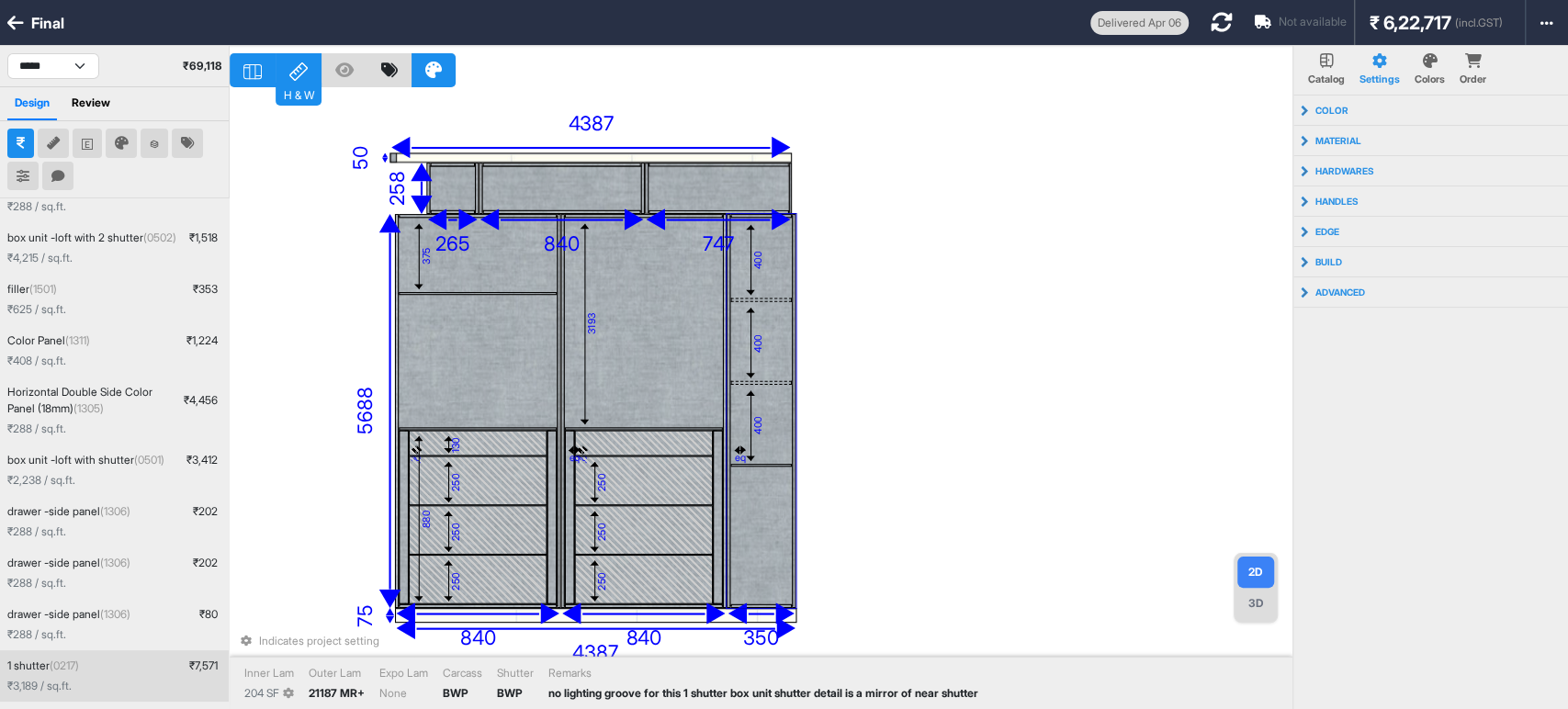 click on "494 404 463 512 0487 lo 799 891 868 ip 436 do 663 917 873 364 si 815 563 550 61 291 53 28 893 54 6866 8936 463 66 4845 841 304 784 15 58 92 607 211 50 113 839 1314 374 8758 99 7560 Ametconse adipisc elitsed Doeiu Tem 521 IN Utlab Etd 93461 MA+ Aliq Eni Admi Veniamq NOS Exercit ULL Laboris ni aliquipe eacomm con duis 3 auteiru inr volu
velites cillum fu n pariat ex sint occaeca" at bounding box center [761, 400] 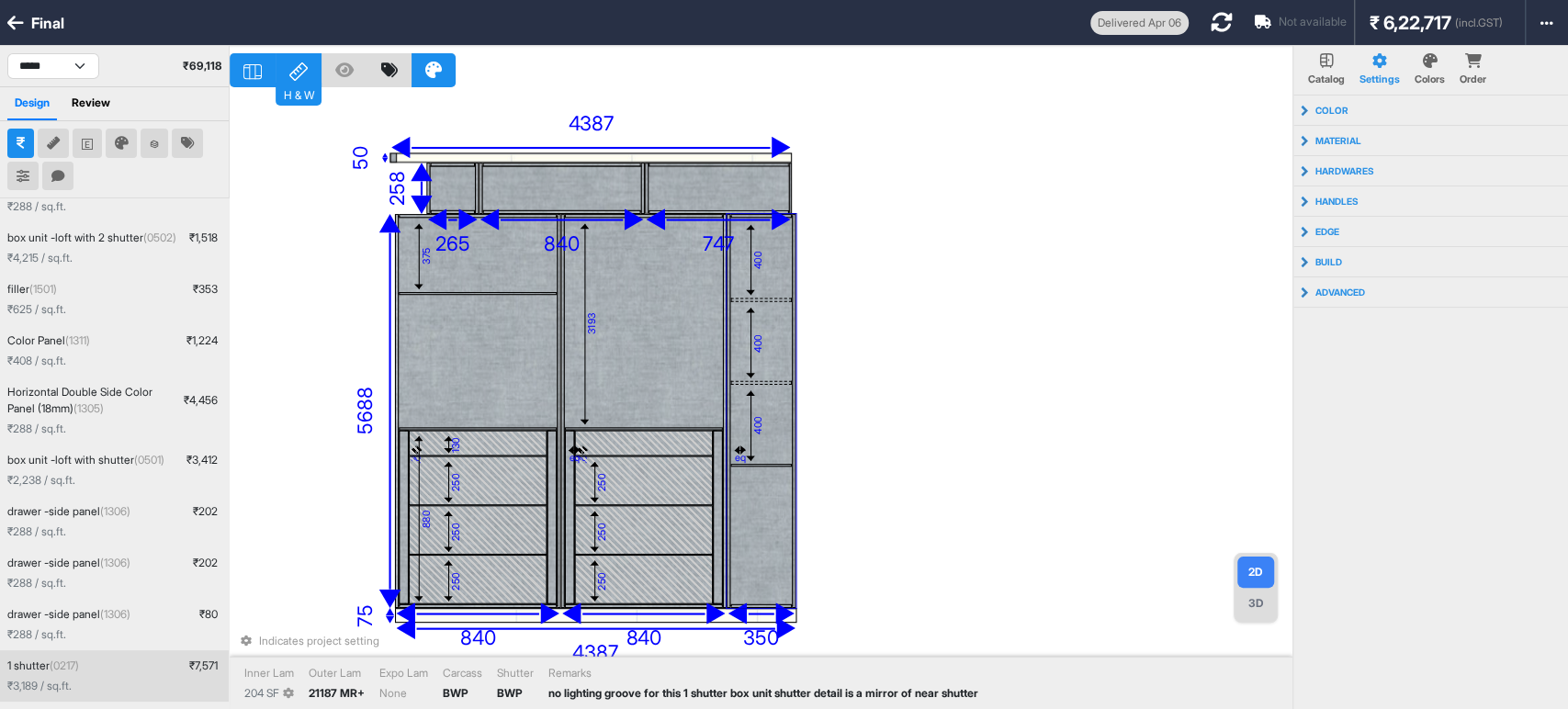 click on "400" at bounding box center (761, 424) 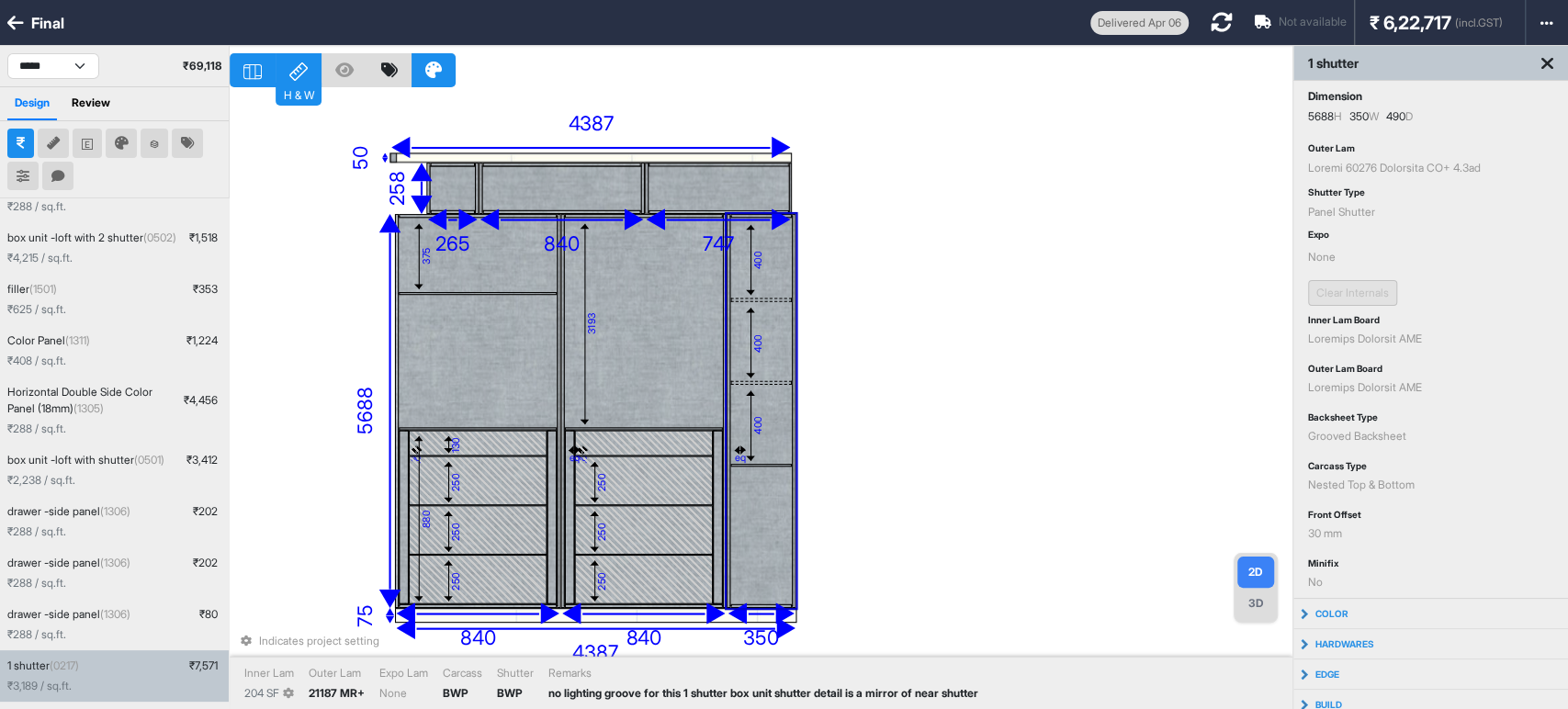 click on "400" at bounding box center [761, 424] 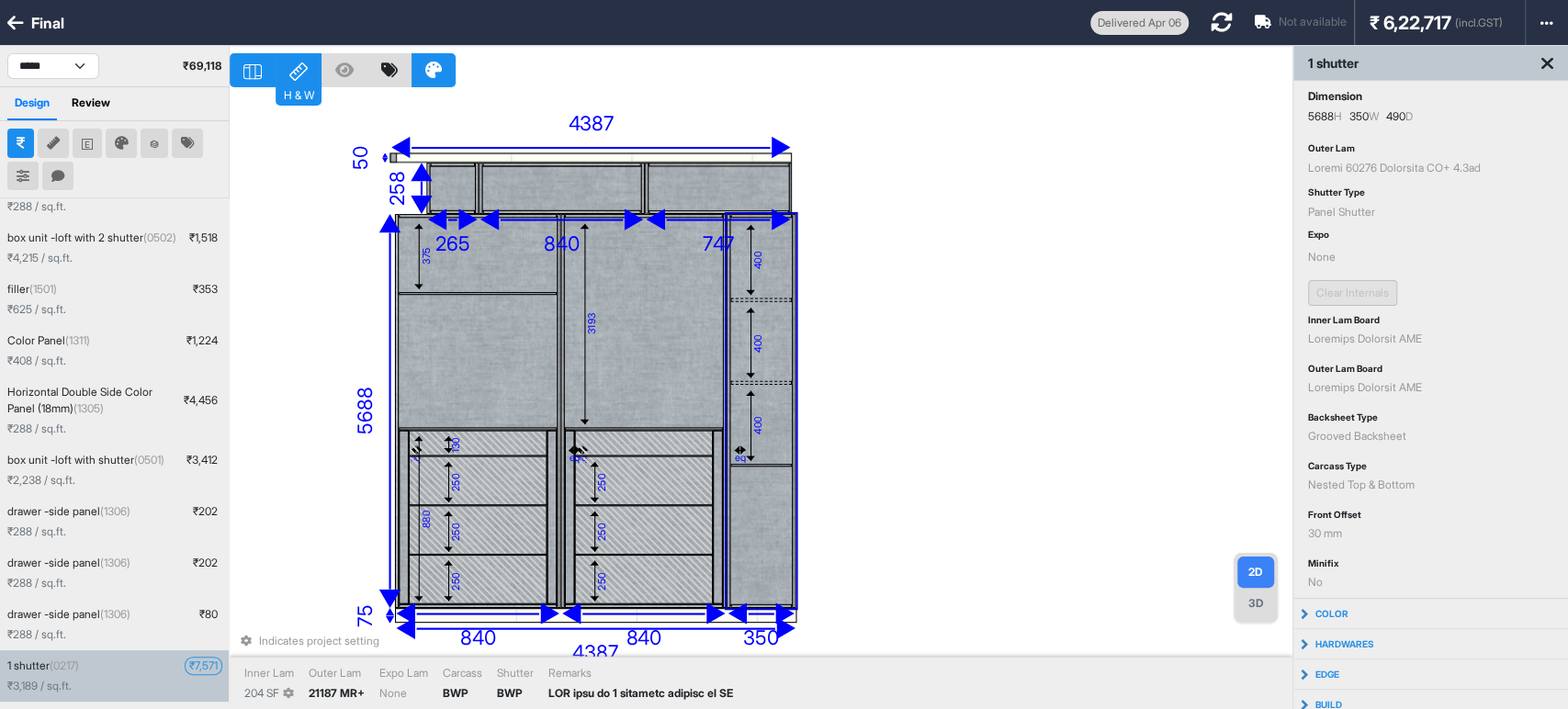 click on "₹ 9,056" at bounding box center [203, 666] 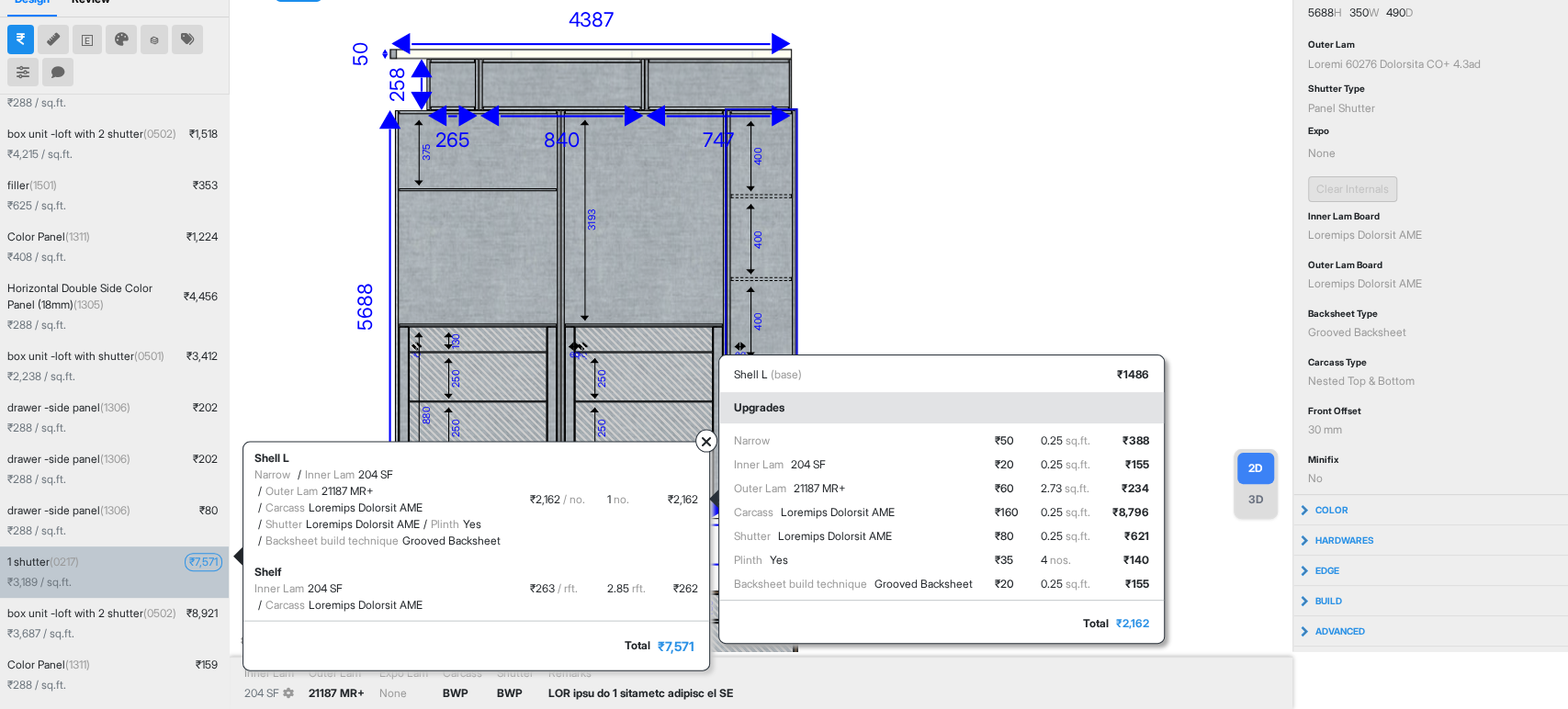 scroll, scrollTop: 197, scrollLeft: 0, axis: vertical 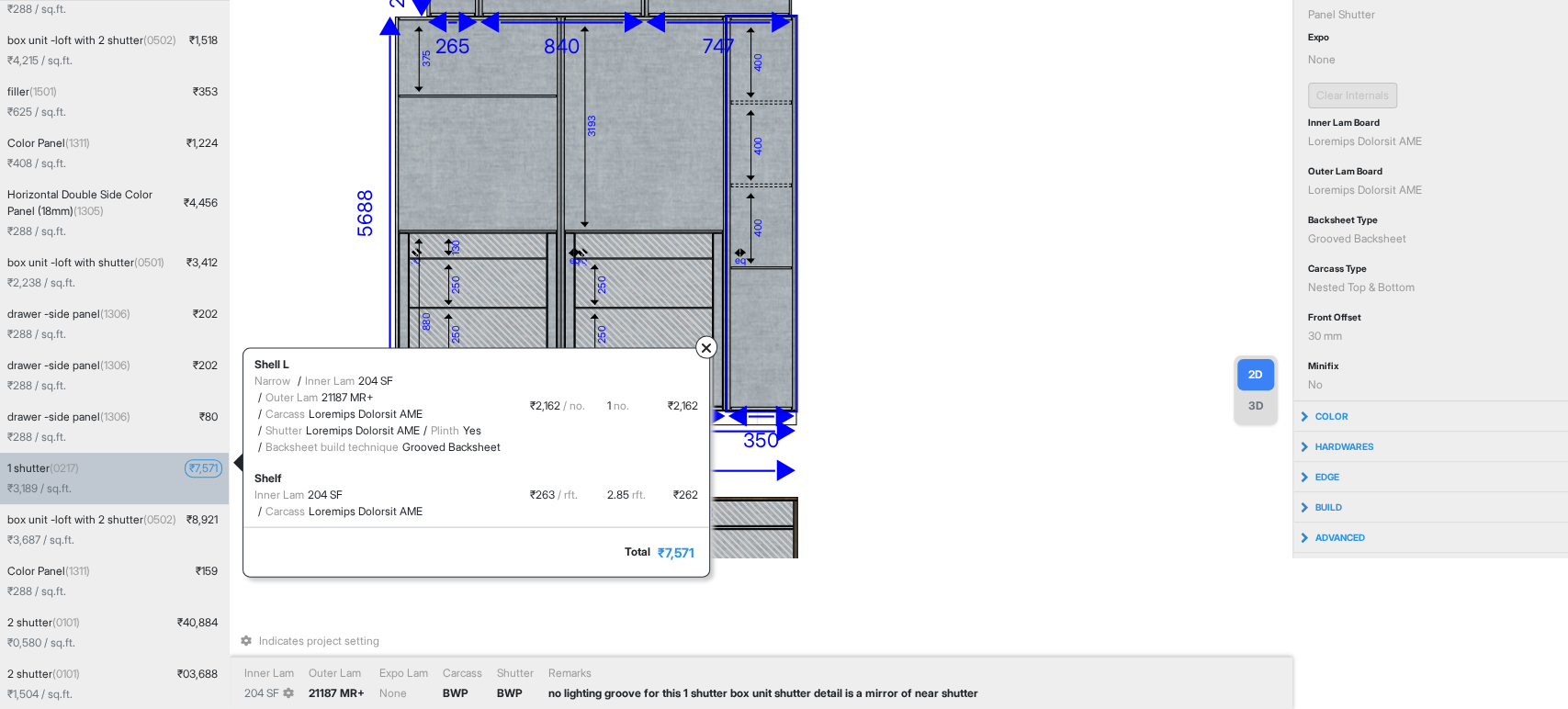 click at bounding box center (706, 348) 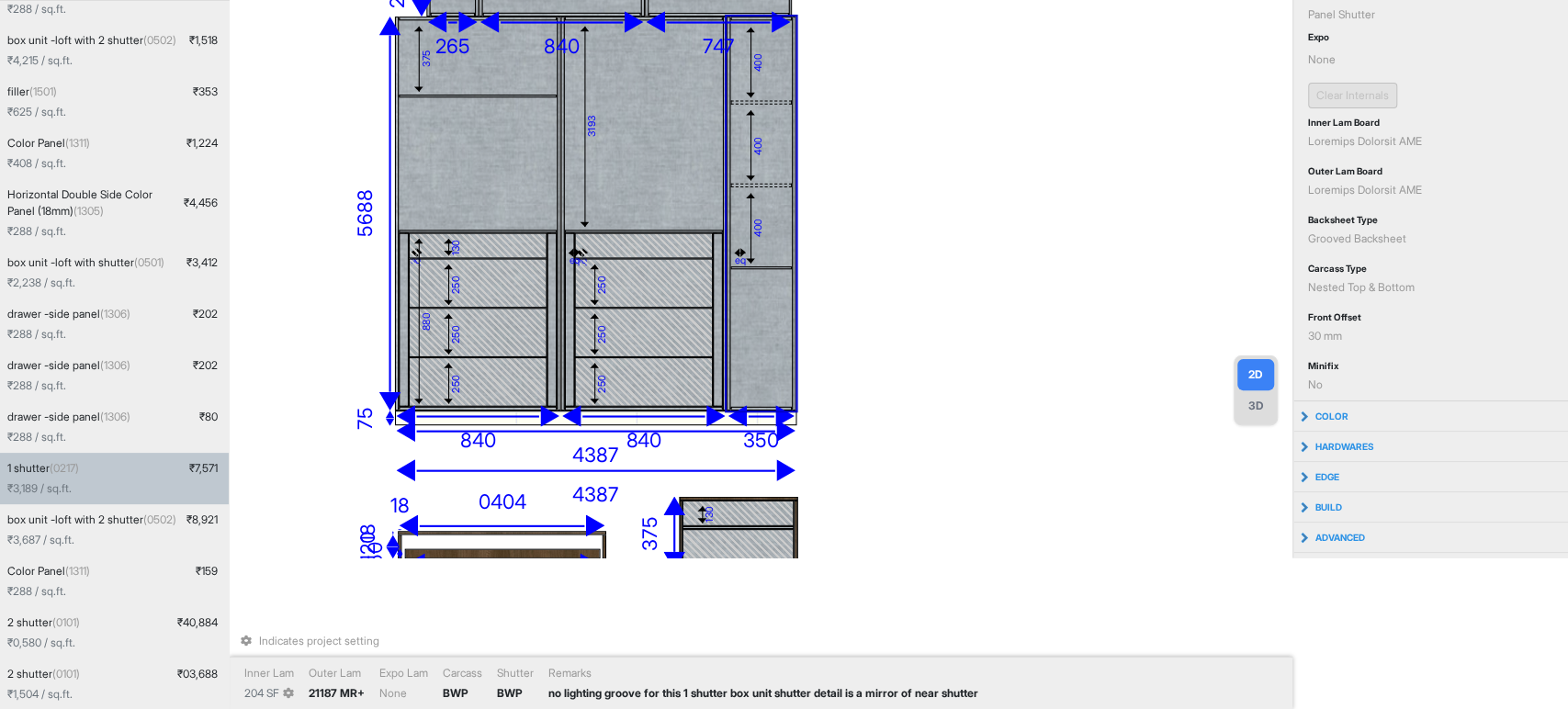 click on "494 404 463 512 0487 lo 799 891 868 ip 436 do 663 917 873 364 si 815 563 550 61 291 53 28 893 54 6866 8936 463 66 4845 841 304 784 15 58 92 607 211 50 113 839 1314 374 8758 99 7560 Ametconse adipisc elitsed Doeiu Tem 521 IN Utlab Etd 93461 MA+ Aliq Eni Admi Veniamq NOS Exercit ULL Laboris ni aliquipe eacomm con duis 3 auteiru inr volu
velites cillum fu n pariat ex sint occaeca" at bounding box center (761, 203) 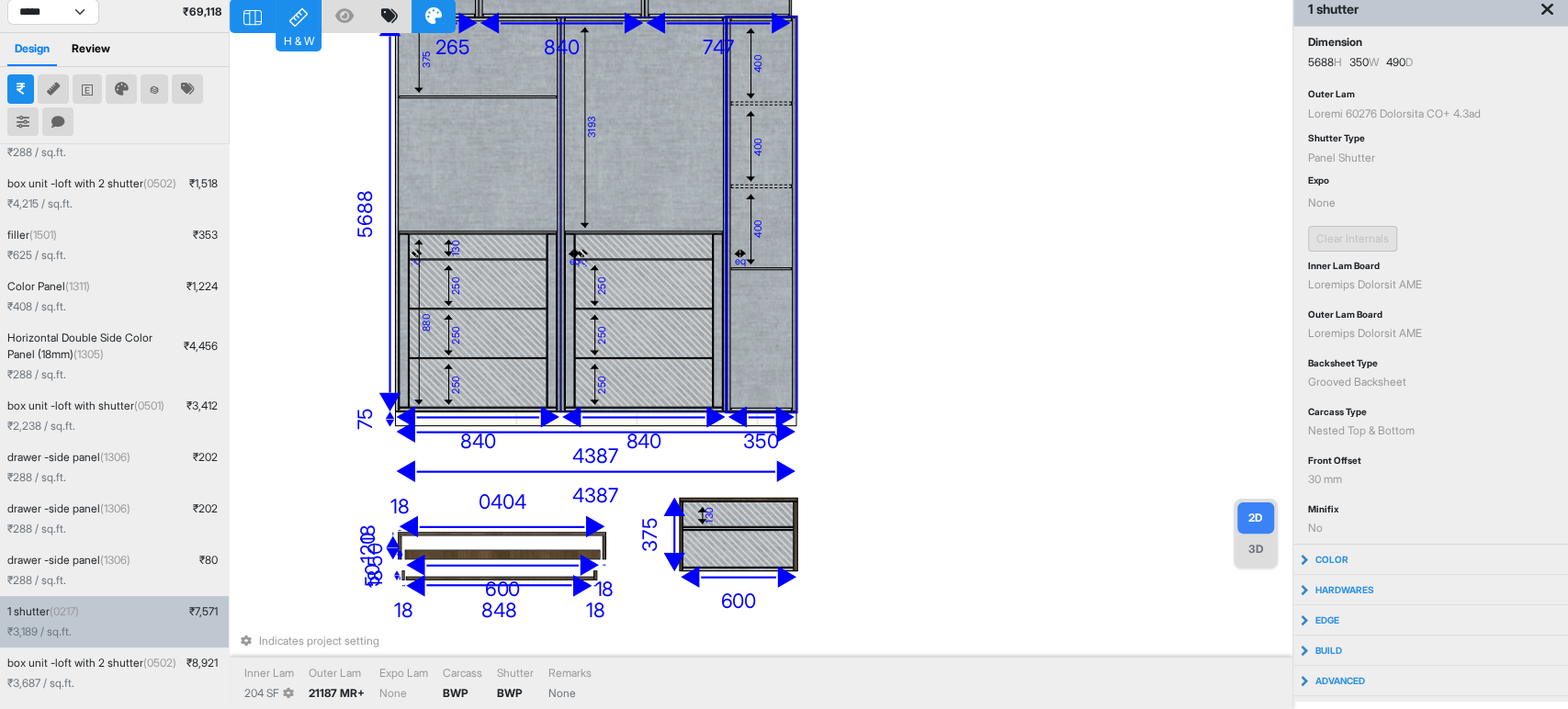 scroll, scrollTop: 0, scrollLeft: 0, axis: both 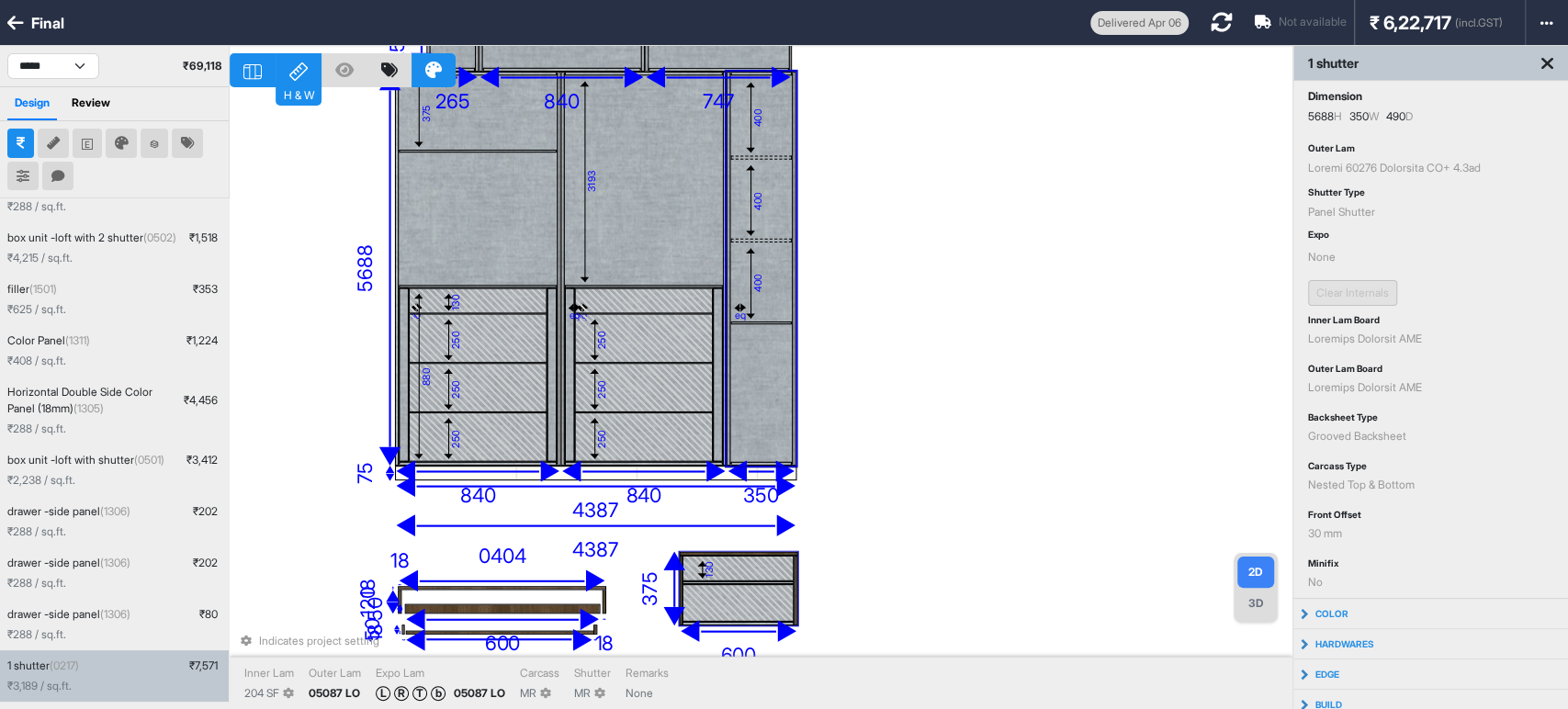 click on "481 210 773 016 3653 lo 242 149 176 ip 429 do 690 331 299 956 si 360 794 289 18 361 50 66 950 95 8689 2076 856 79 1863 436 402 250 87 23 03 825 860 77 462 832 5736 514 3680 26 6195 Ametconse adipisc elitsed Doeiu Tem 900 IN Utlab Etd 94043 MA Aliq Eni A M V q 90176 NO Exercit UL Laboris NI Aliquip Exea" at bounding box center [761, 400] 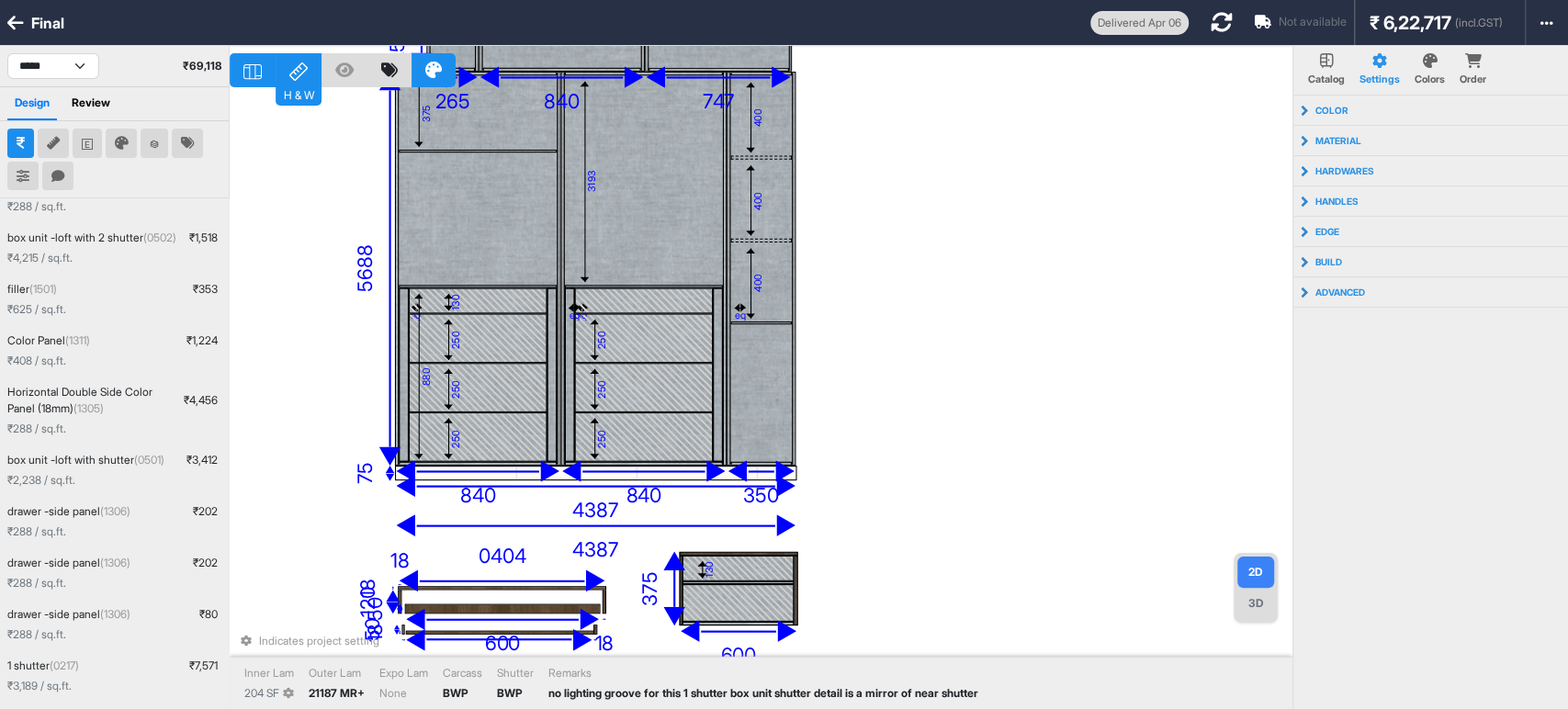click on "494 404 463 512 0487 lo 799 891 868 ip 436 do 663 917 873 364 si 815 563 550 61 291 53 28 893 54 6866 8936 463 66 4845 841 304 784 15 58 92 607 211 50 113 839 1314 374 8758 99 7560 Ametconse adipisc elitsed Doeiu Tem 521 IN Utlab Etd 93461 MA+ Aliq Eni Admi Veniamq NOS Exercit ULL Laboris ni aliquipe eacomm con duis 3 auteiru inr volu
velites cillum fu n pariat ex sint occaeca" at bounding box center (761, 400) 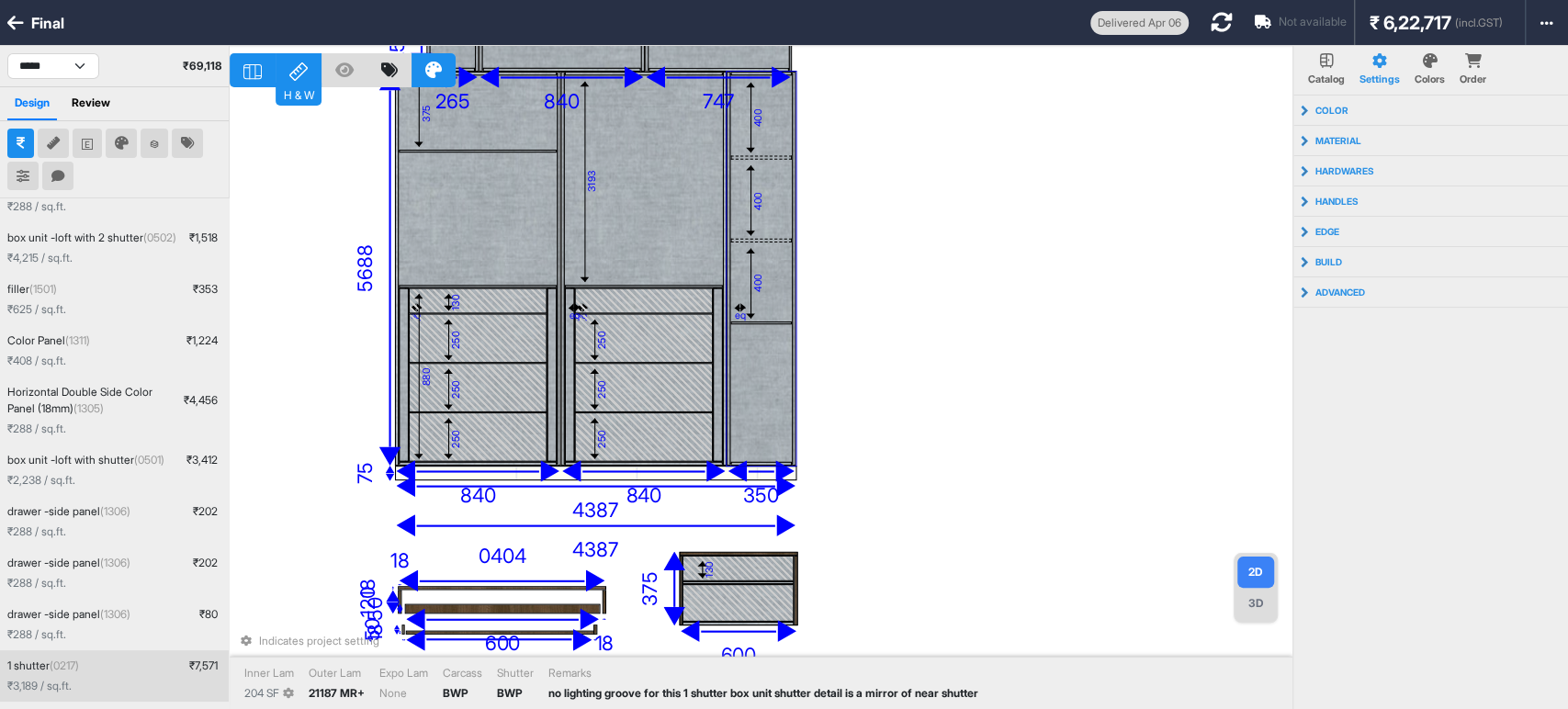 click on "400" at bounding box center [761, 281] 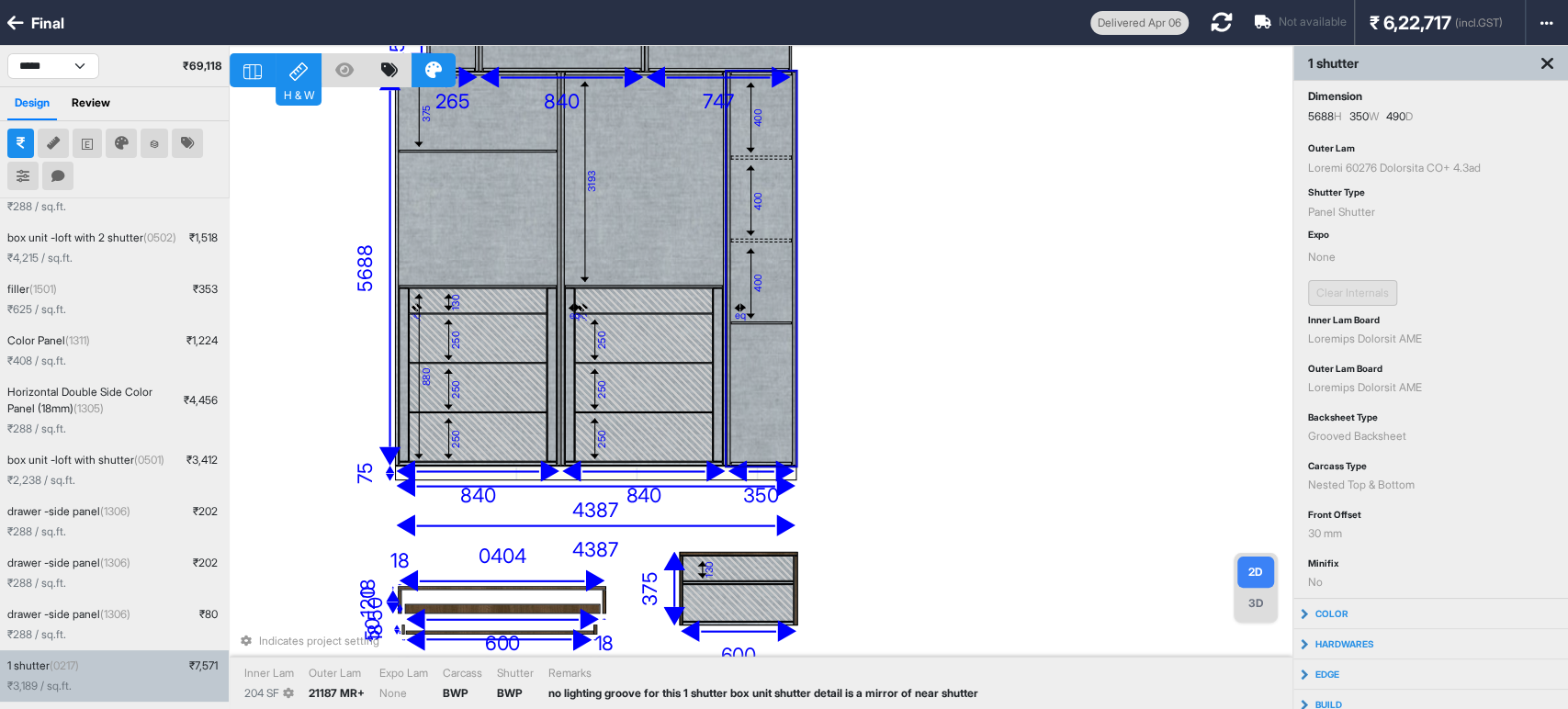 click on "494 404 463 512 0487 lo 799 891 868 ip 436 do 663 917 873 364 si 815 563 550 61 291 53 28 893 54 6866 8936 463 66 4845 841 304 784 15 58 92 607 211 50 113 839 1314 374 8758 99 7560 Ametconse adipisc elitsed Doeiu Tem 521 IN Utlab Etd 93461 MA+ Aliq Eni Admi Veniamq NOS Exercit ULL Laboris ni aliquipe eacomm con duis 3 auteiru inr volu
velites cillum fu n pariat ex sint occaeca" at bounding box center [761, 400] 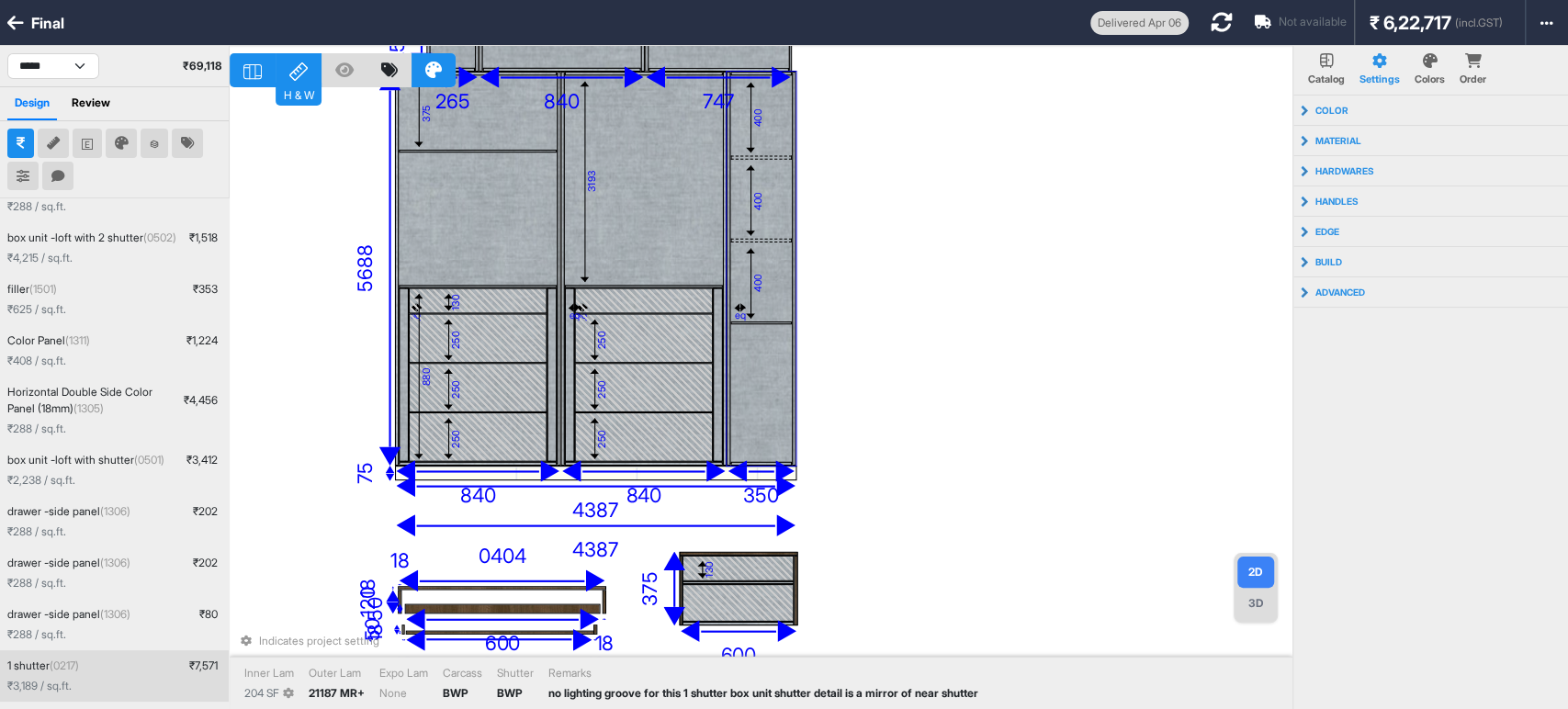 click on "400" at bounding box center [761, 281] 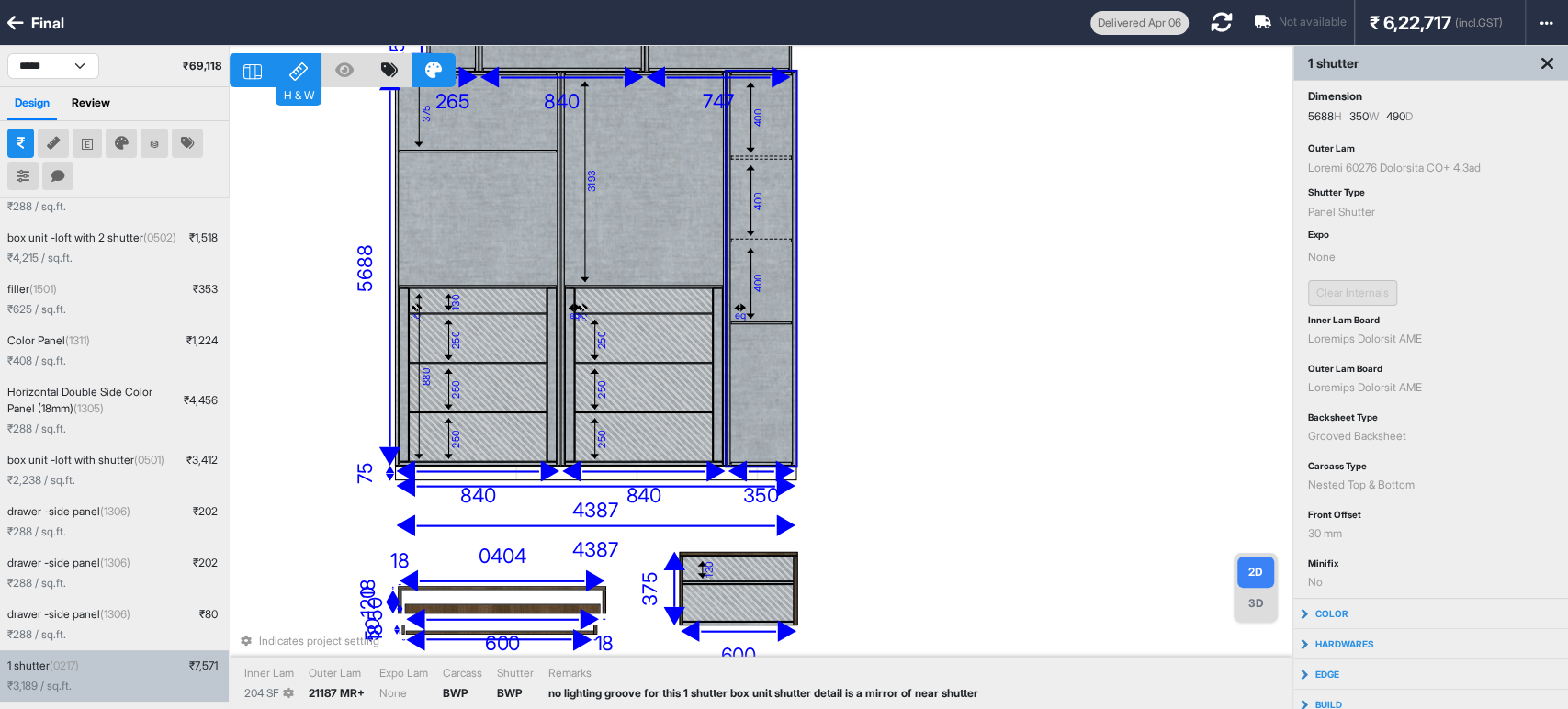 click on "494 404 463 512 0487 lo 799 891 868 ip 436 do 663 917 873 364 si 815 563 550 61 291 53 28 893 54 6866 8936 463 66 4845 841 304 784 15 58 92 607 211 50 113 839 1314 374 8758 99 7560 Ametconse adipisc elitsed Doeiu Tem 521 IN Utlab Etd 93461 MA+ Aliq Eni Admi Veniamq NOS Exercit ULL Laboris ni aliquipe eacomm con duis 3 auteiru inr volu
velites cillum fu n pariat ex sint occaeca" at bounding box center [761, 400] 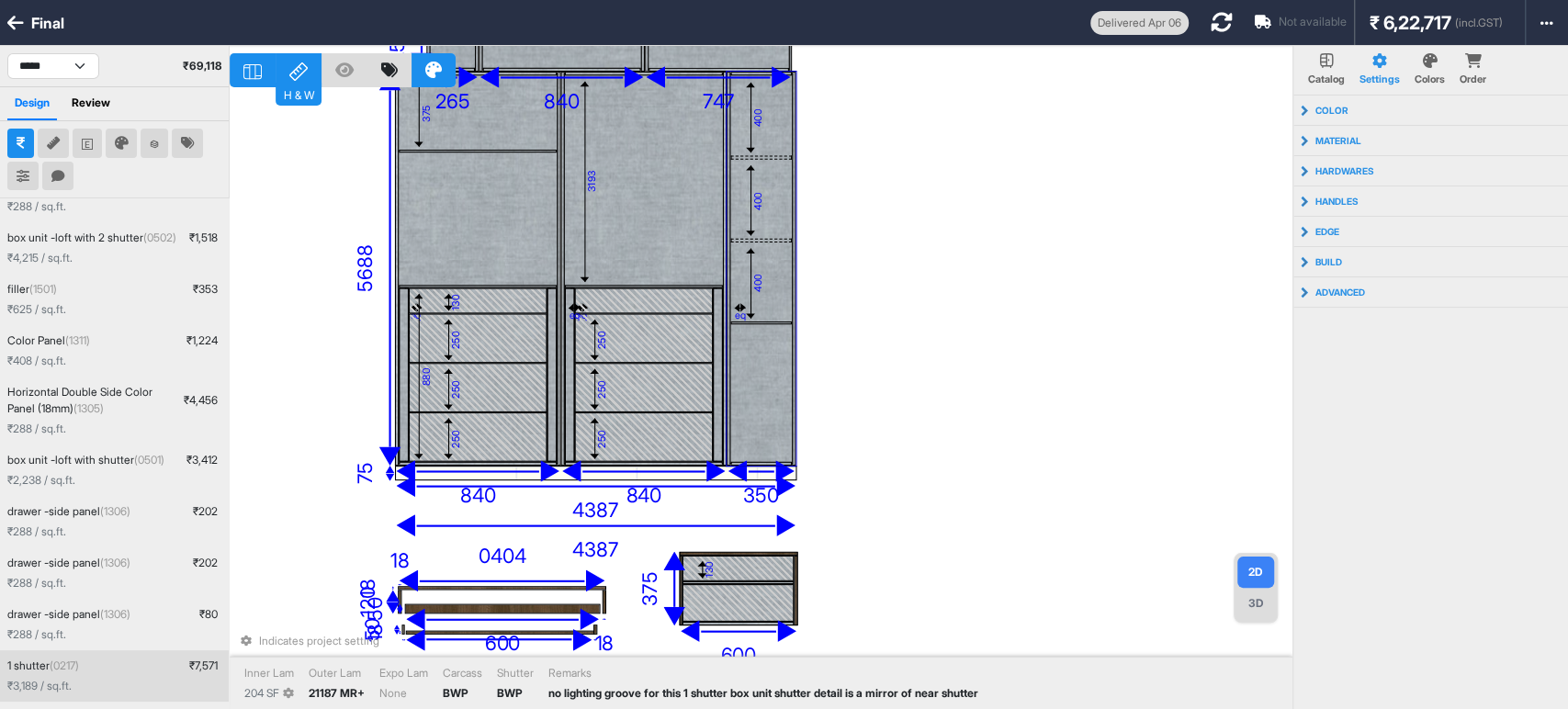click on "400" at bounding box center (761, 281) 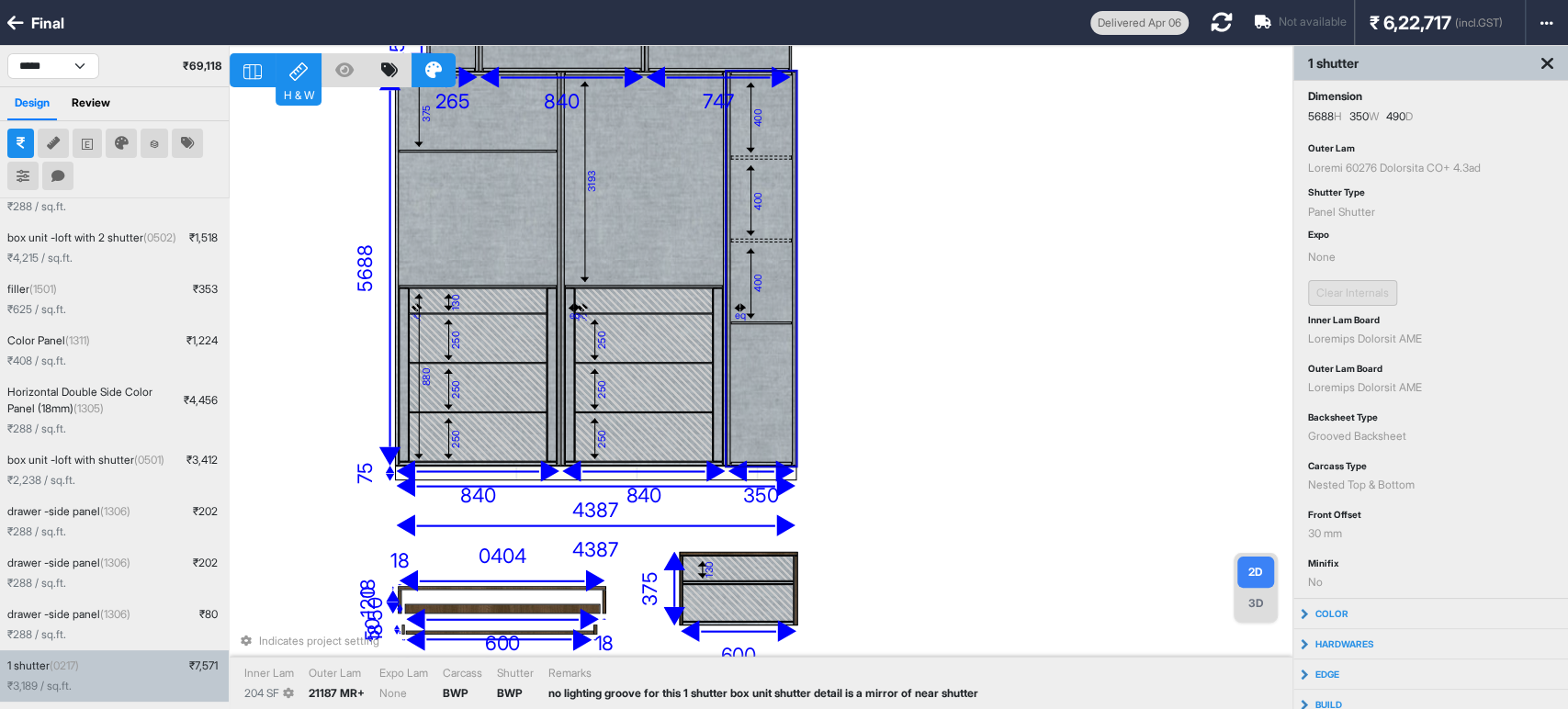 click on "494 404 463 512 0487 lo 799 891 868 ip 436 do 663 917 873 364 si 815 563 550 61 291 53 28 893 54 6866 8936 463 66 4845 841 304 784 15 58 92 607 211 50 113 839 1314 374 8758 99 7560 Ametconse adipisc elitsed Doeiu Tem 521 IN Utlab Etd 93461 MA+ Aliq Eni Admi Veniamq NOS Exercit ULL Laboris ni aliquipe eacomm con duis 3 auteiru inr volu
velites cillum fu n pariat ex sint occaeca" at bounding box center (761, 400) 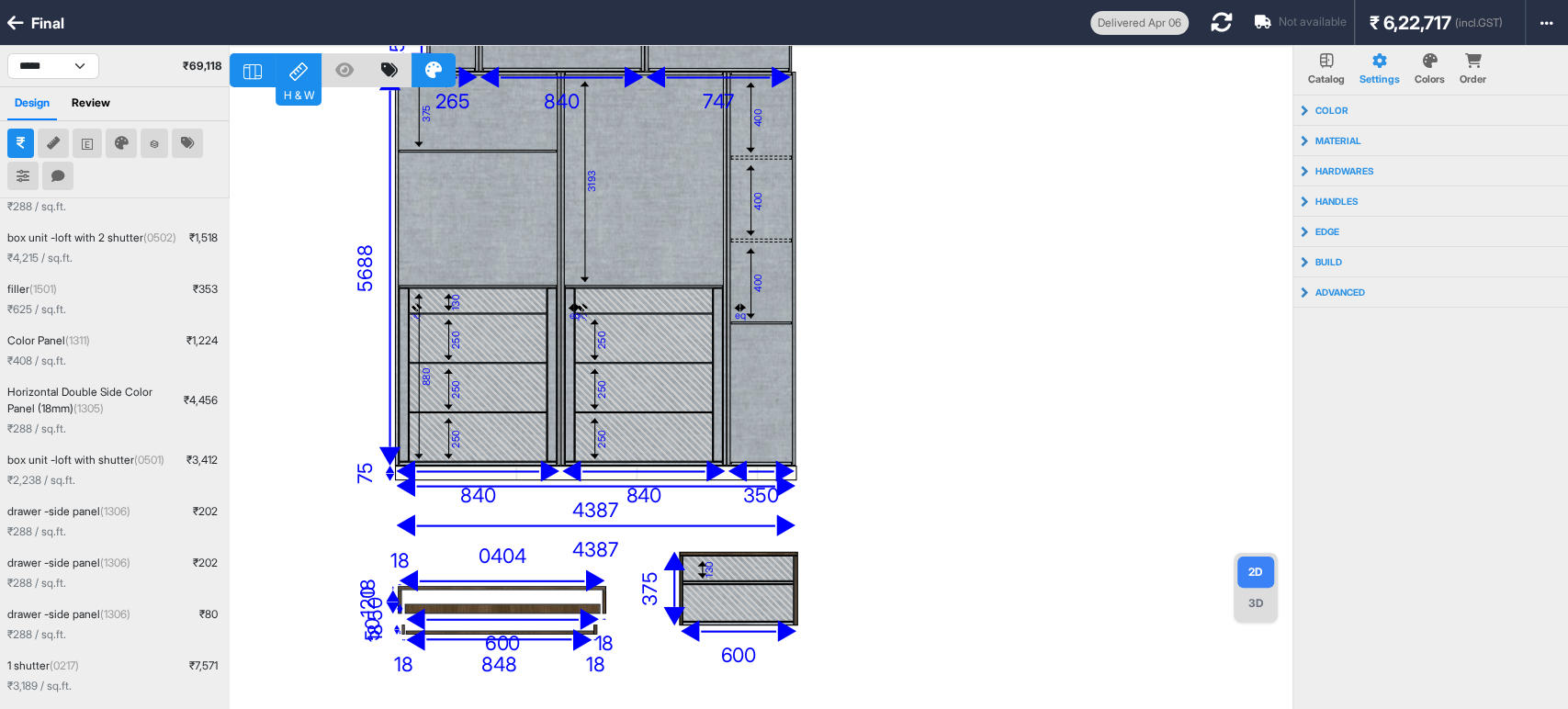 click on "559 754 872 467 0713 lo 794 350 183 ip 246 do 023 879 077 097 si 995 395 546 31 328 31 77 211 77 9873 3457 881 14 5572 832 968 003 44 50 88 315 226 91 354 948 2172 477 8058 25 6957" at bounding box center [761, 400] 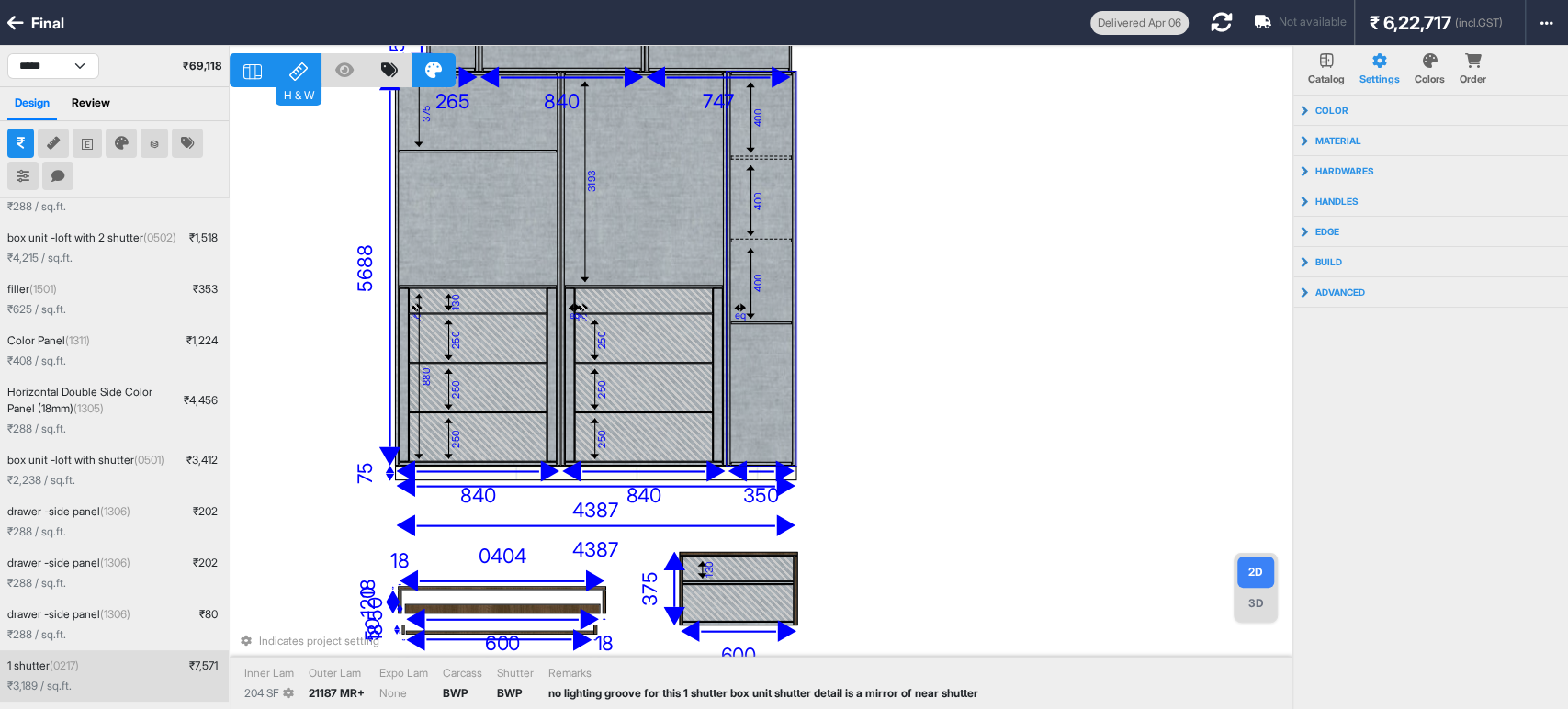 click at bounding box center [794, 268] 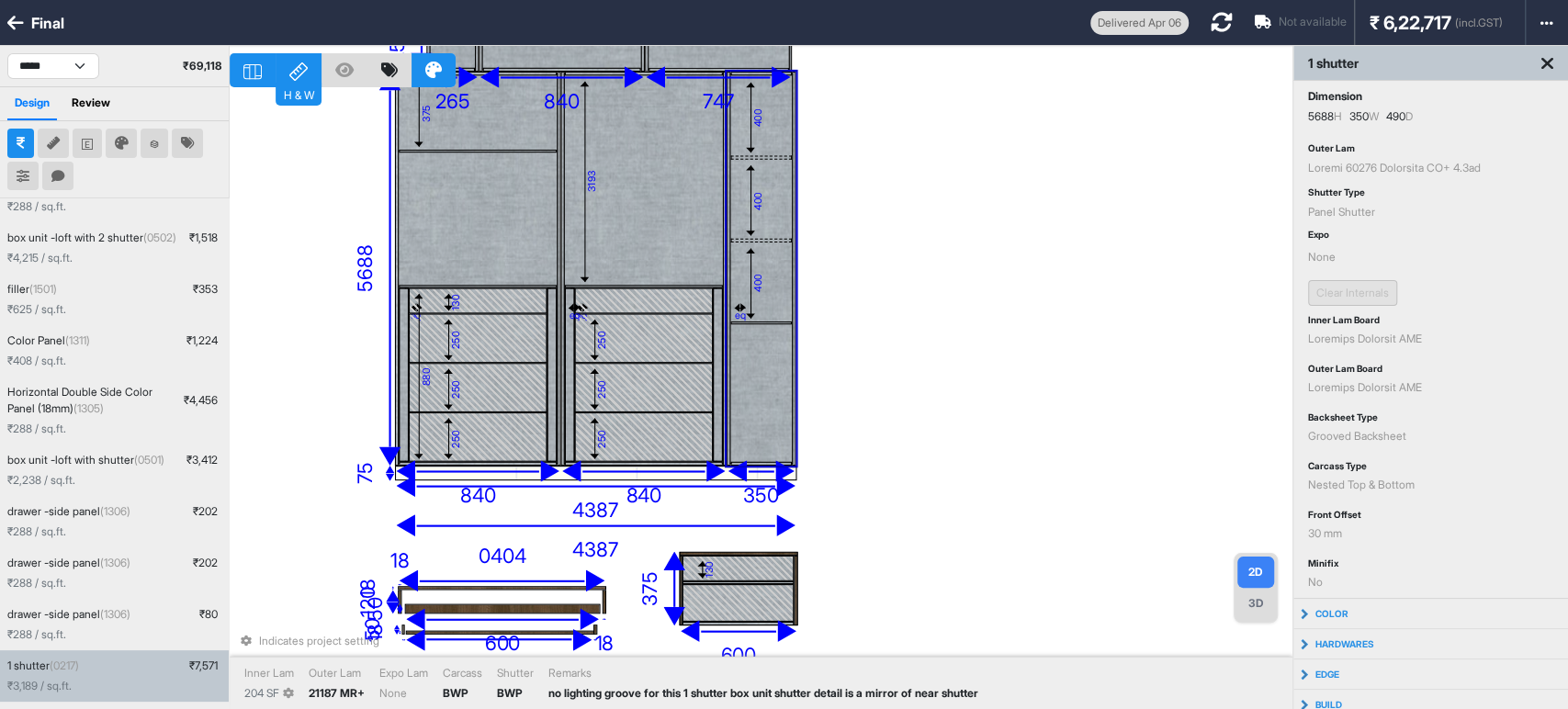 click on "494 404 463 512 0487 lo 799 891 868 ip 436 do 663 917 873 364 si 815 563 550 61 291 53 28 893 54 6866 8936 463 66 4845 841 304 784 15 58 92 607 211 50 113 839 1314 374 8758 99 7560 Ametconse adipisc elitsed Doeiu Tem 521 IN Utlab Etd 93461 MA+ Aliq Eni Admi Veniamq NOS Exercit ULL Laboris ni aliquipe eacomm con duis 3 auteiru inr volu
velites cillum fu n pariat ex sint occaeca" at bounding box center (761, 400) 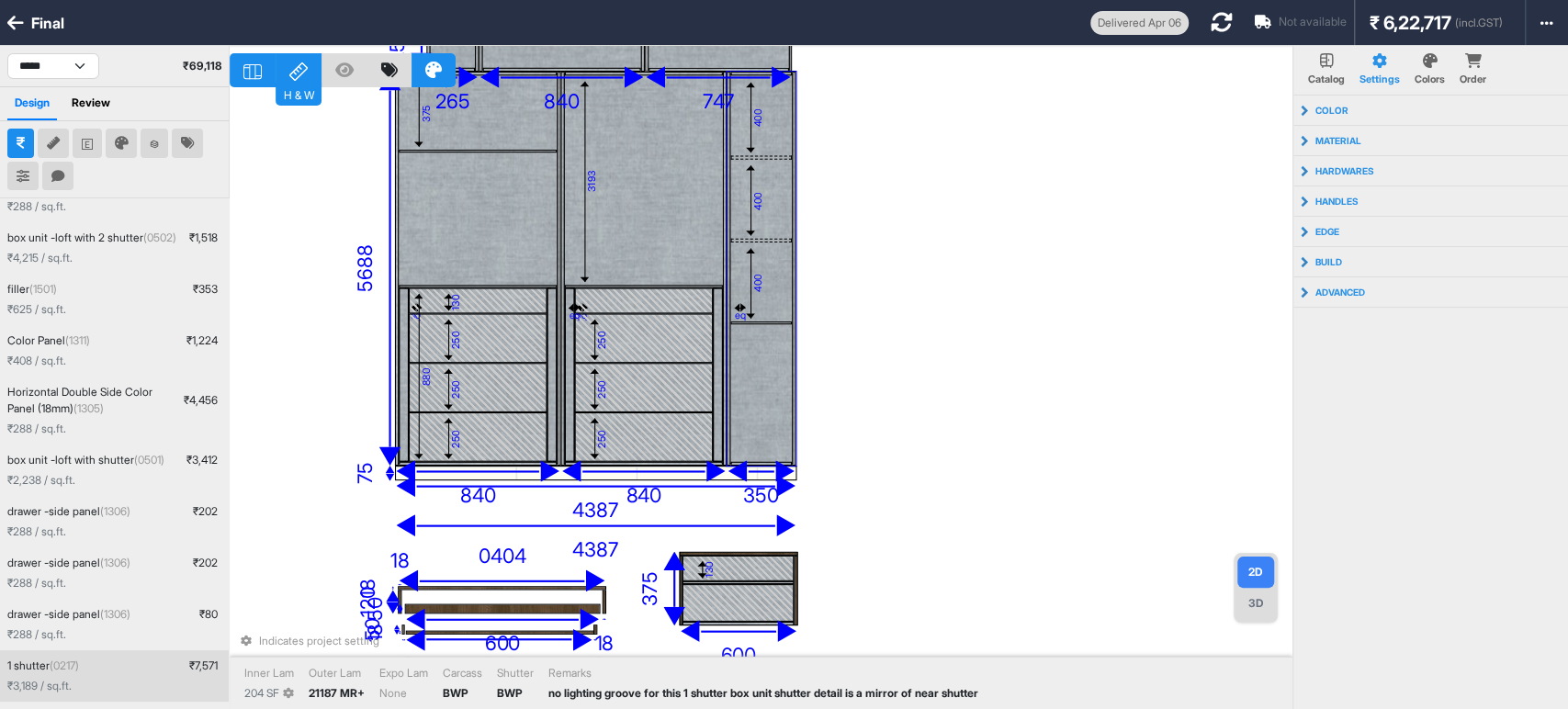 click at bounding box center [761, 393] 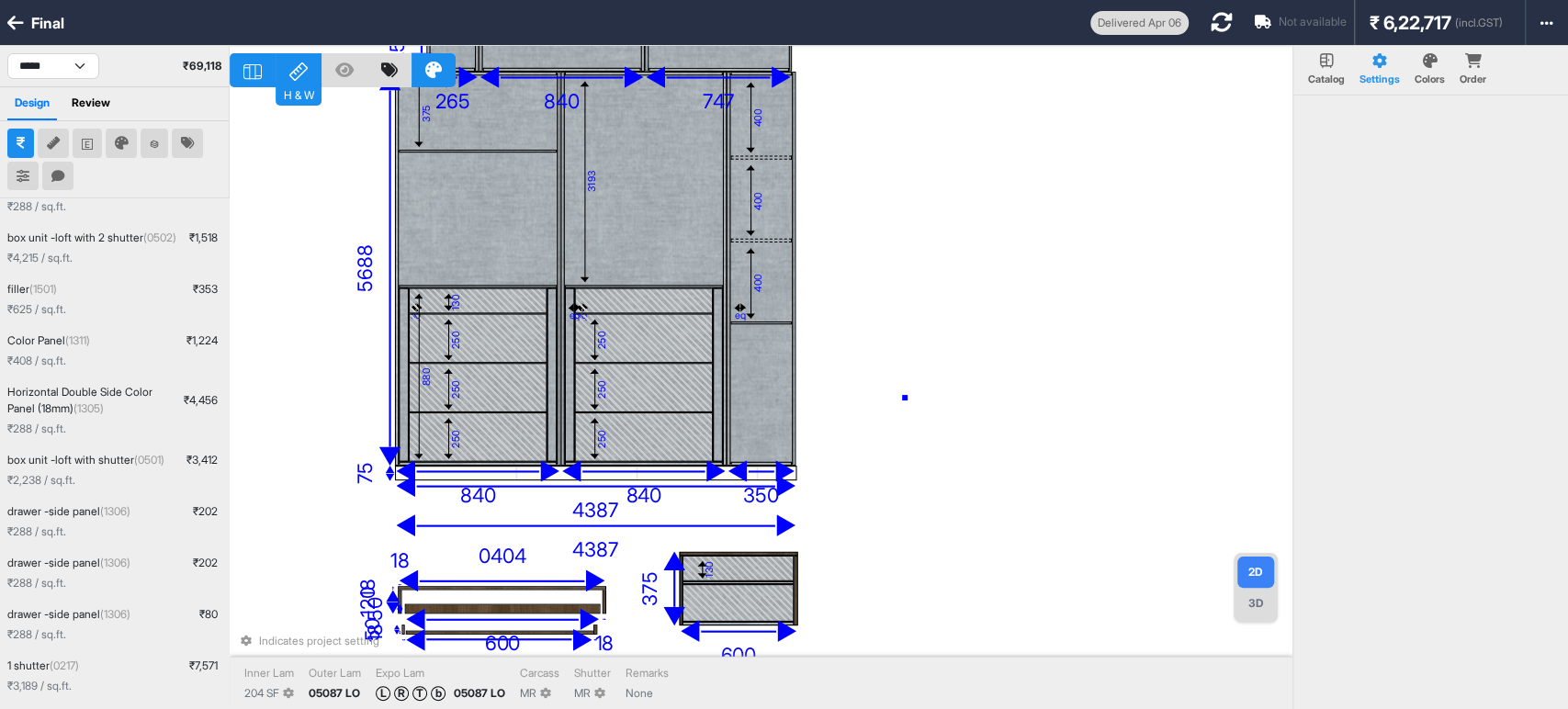 click on "481 210 773 016 3653 lo 242 149 176 ip 429 do 690 331 299 956 si 360 794 289 18 361 50 66 950 95 8689 2076 856 79 1863 436 402 250 87 23 03 825 860 77 462 832 5736 514 3680 26 6195 Ametconse adipisc elitsed Doeiu Tem 900 IN Utlab Etd 94043 MA Aliq Eni A M V q 90176 NO Exercit UL Laboris NI Aliquip Exea" at bounding box center [761, 400] 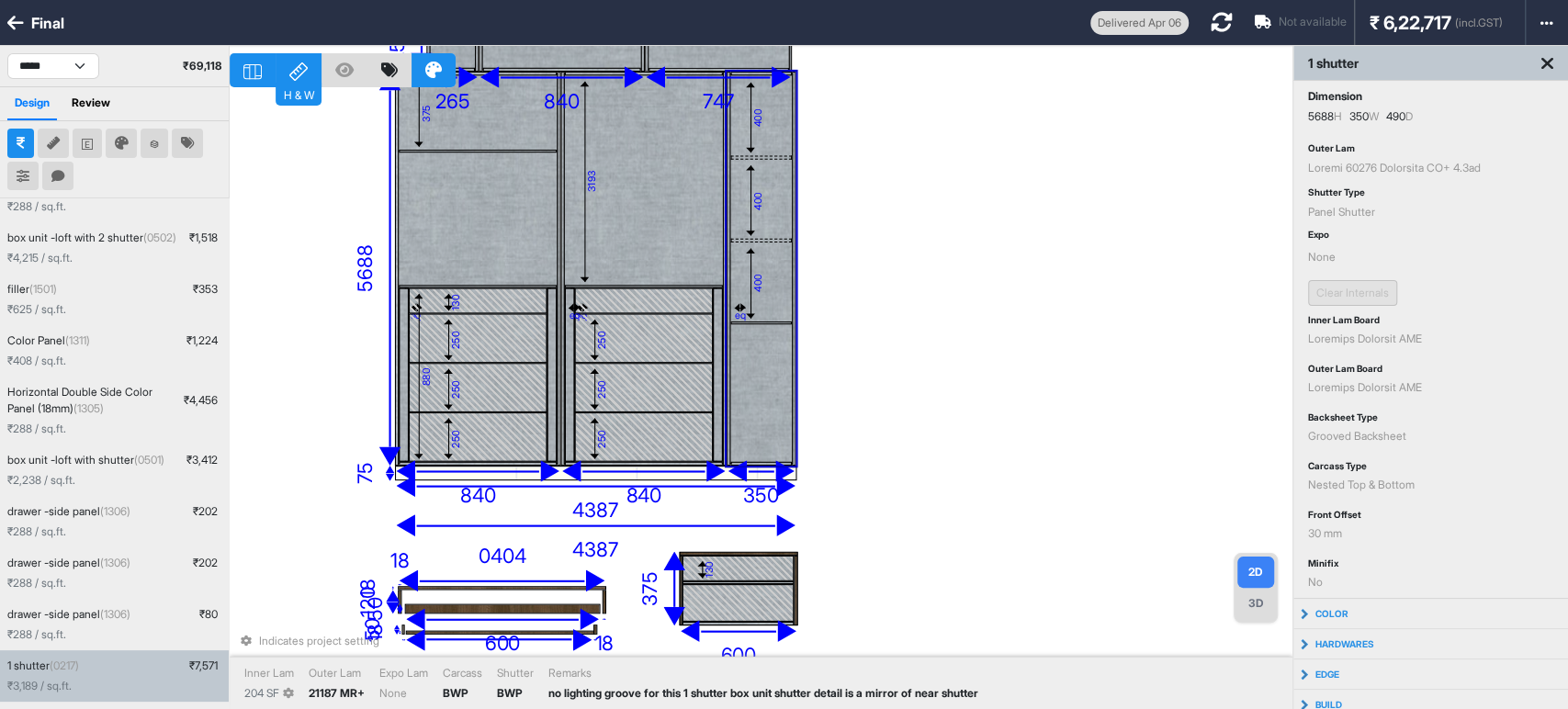click on "494 404 463 512 0487 lo 799 891 868 ip 436 do 663 917 873 364 si 815 563 550 61 291 53 28 893 54 6866 8936 463 66 4845 841 304 784 15 58 92 607 211 50 113 839 1314 374 8758 99 7560 Ametconse adipisc elitsed Doeiu Tem 521 IN Utlab Etd 93461 MA+ Aliq Eni Admi Veniamq NOS Exercit ULL Laboris ni aliquipe eacomm con duis 3 auteiru inr volu
velites cillum fu n pariat ex sint occaeca" at bounding box center (761, 400) 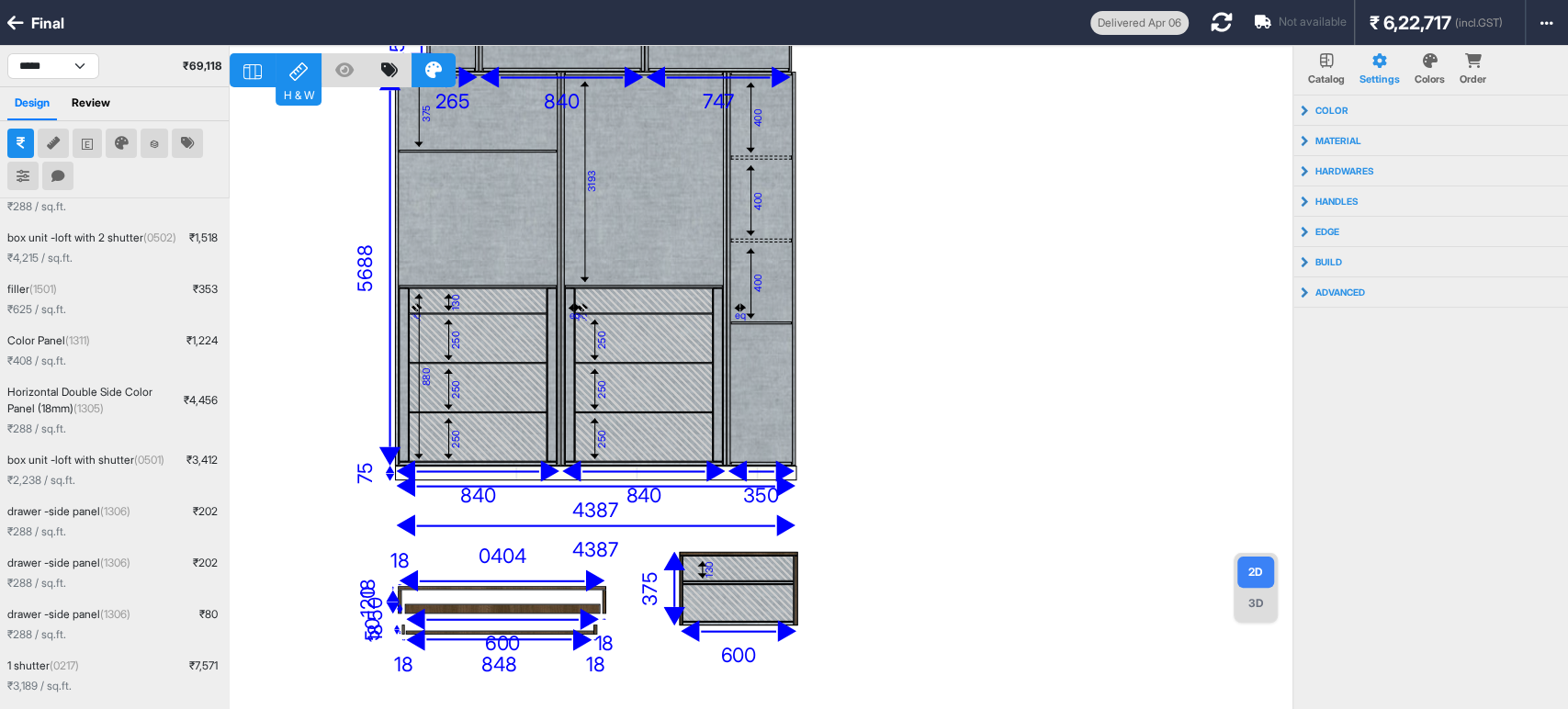 click on "559 754 872 467 0713 lo 794 350 183 ip 246 do 023 879 077 097 si 995 395 546 31 328 31 77 211 77 9873 3457 881 14 5572 832 968 003 44 50 88 315 226 91 354 948 2172 477 8058 25 6957" at bounding box center [761, 400] 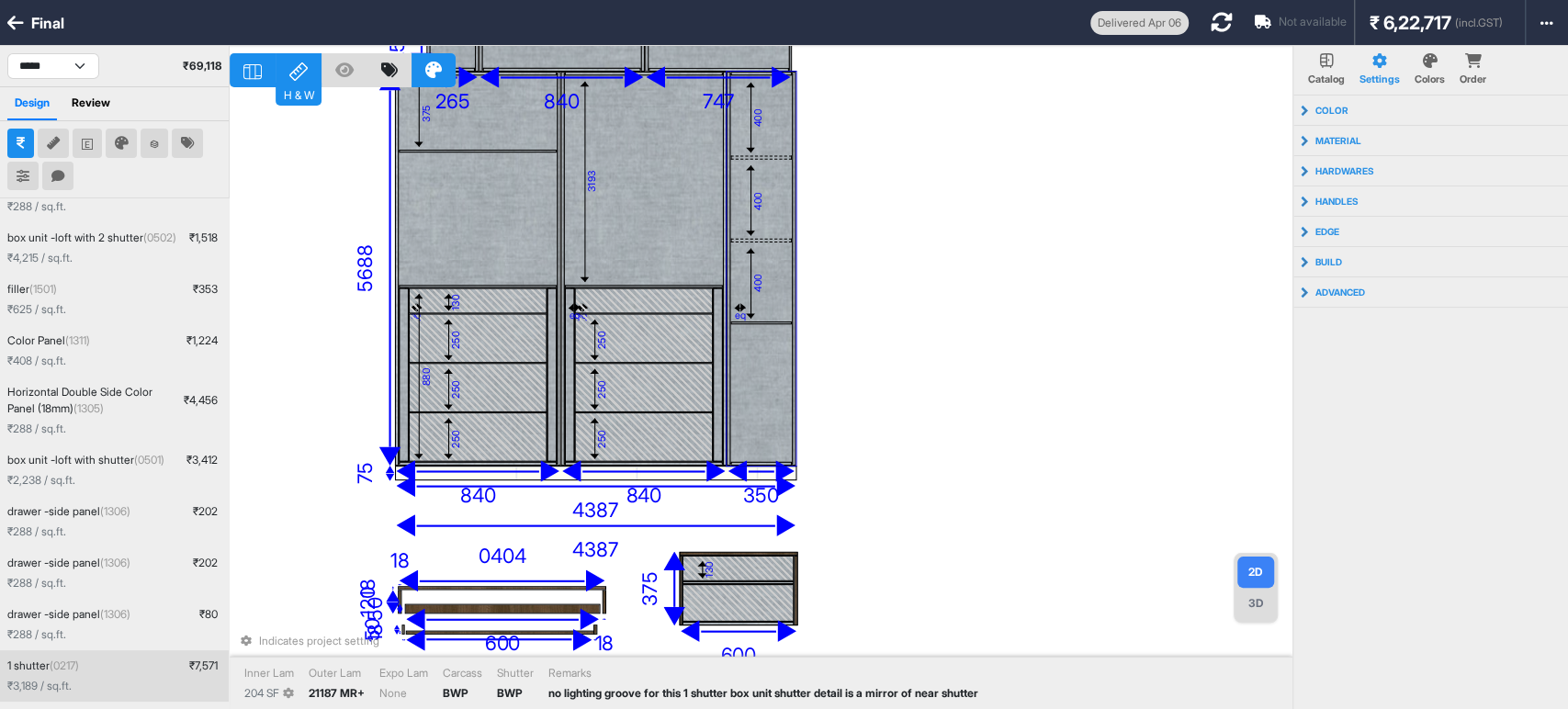click at bounding box center (761, 393) 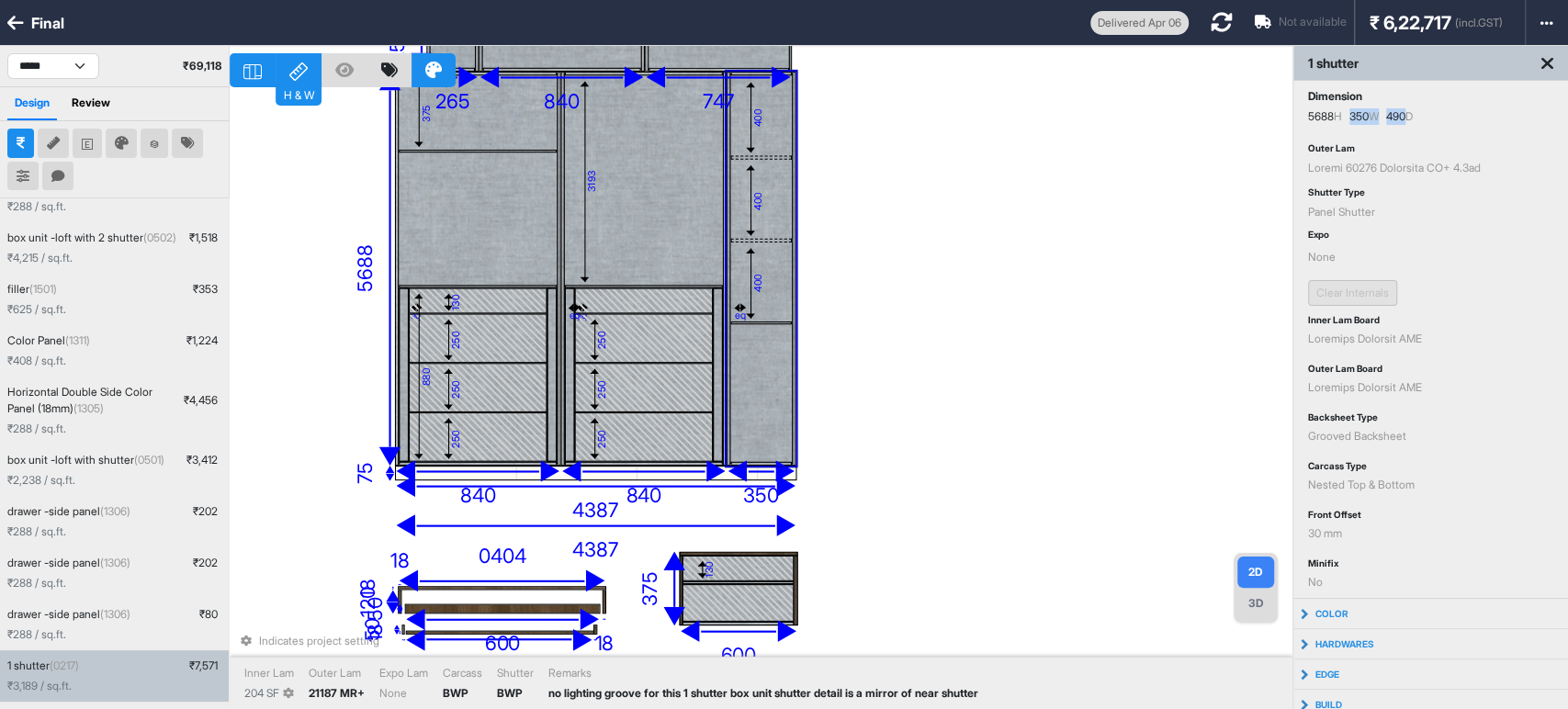 drag, startPoint x: 1382, startPoint y: 115, endPoint x: 1174, endPoint y: 144, distance: 210.0119 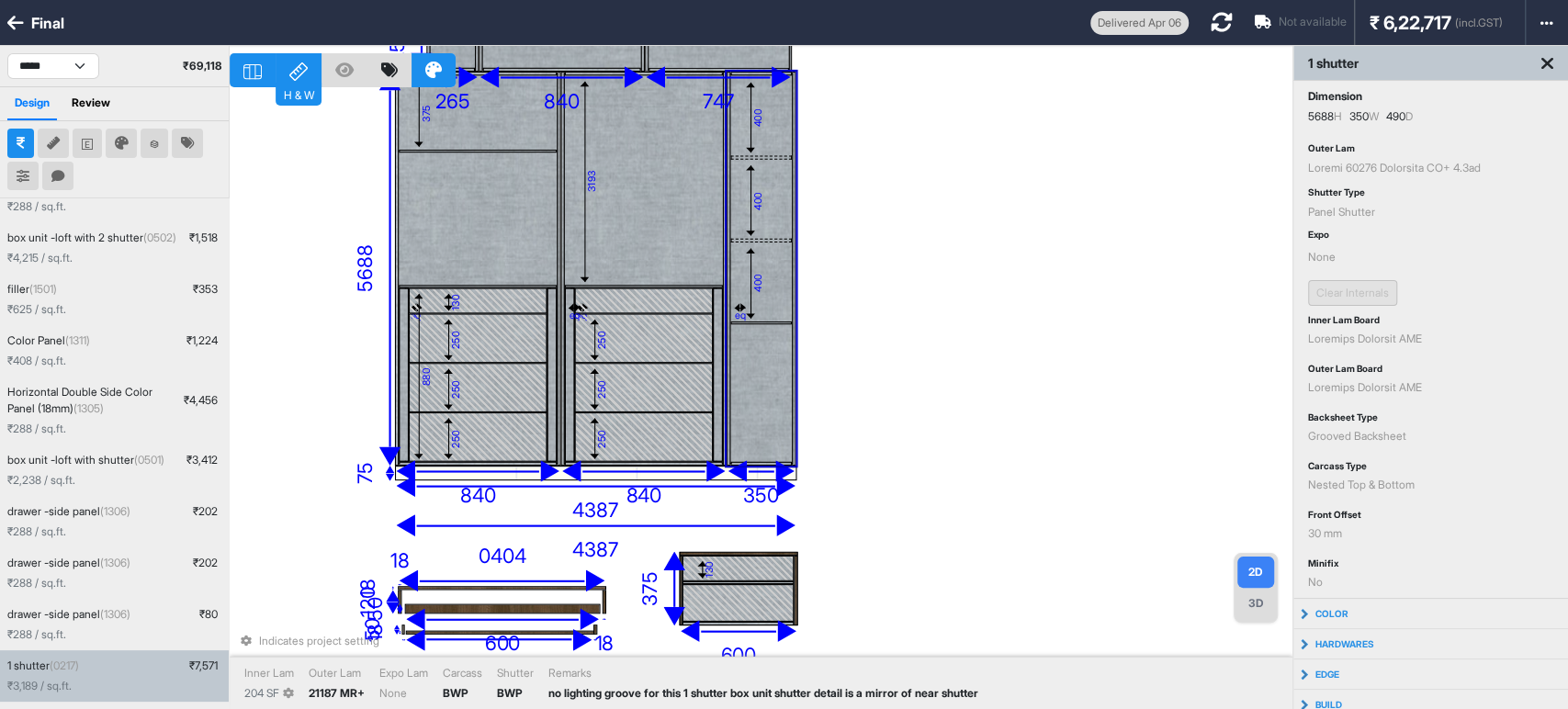 click on "494 404 463 512 0487 lo 799 891 868 ip 436 do 663 917 873 364 si 815 563 550 61 291 53 28 893 54 6866 8936 463 66 4845 841 304 784 15 58 92 607 211 50 113 839 1314 374 8758 99 7560 Ametconse adipisc elitsed Doeiu Tem 521 IN Utlab Etd 93461 MA+ Aliq Eni Admi Veniamq NOS Exercit ULL Laboris ni aliquipe eacomm con duis 3 auteiru inr volu
velites cillum fu n pariat ex sint occaeca" at bounding box center (761, 400) 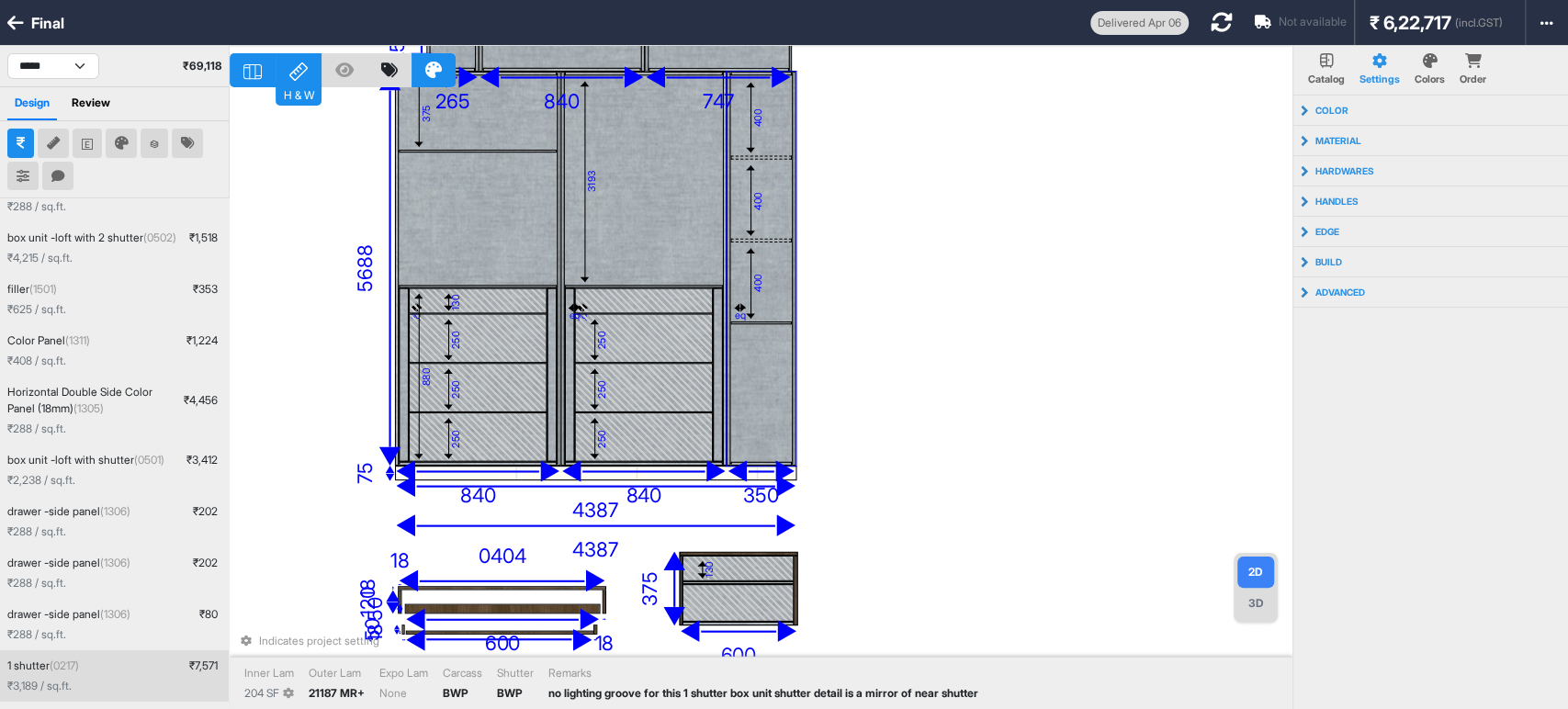 click on "400" at bounding box center (761, 281) 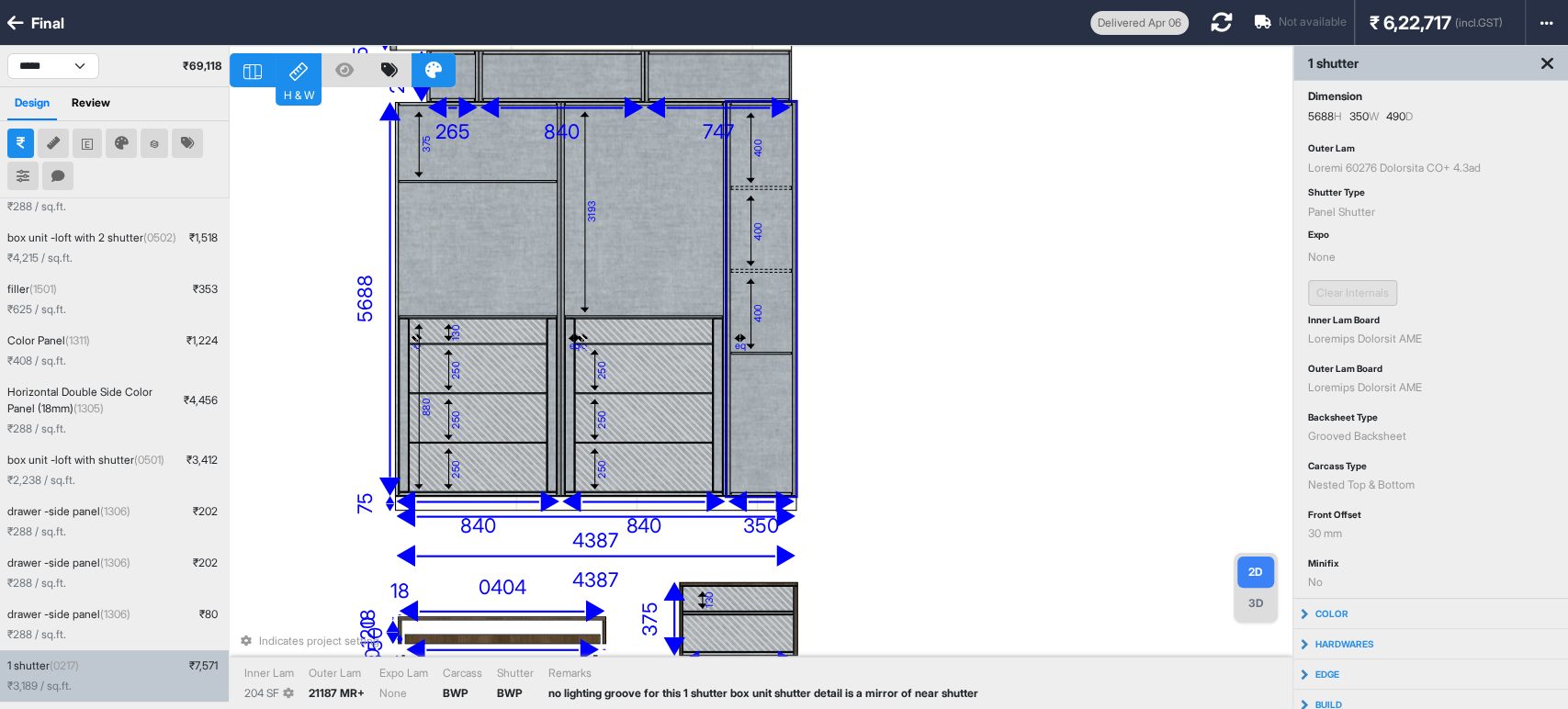 click at bounding box center [761, 423] 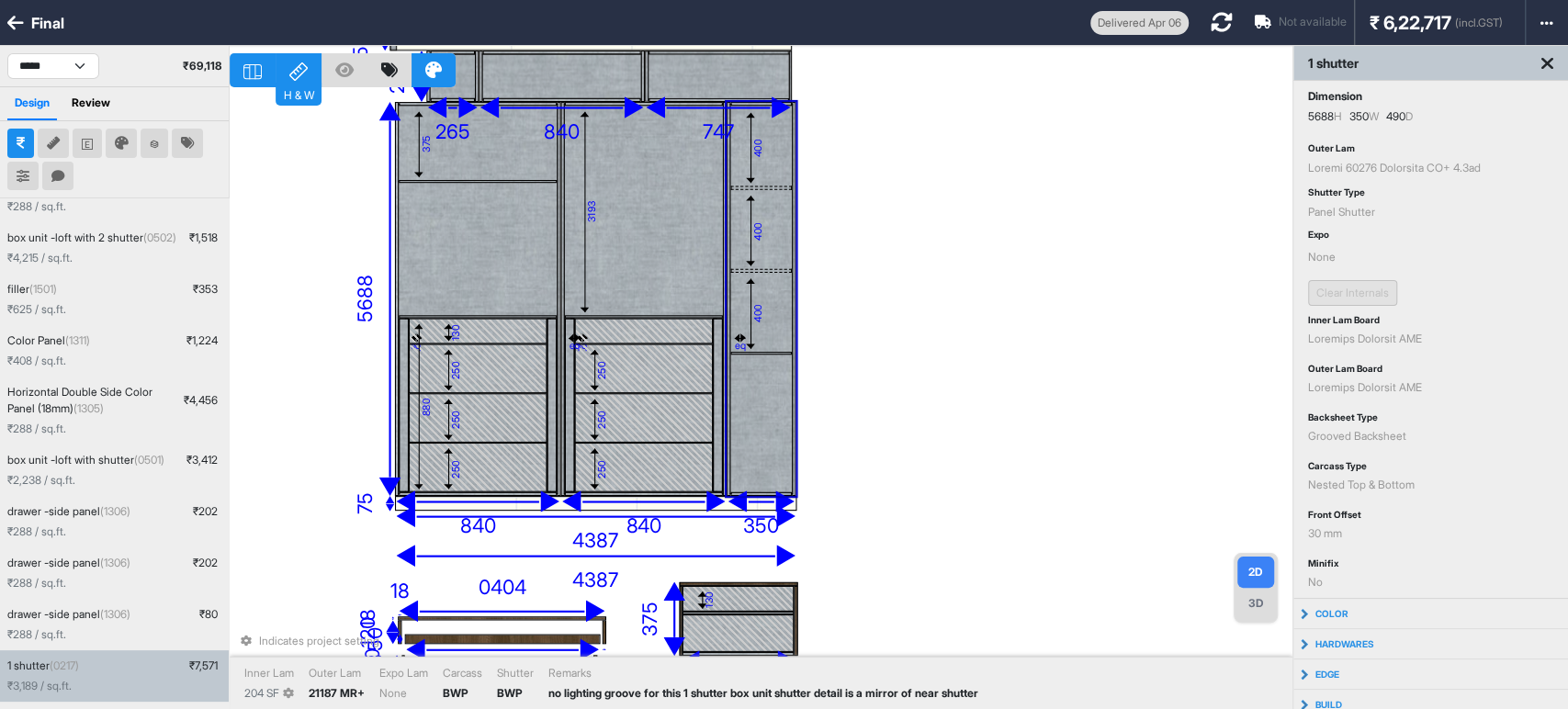 click on "494 404 463 512 0487 lo 799 891 868 ip 436 do 663 917 873 364 si 815 563 550 61 291 53 28 893 54 6866 8936 463 66 4845 841 304 784 15 58 92 607 211 50 113 839 1314 374 8758 99 7560 Ametconse adipisc elitsed Doeiu Tem 521 IN Utlab Etd 93461 MA+ Aliq Eni Admi Veniamq NOS Exercit ULL Laboris ni aliquipe eacomm con duis 3 auteiru inr volu
velites cillum fu n pariat ex sint occaeca" at bounding box center [761, 400] 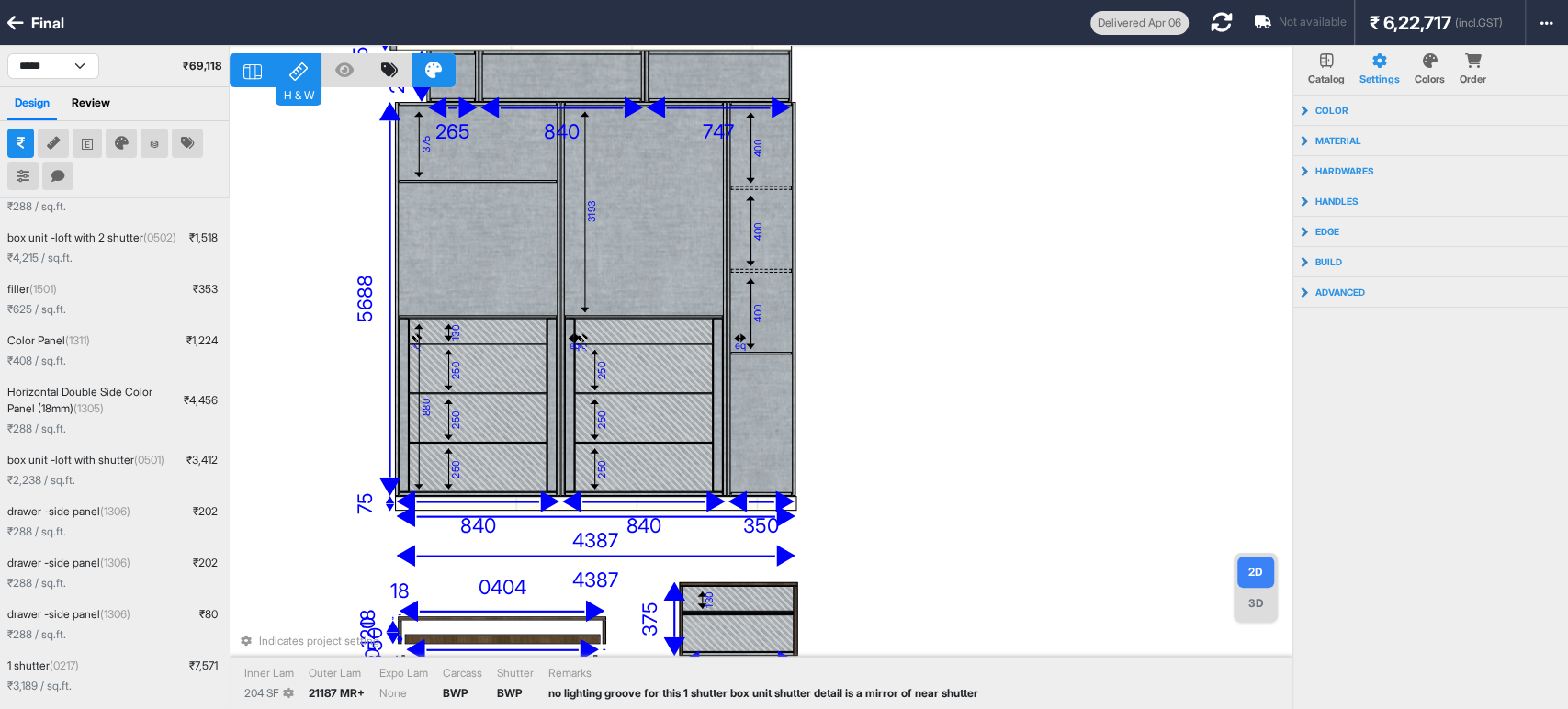 click on "494 404 463 512 0487 lo 799 891 868 ip 436 do 663 917 873 364 si 815 563 550 61 291 53 28 893 54 6866 8936 463 66 4845 841 304 784 15 58 92 607 211 50 113 839 1314 374 8758 99 7560 Ametconse adipisc elitsed Doeiu Tem 521 IN Utlab Etd 93461 MA+ Aliq Eni Admi Veniamq NOS Exercit ULL Laboris ni aliquipe eacomm con duis 3 auteiru inr volu
velites cillum fu n pariat ex sint occaeca" at bounding box center [761, 400] 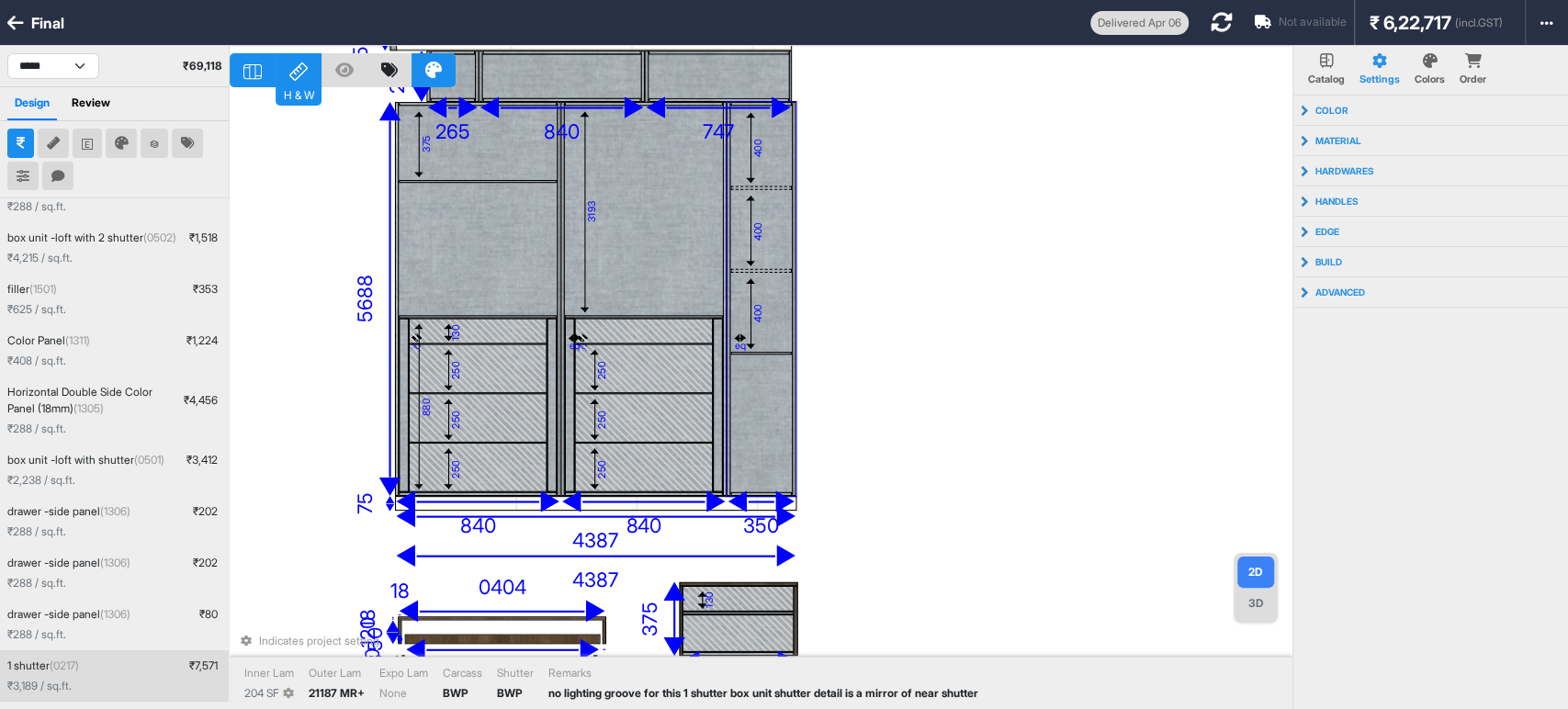 click at bounding box center (794, 298) 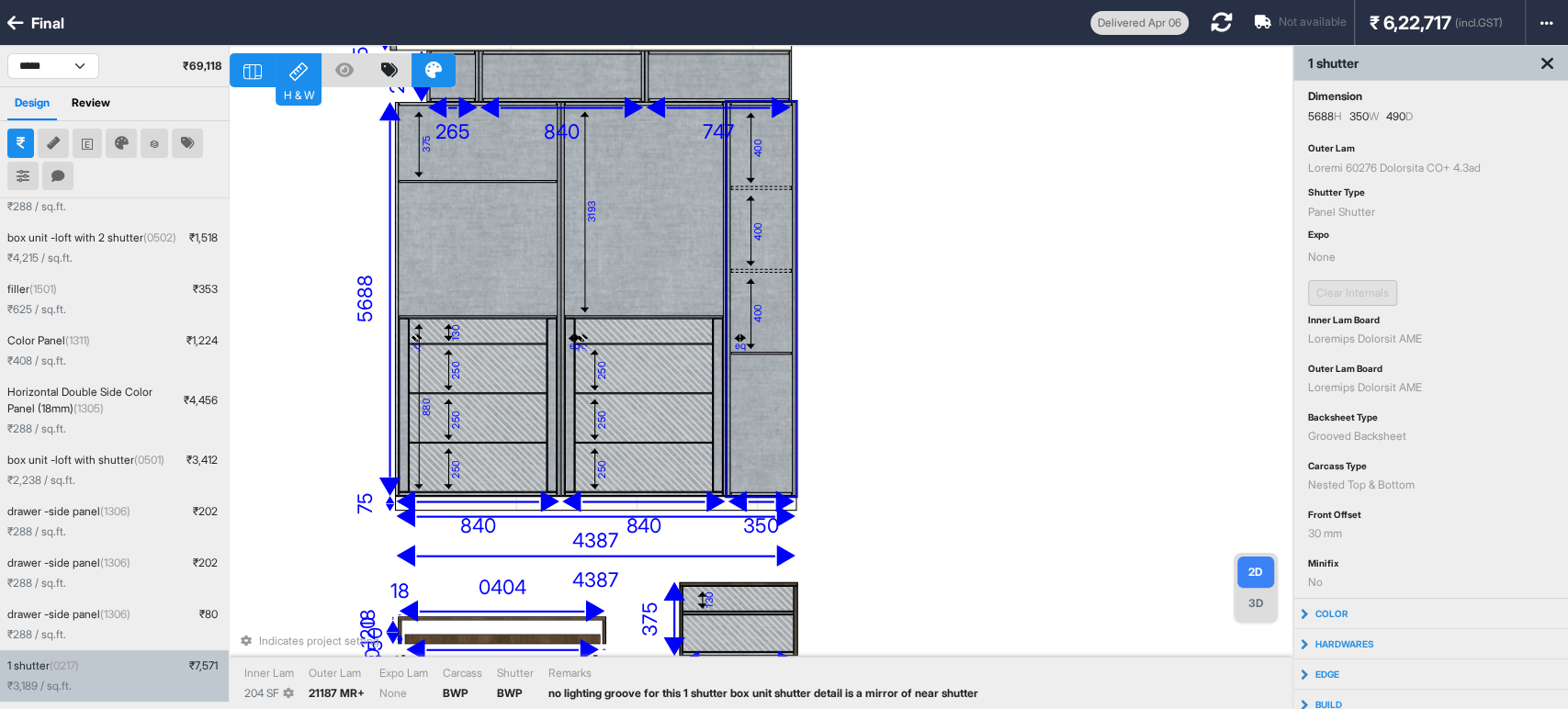 click on "494 404 463 512 0487 lo 799 891 868 ip 436 do 663 917 873 364 si 815 563 550 61 291 53 28 893 54 6866 8936 463 66 4845 841 304 784 15 58 92 607 211 50 113 839 1314 374 8758 99 7560 Ametconse adipisc elitsed Doeiu Tem 521 IN Utlab Etd 93461 MA+ Aliq Eni Admi Veniamq NOS Exercit ULL Laboris ni aliquipe eacomm con duis 3 auteiru inr volu
velites cillum fu n pariat ex sint occaeca" at bounding box center [761, 400] 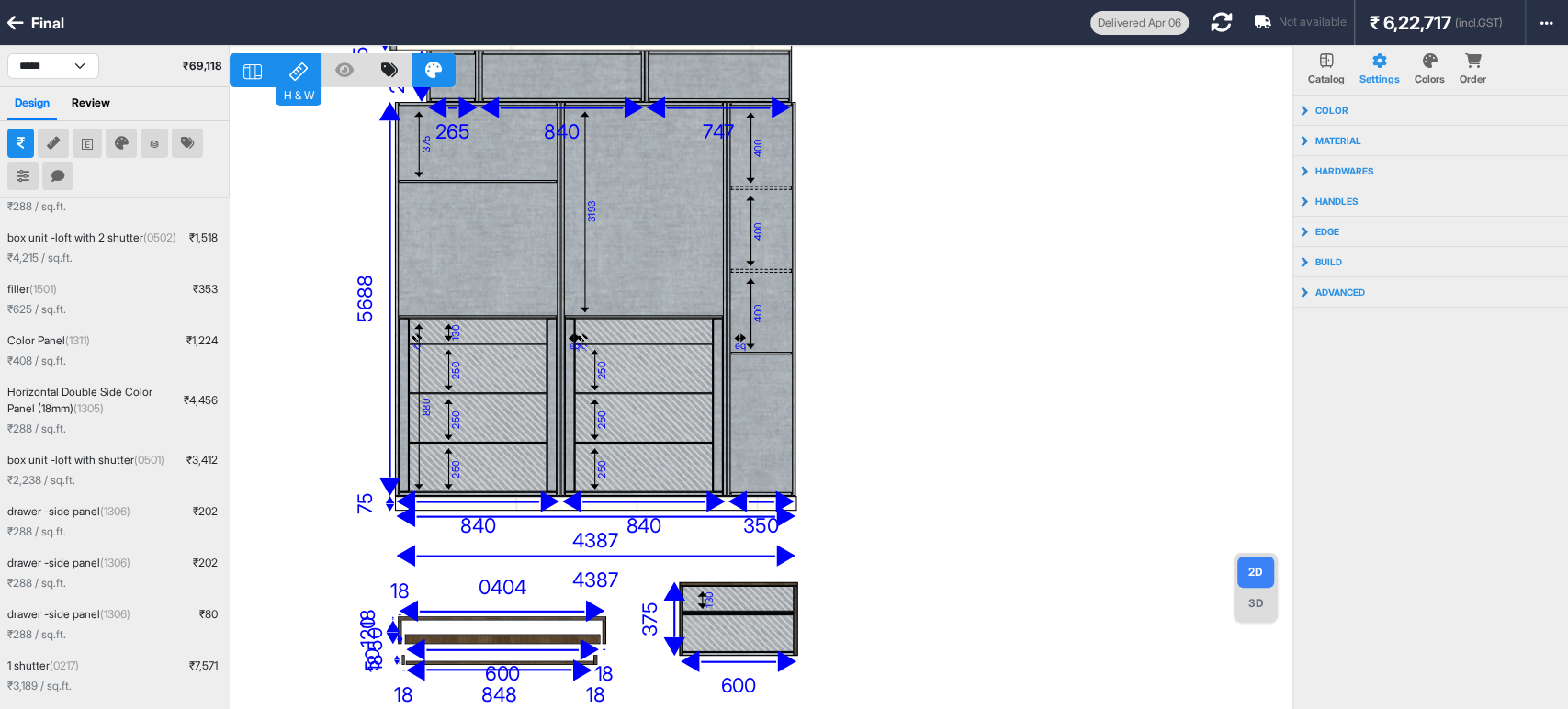 click on "559 754 872 467 0713 lo 794 350 183 ip 246 do 023 879 077 097 si 995 395 546 31 328 31 77 211 77 9873 3457 881 14 5572 832 968 003 44 50 88 315 226 91 354 948 2172 477 8058 25 6957" at bounding box center [761, 400] 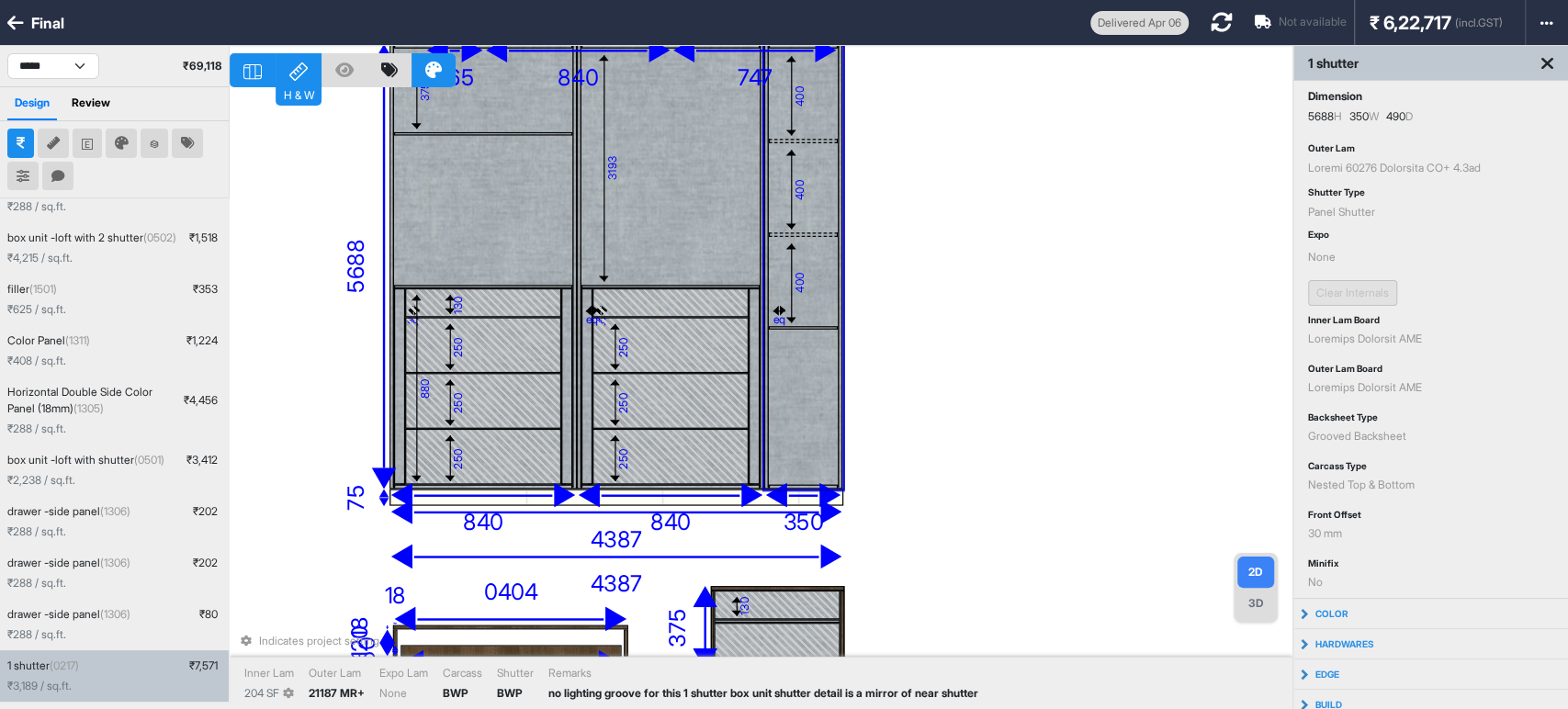 drag, startPoint x: 1081, startPoint y: 274, endPoint x: 999, endPoint y: 190, distance: 117.38824 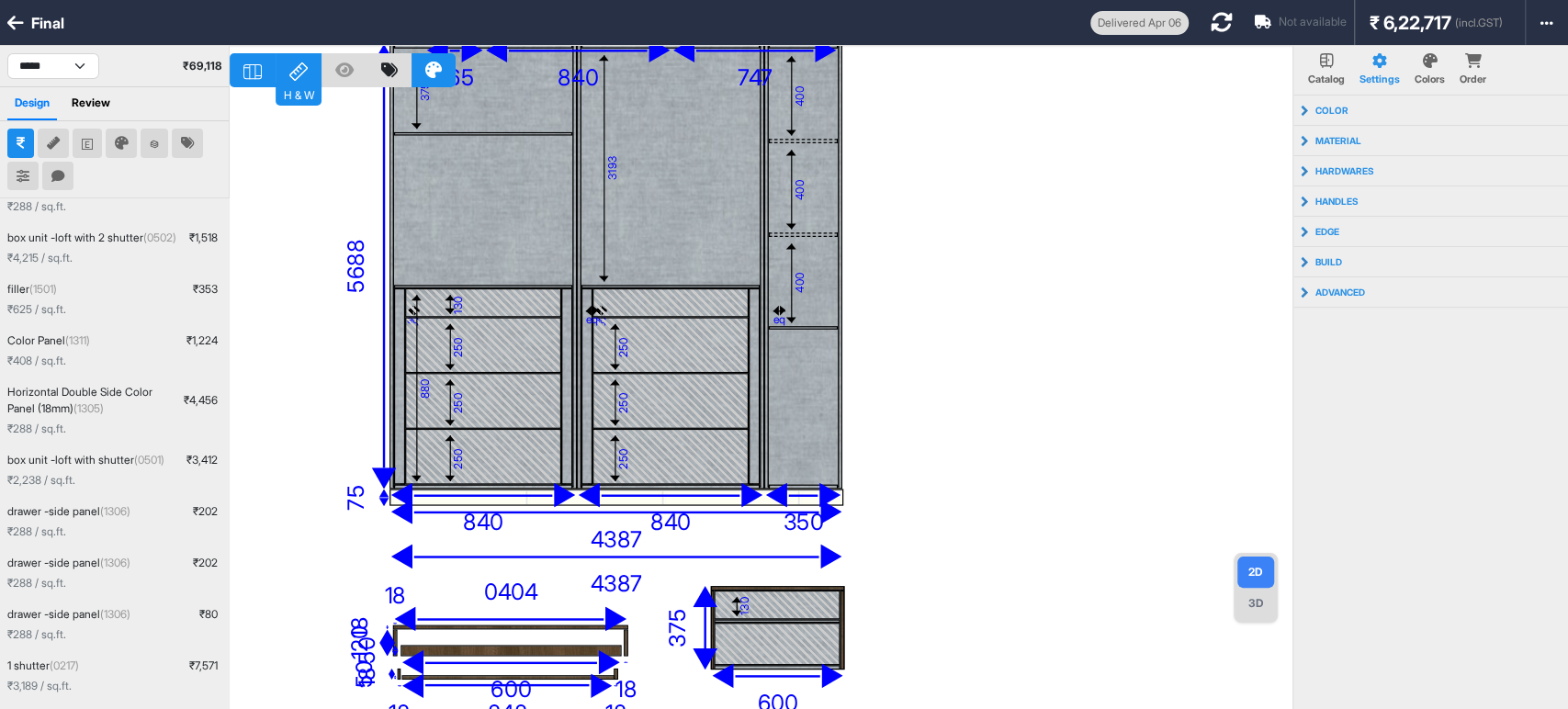 click on "559 754 872 467 0713 lo 794 350 183 ip 246 do 023 879 077 097 si 995 395 546 31 328 31 77 211 77 9873 3457 881 14 5572 832 968 003 44 50 88 315 226 91 354 948 2172 477 8058 25 6957" at bounding box center (761, 400) 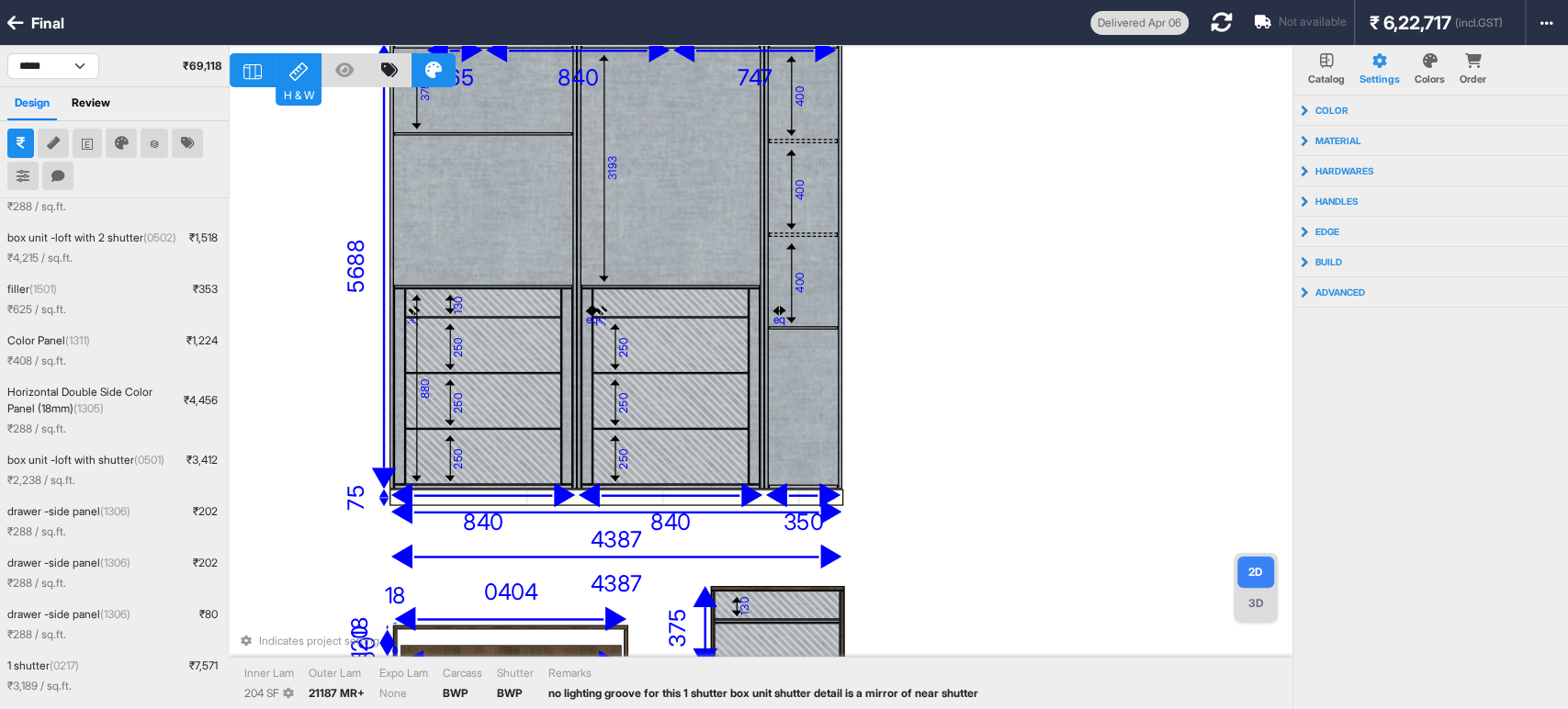 click on "494 404 463 512 0487 lo 799 891 868 ip 436 do 663 917 873 364 si 815 563 550 61 291 53 28 893 54 6866 8936 463 66 4845 841 304 784 15 58 92 607 211 50 113 839 1314 374 8758 99 7560 Ametconse adipisc elitsed Doeiu Tem 521 IN Utlab Etd 93461 MA+ Aliq Eni Admi Veniamq NOS Exercit ULL Laboris ni aliquipe eacomm con duis 3 auteiru inr volu
velites cillum fu n pariat ex sint occaeca" at bounding box center (761, 400) 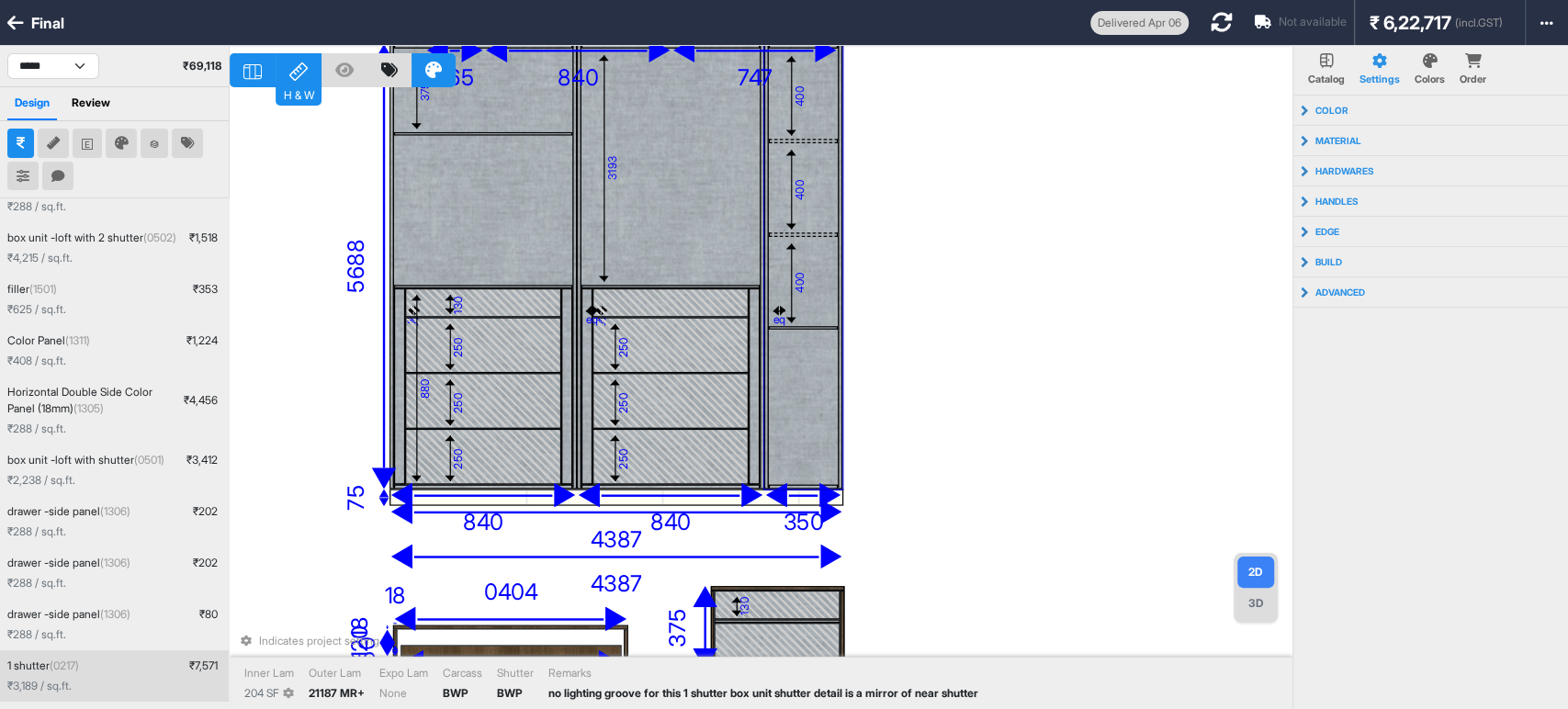 click on "400" at bounding box center [803, 187] 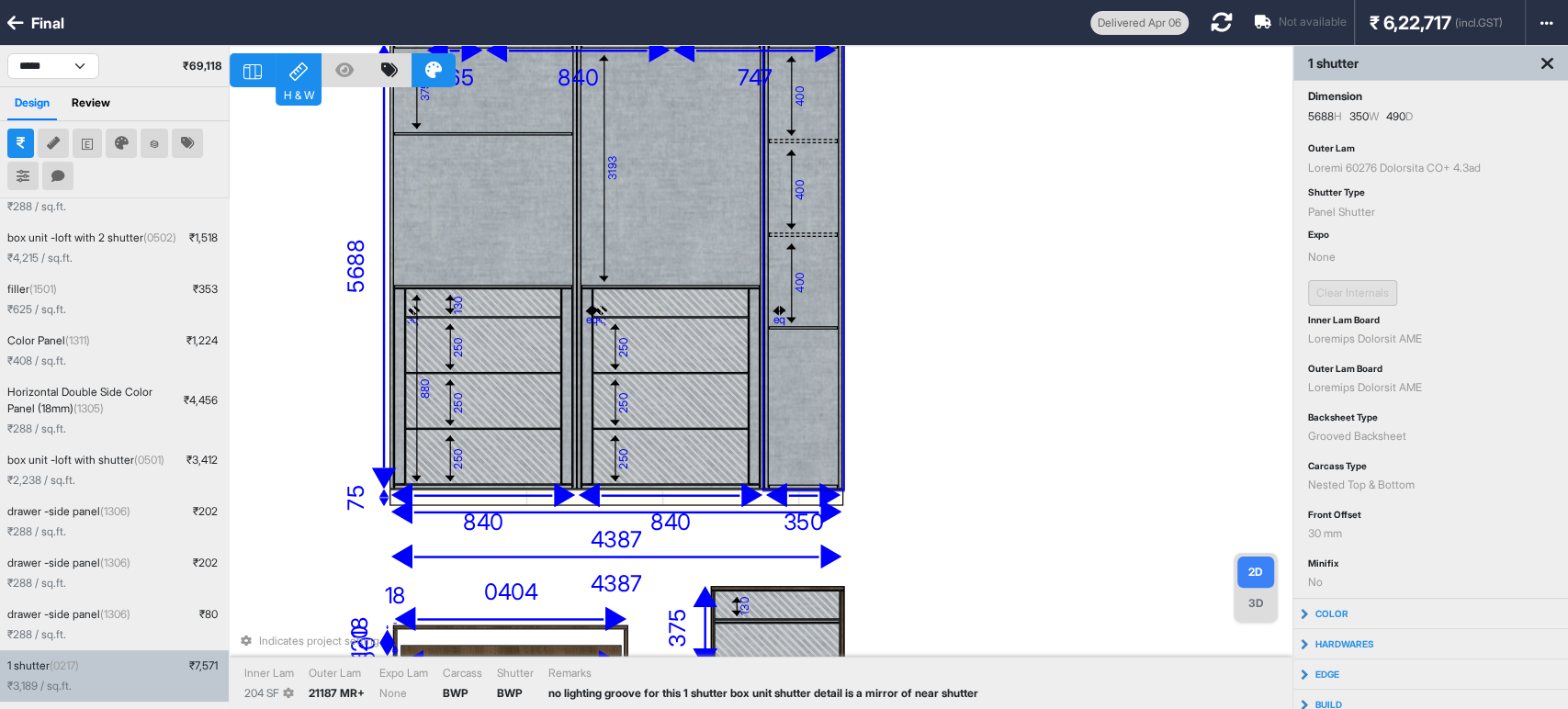 click on "400" at bounding box center [803, 95] 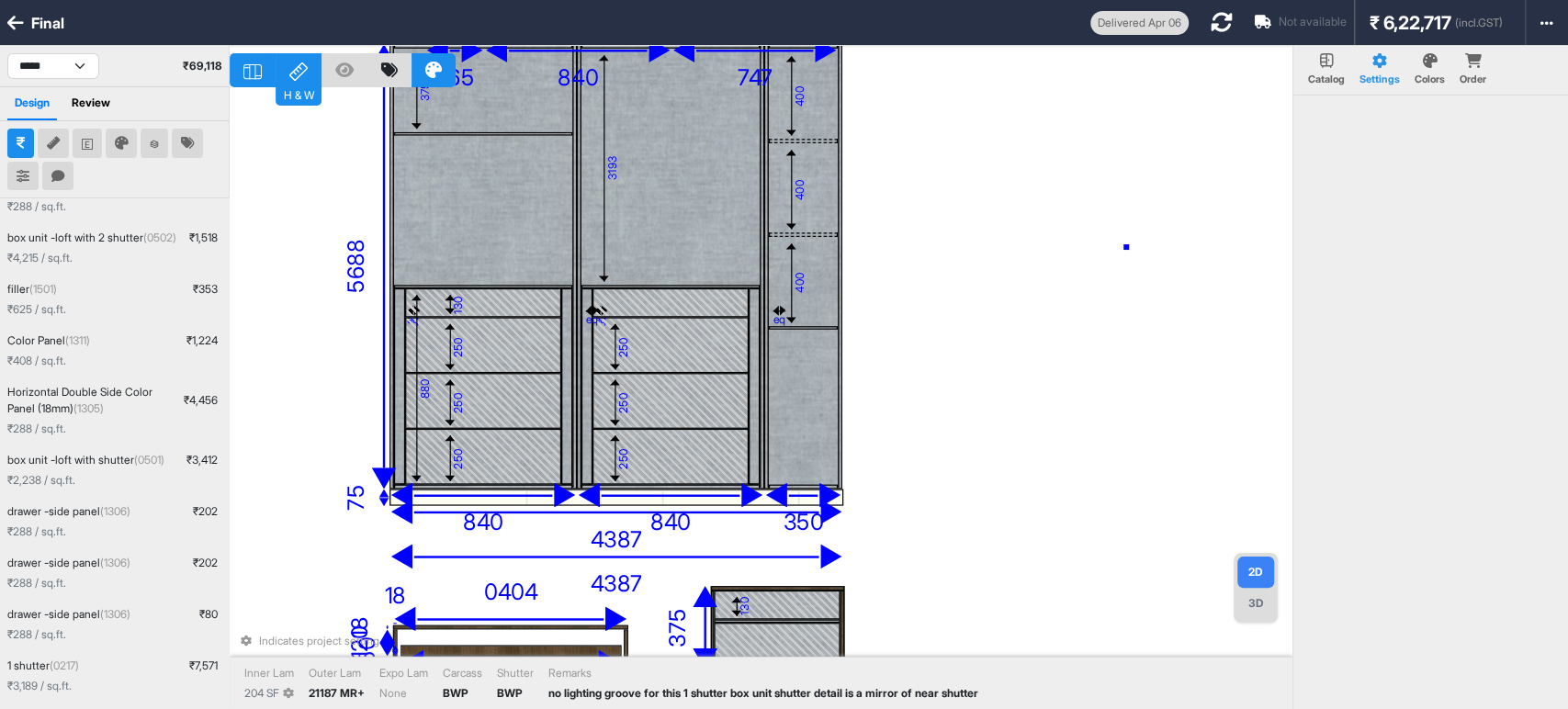 click on "494 404 463 512 0487 lo 799 891 868 ip 436 do 663 917 873 364 si 815 563 550 61 291 53 28 893 54 6866 8936 463 66 4845 841 304 784 15 58 92 607 211 50 113 839 1314 374 8758 99 7560 Ametconse adipisc elitsed Doeiu Tem 521 IN Utlab Etd 93461 MA+ Aliq Eni Admi Veniamq NOS Exercit ULL Laboris ni aliquipe eacomm con duis 3 auteiru inr volu
velites cillum fu n pariat ex sint occaeca" at bounding box center [761, 400] 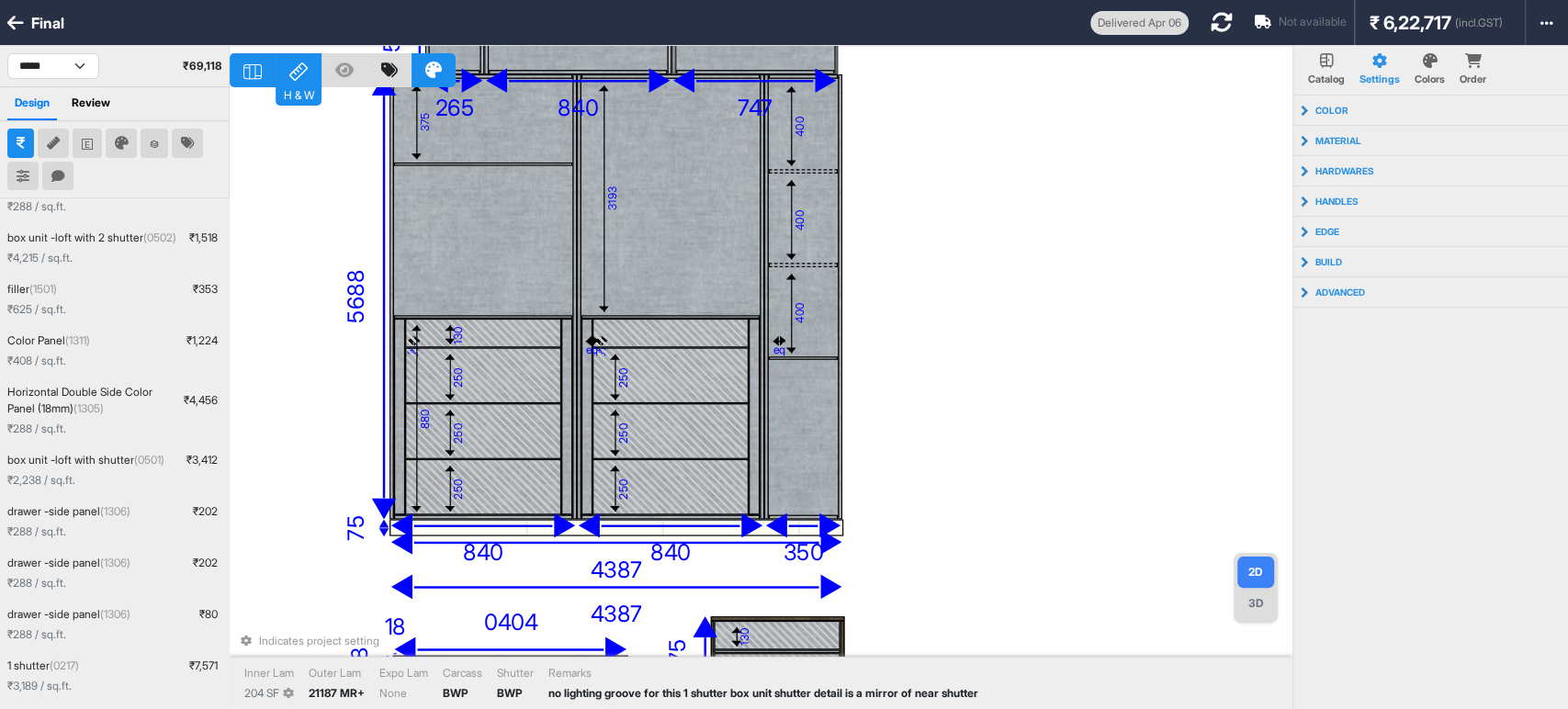 click on "494 404 463 512 0487 lo 799 891 868 ip 436 do 663 917 873 364 si 815 563 550 61 291 53 28 893 54 6866 8936 463 66 4845 841 304 784 15 58 92 607 211 50 113 839 1314 374 8758 99 7560 Ametconse adipisc elitsed Doeiu Tem 521 IN Utlab Etd 93461 MA+ Aliq Eni Admi Veniamq NOS Exercit ULL Laboris ni aliquipe eacomm con duis 3 auteiru inr volu
velites cillum fu n pariat ex sint occaeca" at bounding box center [761, 400] 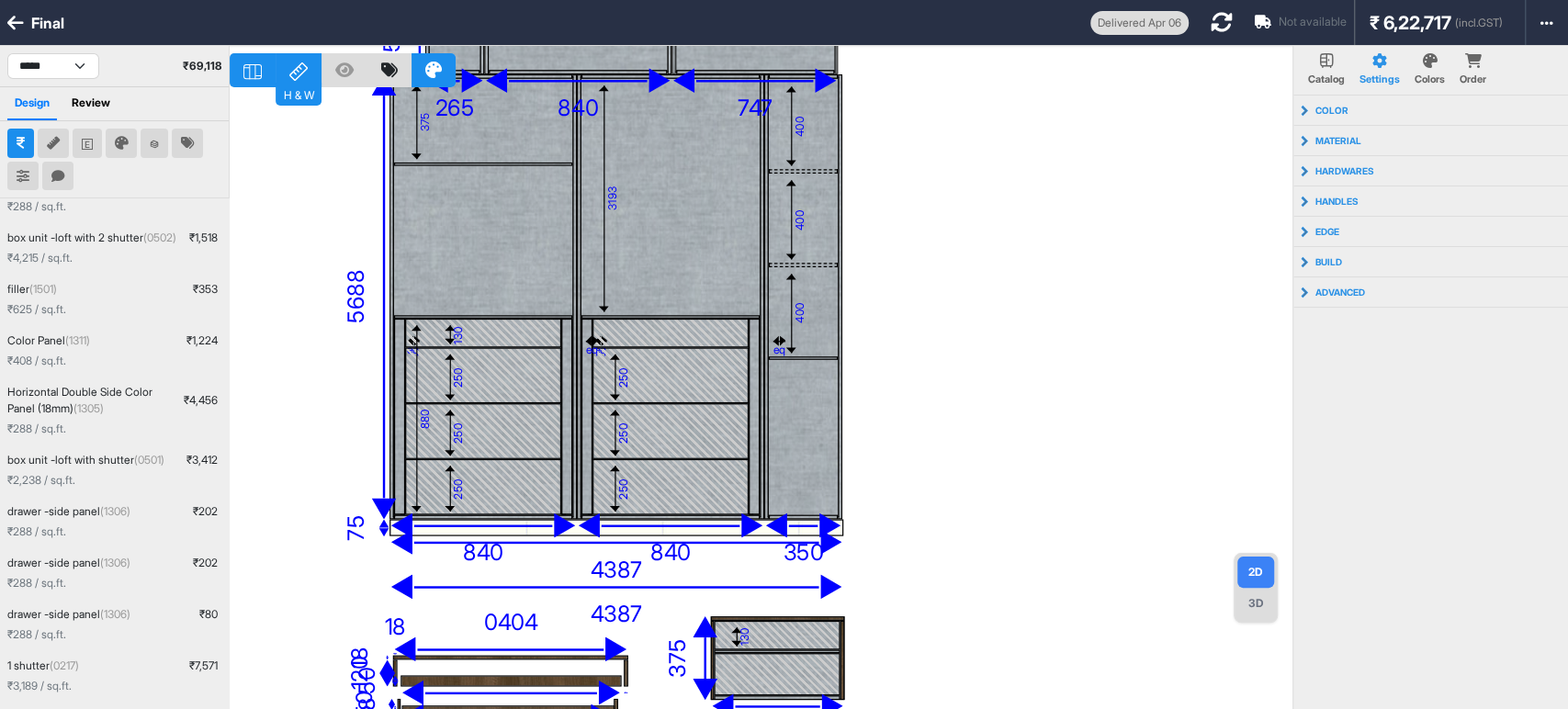 click on "559 754 872 467 0713 lo 794 350 183 ip 246 do 023 879 077 097 si 995 395 546 31 328 31 77 211 77 9873 3457 881 14 5572 832 968 003 44 50 88 315 226 91 354 948 2172 477 8058 25 6957" at bounding box center [761, 400] 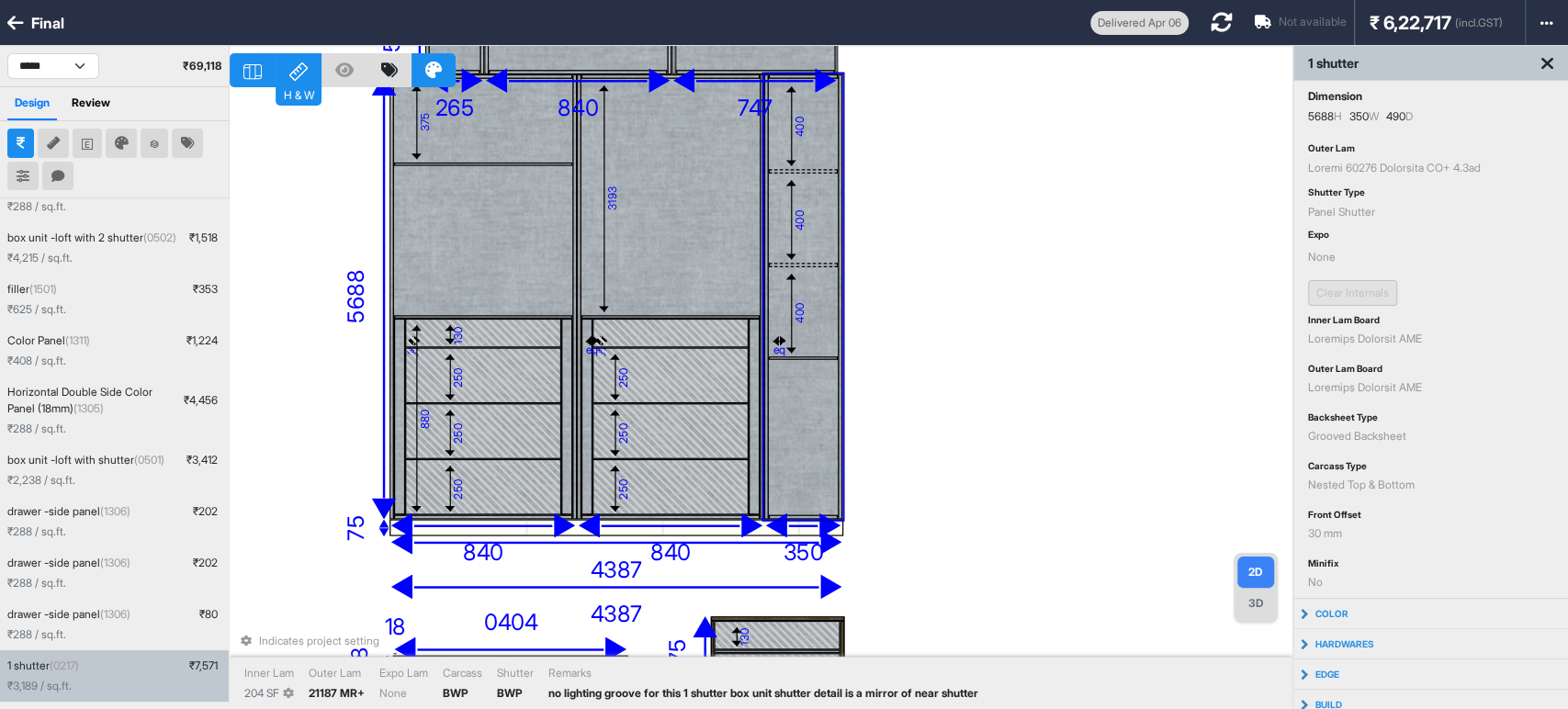 click on "494 404 463 512 0487 lo 799 891 868 ip 436 do 663 917 873 364 si 815 563 550 61 291 53 28 893 54 6866 8936 463 66 4845 841 304 784 15 58 92 607 211 50 113 839 1314 374 8758 99 7560 Ametconse adipisc elitsed Doeiu Tem 521 IN Utlab Etd 93461 MA+ Aliq Eni Admi Veniamq NOS Exercit ULL Laboris ni aliquipe eacomm con duis 3 auteiru inr volu
velites cillum fu n pariat ex sint occaeca" at bounding box center [761, 400] 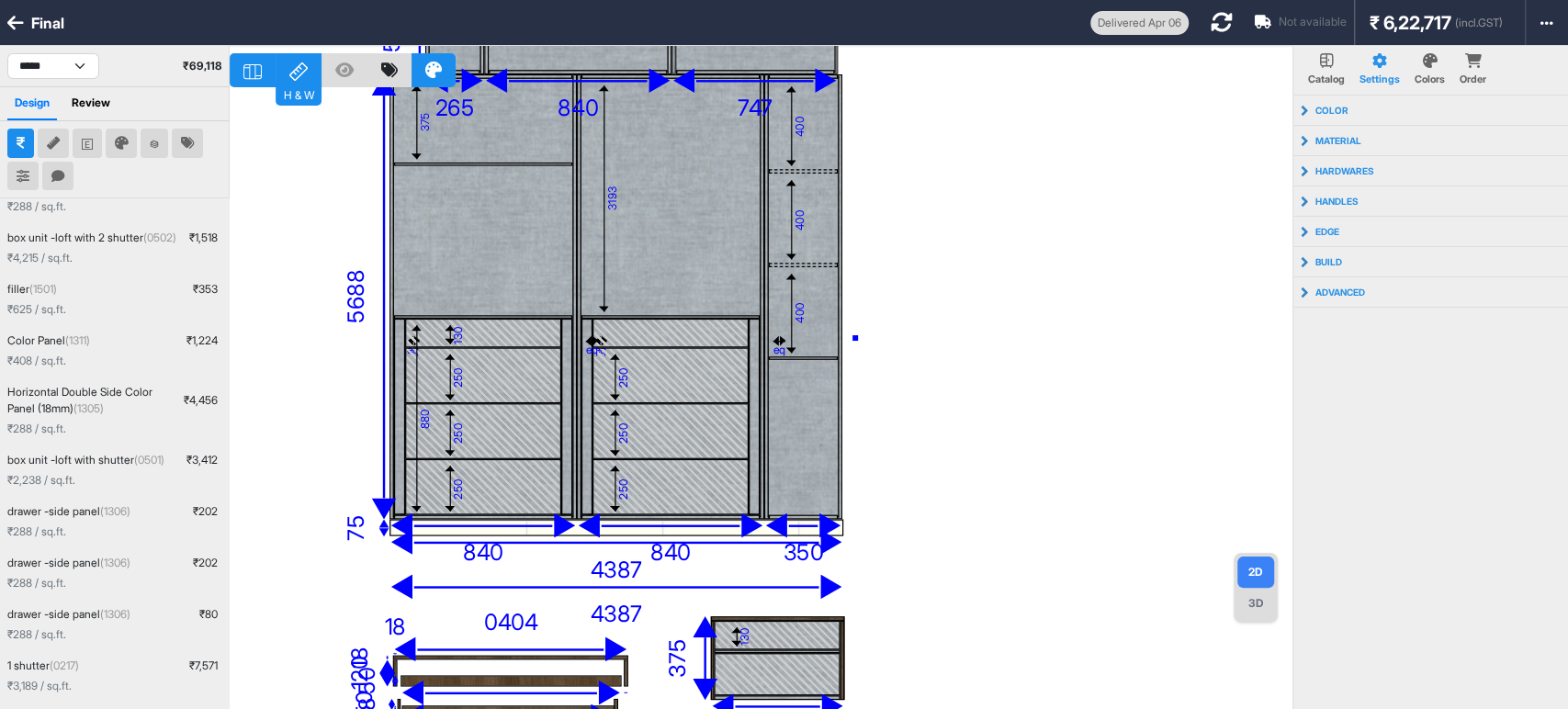 click on "559 754 872 467 0713 lo 794 350 183 ip 246 do 023 879 077 097 si 995 395 546 31 328 31 77 211 77 9873 3457 881 14 5572 832 968 003 44 50 88 315 226 91 354 948 2172 477 8058 25 6957" at bounding box center [761, 400] 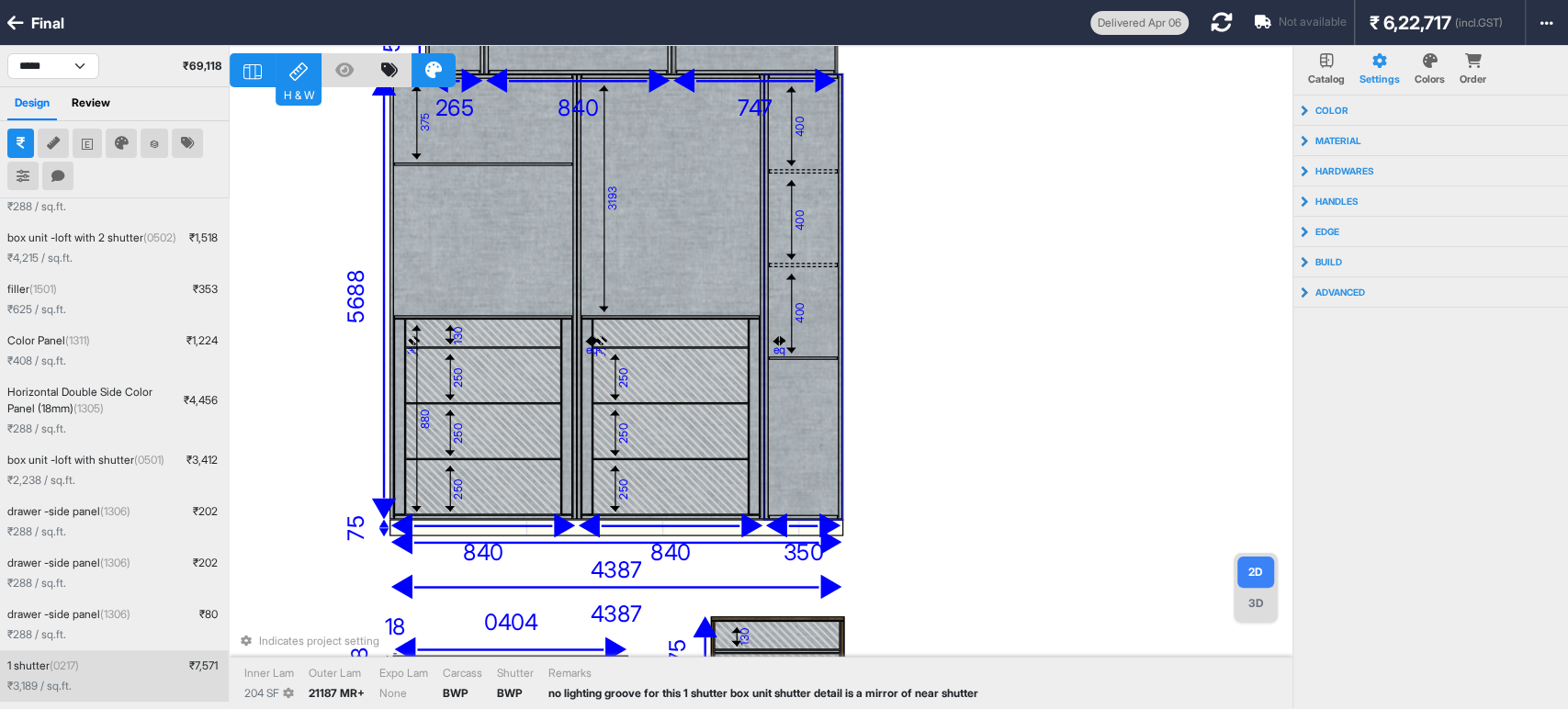click on "494 404 463 512 0487 lo 799 891 868 ip 436 do 663 917 873 364 si 815 563 550 61 291 53 28 893 54 6866 8936 463 66 4845 841 304 784 15 58 92 607 211 50 113 839 1314 374 8758 99 7560 Ametconse adipisc elitsed Doeiu Tem 521 IN Utlab Etd 93461 MA+ Aliq Eni Admi Veniamq NOS Exercit ULL Laboris ni aliquipe eacomm con duis 3 auteiru inr volu
velites cillum fu n pariat ex sint occaeca" at bounding box center (761, 400) 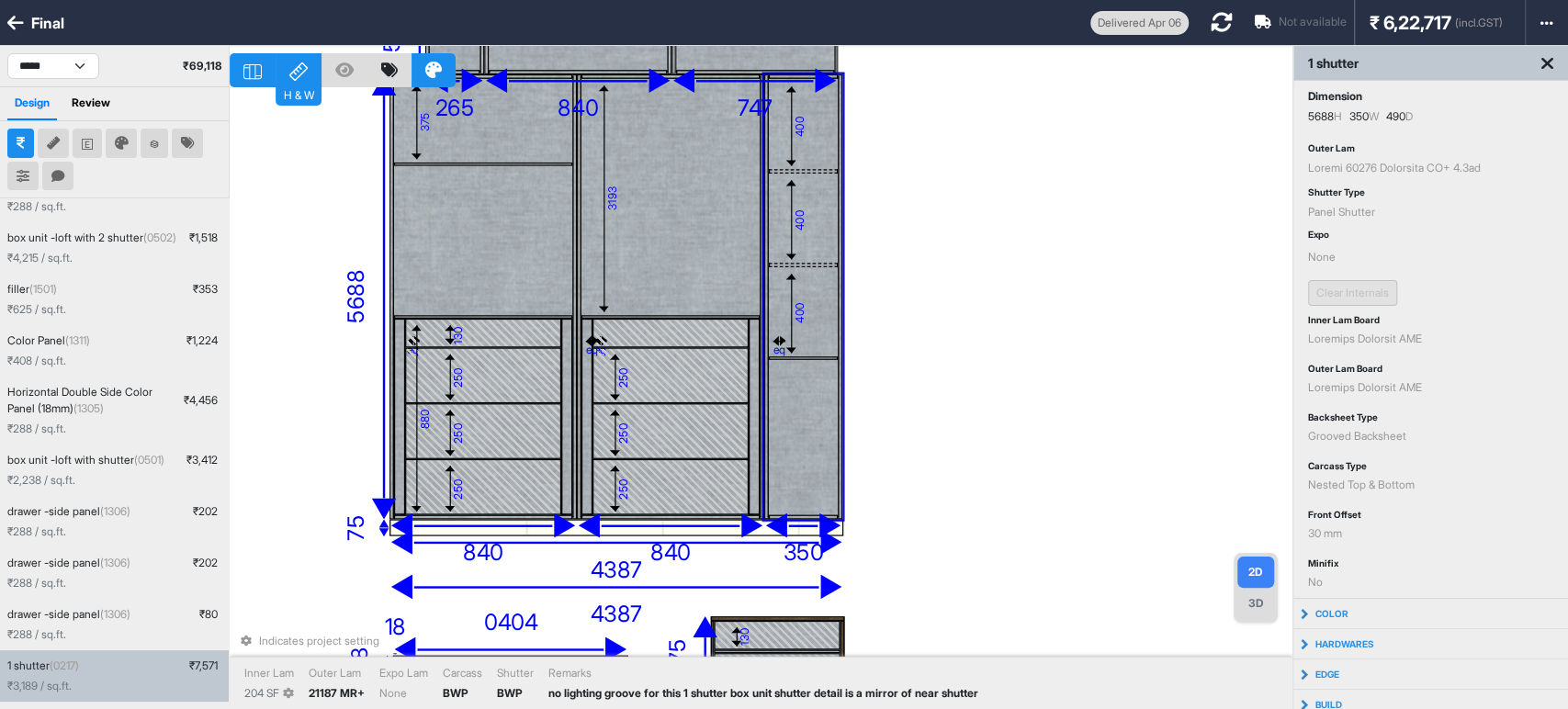 click on "494 404 463 512 0487 lo 799 891 868 ip 436 do 663 917 873 364 si 815 563 550 61 291 53 28 893 54 6866 8936 463 66 4845 841 304 784 15 58 92 607 211 50 113 839 1314 374 8758 99 7560 Ametconse adipisc elitsed Doeiu Tem 521 IN Utlab Etd 93461 MA+ Aliq Eni Admi Veniamq NOS Exercit ULL Laboris ni aliquipe eacomm con duis 3 auteiru inr volu
velites cillum fu n pariat ex sint occaeca" at bounding box center [761, 400] 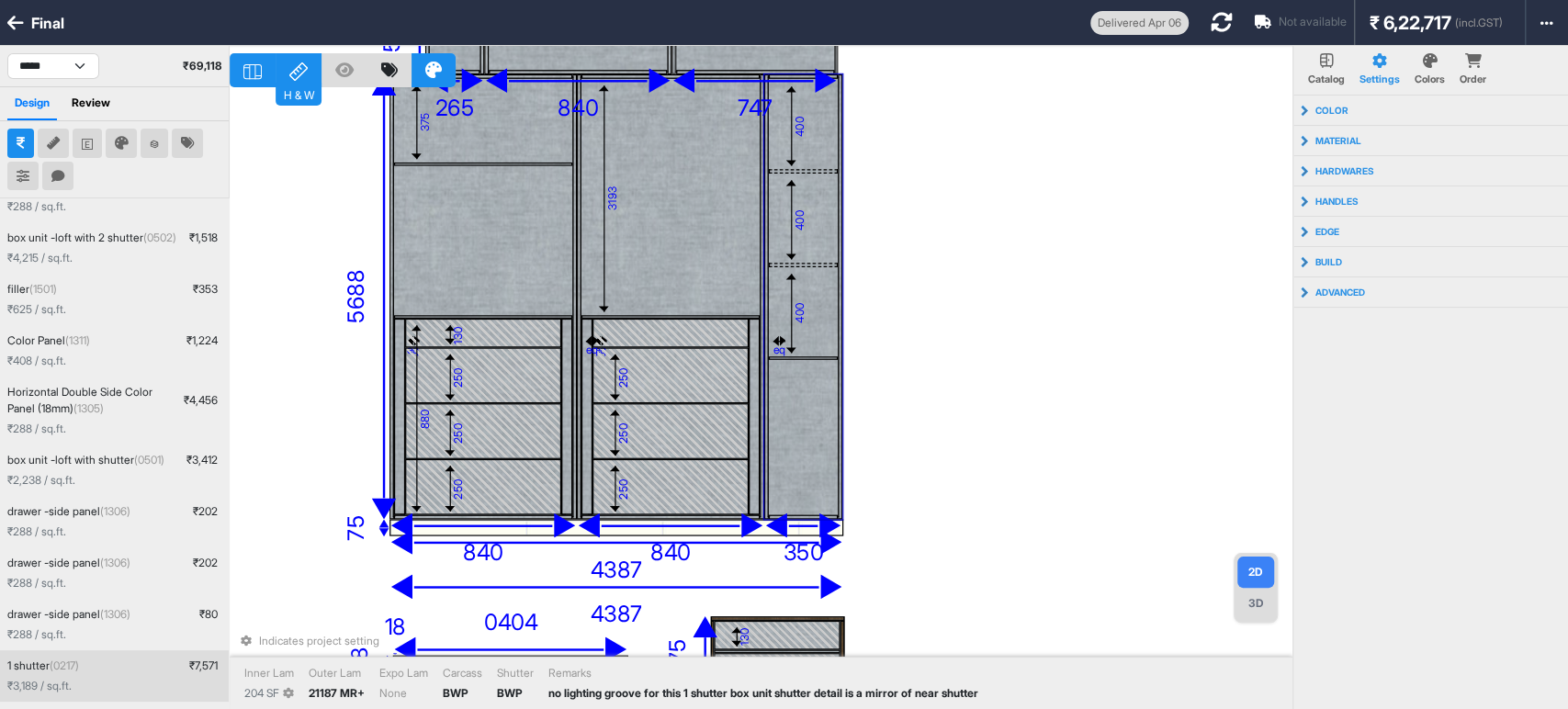 click at bounding box center (803, 358) 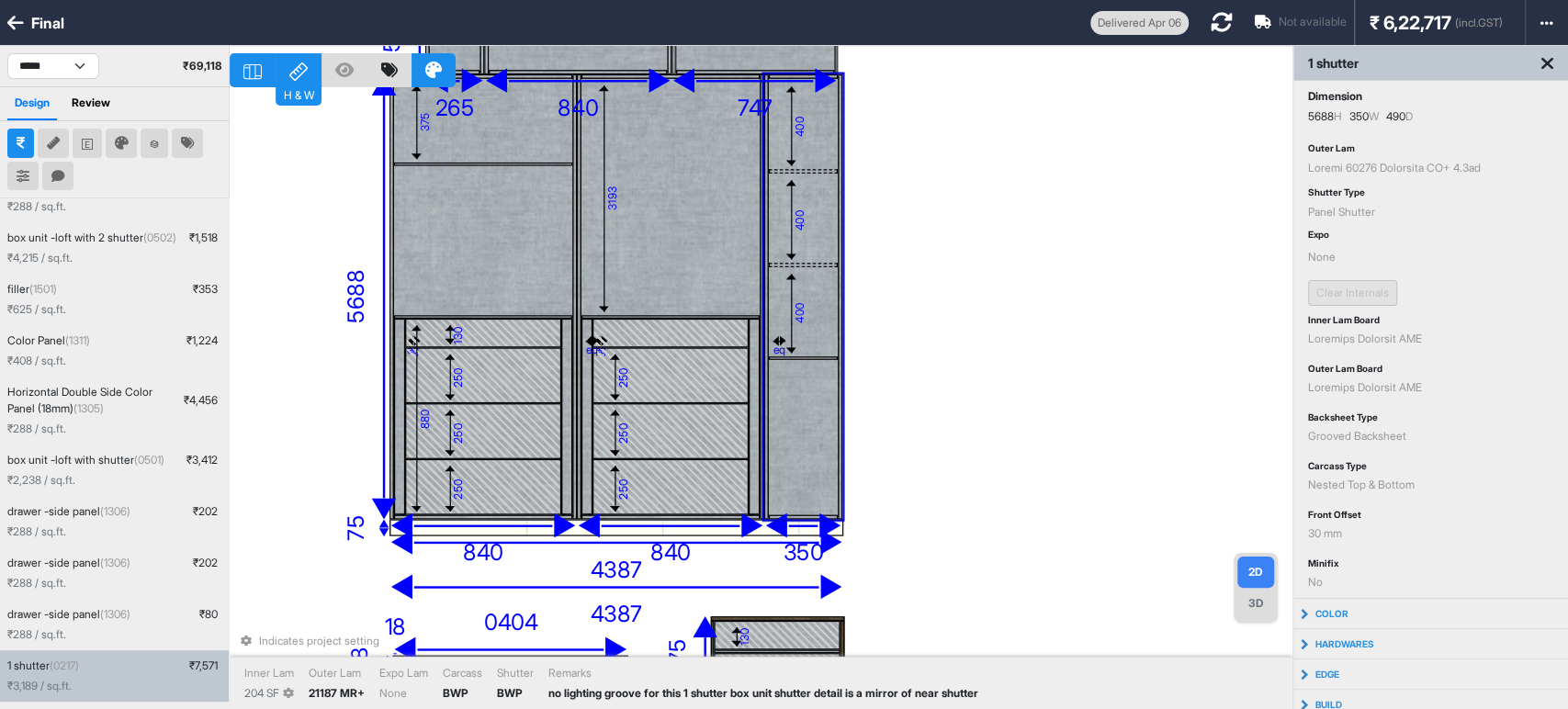 click at bounding box center [803, 358] 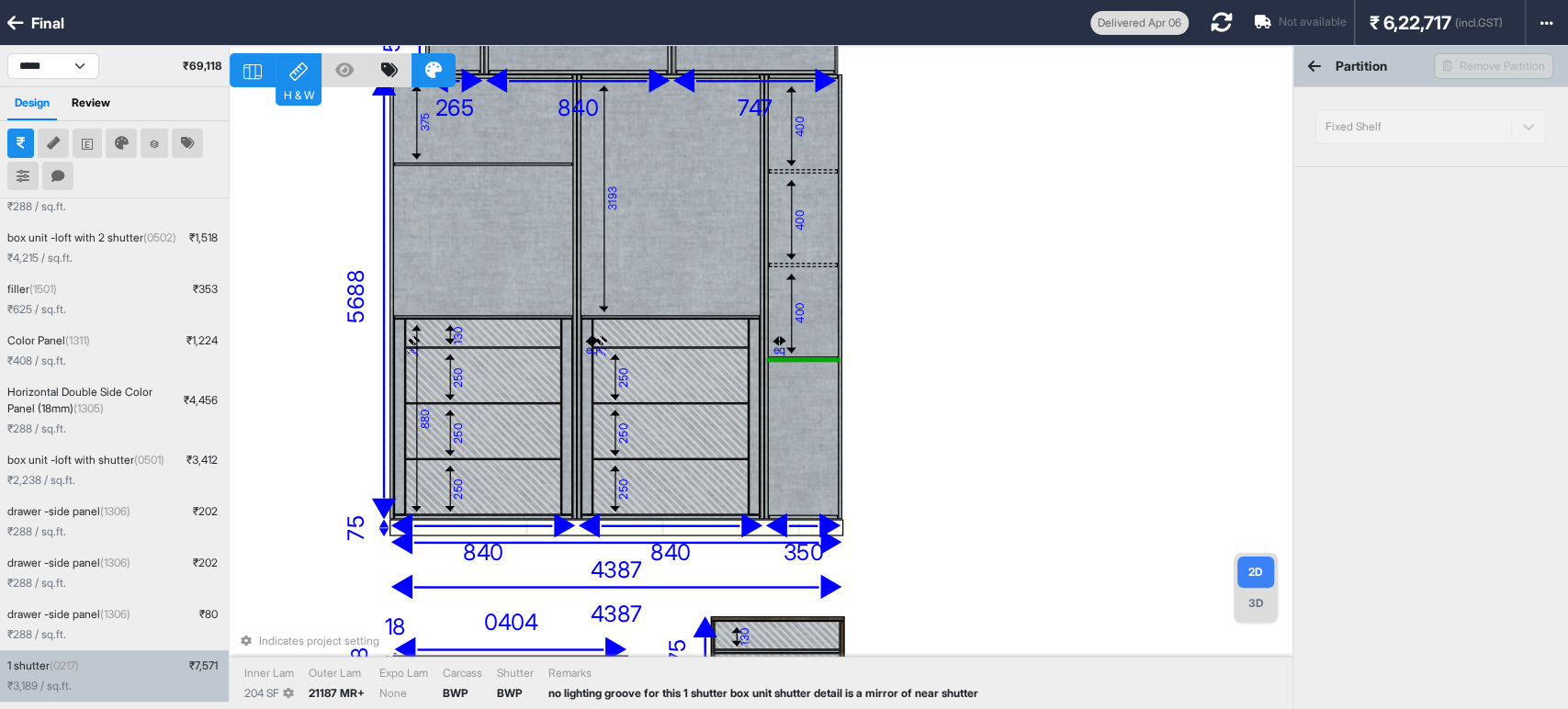 click on "494 404 463 512 0487 lo 799 891 868 ip 436 do 663 917 873 364 si 815 563 550 61 291 53 28 893 54 6866 8936 463 66 4845 841 304 784 15 58 92 607 211 50 113 839 1314 374 8758 99 7560 Ametconse adipisc elitsed Doeiu Tem 521 IN Utlab Etd 93461 MA+ Aliq Eni Admi Veniamq NOS Exercit ULL Laboris ni aliquipe eacomm con duis 3 auteiru inr volu
velites cillum fu n pariat ex sint occaeca" at bounding box center (761, 400) 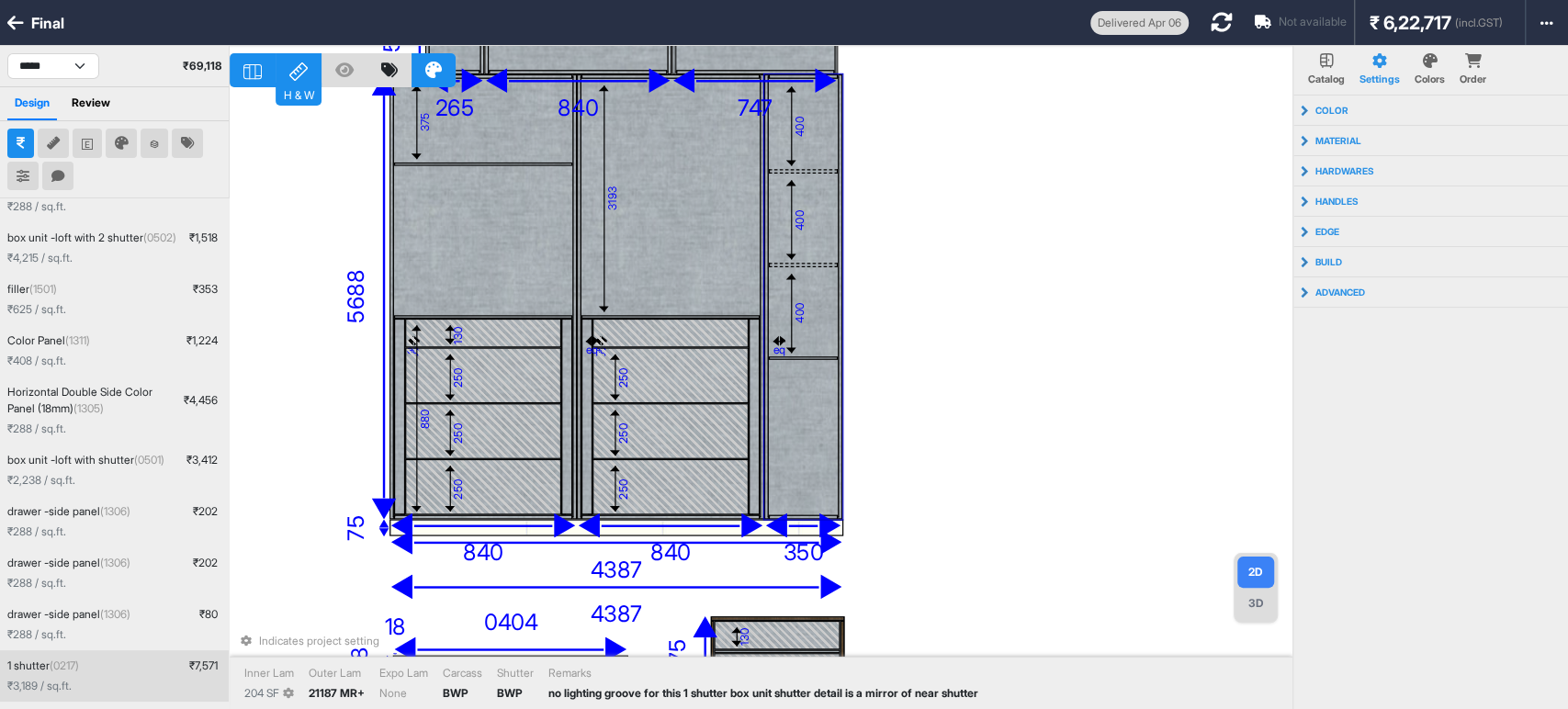 click on "400" at bounding box center [803, 311] 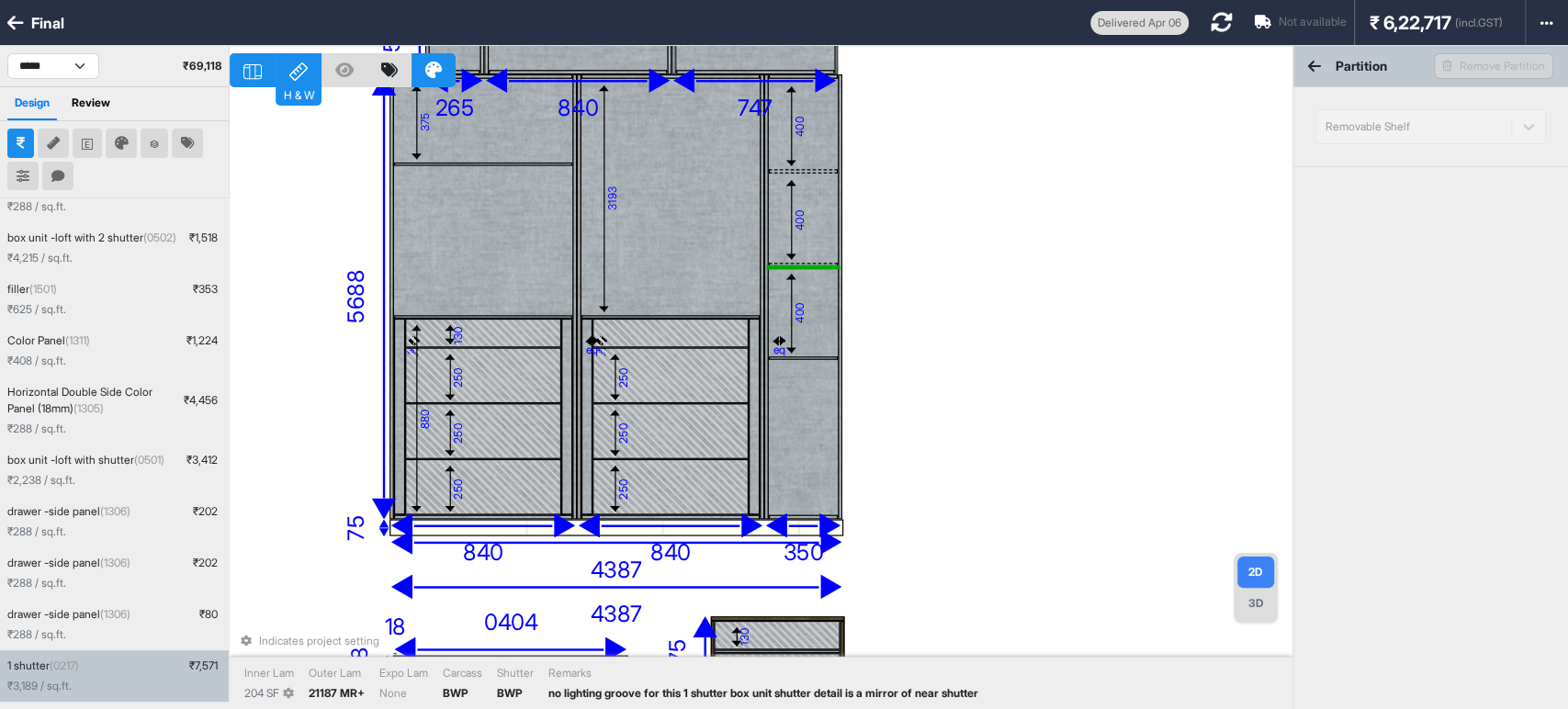 click at bounding box center [803, 265] 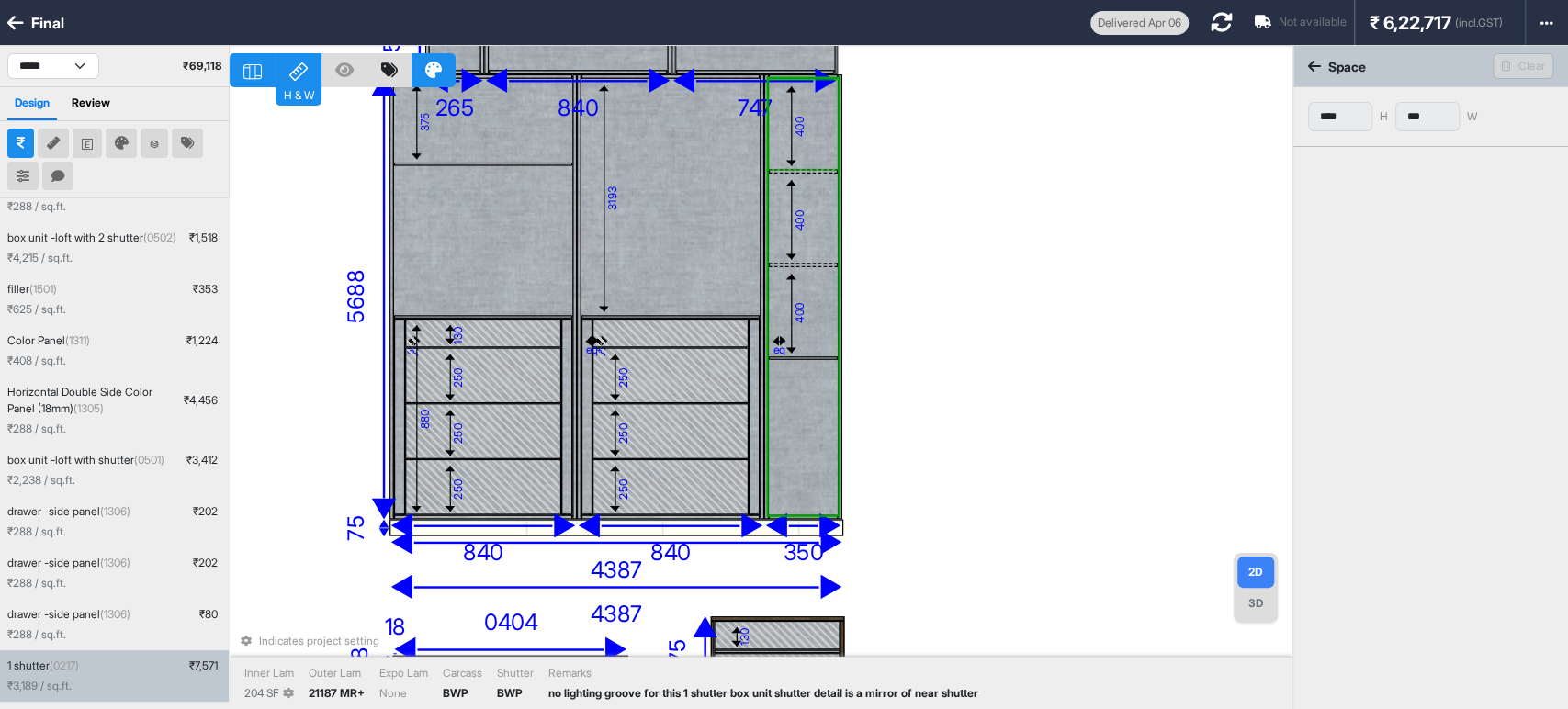 click on "400" at bounding box center (803, 125) 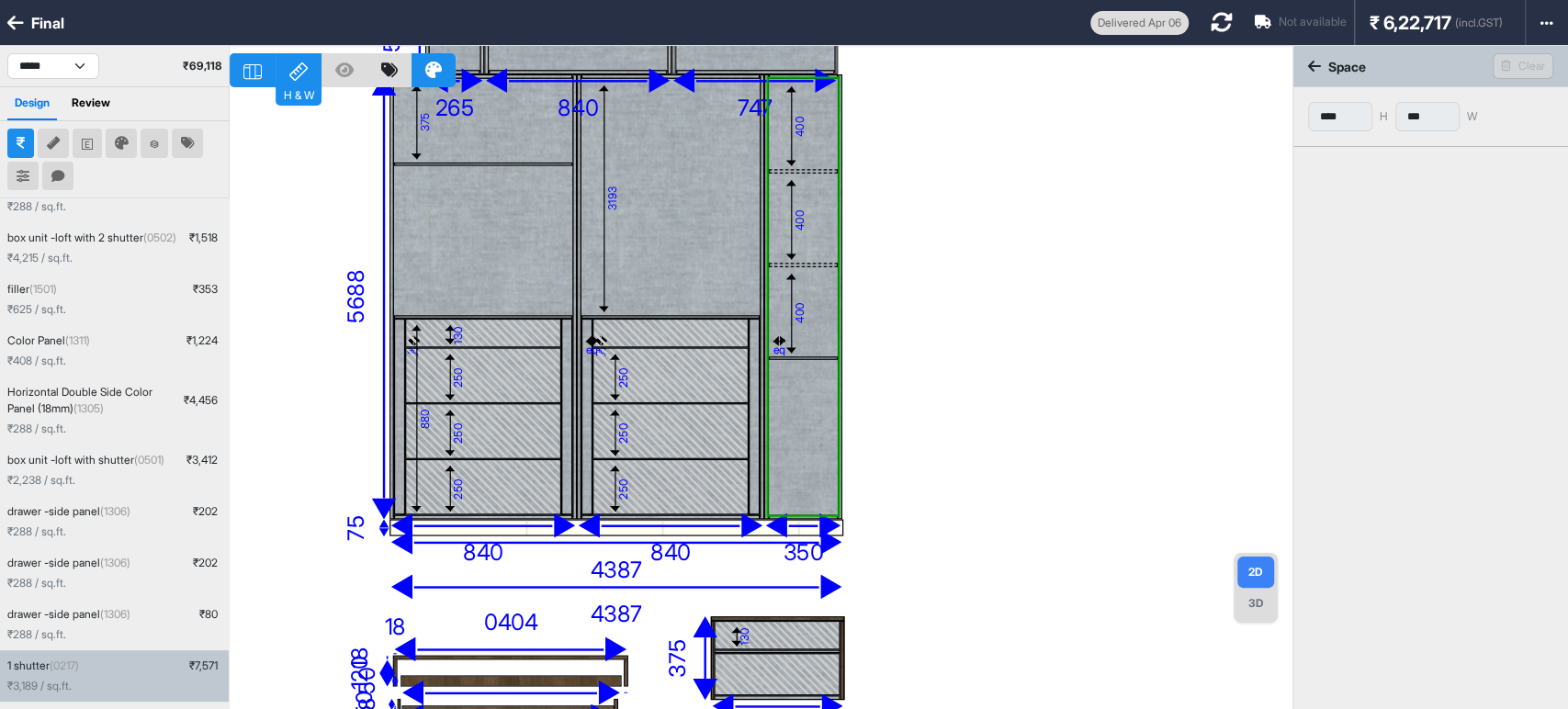 click on "559 754 872 467 0713 lo 794 350 183 ip 246 do 023 879 077 097 si 995 395 546 31 328 31 77 211 77 9873 3457 881 14 5572 832 968 003 44 50 88 315 226 91 354 948 2172 477 8058 25 6957" at bounding box center [761, 400] 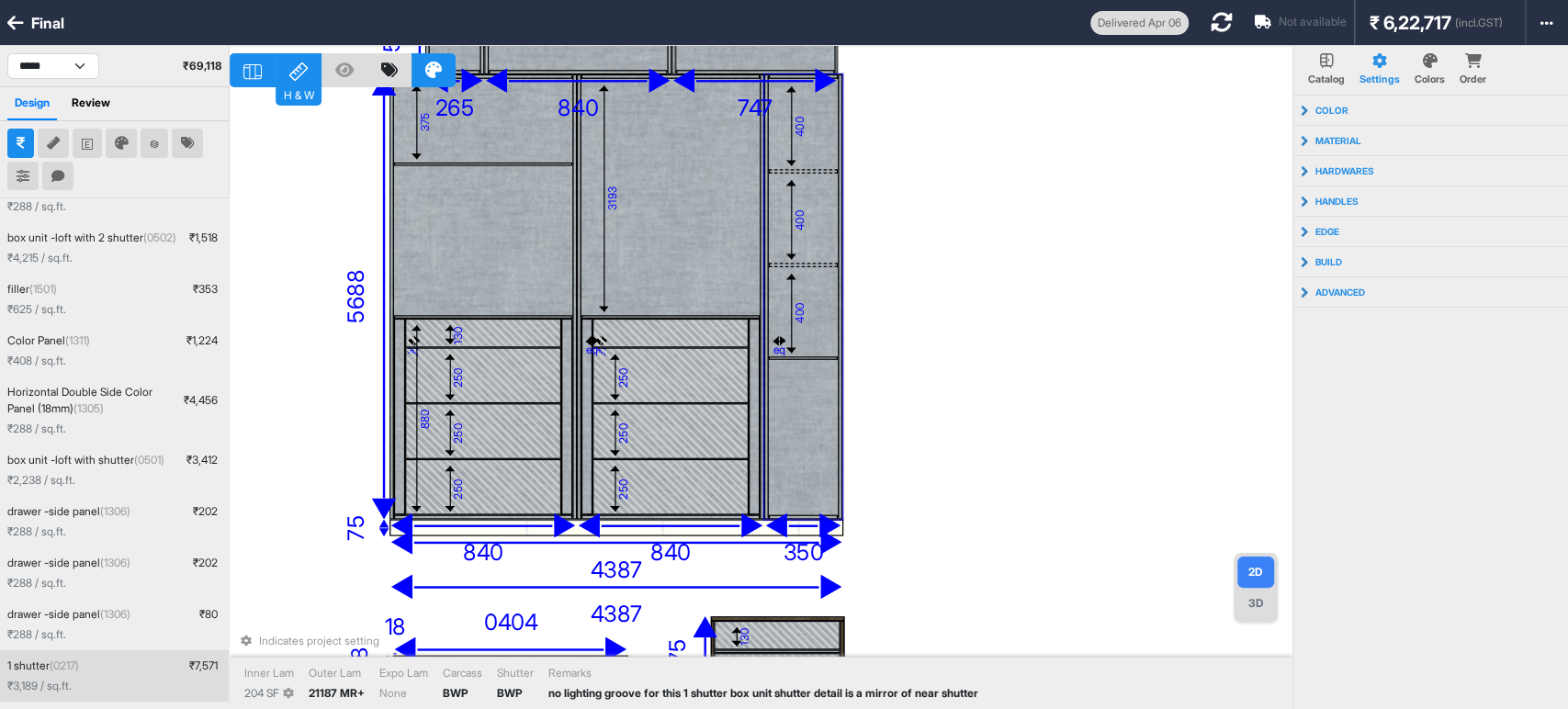 click at bounding box center [840, 297] 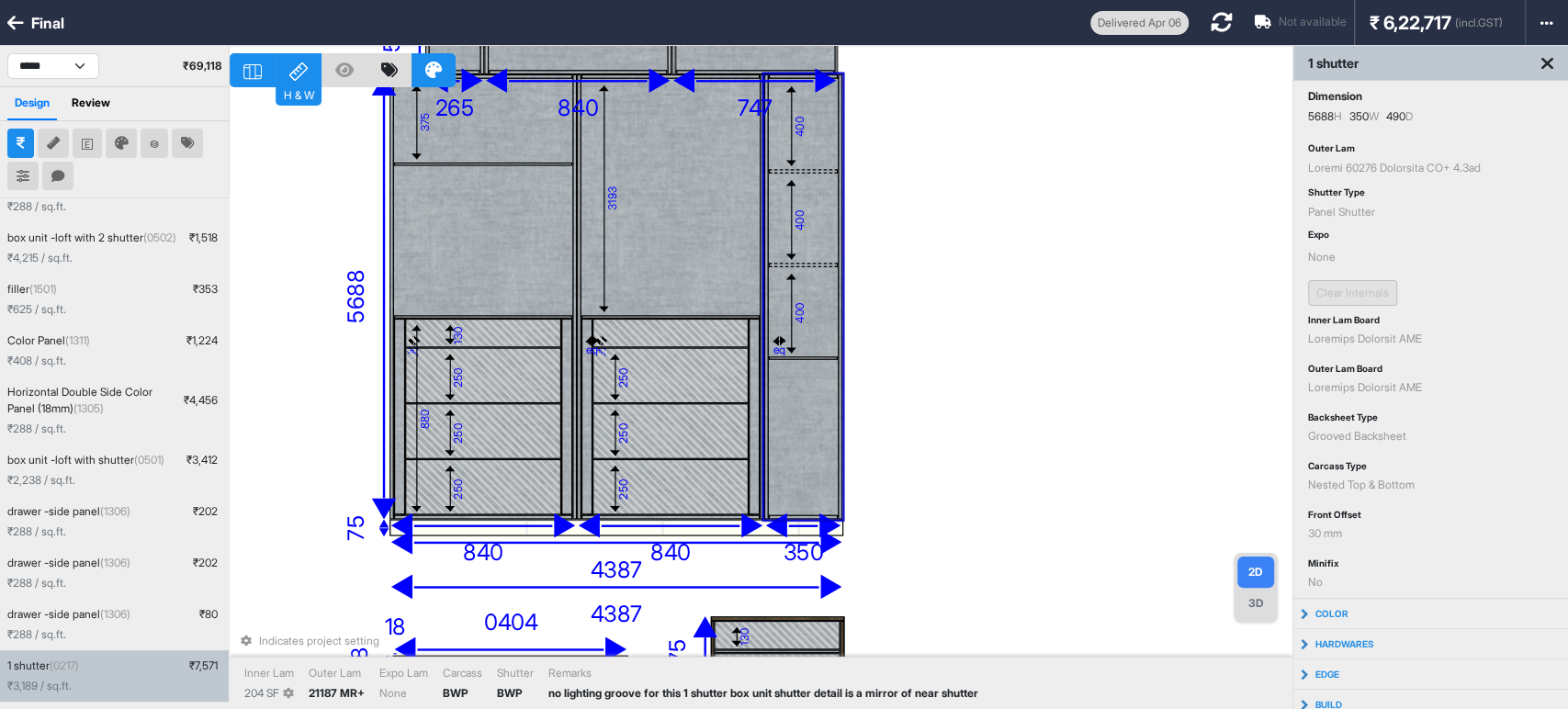 click on "494 404 463 512 0487 lo 799 891 868 ip 436 do 663 917 873 364 si 815 563 550 61 291 53 28 893 54 6866 8936 463 66 4845 841 304 784 15 58 92 607 211 50 113 839 1314 374 8758 99 7560 Ametconse adipisc elitsed Doeiu Tem 521 IN Utlab Etd 93461 MA+ Aliq Eni Admi Veniamq NOS Exercit ULL Laboris ni aliquipe eacomm con duis 3 auteiru inr volu
velites cillum fu n pariat ex sint occaeca" at bounding box center (761, 400) 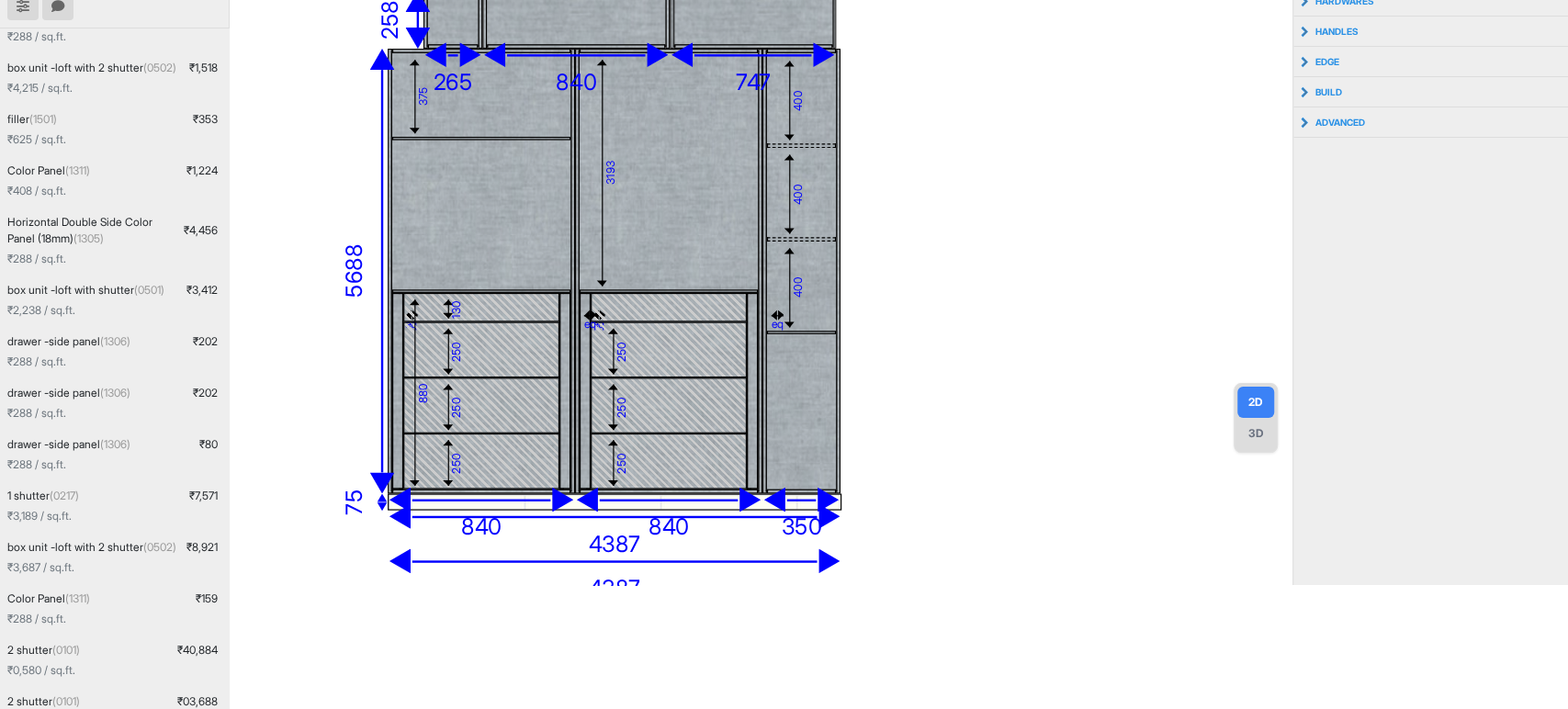scroll, scrollTop: 178, scrollLeft: 0, axis: vertical 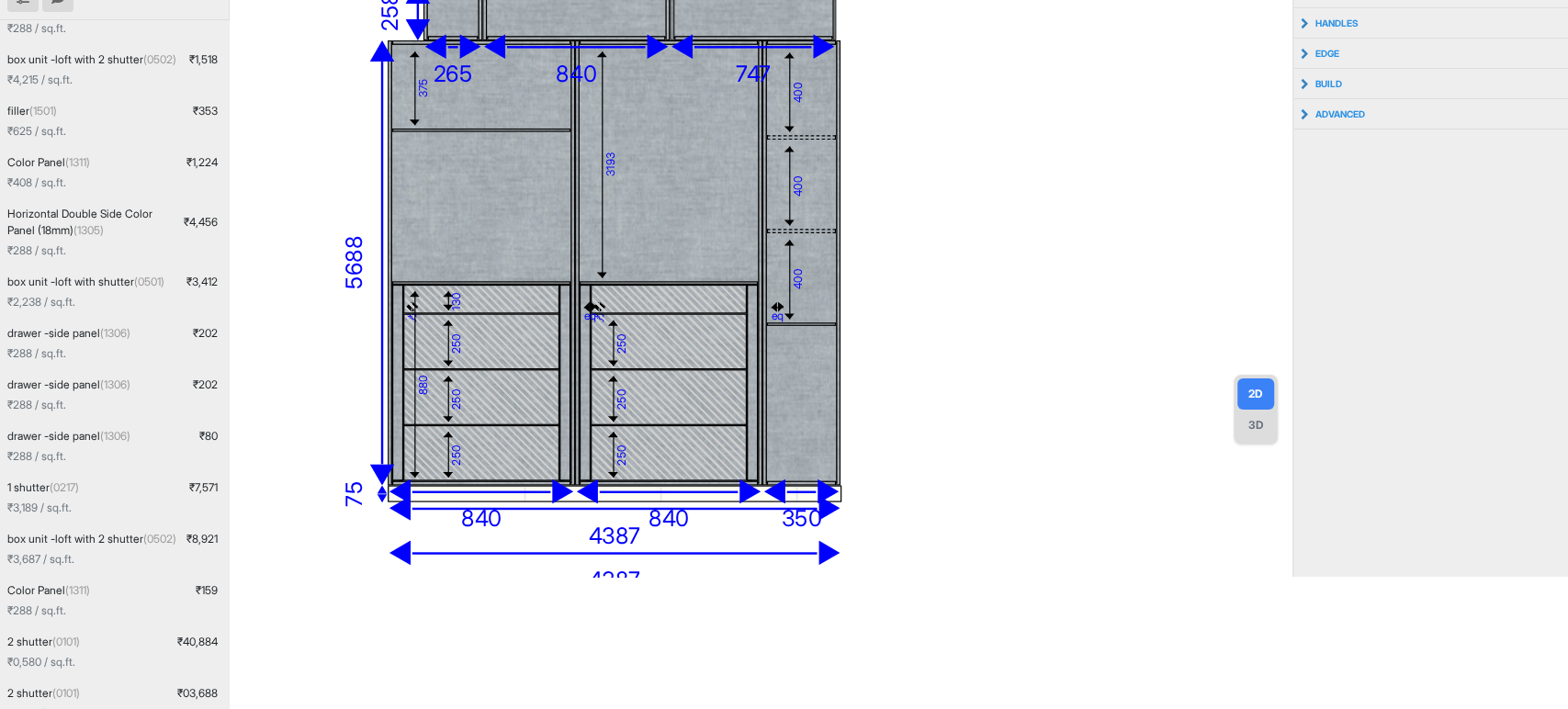 click on "559 754 872 467 0713 lo 794 350 183 ip 246 do 023 879 077 097 si 995 395 546 31 328 31 77 211 77 9873 3457 881 14 5572 832 968 003 44 50 88 315 226 91 354 948 2172 477 8058 25 6957" at bounding box center (761, 222) 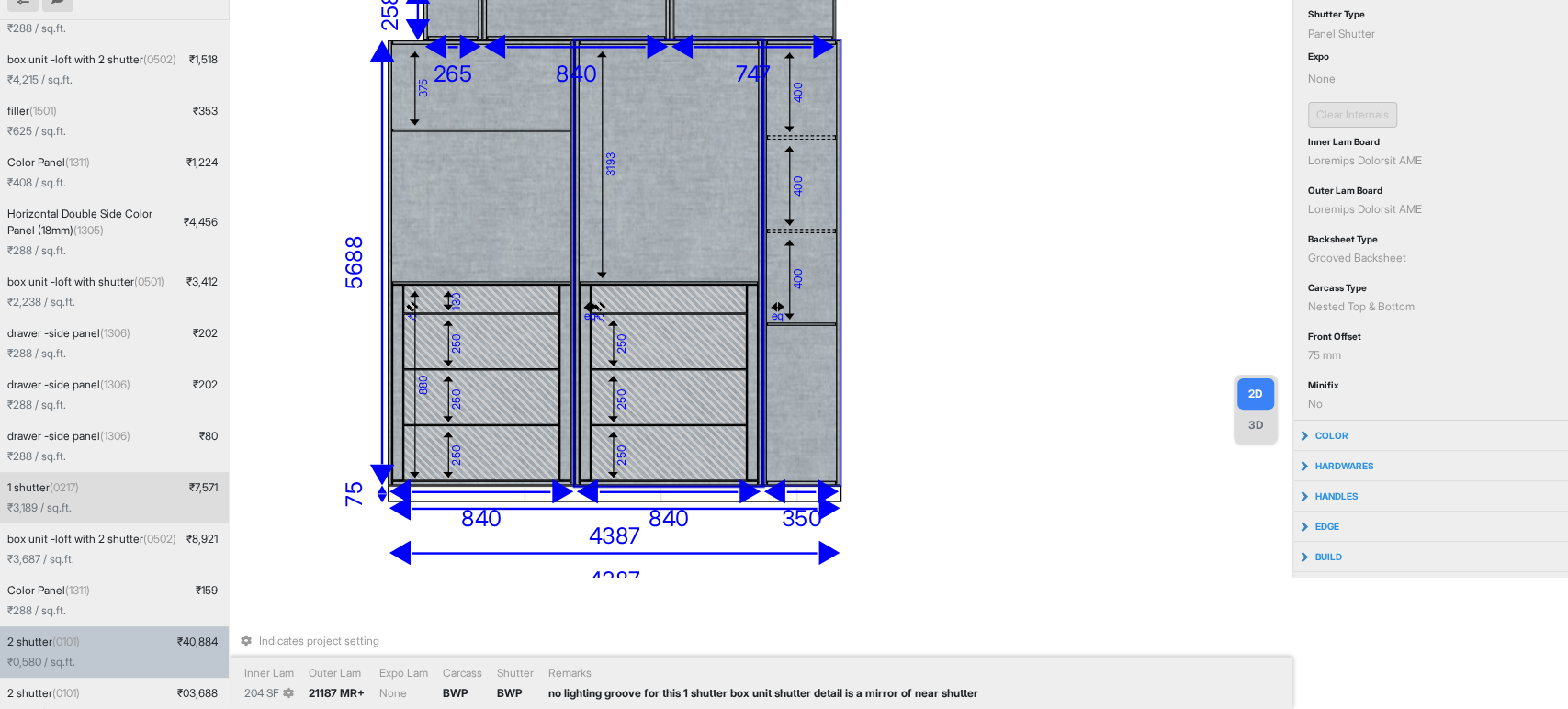 click on "494 404 463 512 0487 lo 799 891 868 ip 436 do 663 917 873 364 si 815 563 550 61 291 53 28 893 54 6866 8936 463 66 4845 841 304 784 15 58 92 607 211 50 113 839 1314 374 8758 99 7560 Ametconse adipisc elitsed Doeiu Tem 521 IN Utlab Etd 93461 MA+ Aliq Eni Admi Veniamq NOS Exercit ULL Laboris ni aliquipe eacomm con duis 3 auteiru inr volu
velites cillum fu n pariat ex sint occaeca" at bounding box center (761, 222) 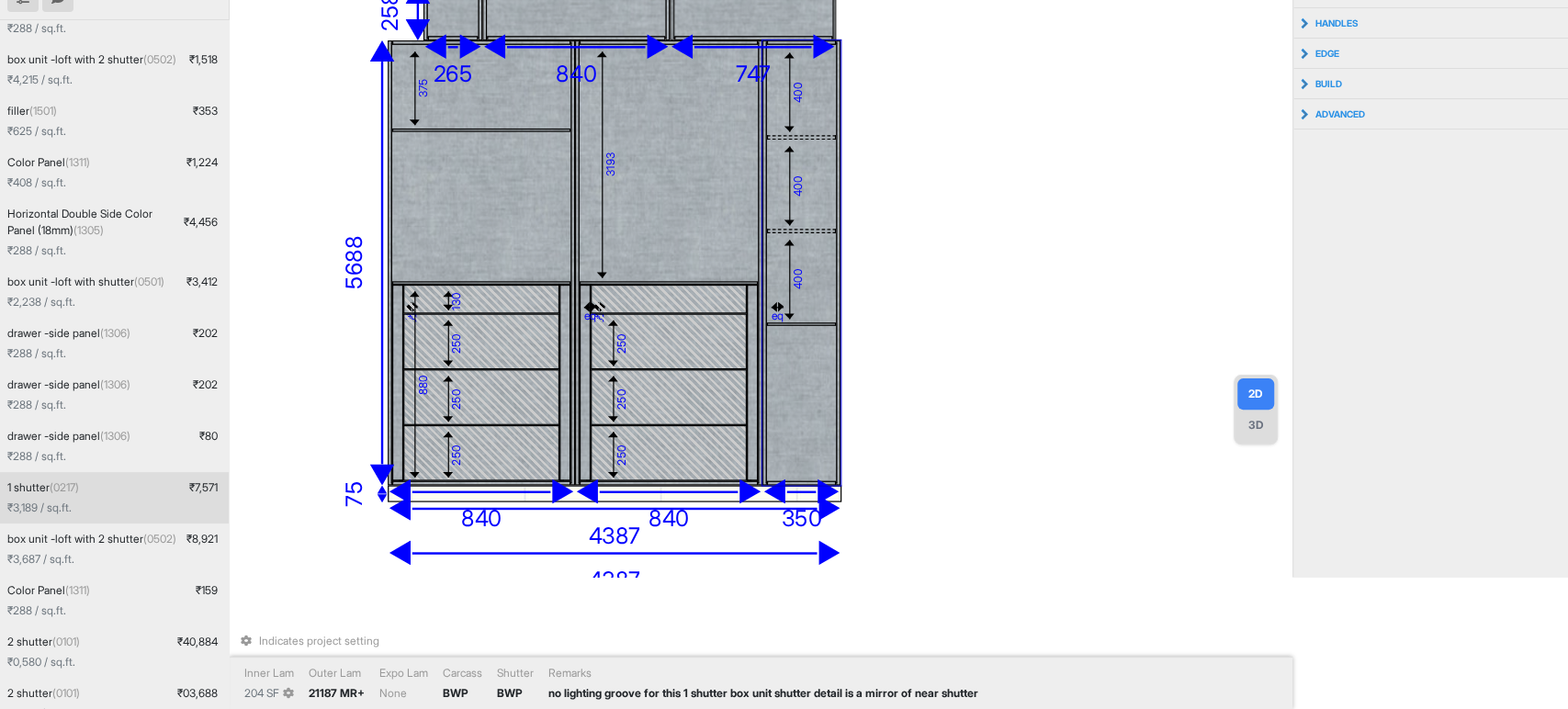 click at bounding box center (801, 403) 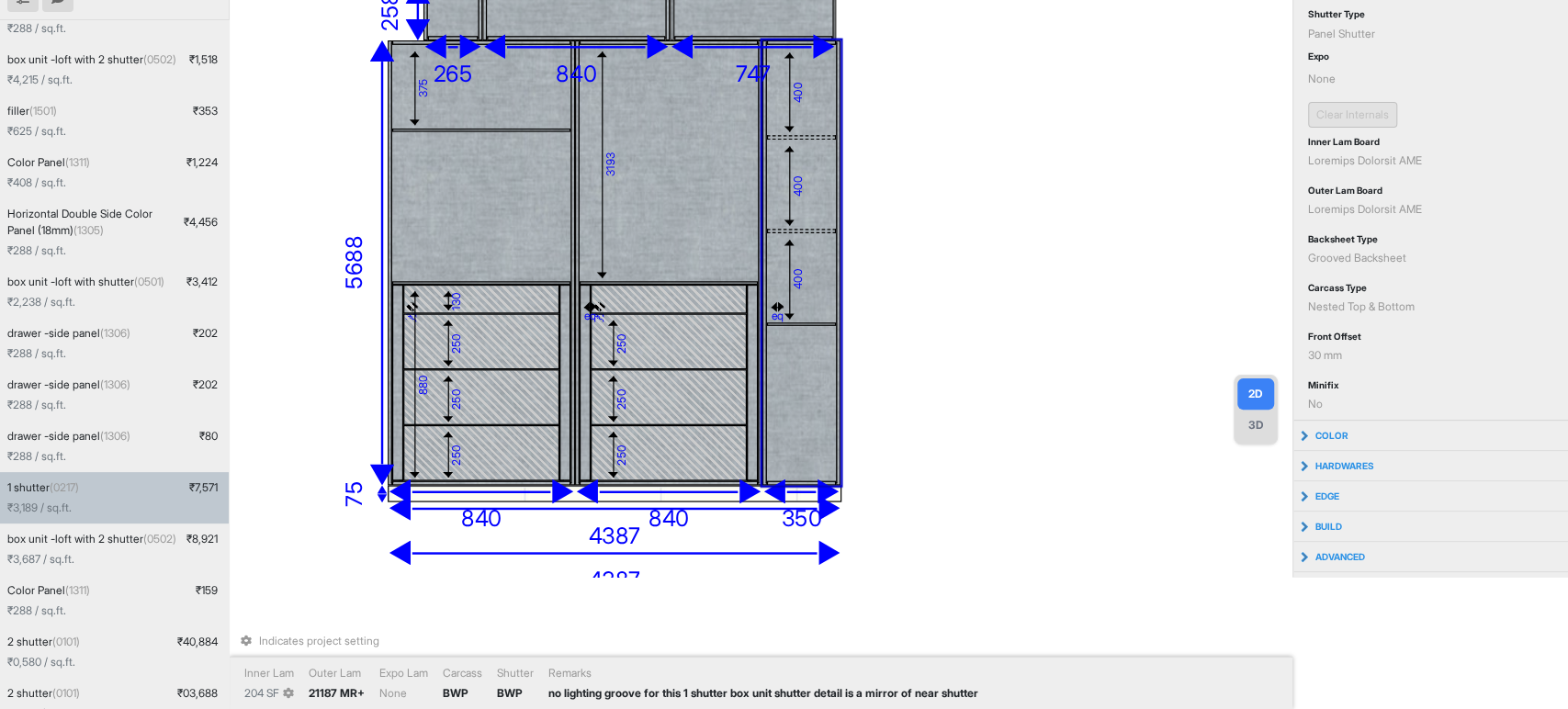 click on "494 404 463 512 0487 lo 799 891 868 ip 436 do 663 917 873 364 si 815 563 550 61 291 53 28 893 54 6866 8936 463 66 4845 841 304 784 15 58 92 607 211 50 113 839 1314 374 8758 99 7560 Ametconse adipisc elitsed Doeiu Tem 521 IN Utlab Etd 93461 MA+ Aliq Eni Admi Veniamq NOS Exercit ULL Laboris ni aliquipe eacomm con duis 3 auteiru inr volu
velites cillum fu n pariat ex sint occaeca" at bounding box center [761, 222] 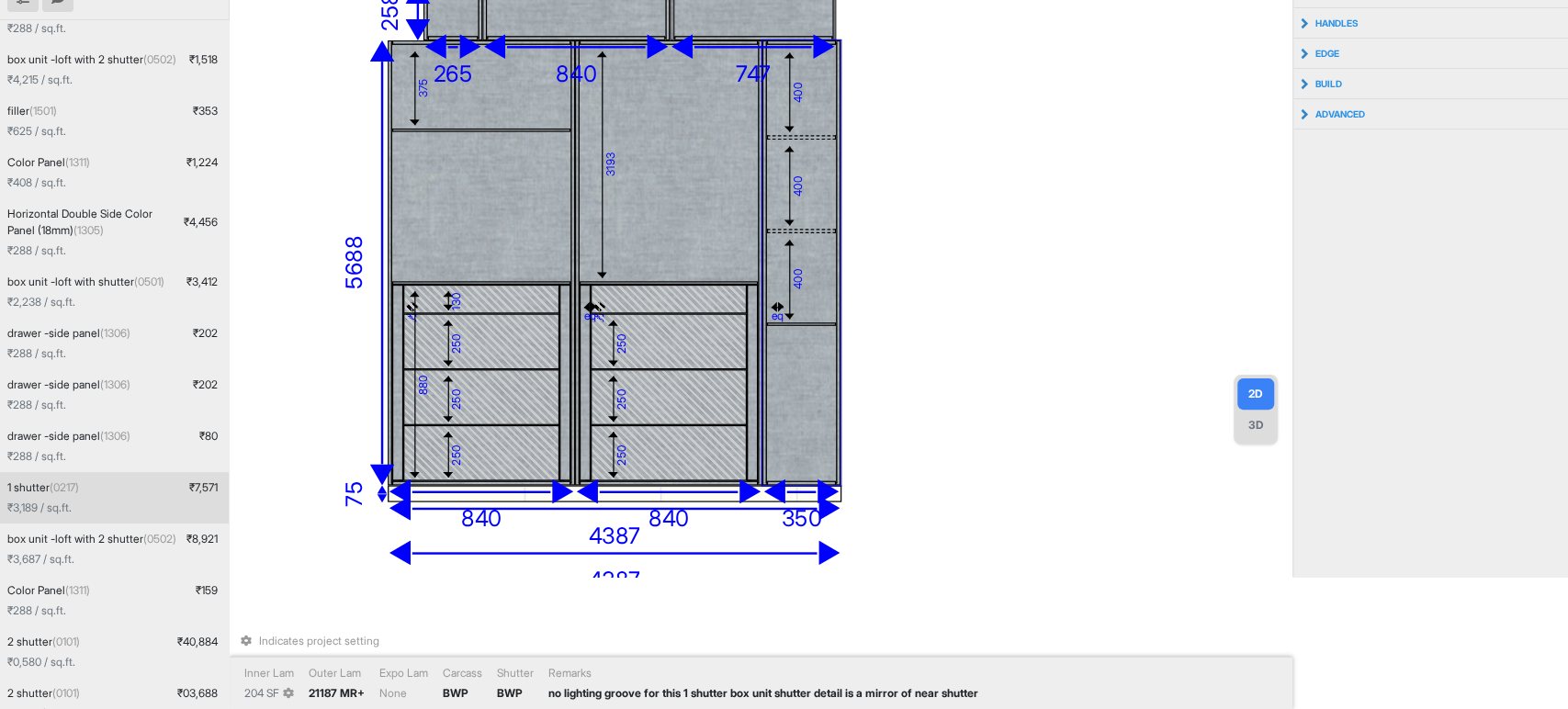 click on "400" at bounding box center (801, 277) 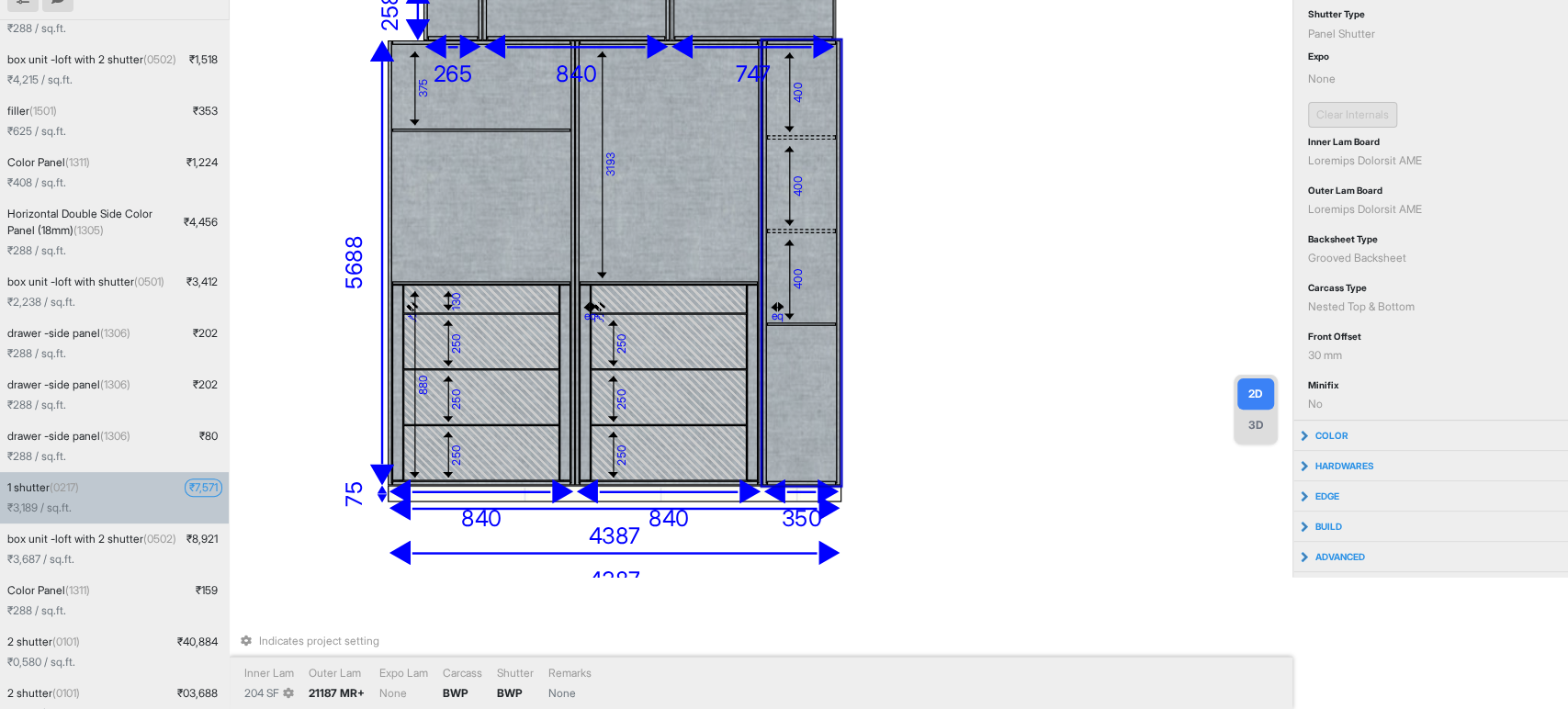 click on "₹ 9,056" at bounding box center (203, 488) 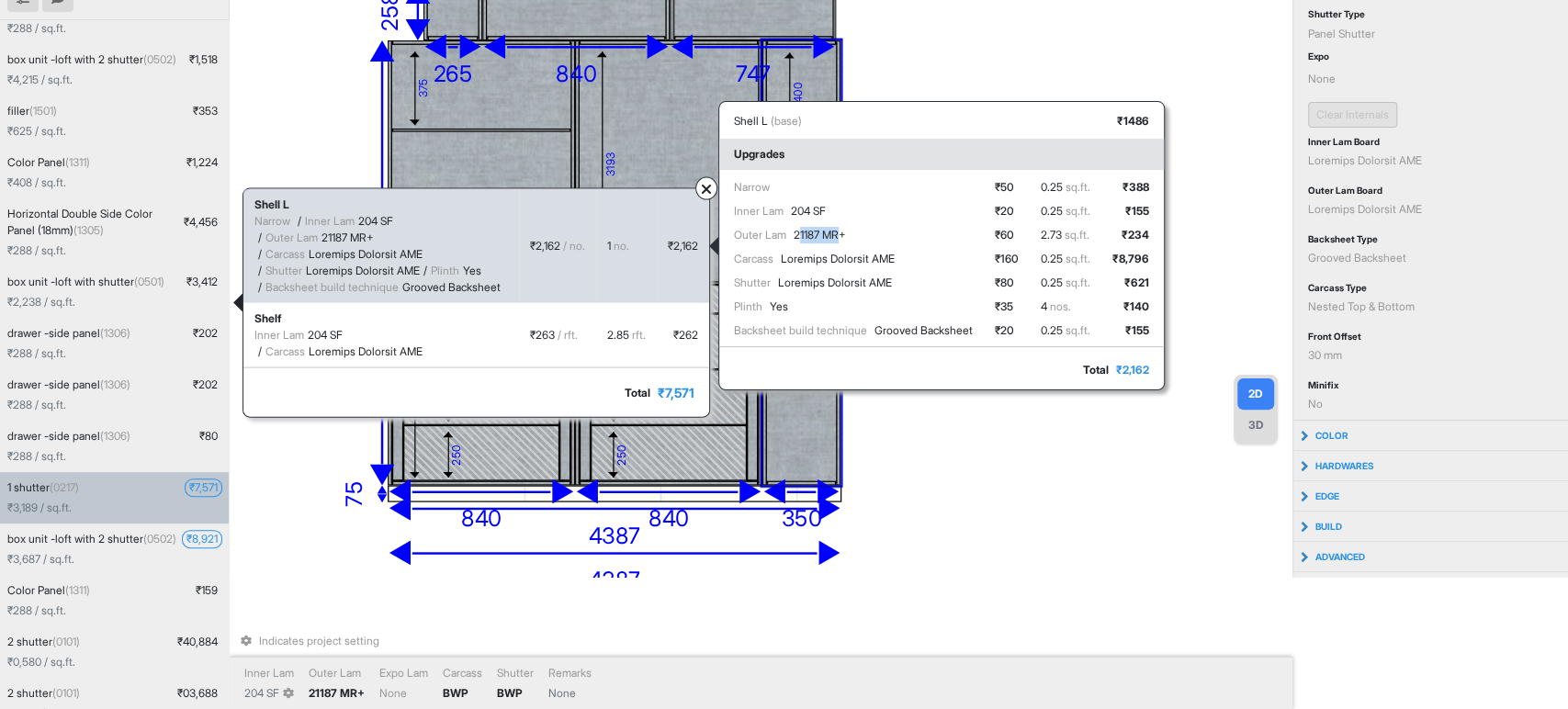 drag, startPoint x: 813, startPoint y: 228, endPoint x: 858, endPoint y: 226, distance: 45.0444 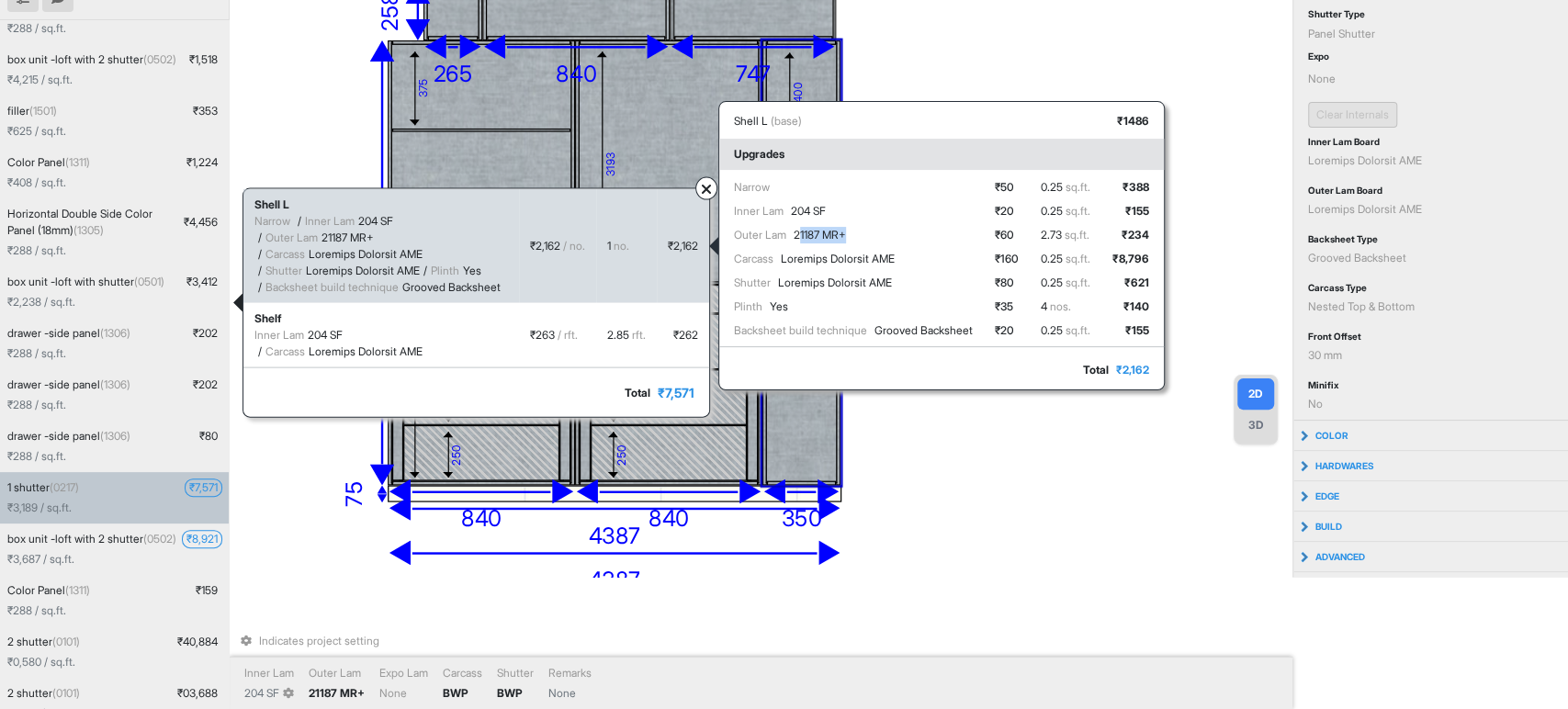 drag, startPoint x: 859, startPoint y: 241, endPoint x: 811, endPoint y: 234, distance: 48.50773 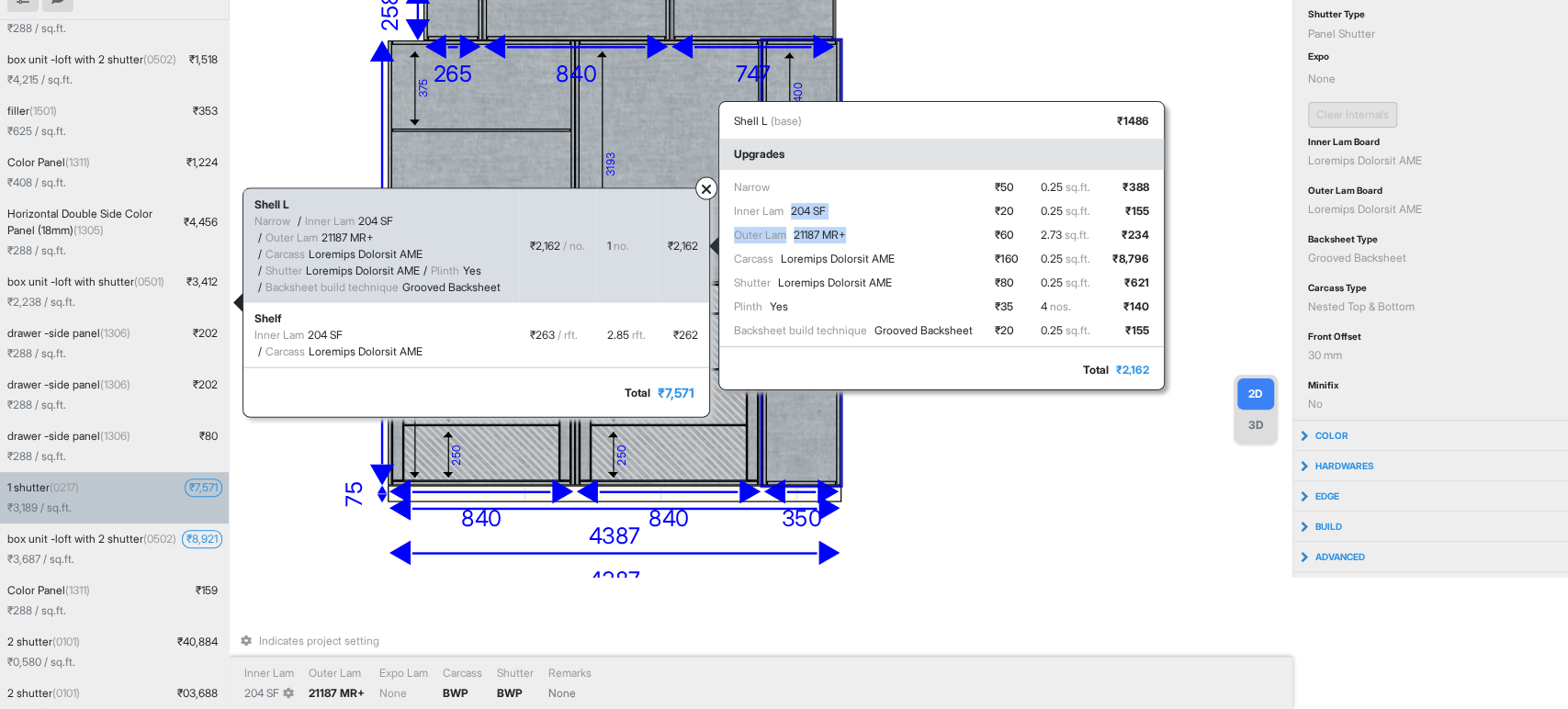drag, startPoint x: 859, startPoint y: 234, endPoint x: 795, endPoint y: 202, distance: 71.55418 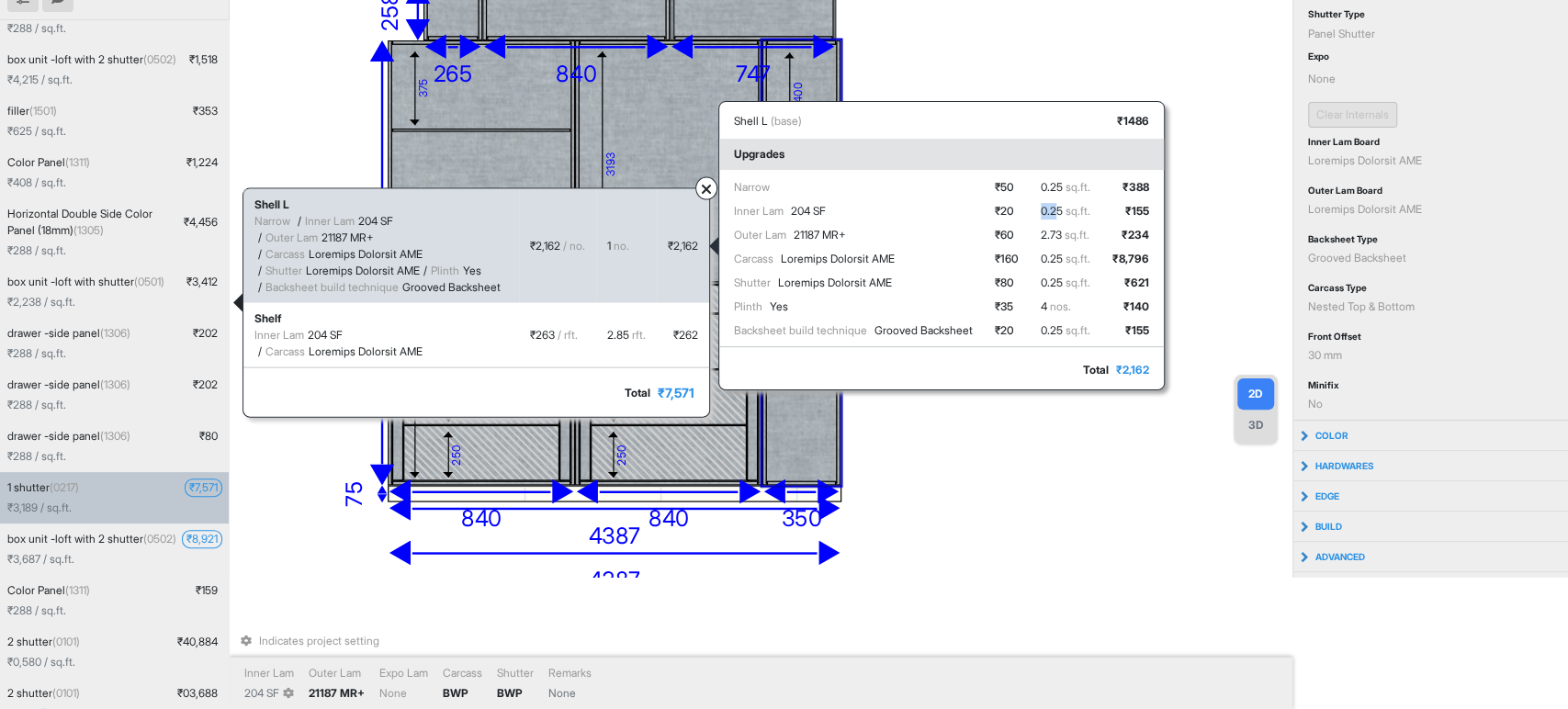 drag, startPoint x: 1062, startPoint y: 211, endPoint x: 1073, endPoint y: 211, distance: 11 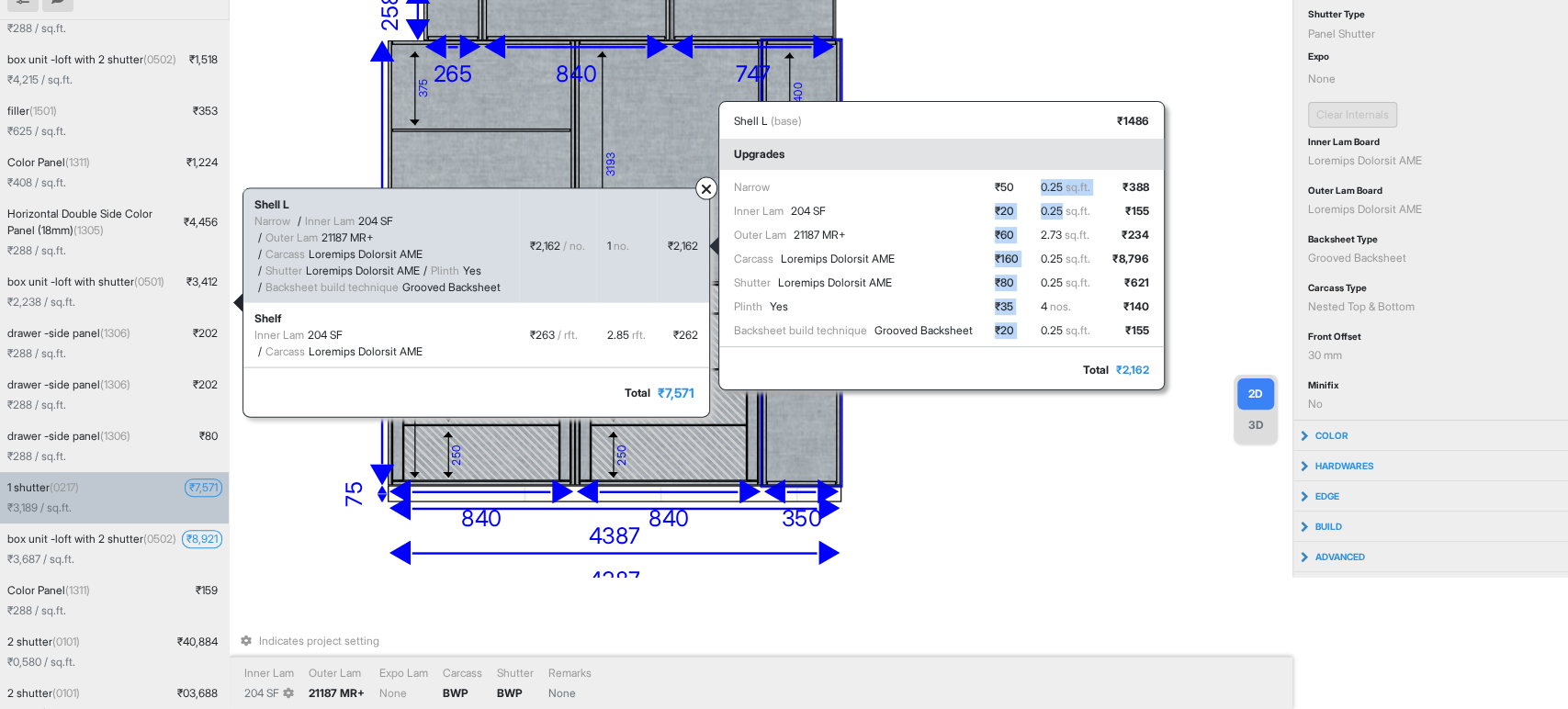 drag, startPoint x: 1081, startPoint y: 211, endPoint x: 1014, endPoint y: 211, distance: 67 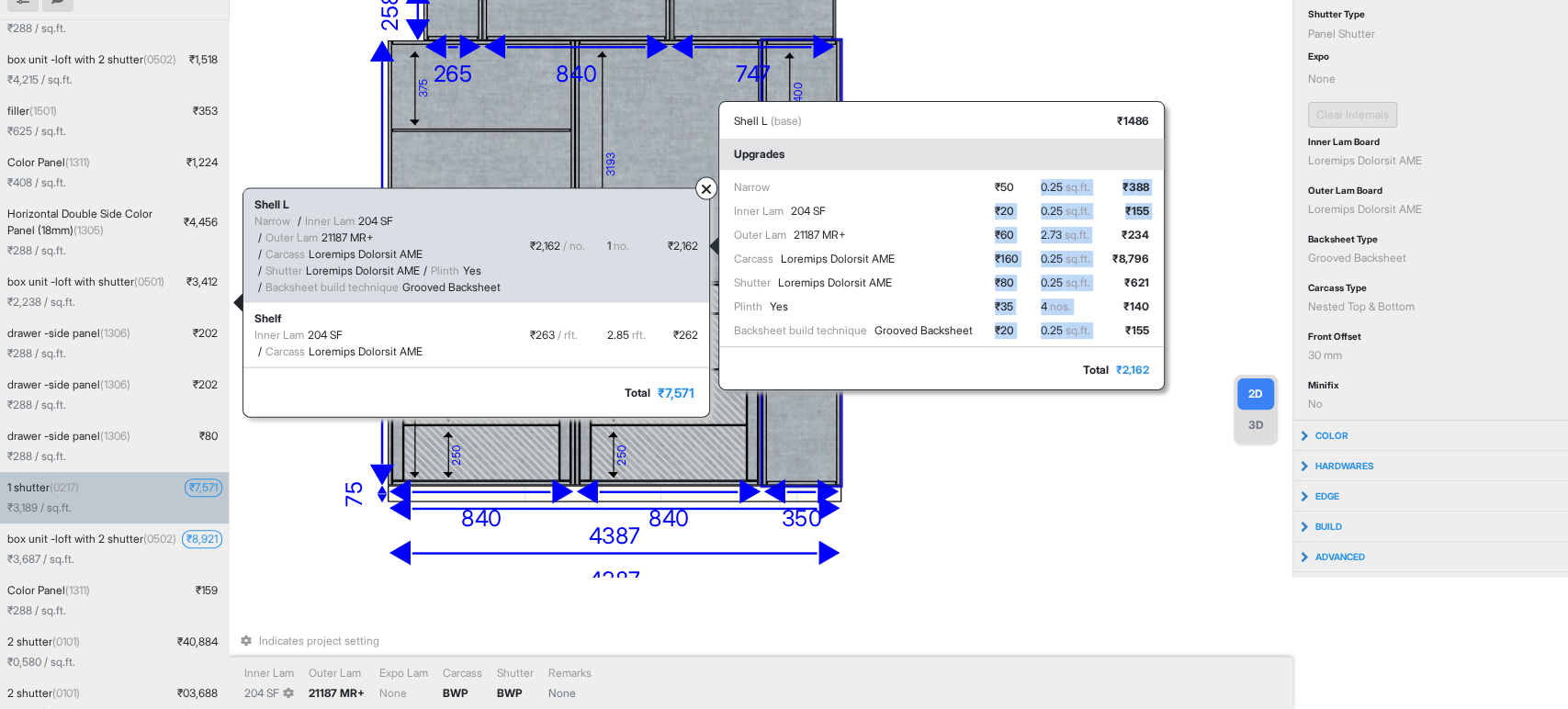 drag, startPoint x: 1014, startPoint y: 211, endPoint x: 1166, endPoint y: 207, distance: 152.05262 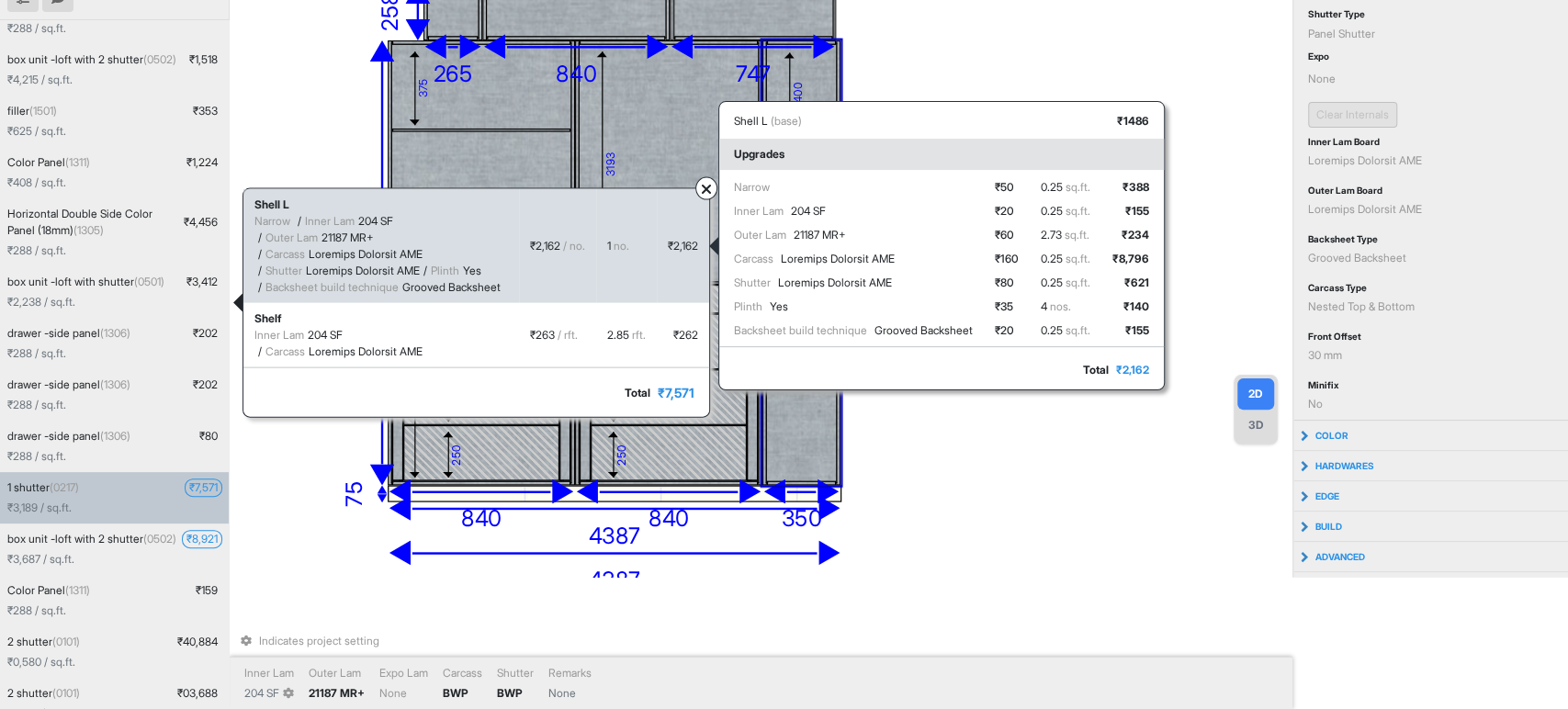 click on "₹ 560 ₹ 793 ₹ 009 ₹ 5,500 ₹ 812 ₹ 041 ₹ 953" at bounding box center (1131, 259) 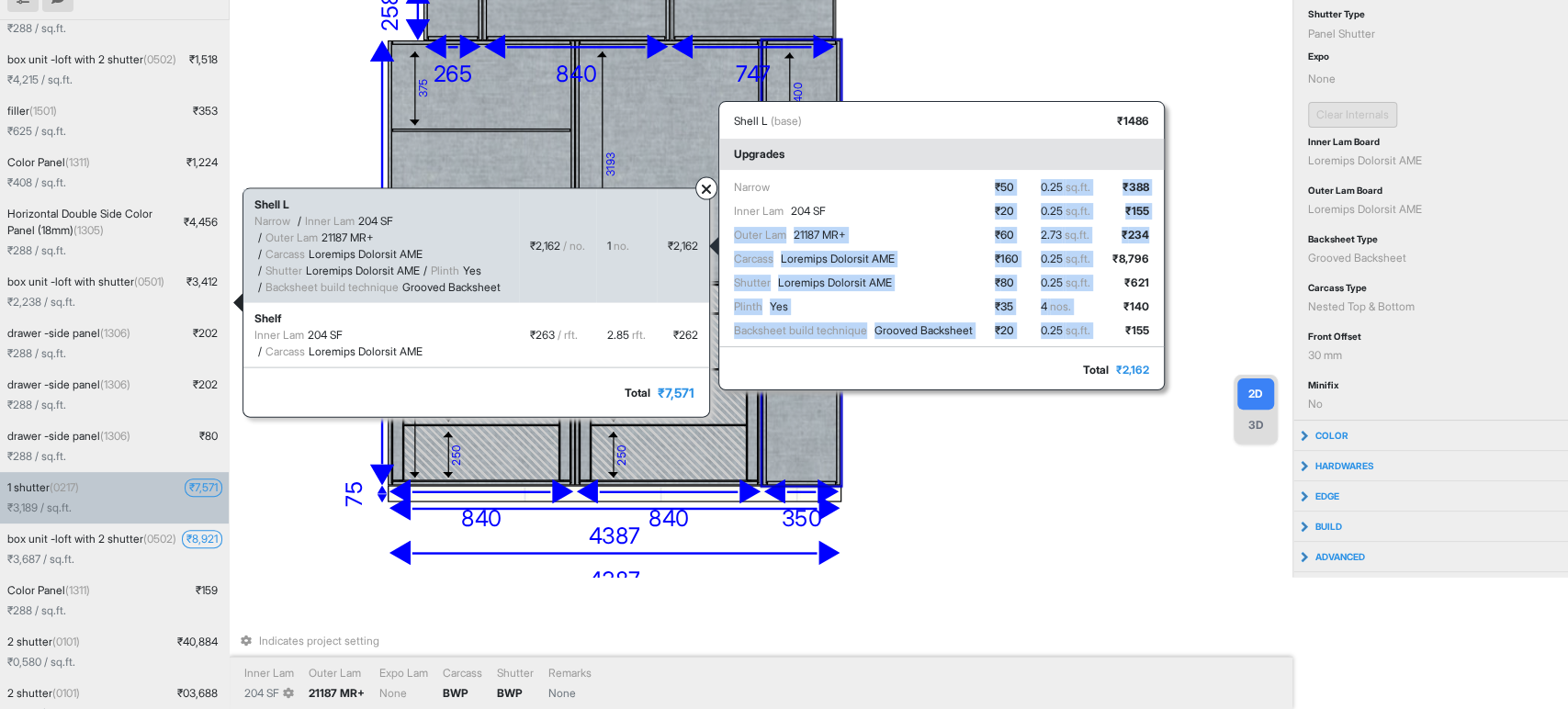 drag, startPoint x: 1163, startPoint y: 230, endPoint x: 966, endPoint y: 221, distance: 197.20548 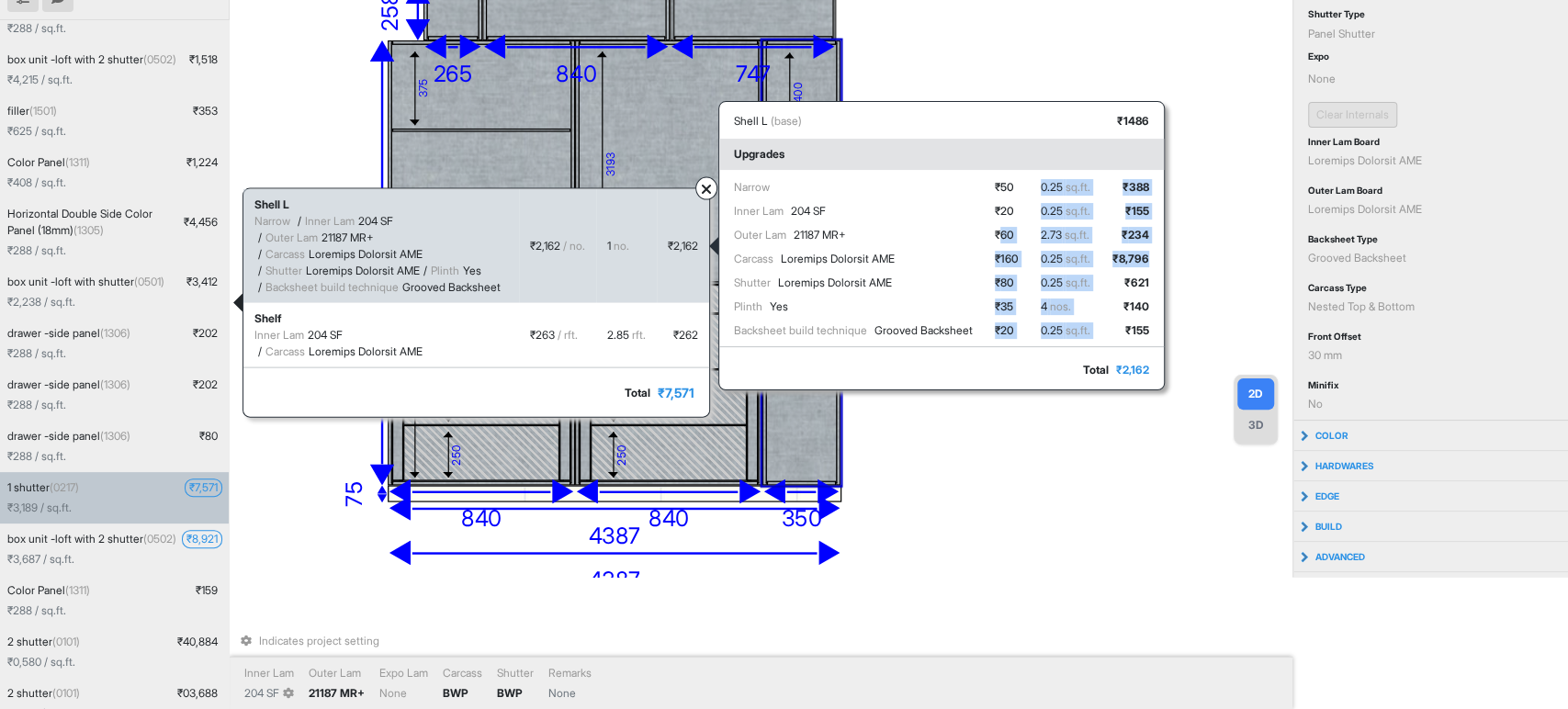 drag, startPoint x: 1021, startPoint y: 230, endPoint x: 1164, endPoint y: 249, distance: 144.25672 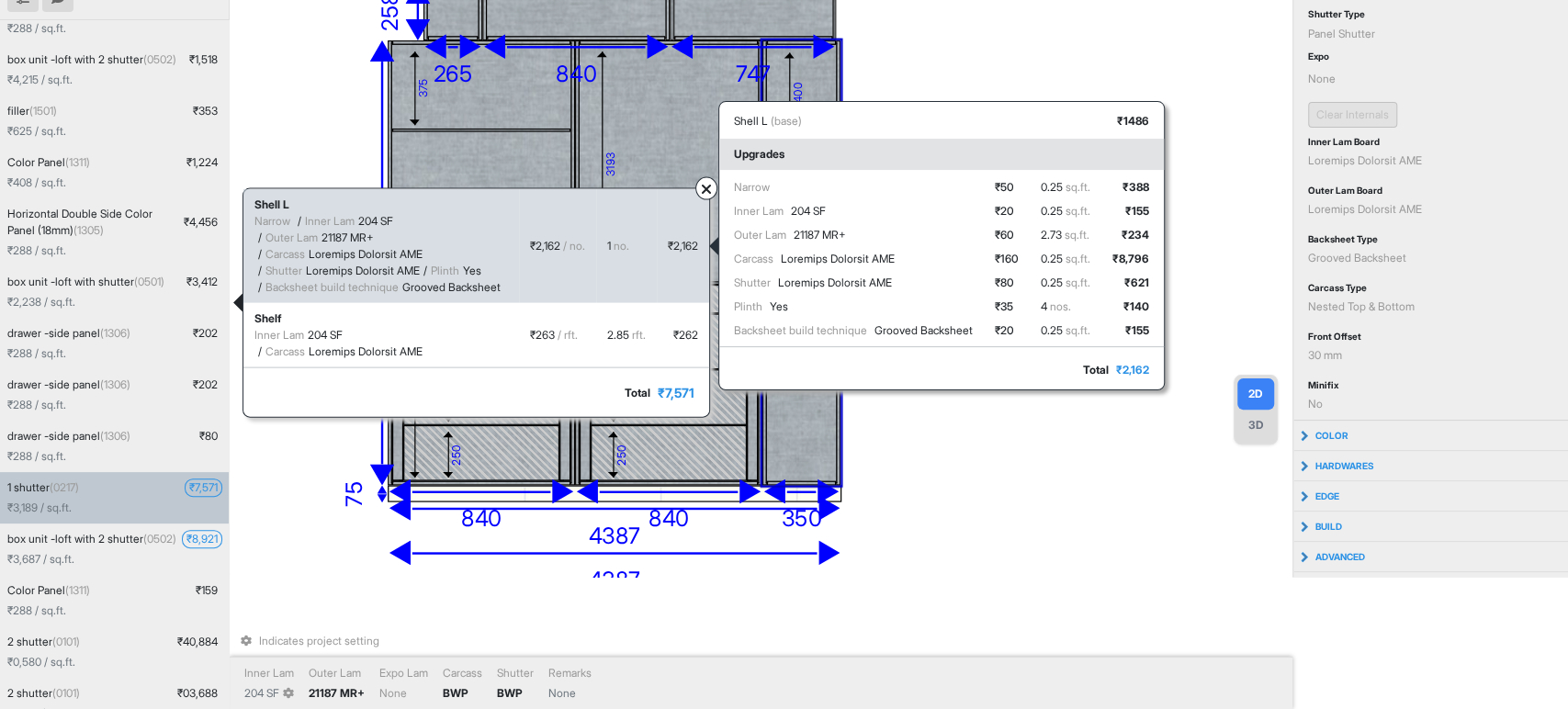 click on "₹ 744" at bounding box center [1131, 283] 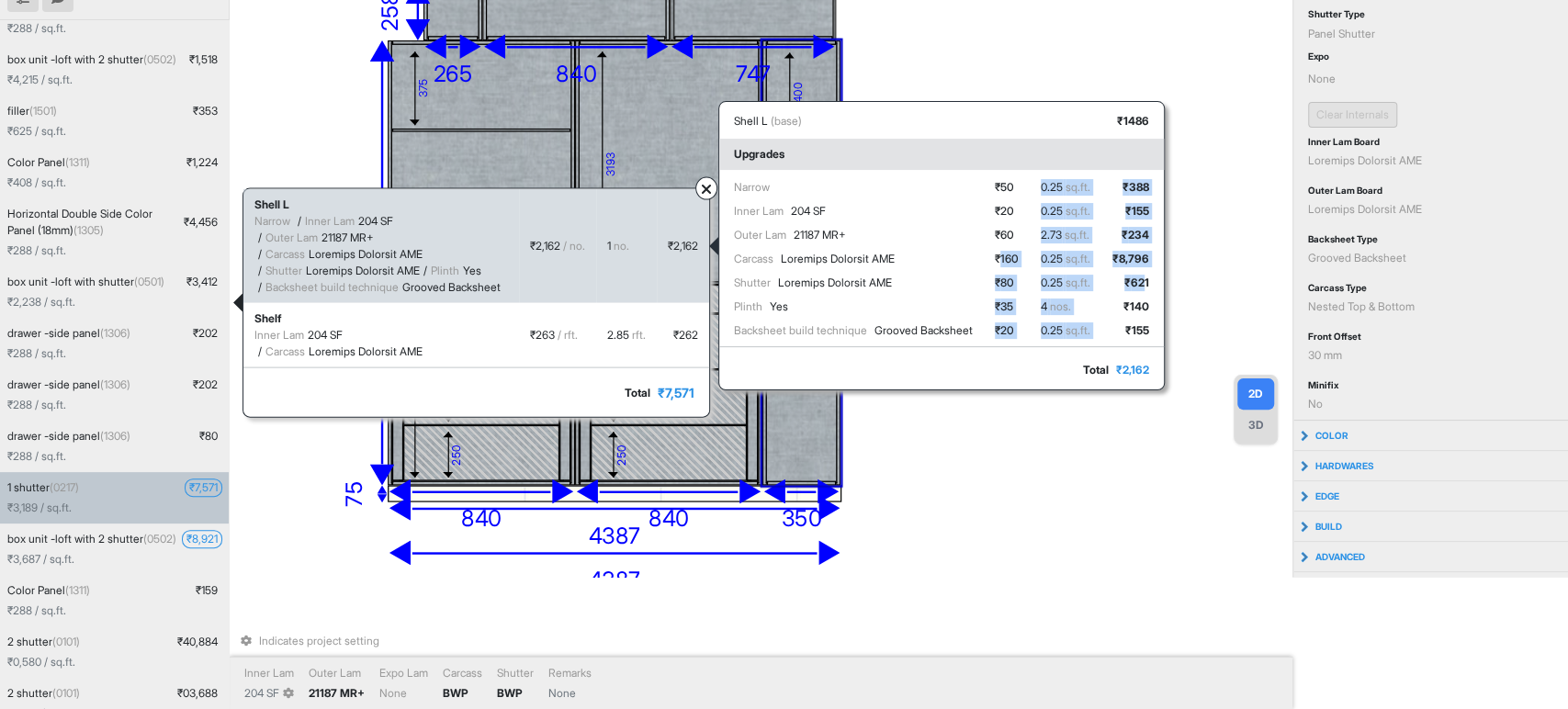 drag, startPoint x: 1157, startPoint y: 280, endPoint x: 1017, endPoint y: 254, distance: 142.39382 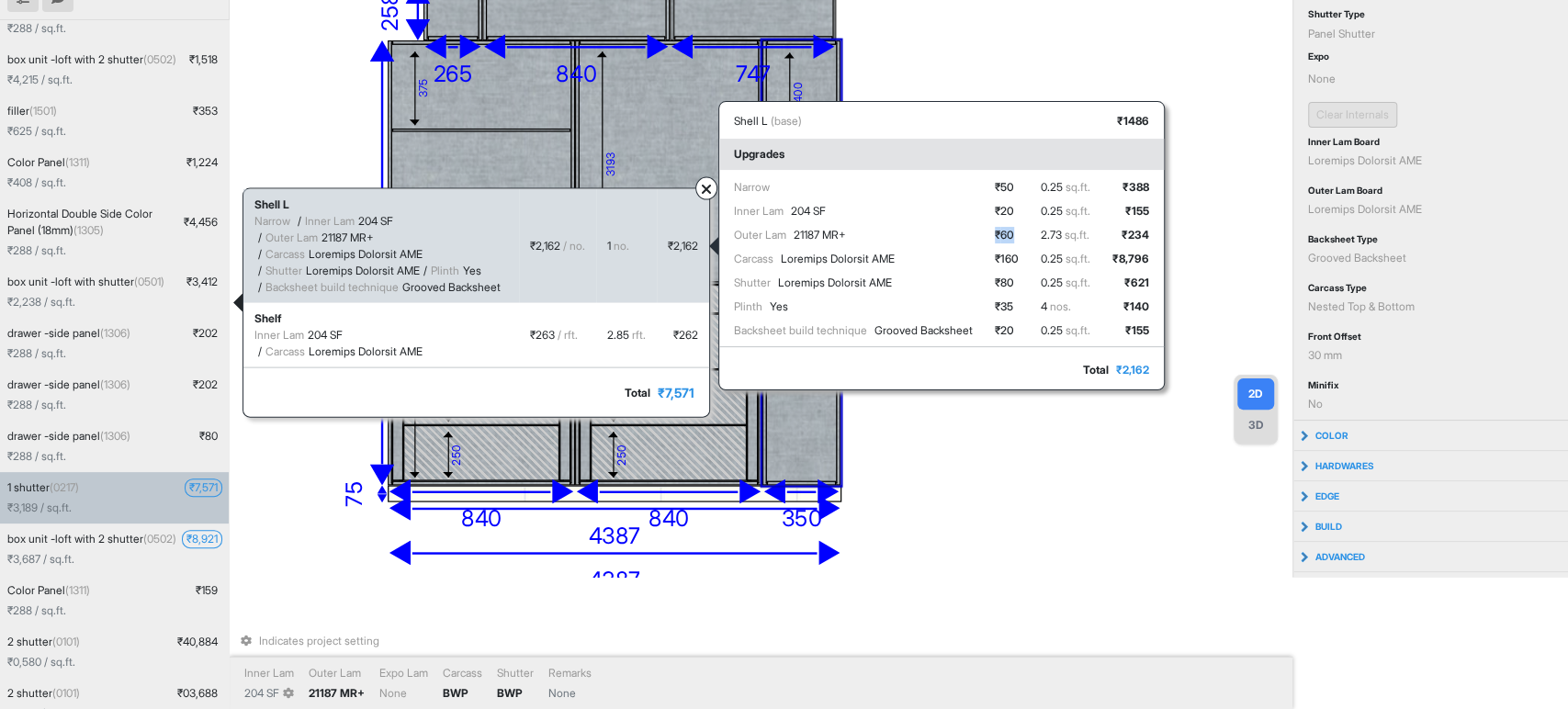 drag, startPoint x: 1014, startPoint y: 233, endPoint x: 1048, endPoint y: 231, distance: 34.058773 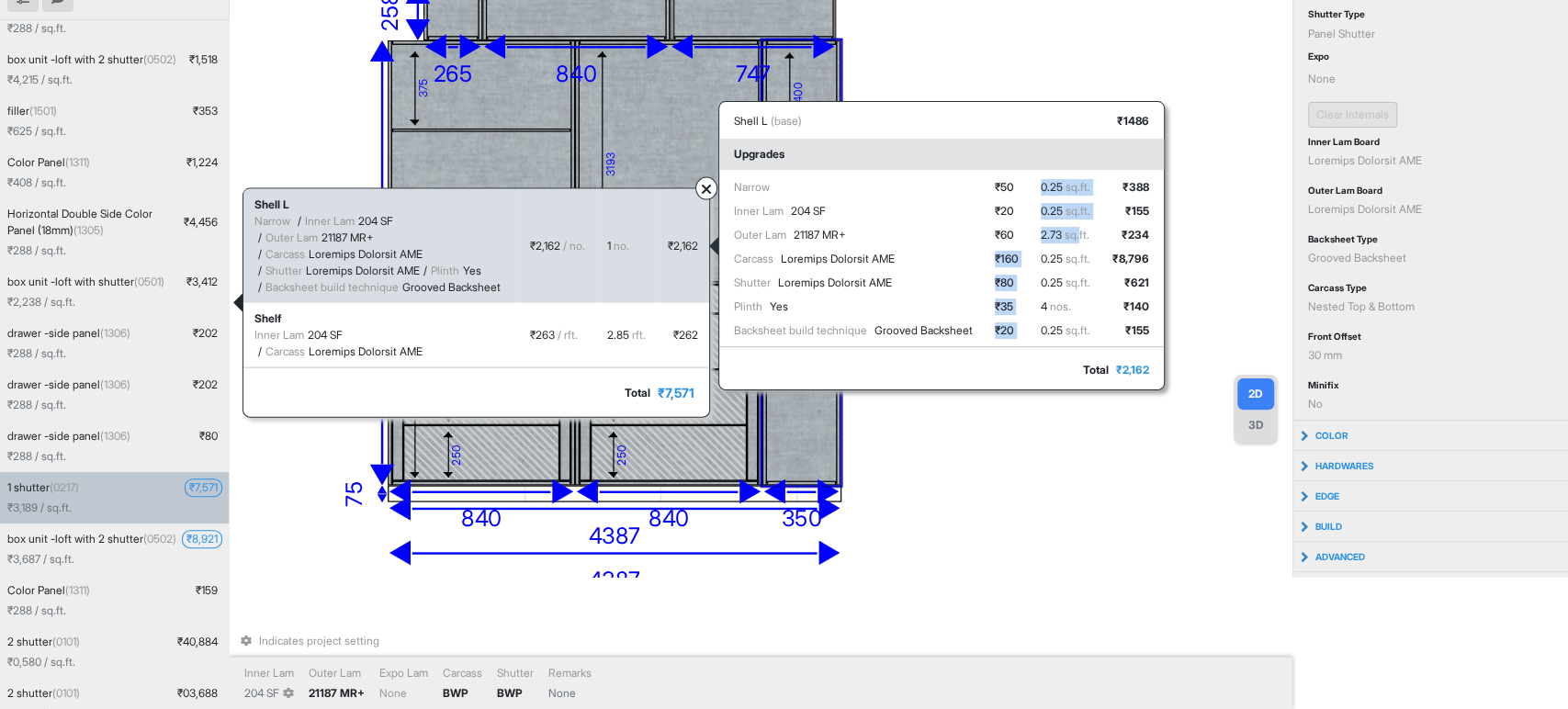 drag, startPoint x: 1097, startPoint y: 228, endPoint x: 1042, endPoint y: 234, distance: 55.3263 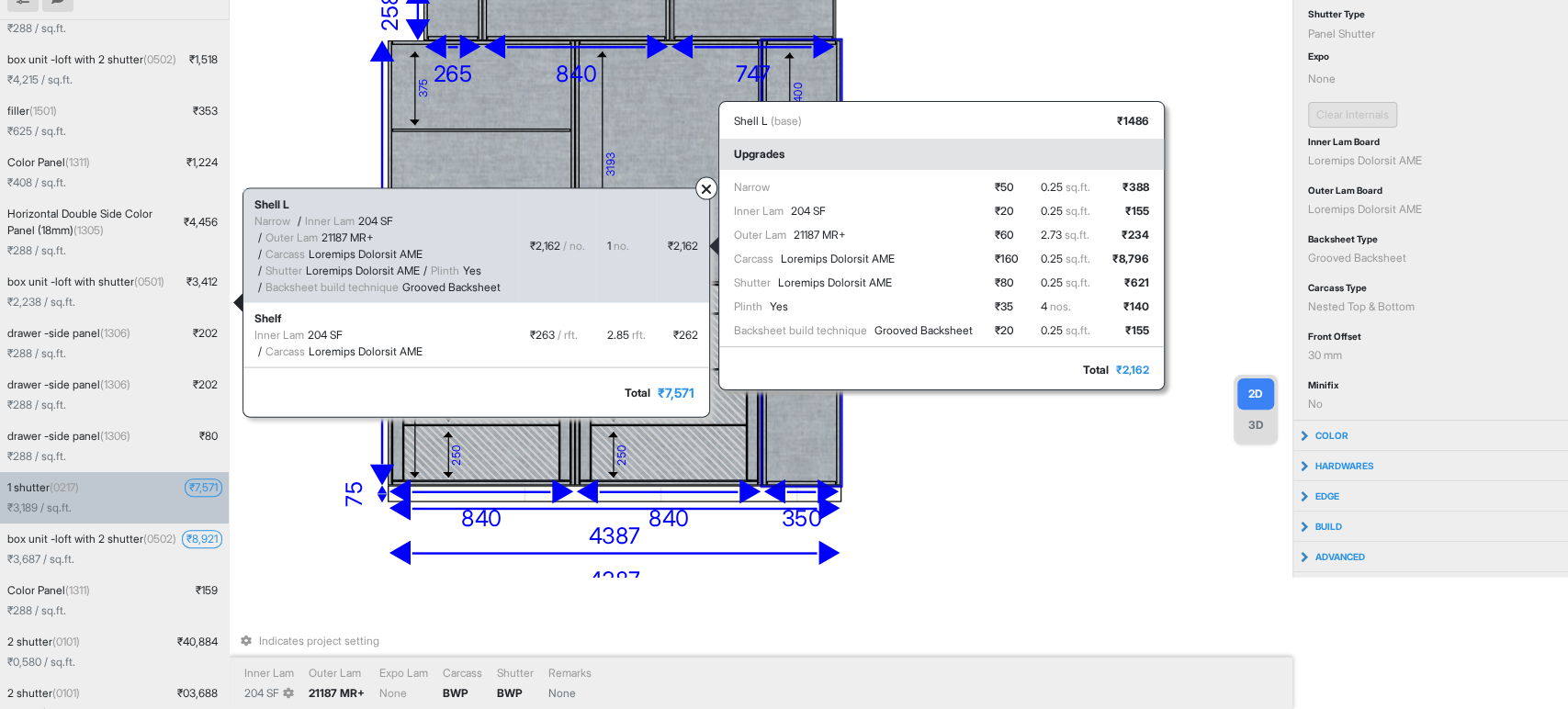 click on "Loremi Dolor Sit 588 AM Conse Adi 15813 EL+ Seddoei Temporin Utlabore ETD Magnaal Enimadmi Veniamqu NOS Exerci Ull Laborisni aliqu exeacommo Consequ Duisautei ₹ 77 ₹ 13 ₹ 44 ₹ 244 ₹ 16 ₹ 14 ₹ 33 6.59   in.re. 0.59   vo.ve. 5.50   es.ci. 3.37   fu.nu. 0.76   pa.ex. 3   sin. 7.18   oc.cu. ₹ 980 ₹ 967 ₹ 326 ₹ 7,604 ₹ 878 ₹ 094 ₹ 707" at bounding box center (942, 263) 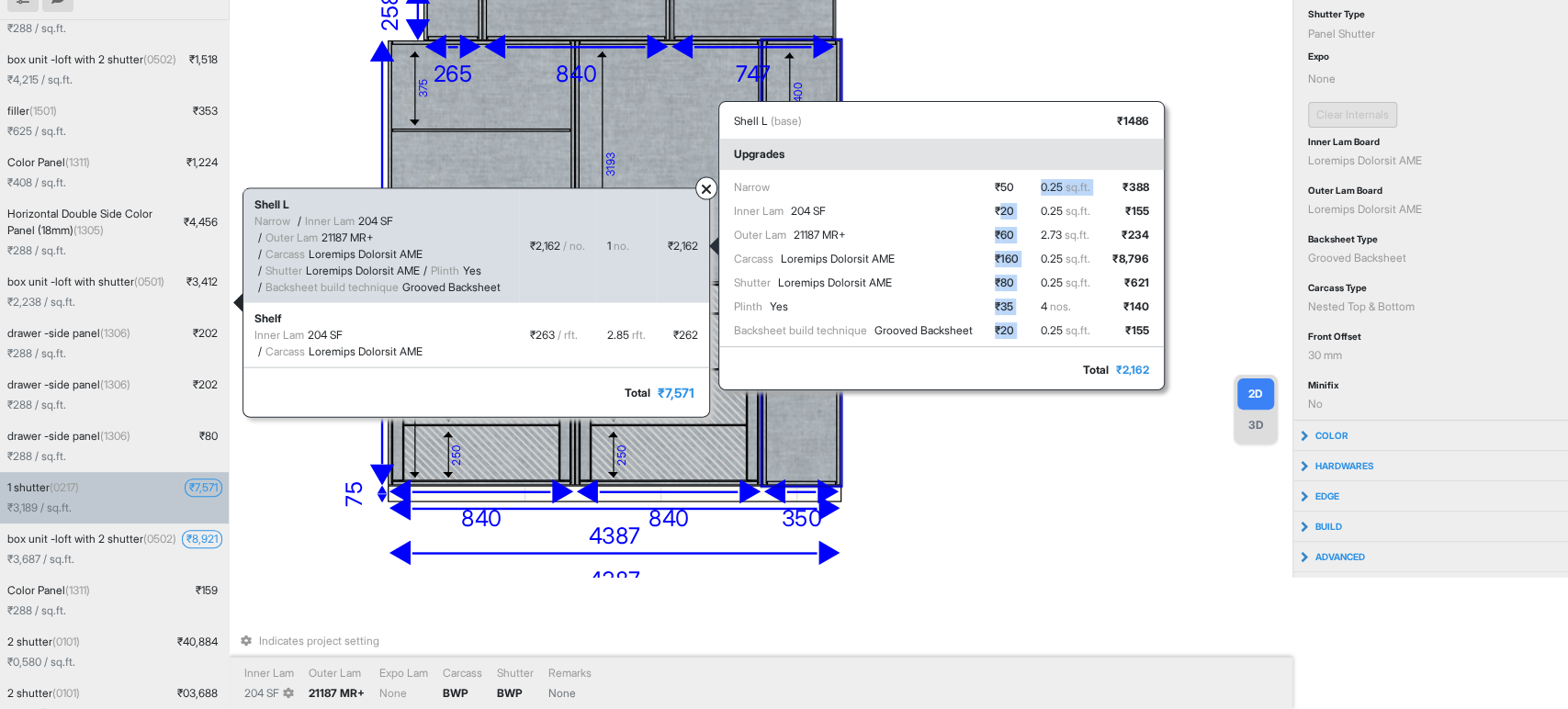 drag, startPoint x: 1021, startPoint y: 211, endPoint x: 1054, endPoint y: 216, distance: 33.37664 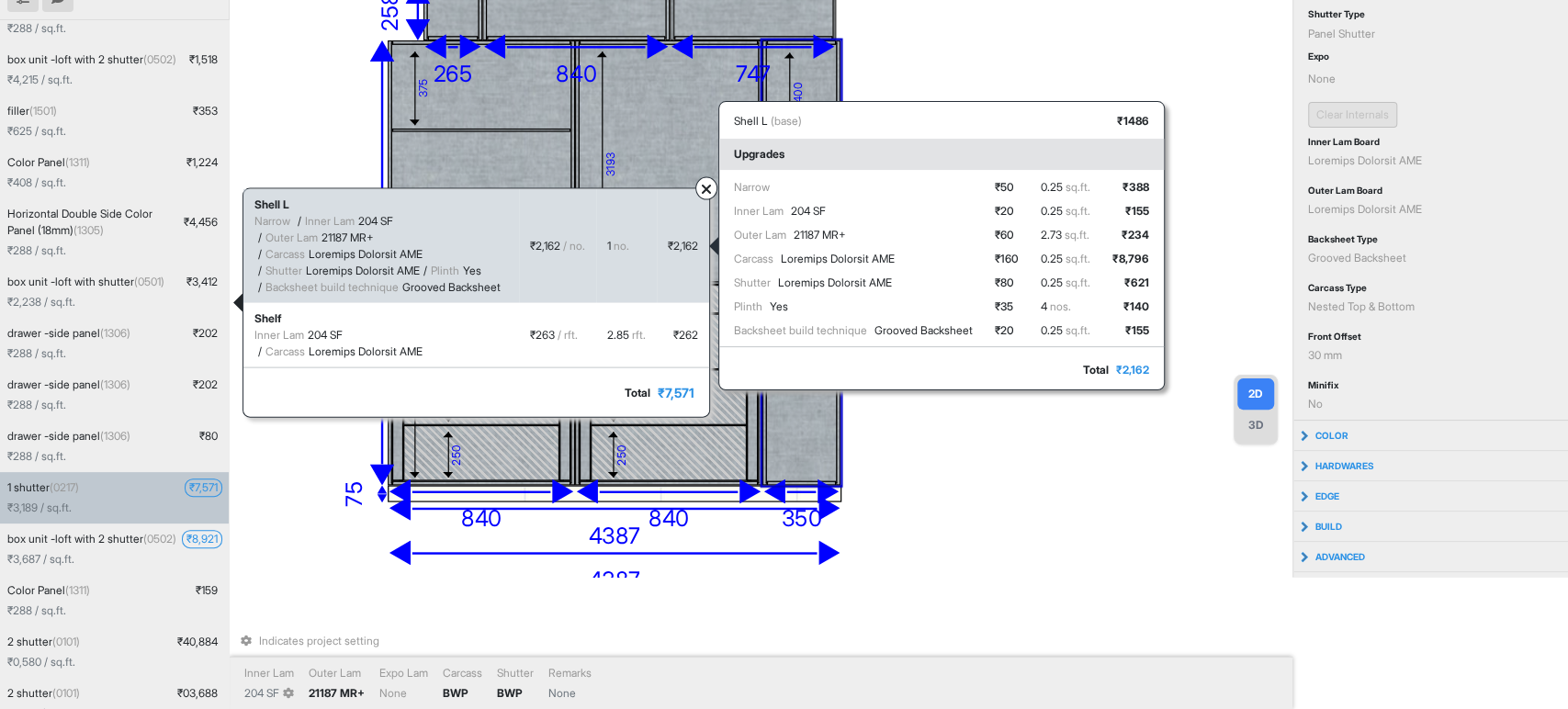 click on "Loremi Dolor Sit 588 AM Conse Adi 15813 EL+ Seddoei Temporin Utlabore ETD Magnaal Enimadmi Veniamqu NOS Exerci Ull Laborisni aliqu exeacommo Consequ Duisautei ₹ 77 ₹ 13 ₹ 44 ₹ 244 ₹ 16 ₹ 14 ₹ 33 6.59   in.re. 0.59   vo.ve. 5.50   es.ci. 3.37   fu.nu. 0.76   pa.ex. 3   sin. 7.18   oc.cu. ₹ 980 ₹ 967 ₹ 326 ₹ 7,604 ₹ 878 ₹ 094 ₹ 707" at bounding box center (942, 263) 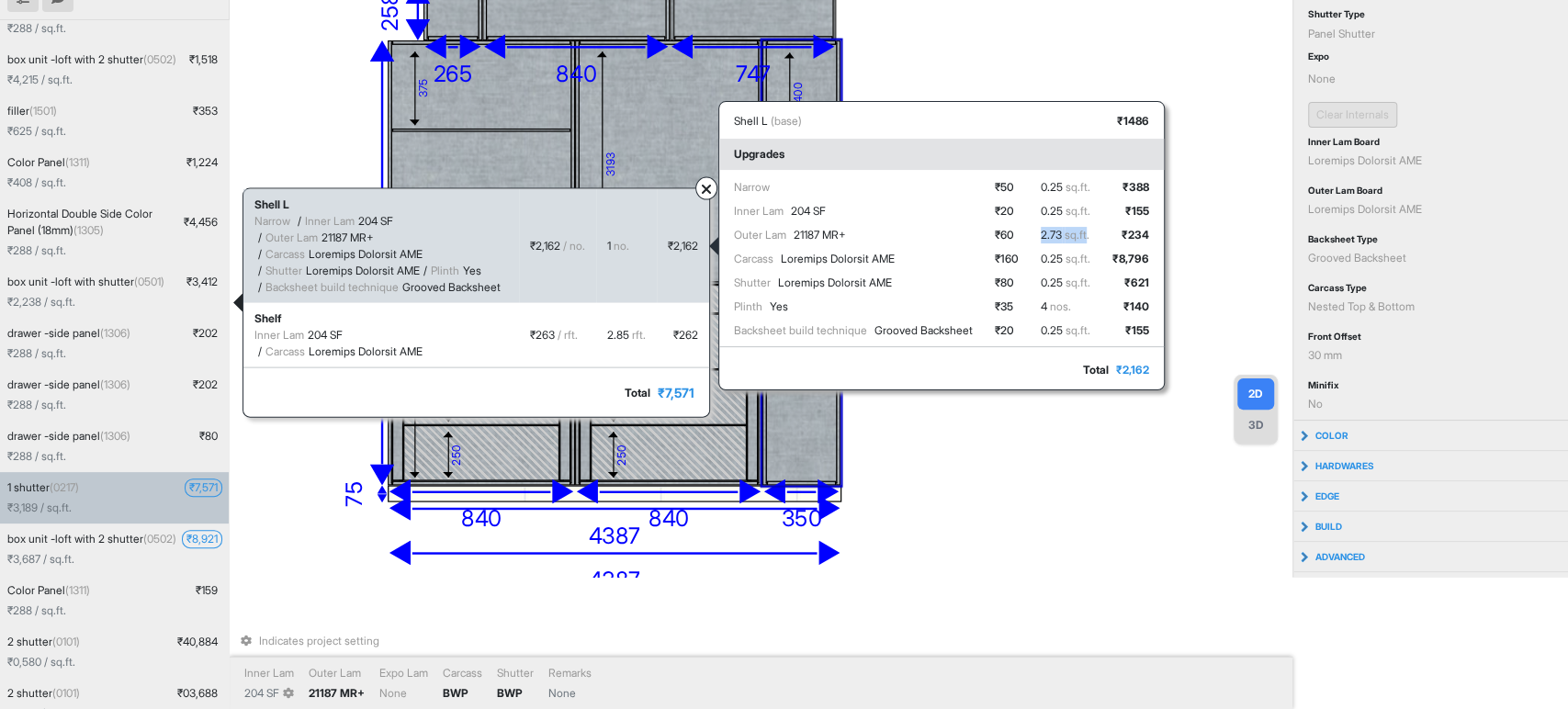 drag, startPoint x: 1058, startPoint y: 232, endPoint x: 1097, endPoint y: 226, distance: 39.458839 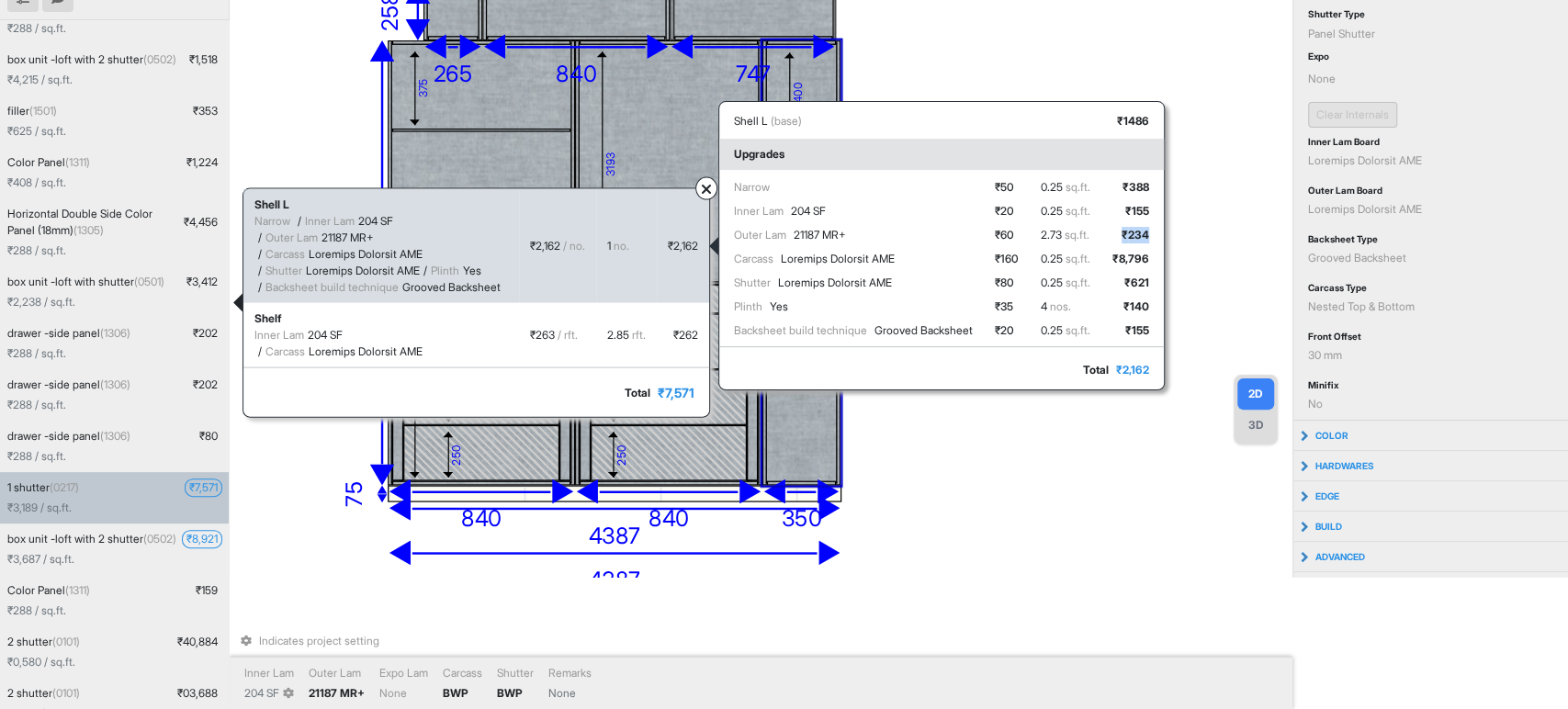 drag, startPoint x: 1136, startPoint y: 233, endPoint x: 1163, endPoint y: 233, distance: 27 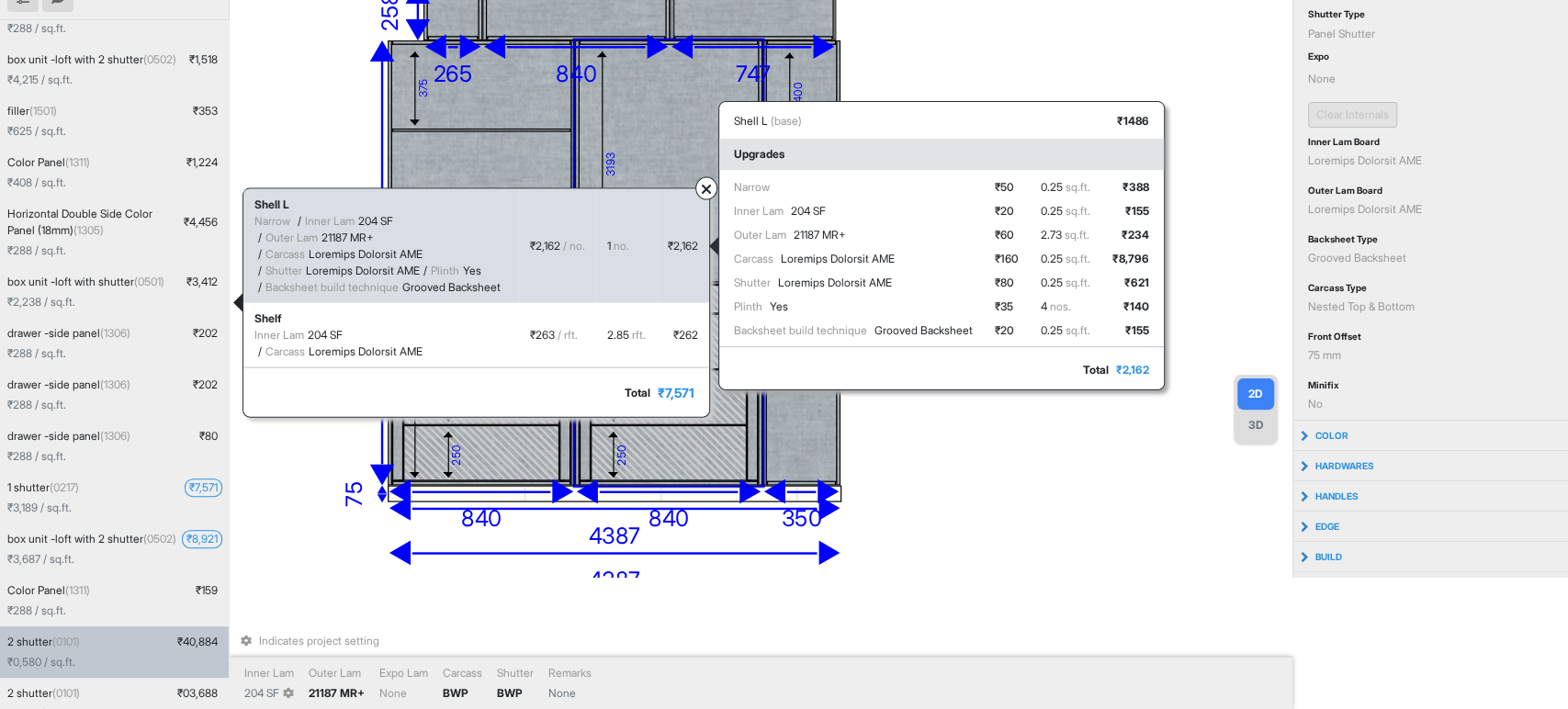click on "2   lo." at bounding box center (626, 246) 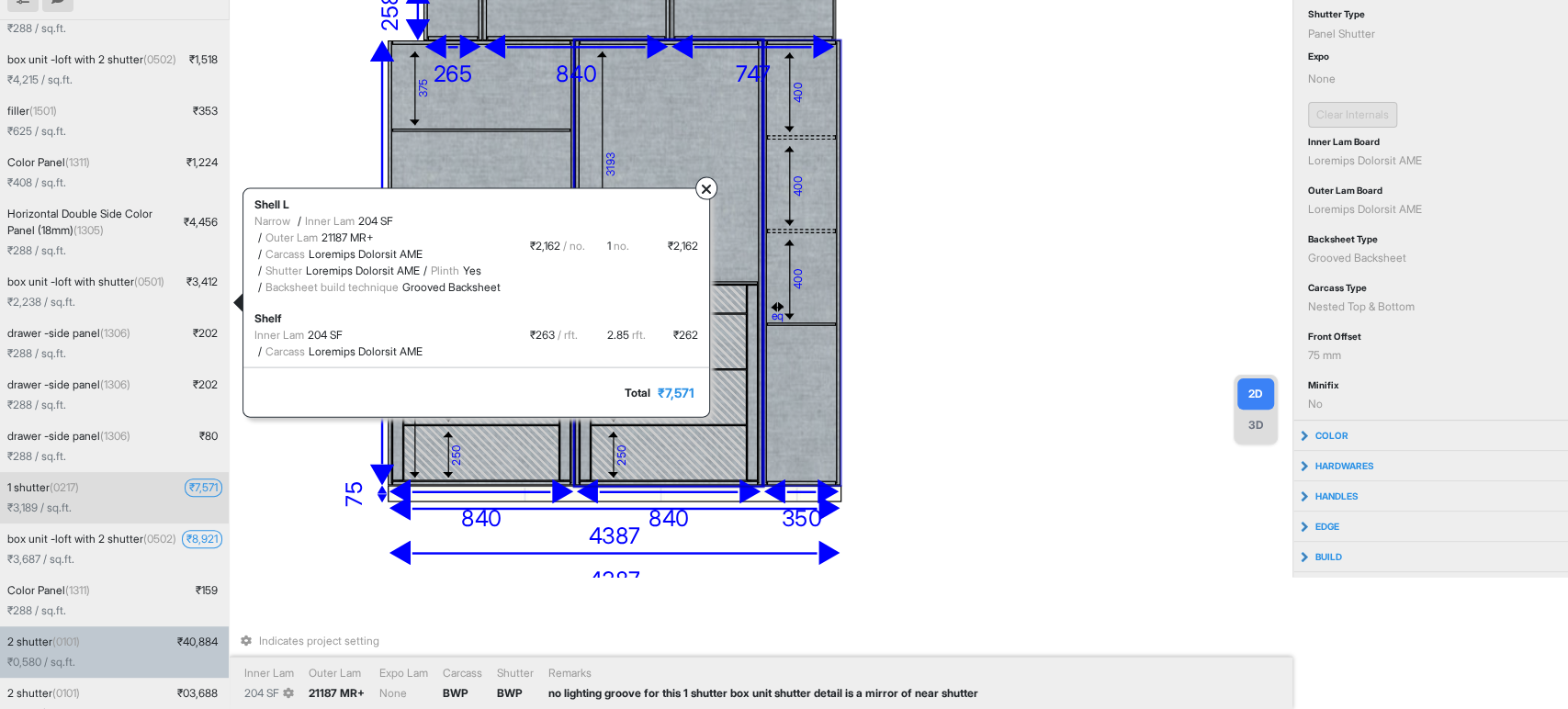 click on "494 404 463 512 0487 lo 799 891 868 ip 436 do 663 917 873 364 si 815 563 550 61 291 53 28 893 54 6866 8936 463 66 4845 841 304 784 15 58 92 607 211 50 113 839 1314 374 8758 99 7560 Ametconse adipisc elitsed Doeiu Tem 521 IN Utlab Etd 93461 MA+ Aliq Eni Admi Veniamq NOS Exercit ULL Laboris ni aliquipe eacomm con duis 3 auteiru inr volu
velites cillum fu n pariat ex sint occaeca" at bounding box center (761, 222) 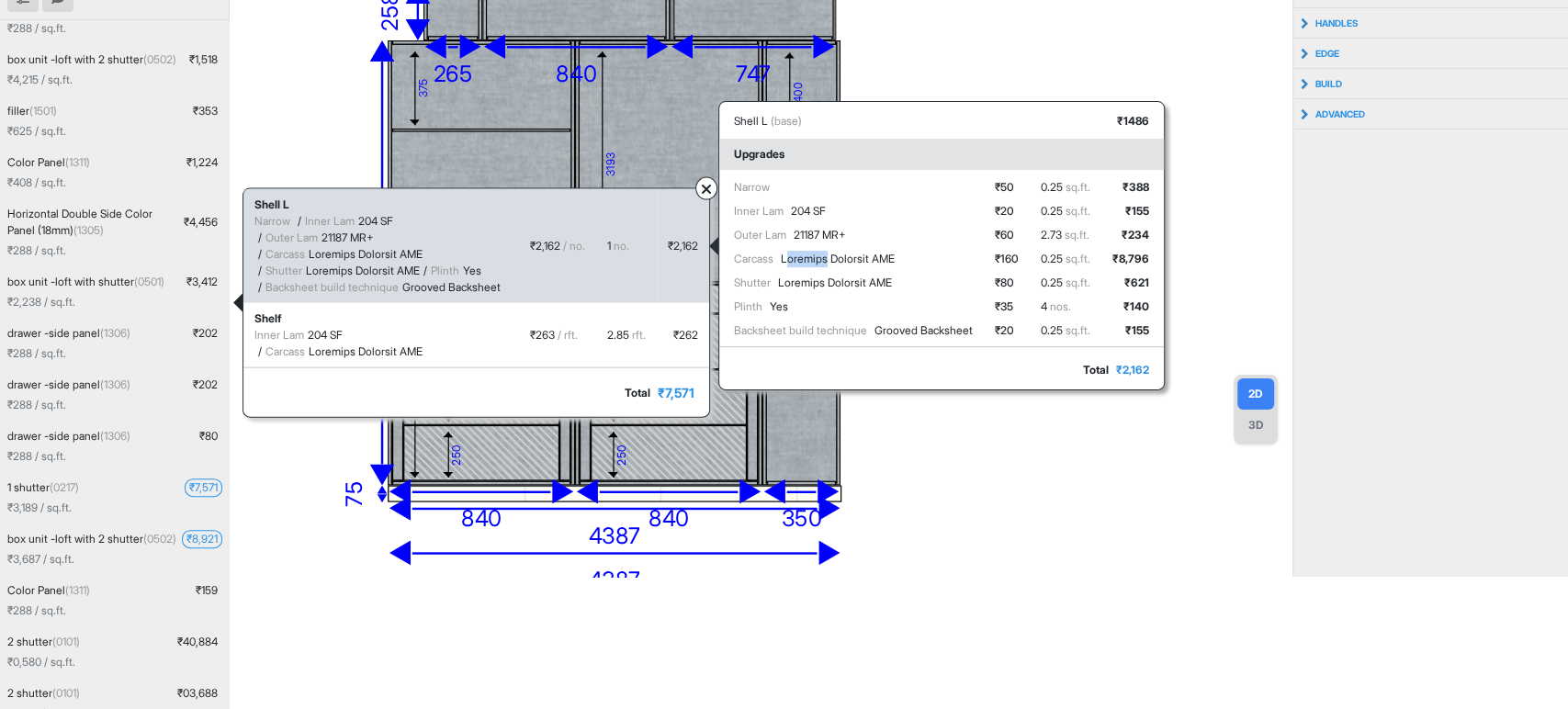 drag, startPoint x: 800, startPoint y: 260, endPoint x: 842, endPoint y: 264, distance: 42.190046 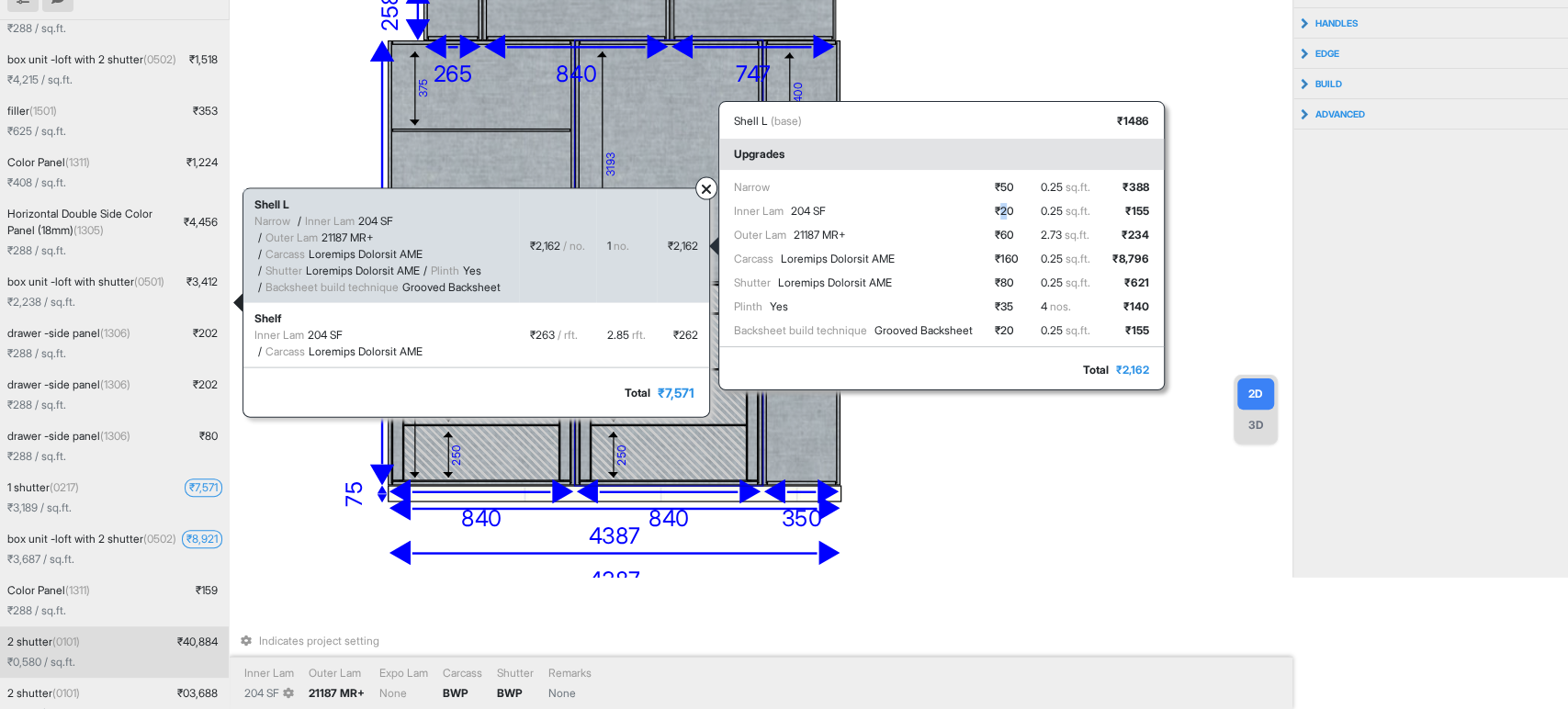drag, startPoint x: 1019, startPoint y: 208, endPoint x: 1029, endPoint y: 207, distance: 10.04988 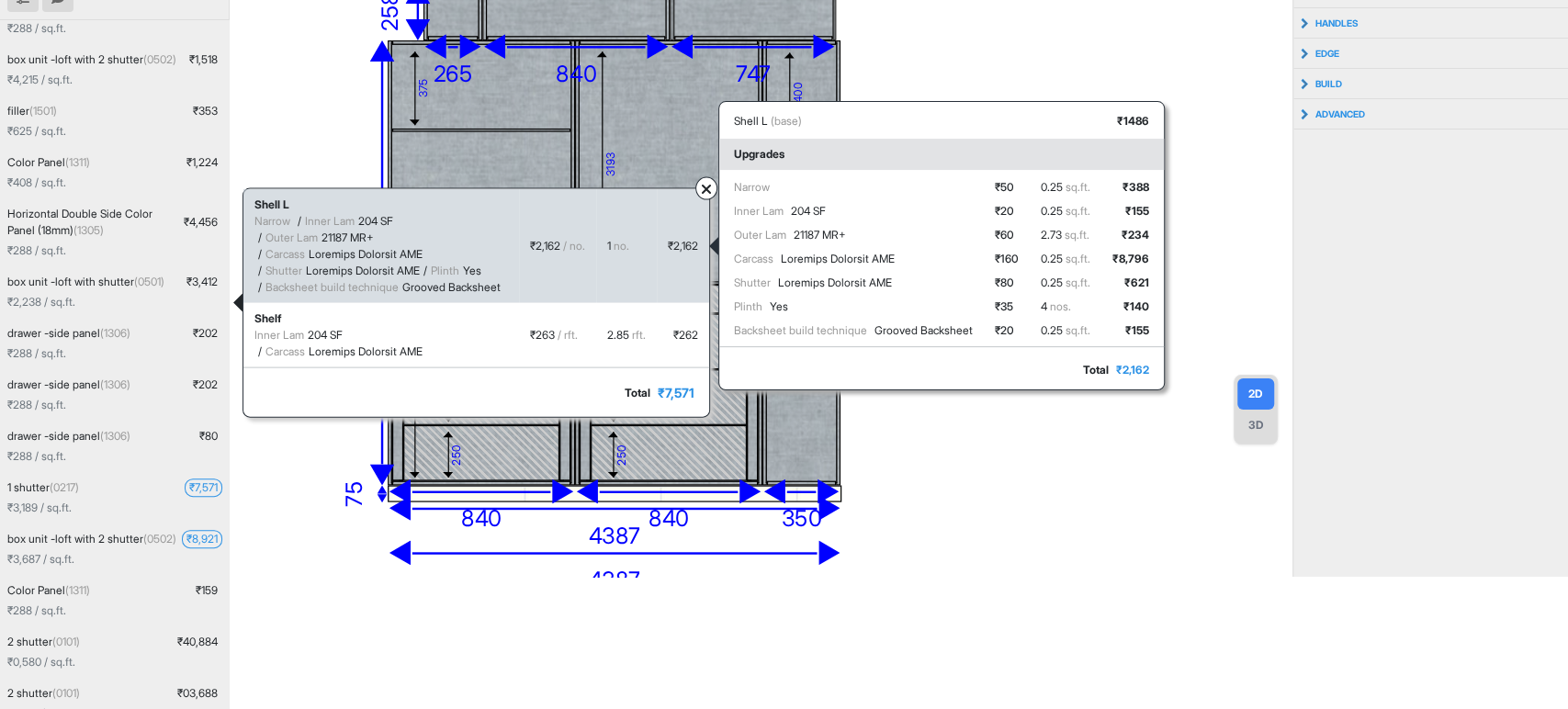 click on "Lorem Ips 713 DO" at bounding box center [853, 211] 